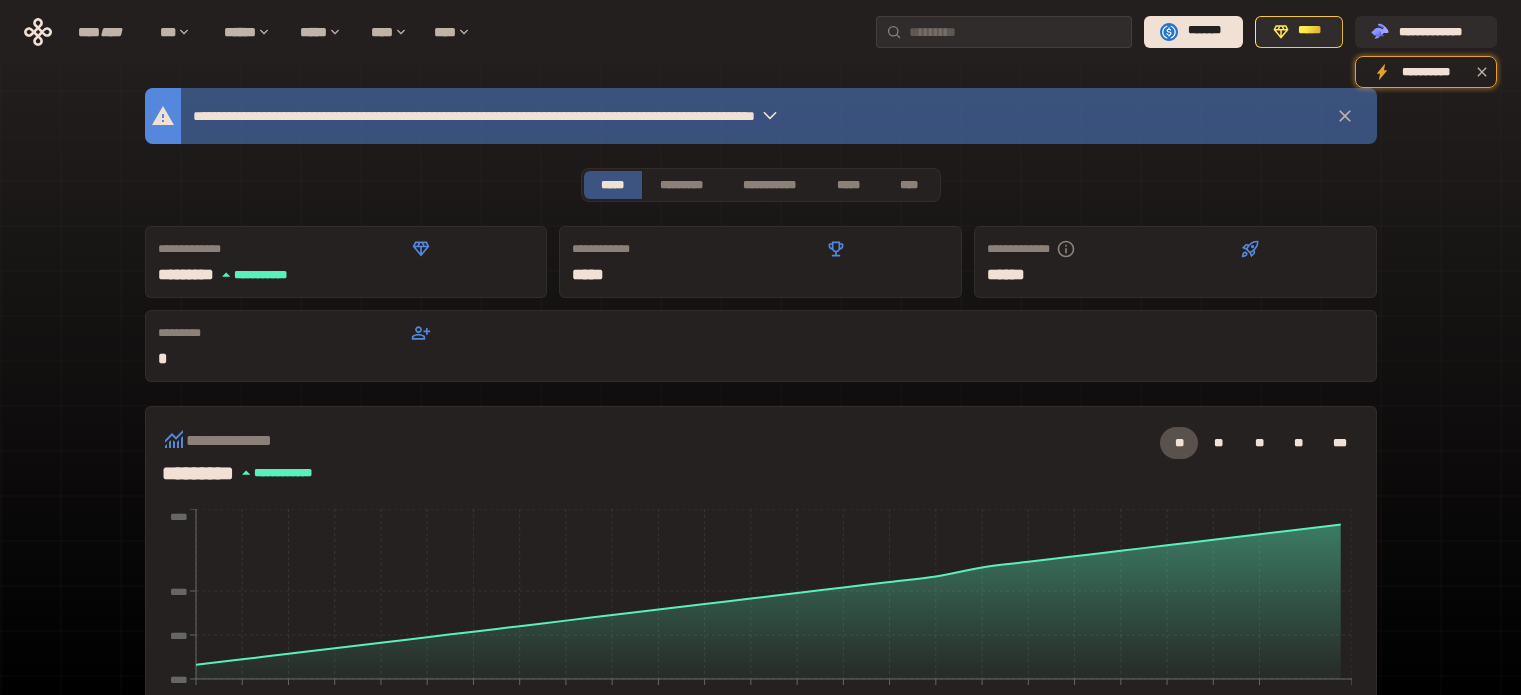 scroll, scrollTop: 0, scrollLeft: 0, axis: both 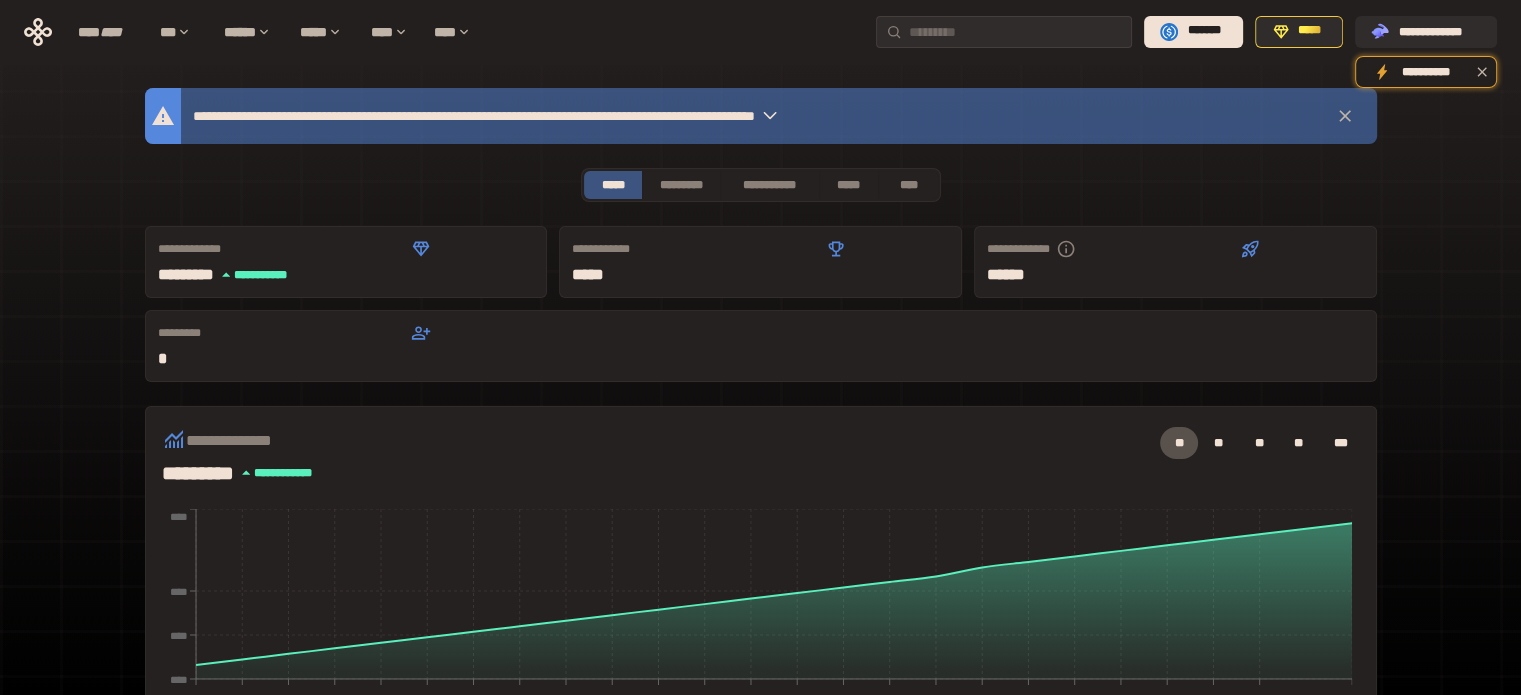 click on "**********" at bounding box center (761, 694) 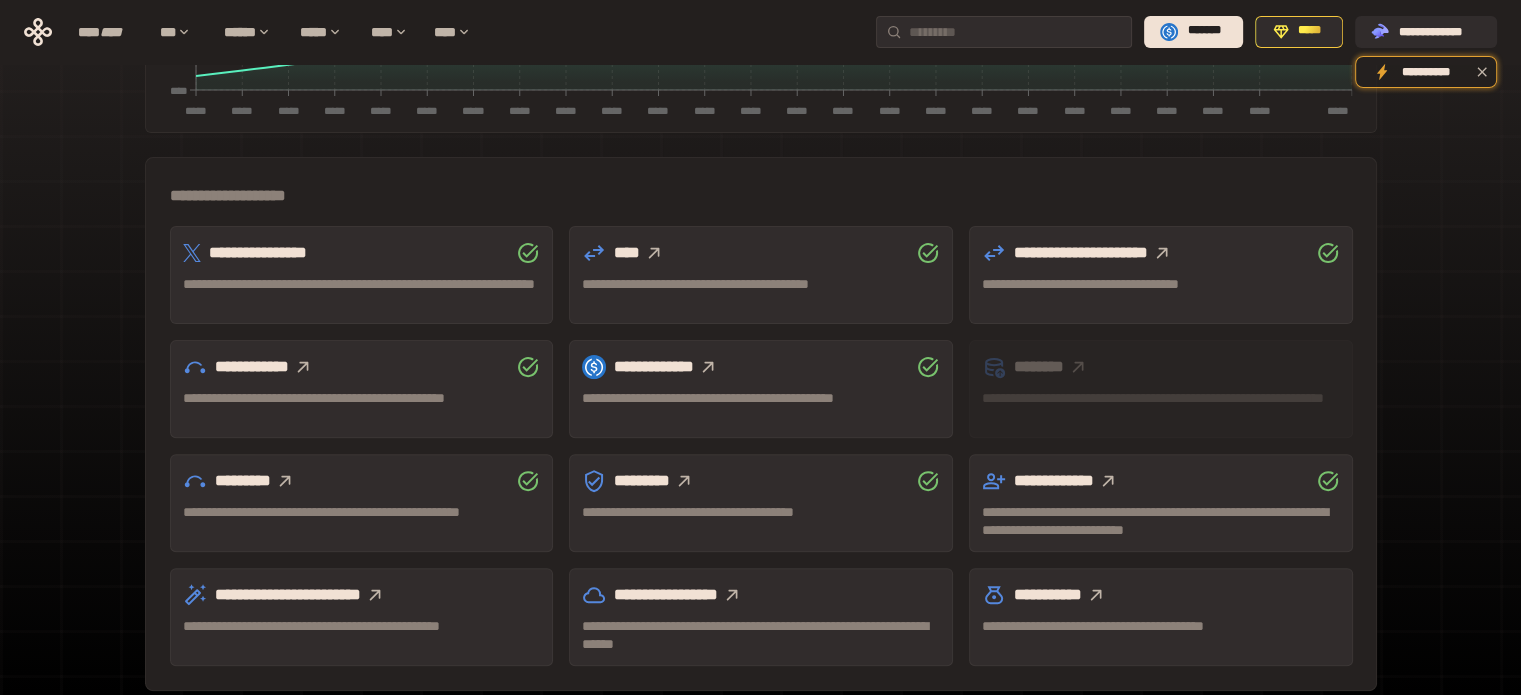 click on "**********" at bounding box center [761, 105] 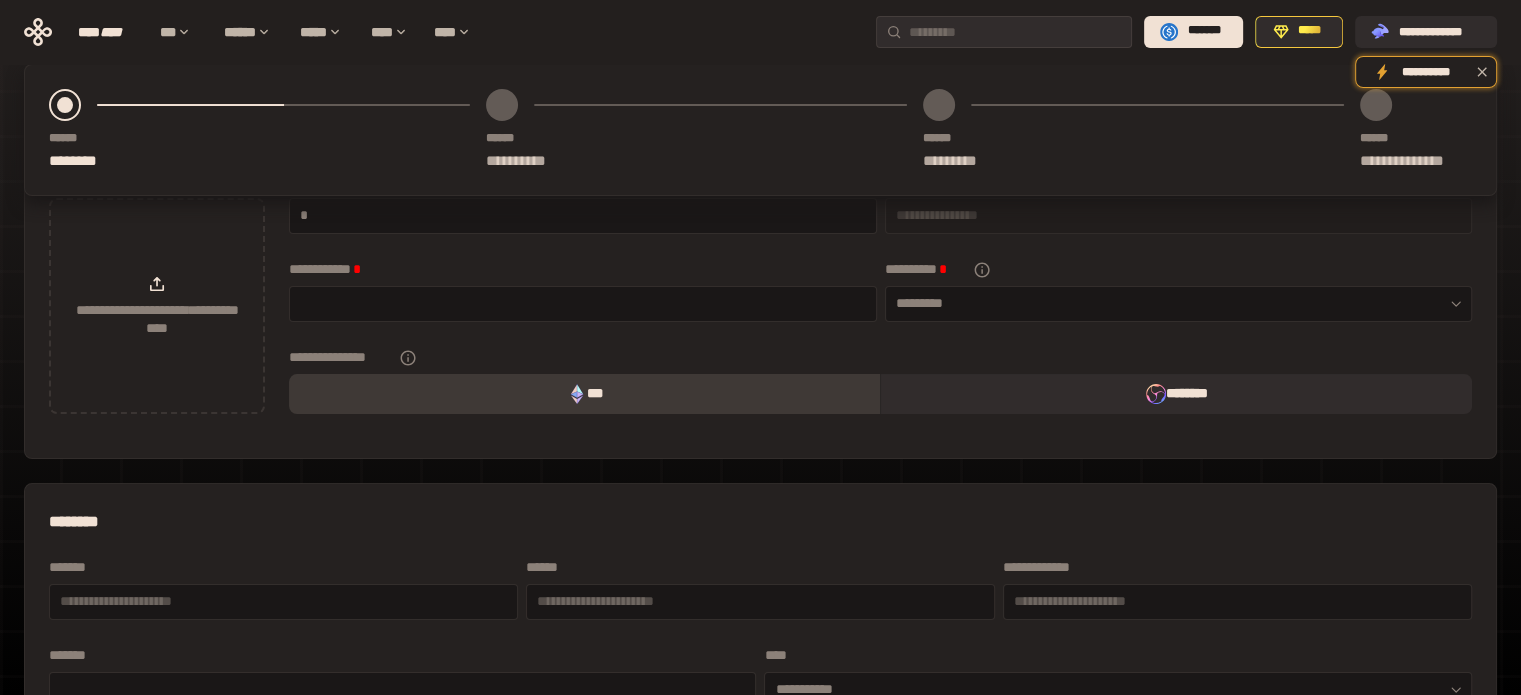 scroll, scrollTop: 0, scrollLeft: 0, axis: both 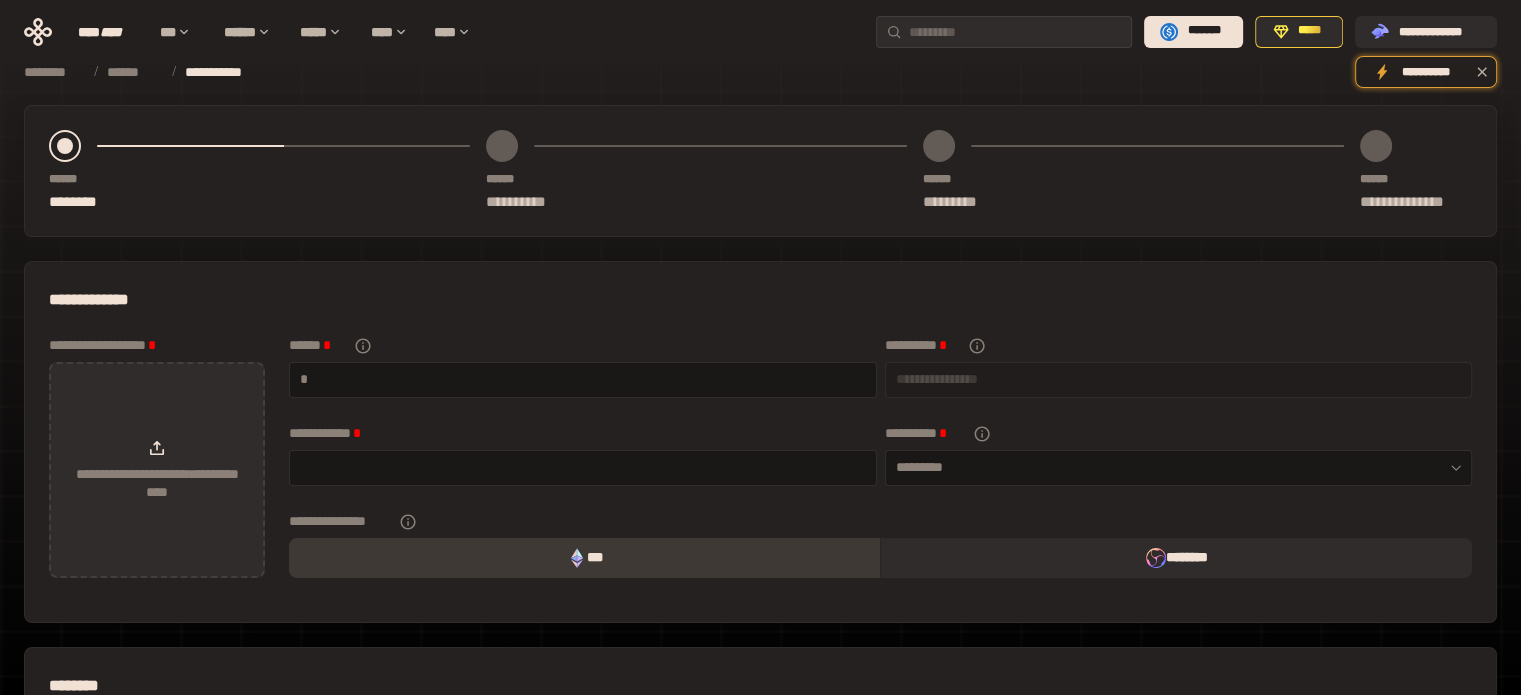 click on "**********" at bounding box center (157, 470) 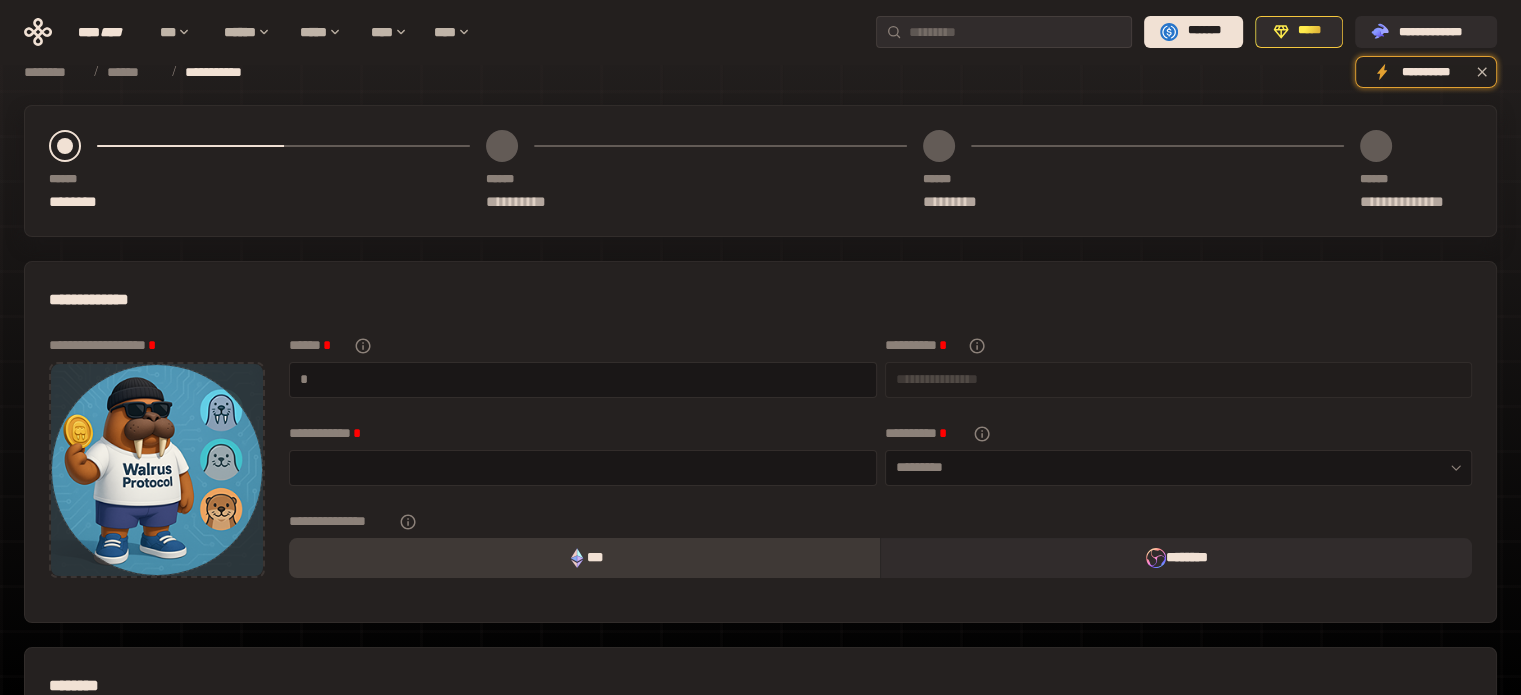 click on "**********" at bounding box center (157, 346) 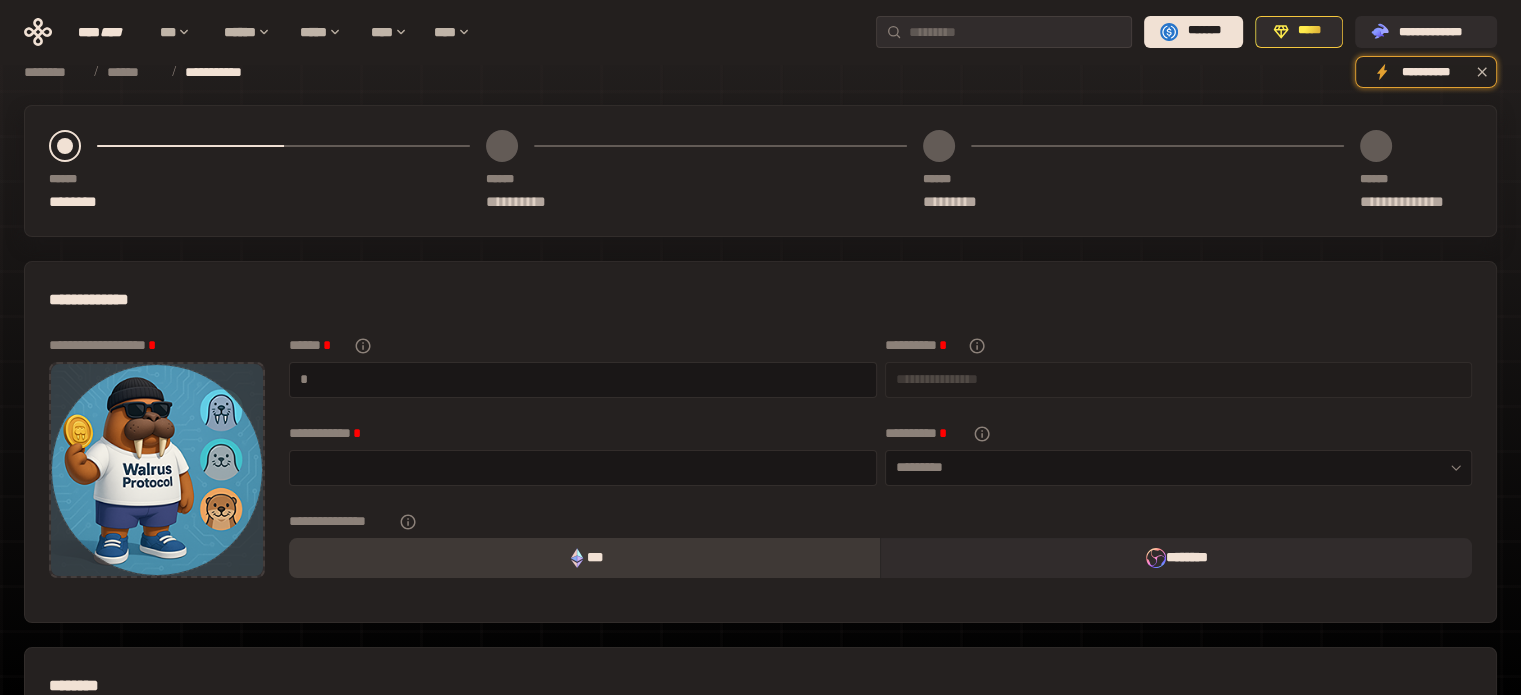 drag, startPoint x: 179, startPoint y: 418, endPoint x: 93, endPoint y: 439, distance: 88.52683 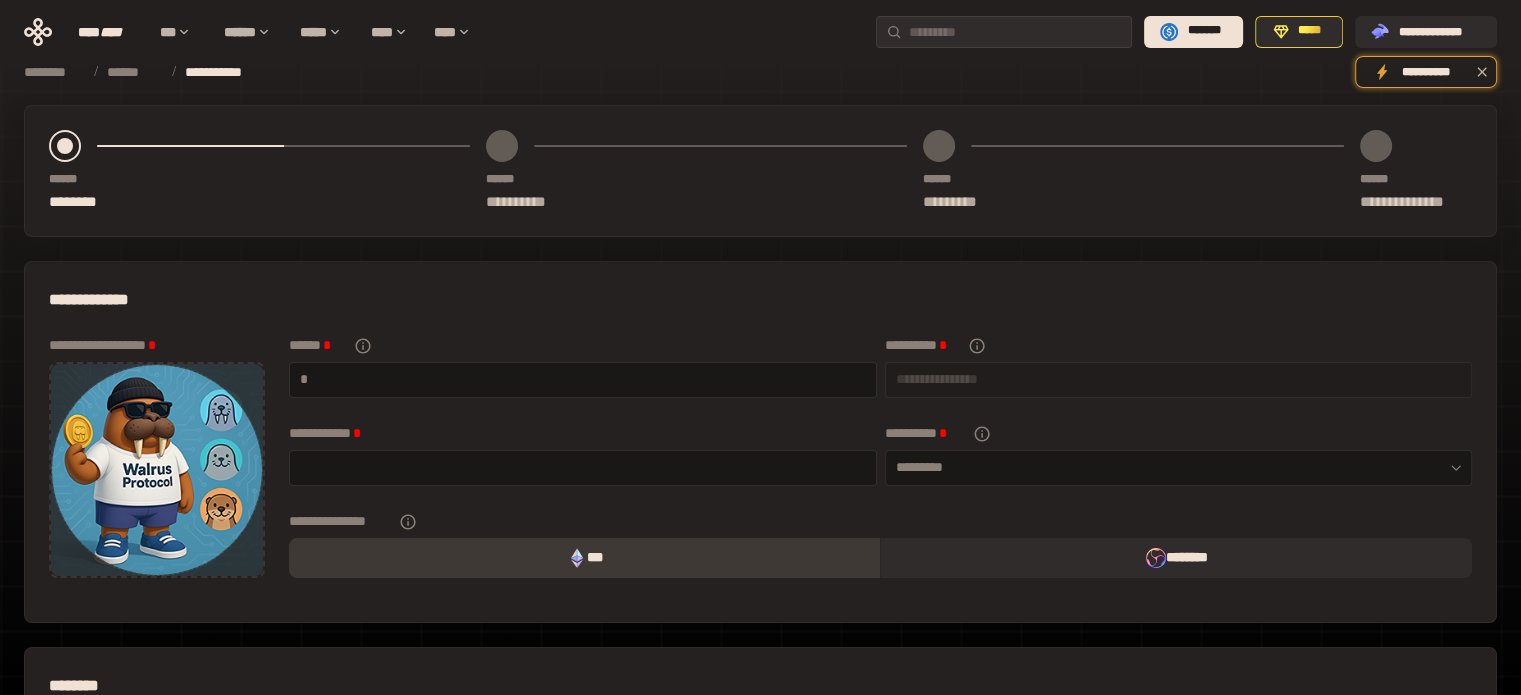 click on "**********" at bounding box center [760, 300] 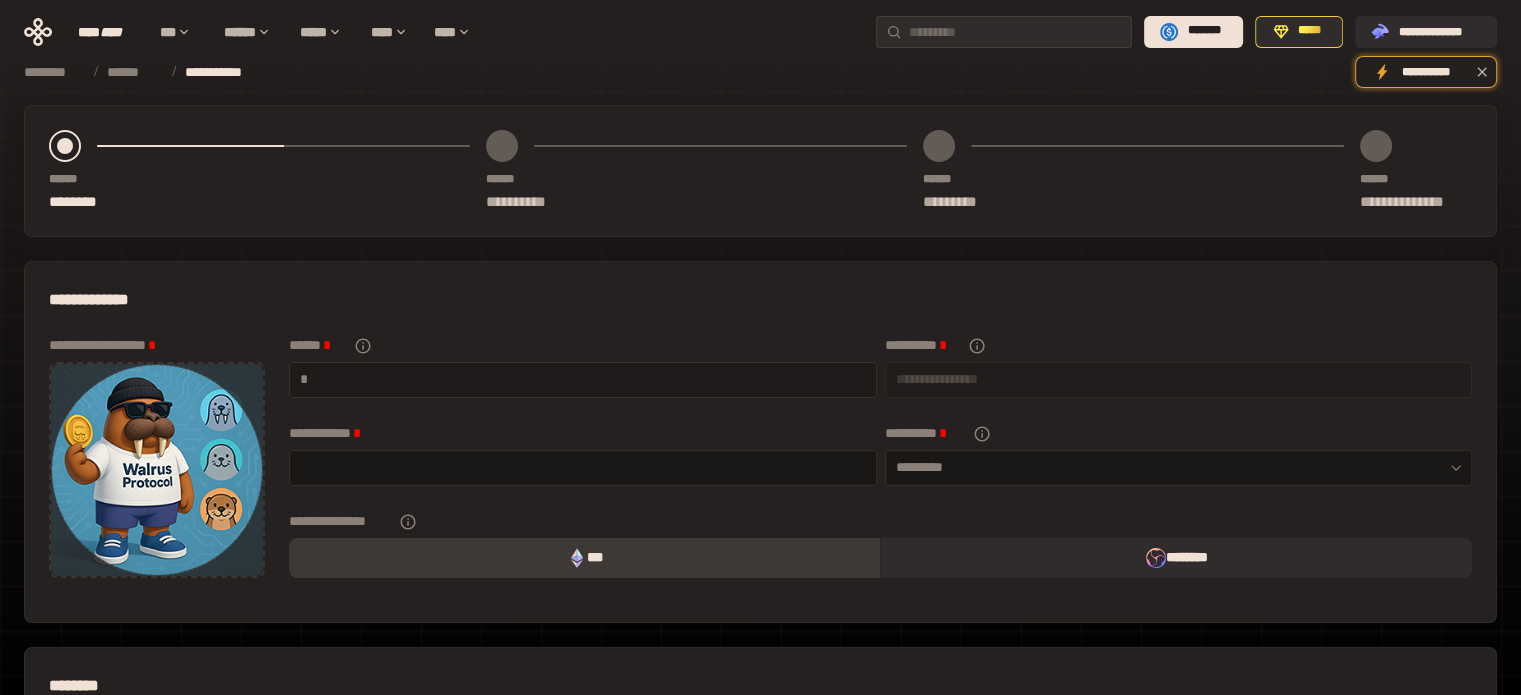 click at bounding box center [589, 379] 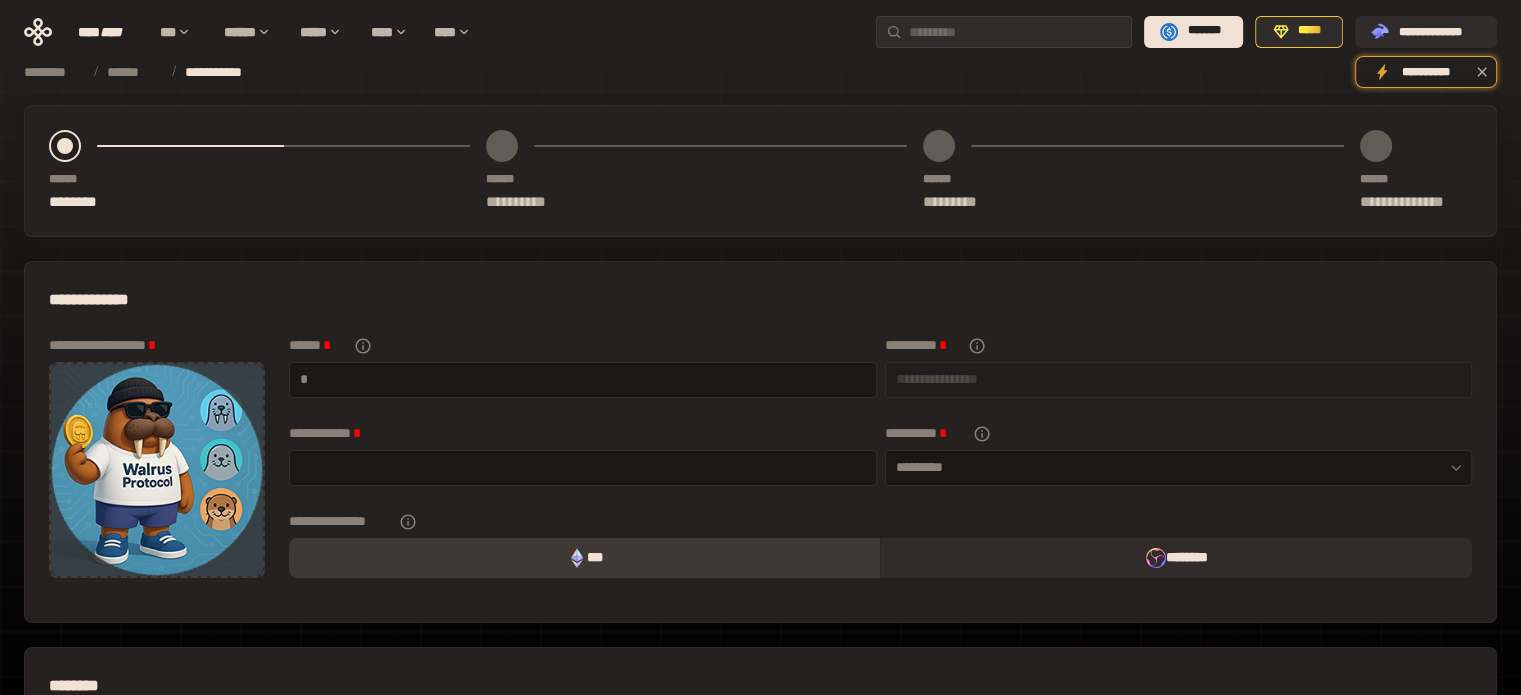 click at bounding box center [157, 470] 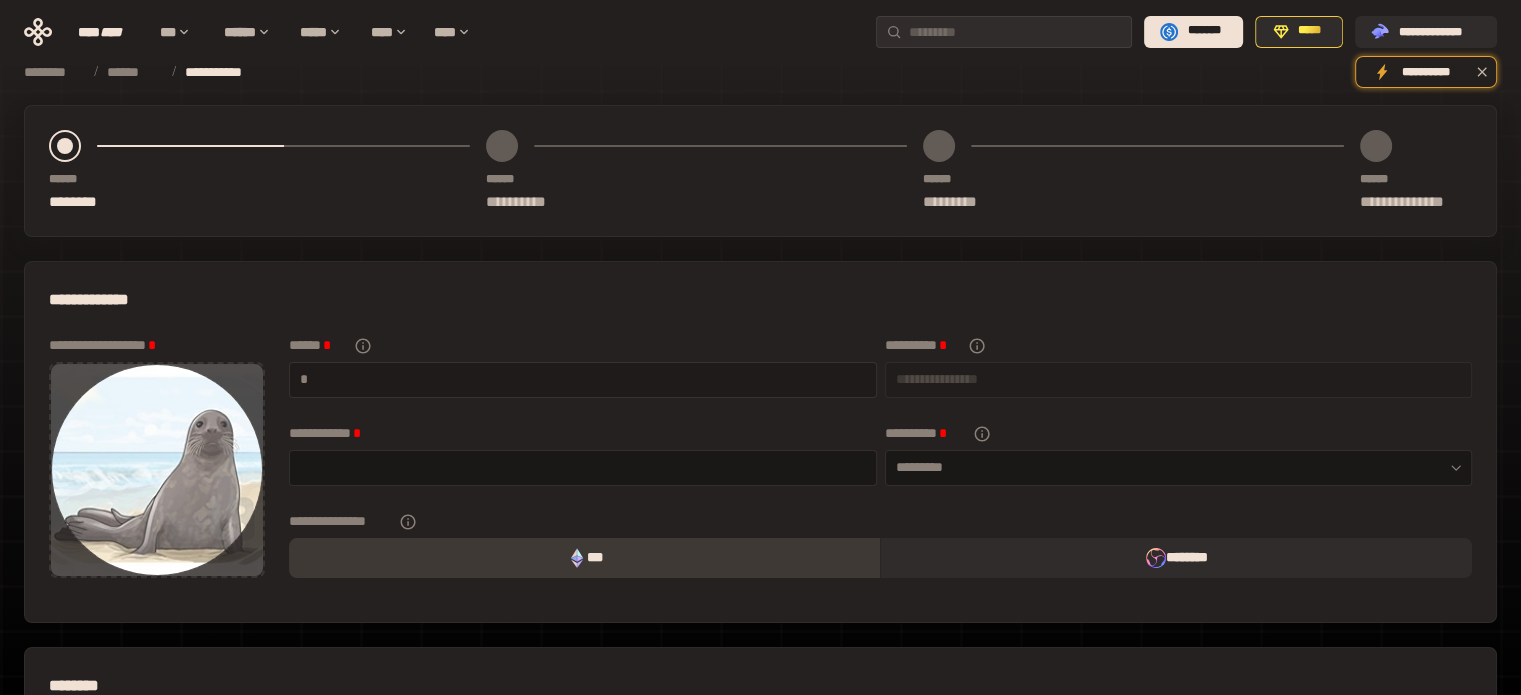 click at bounding box center [589, 379] 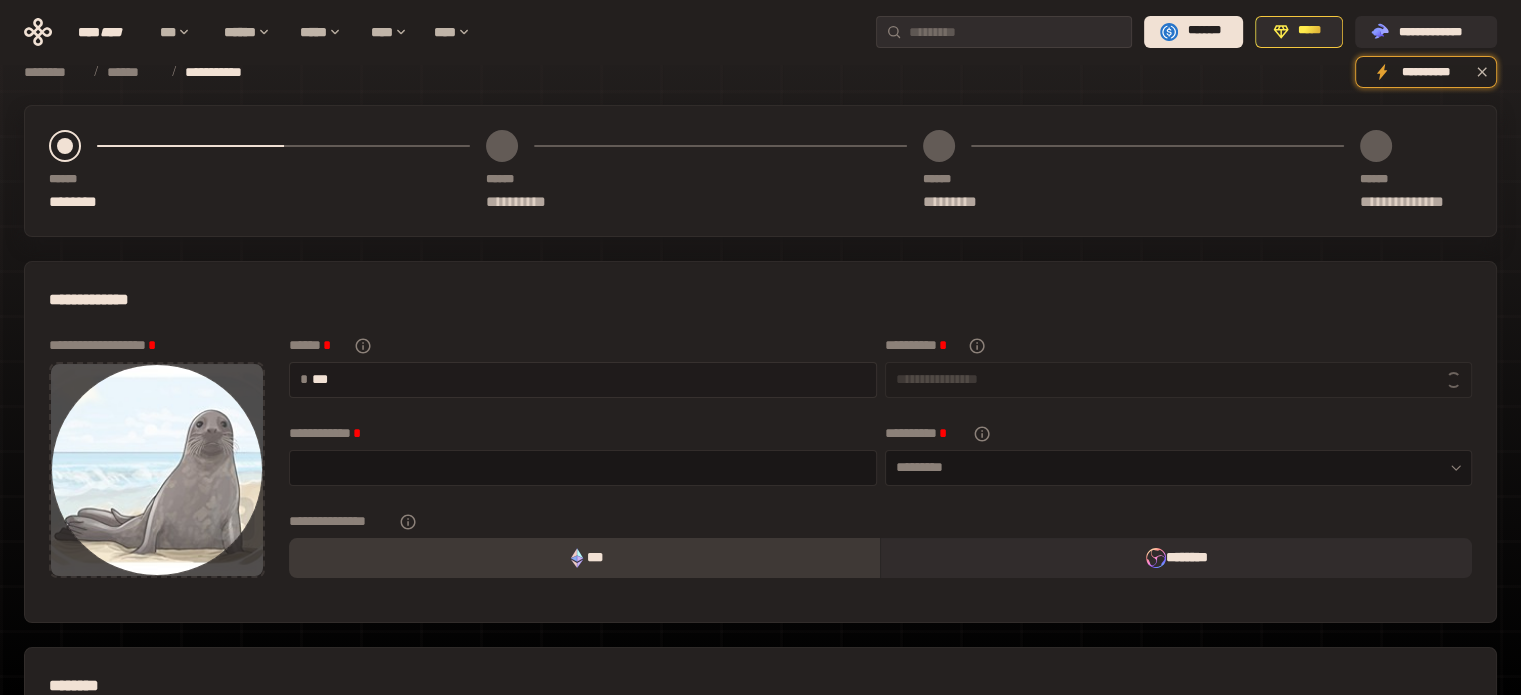 type on "****" 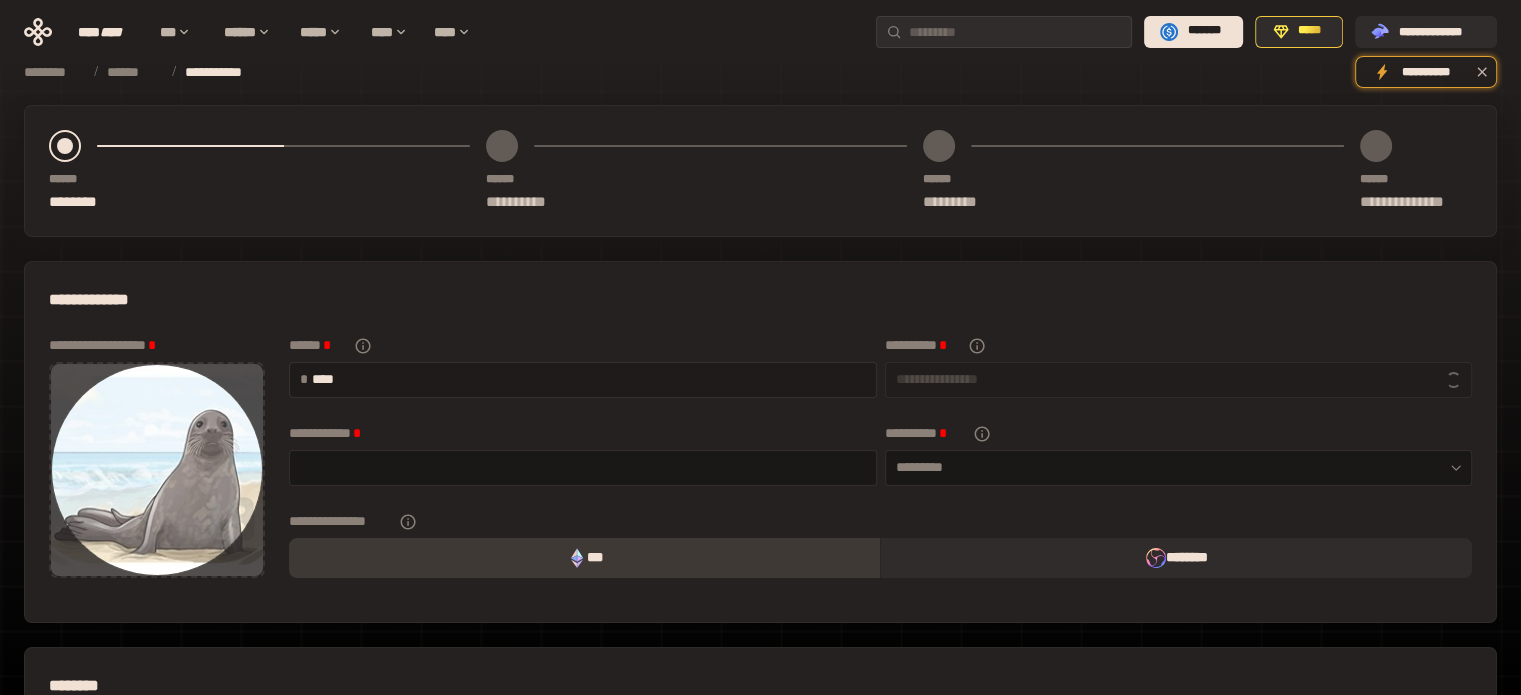 type on "**********" 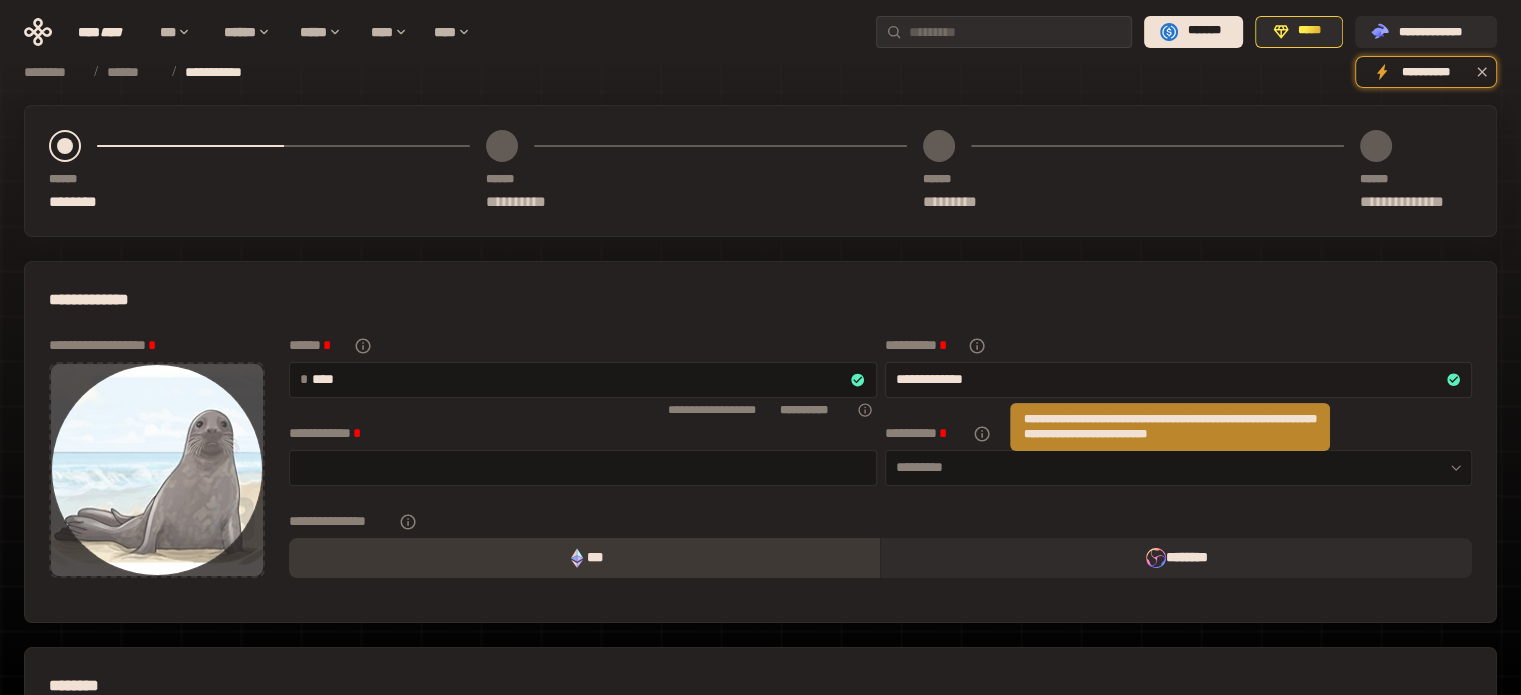type on "****" 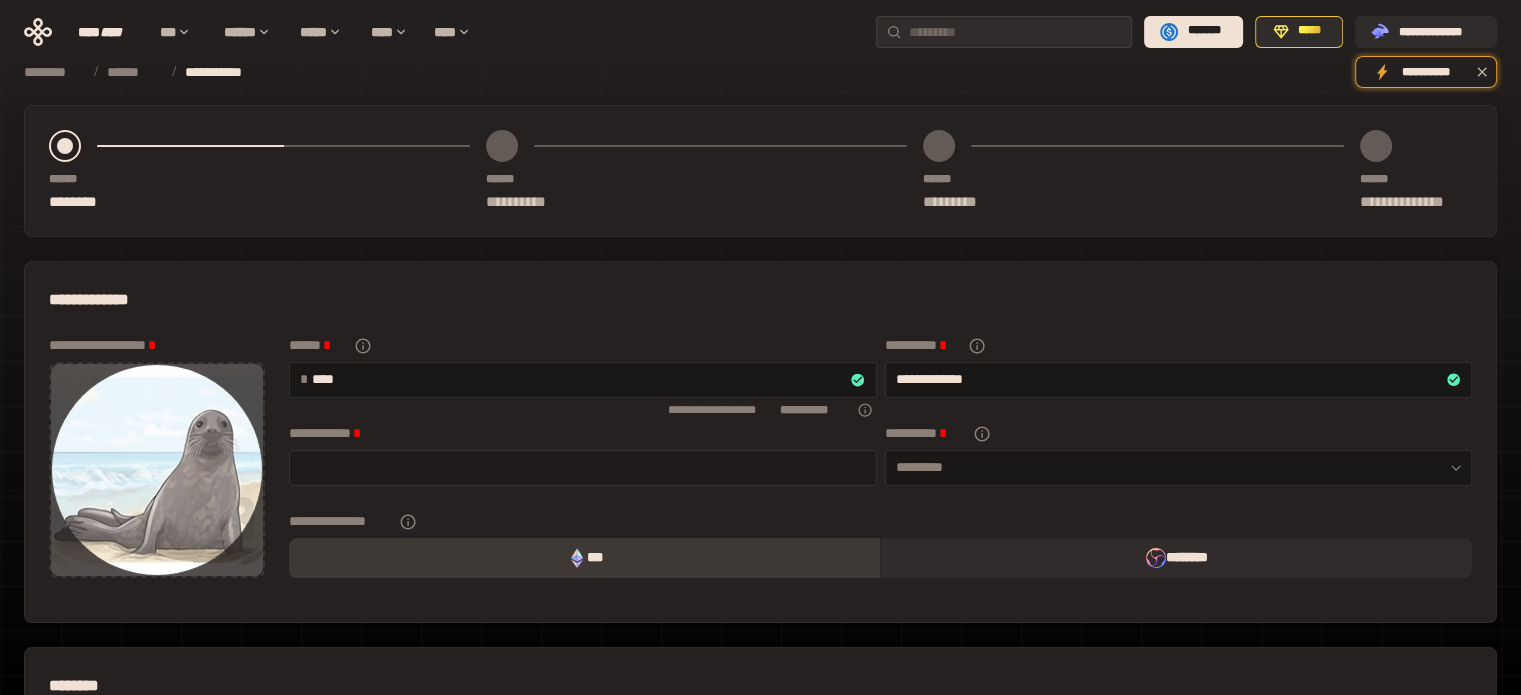 click at bounding box center [583, 467] 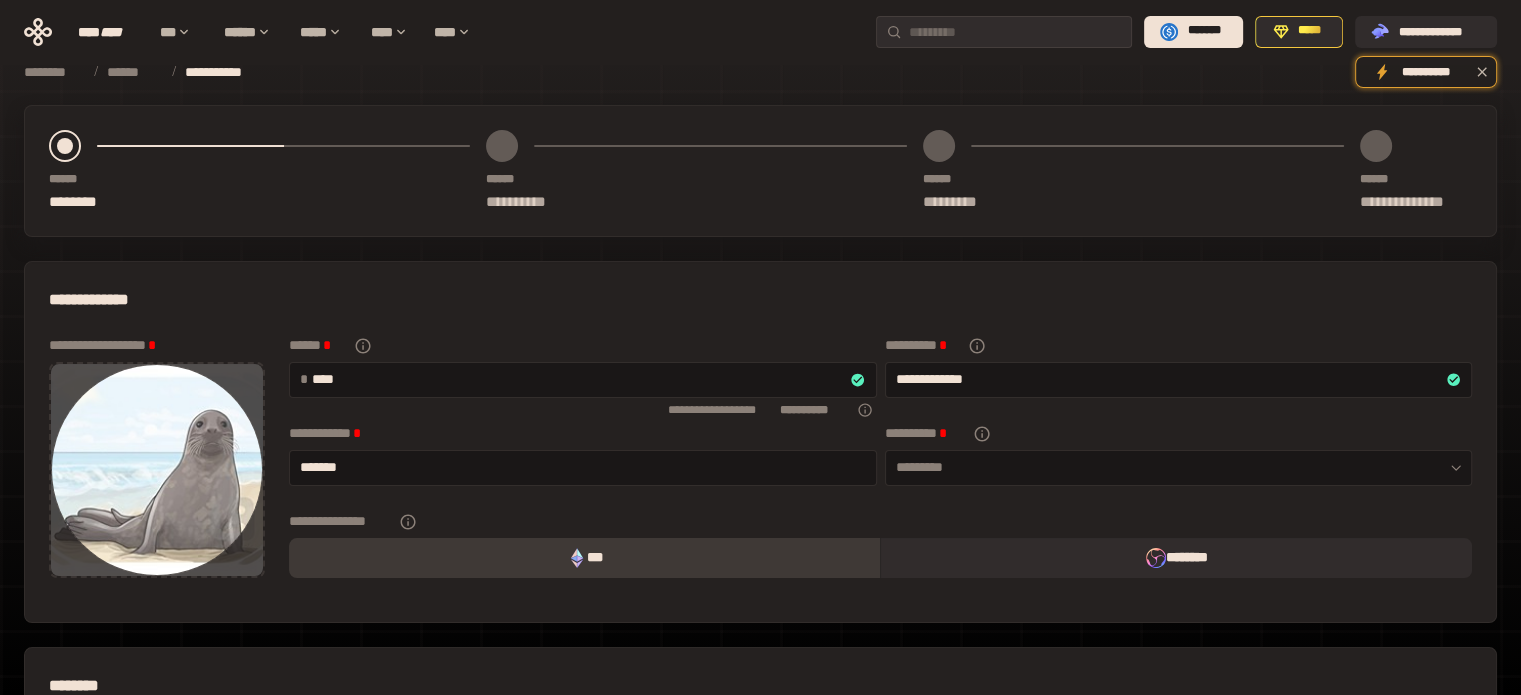 type on "*******" 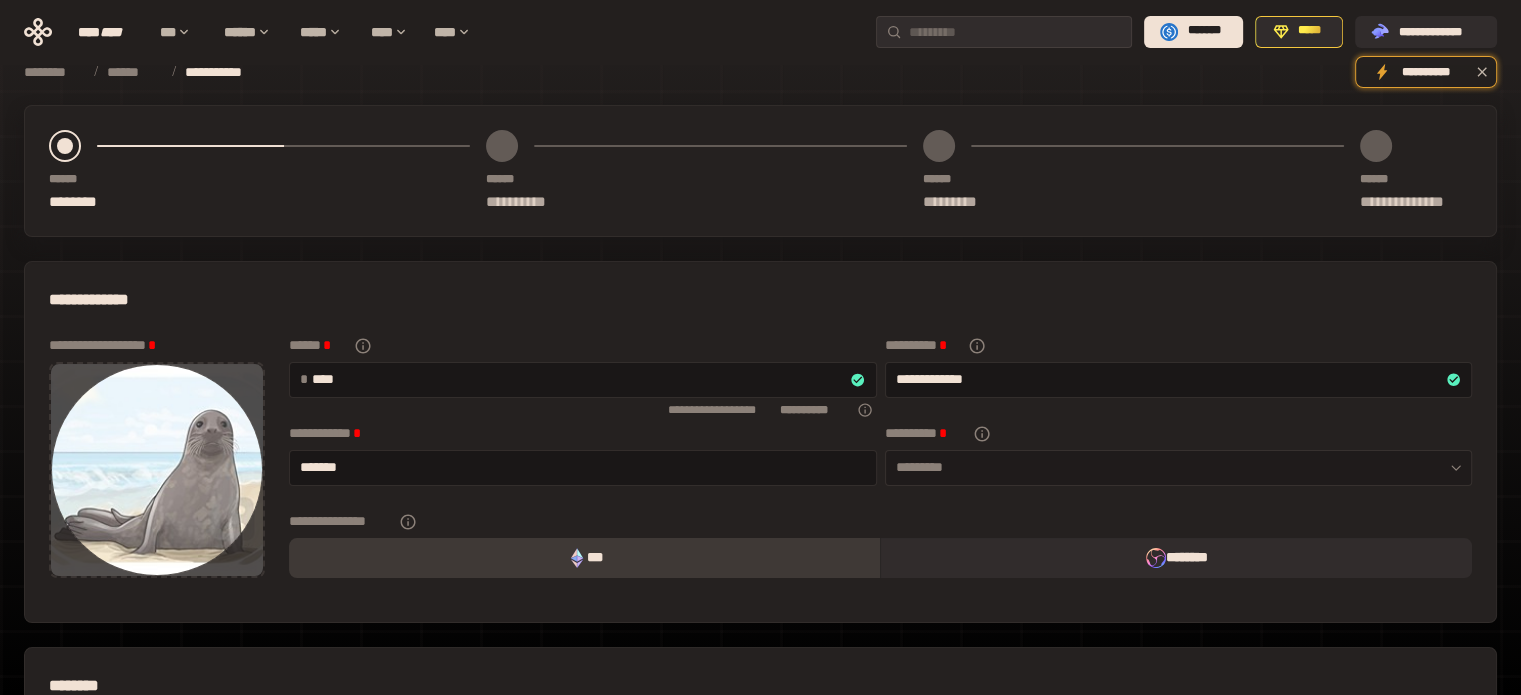 click on "*********" at bounding box center (1179, 468) 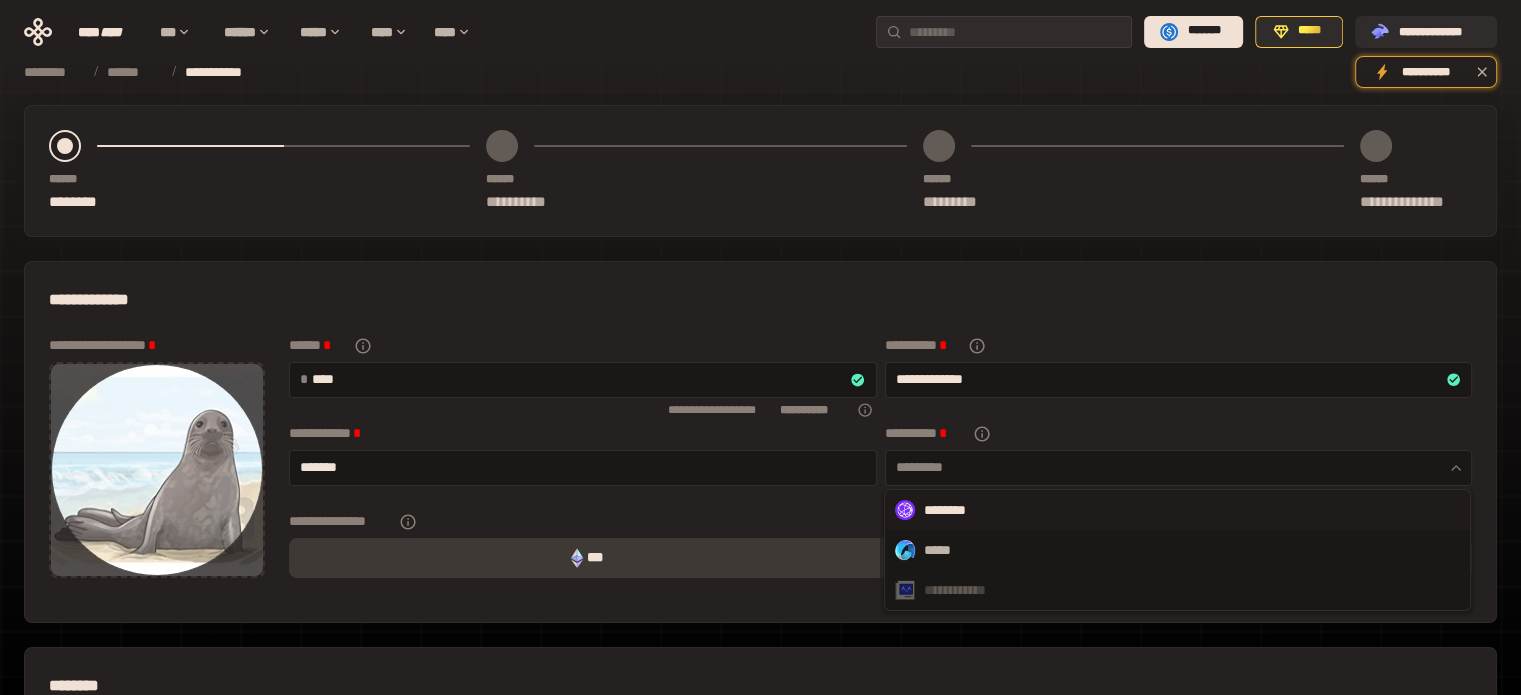 click on "********" at bounding box center [1177, 510] 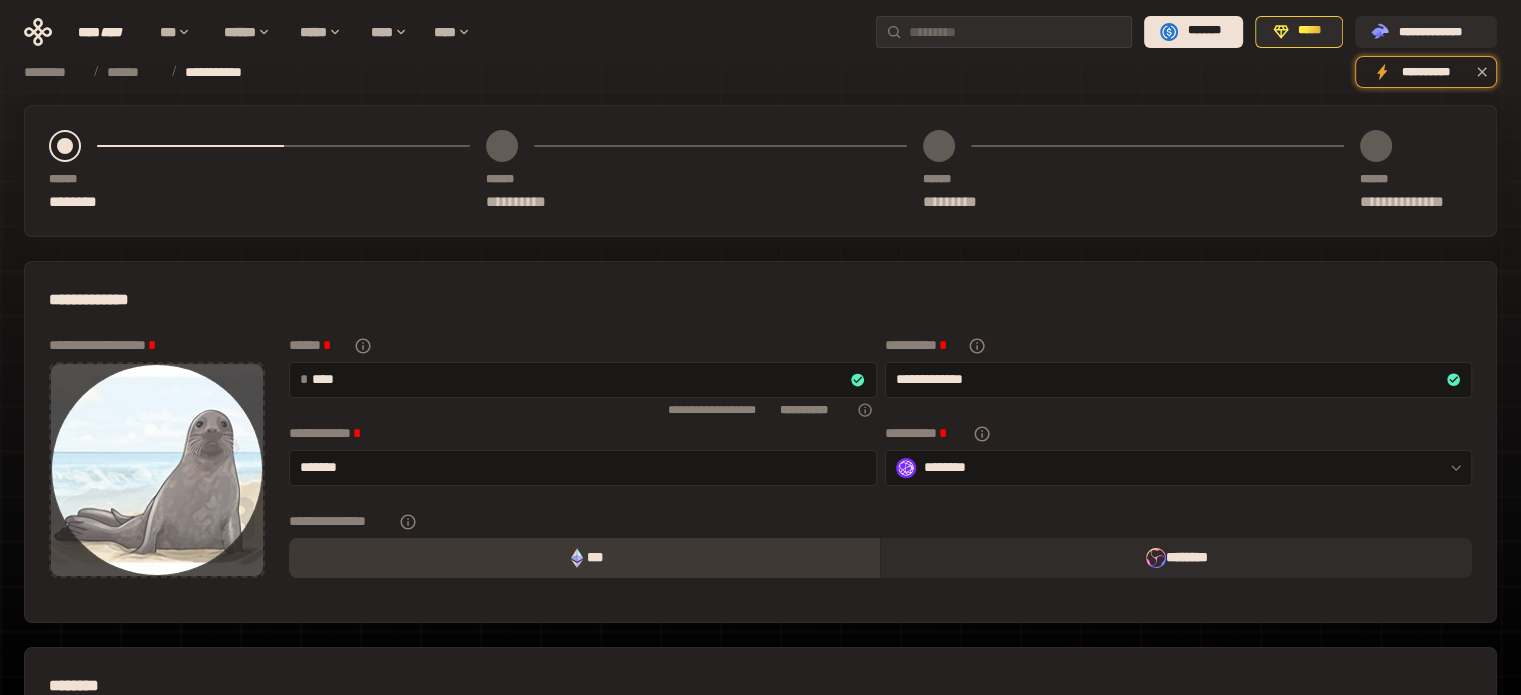 click on "***" at bounding box center [584, 558] 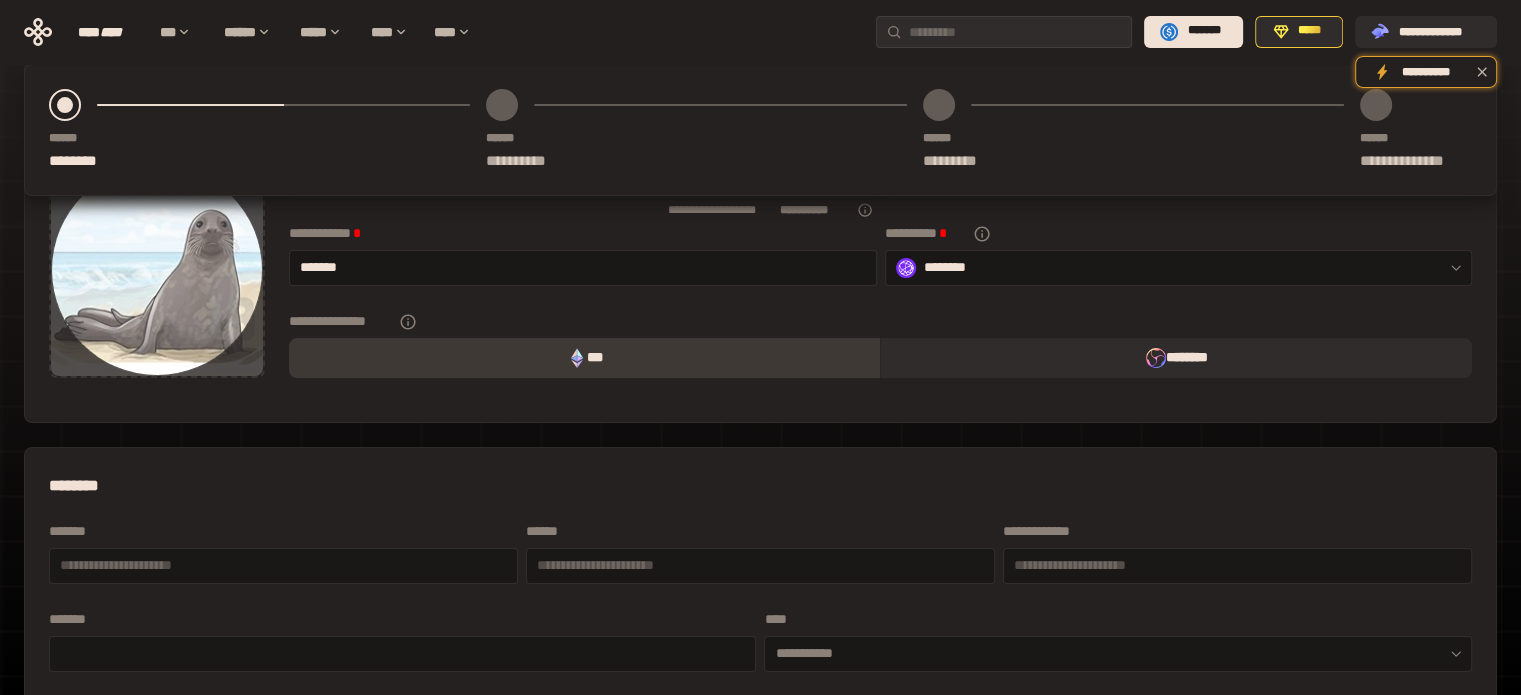 scroll, scrollTop: 300, scrollLeft: 0, axis: vertical 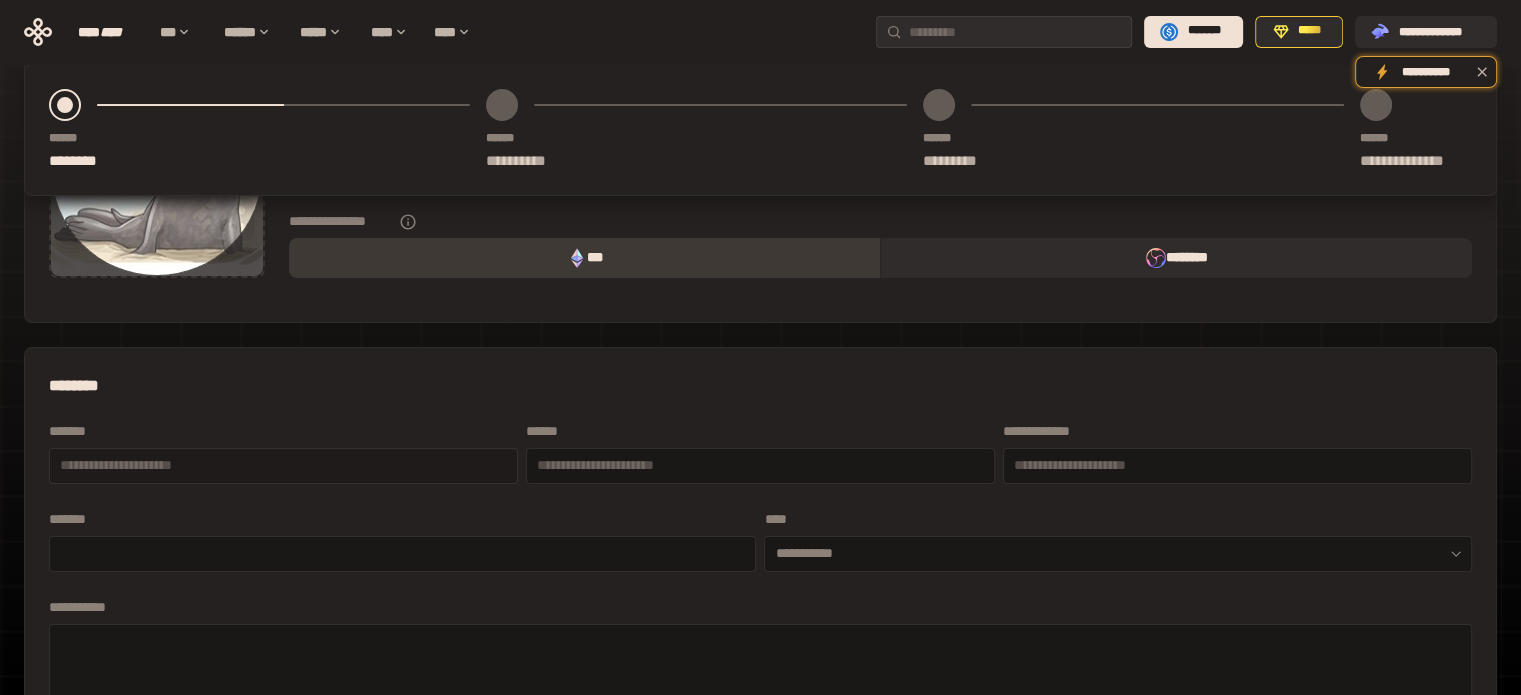 click at bounding box center (283, 465) 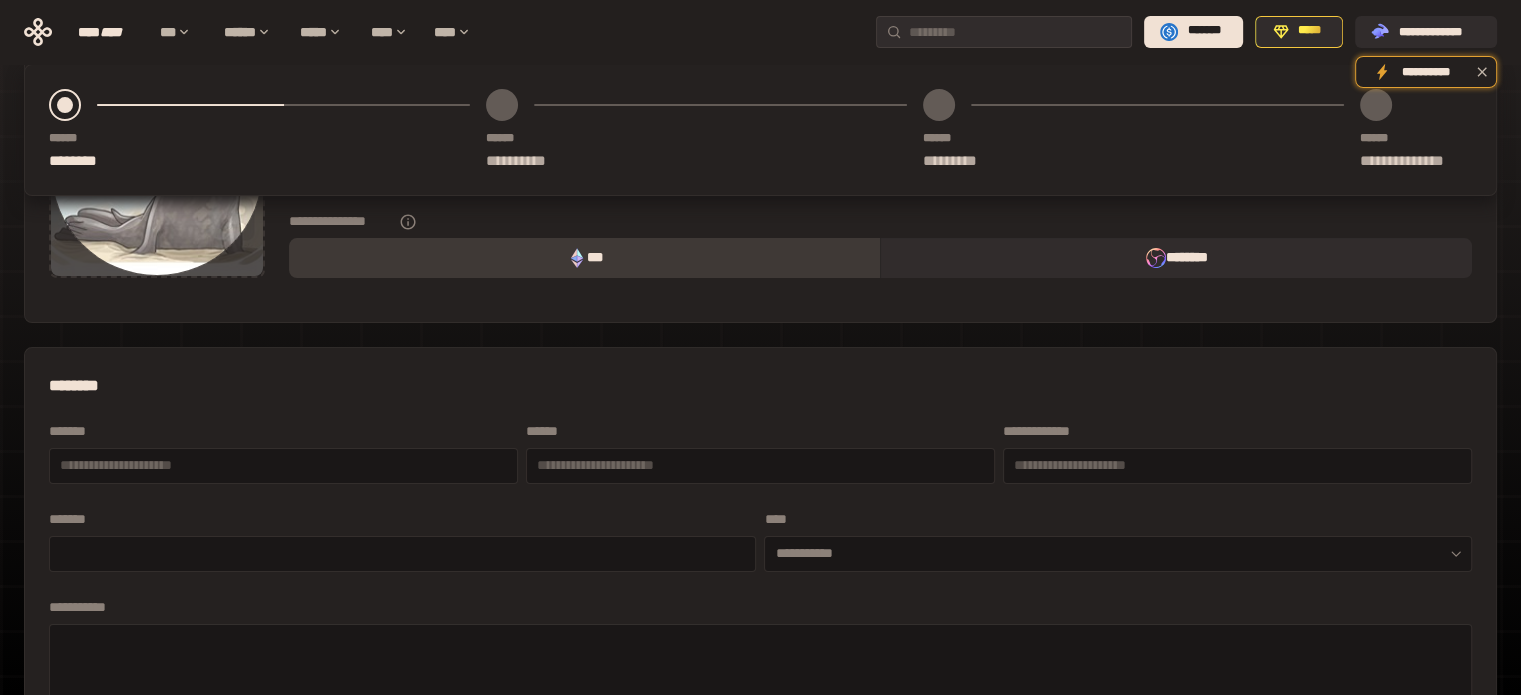 scroll, scrollTop: 500, scrollLeft: 0, axis: vertical 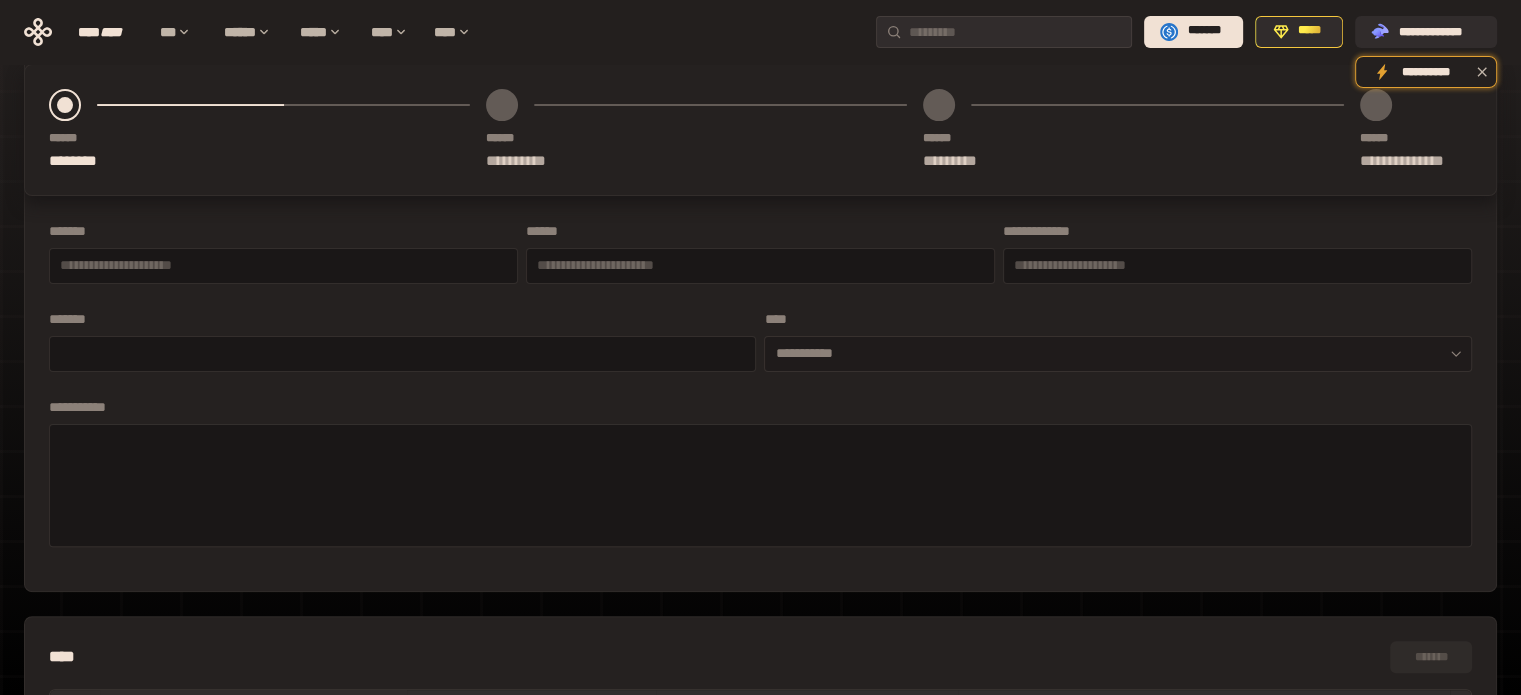 click on "**********" at bounding box center (1118, 354) 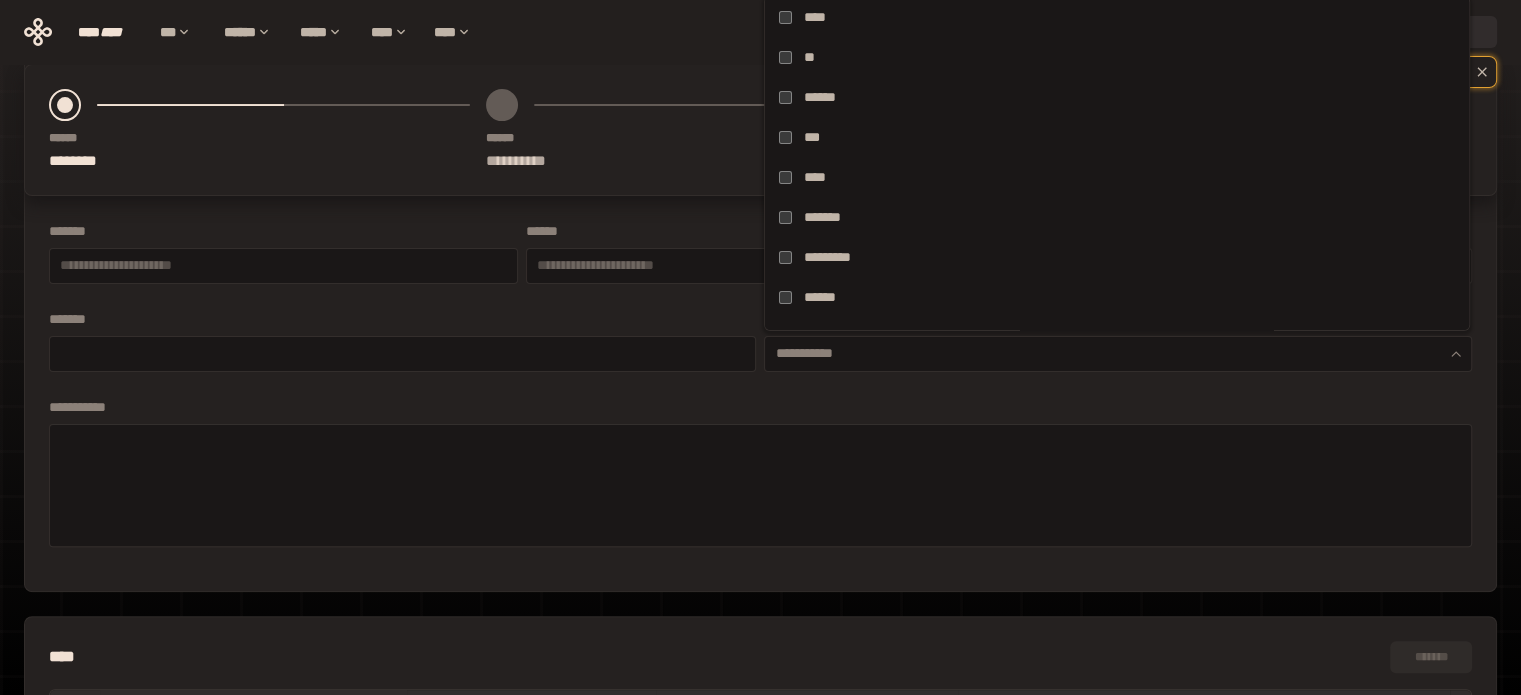 click on "**********" at bounding box center [760, 260] 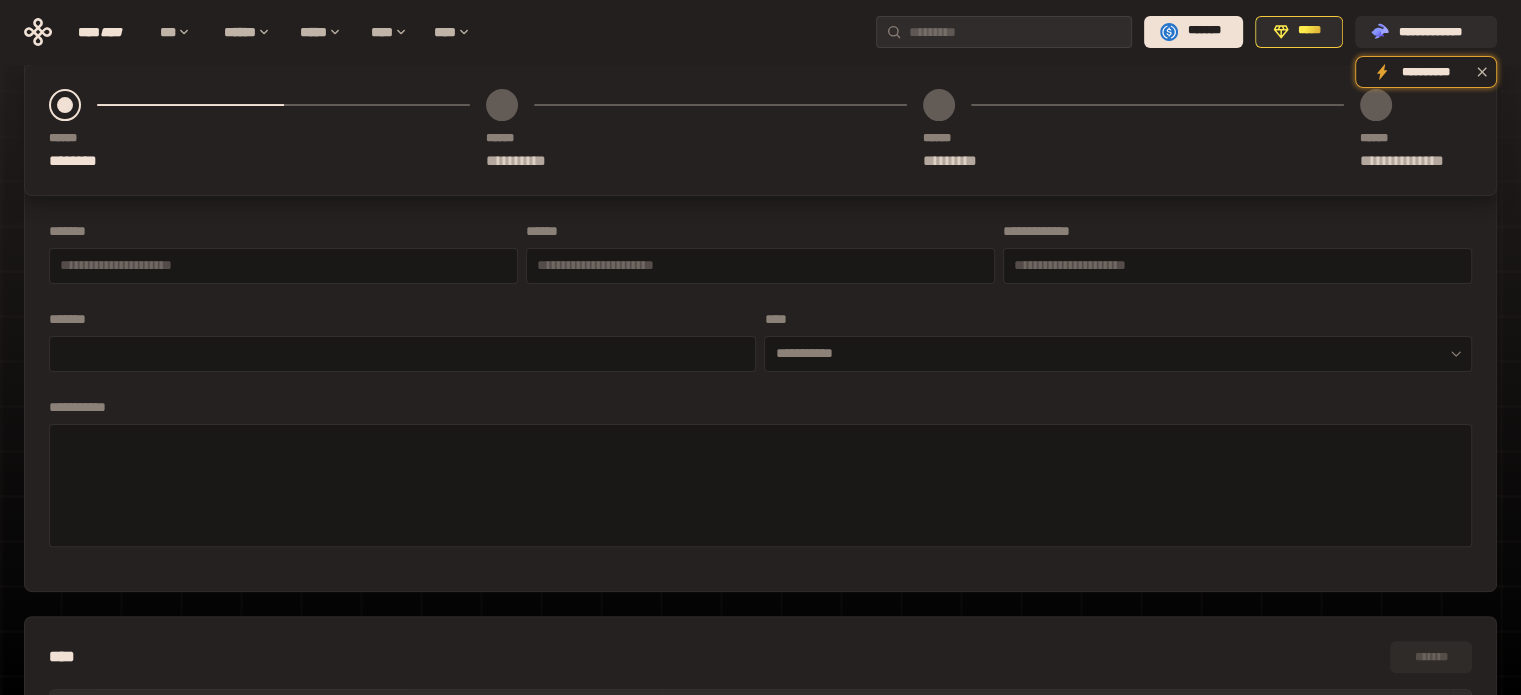scroll, scrollTop: 300, scrollLeft: 0, axis: vertical 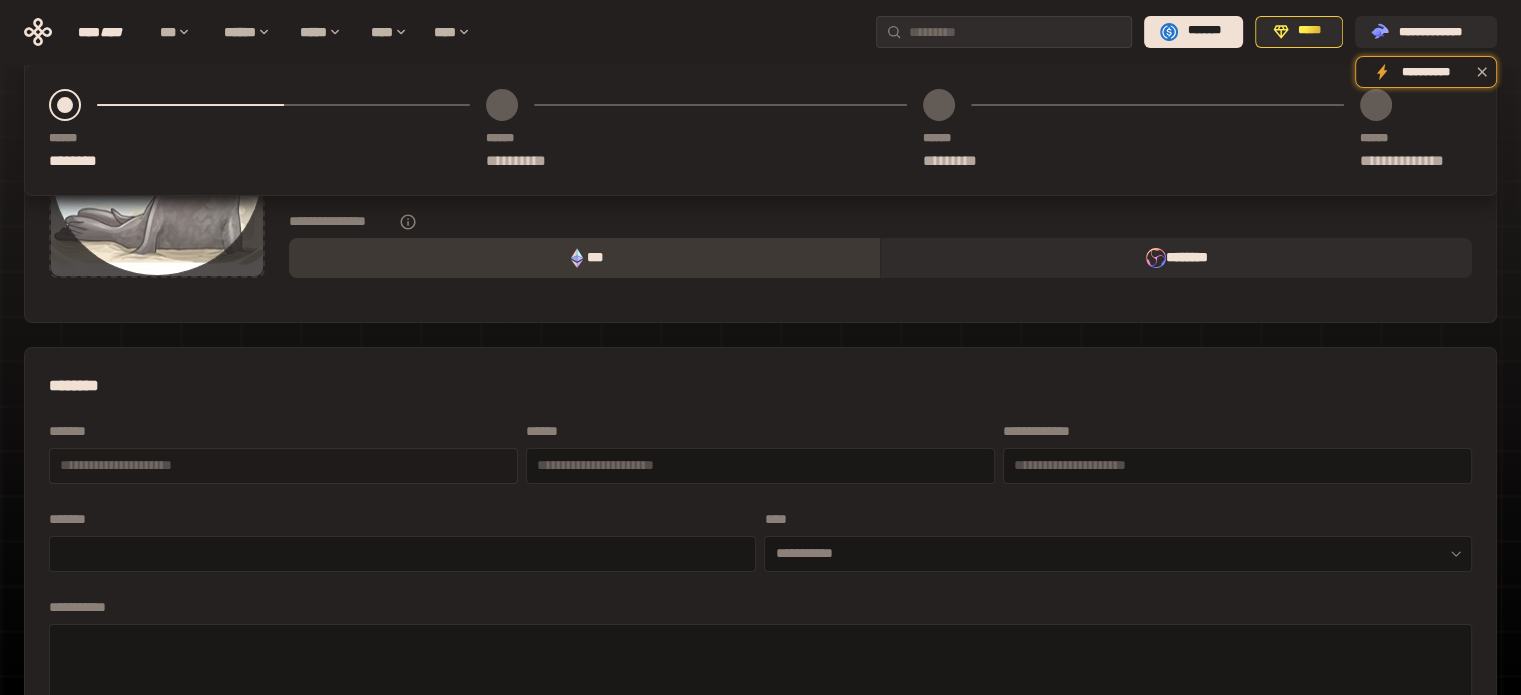 click at bounding box center [283, 465] 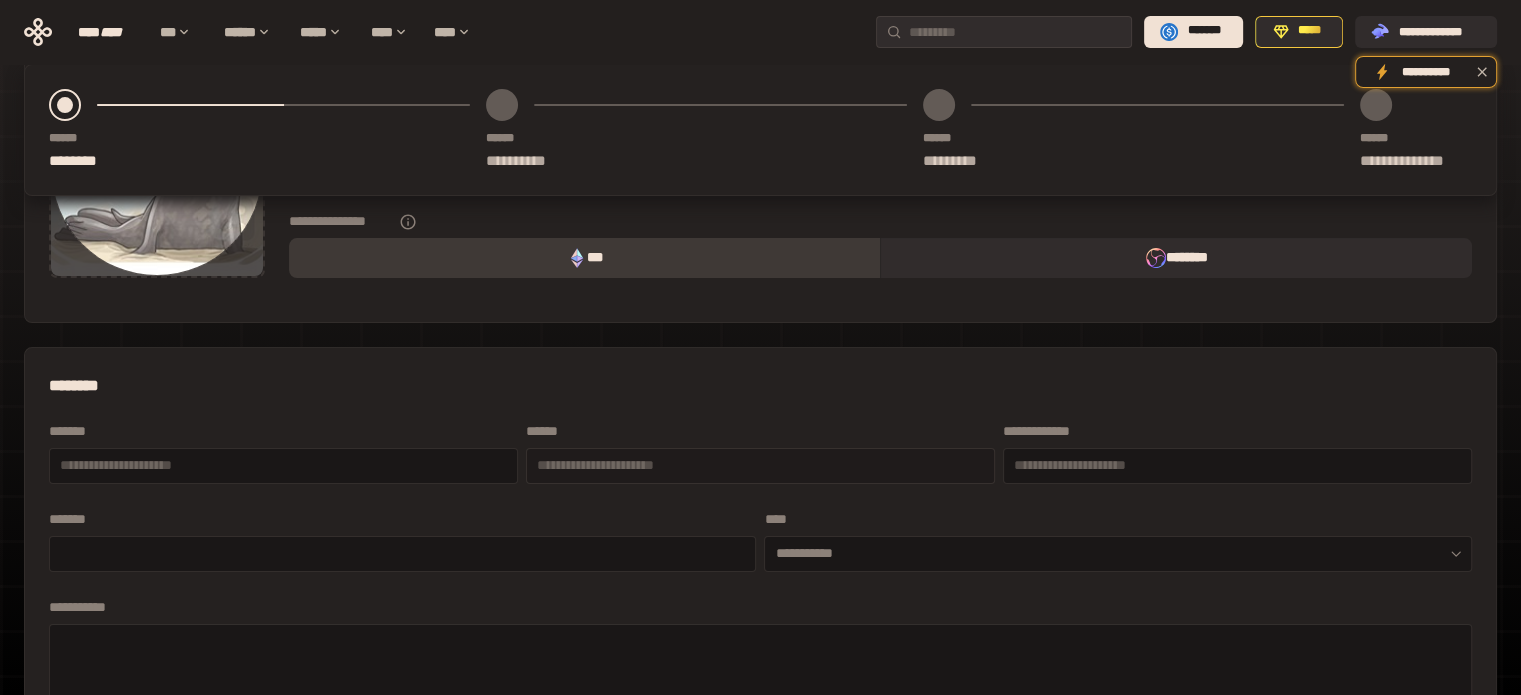 click at bounding box center [760, 465] 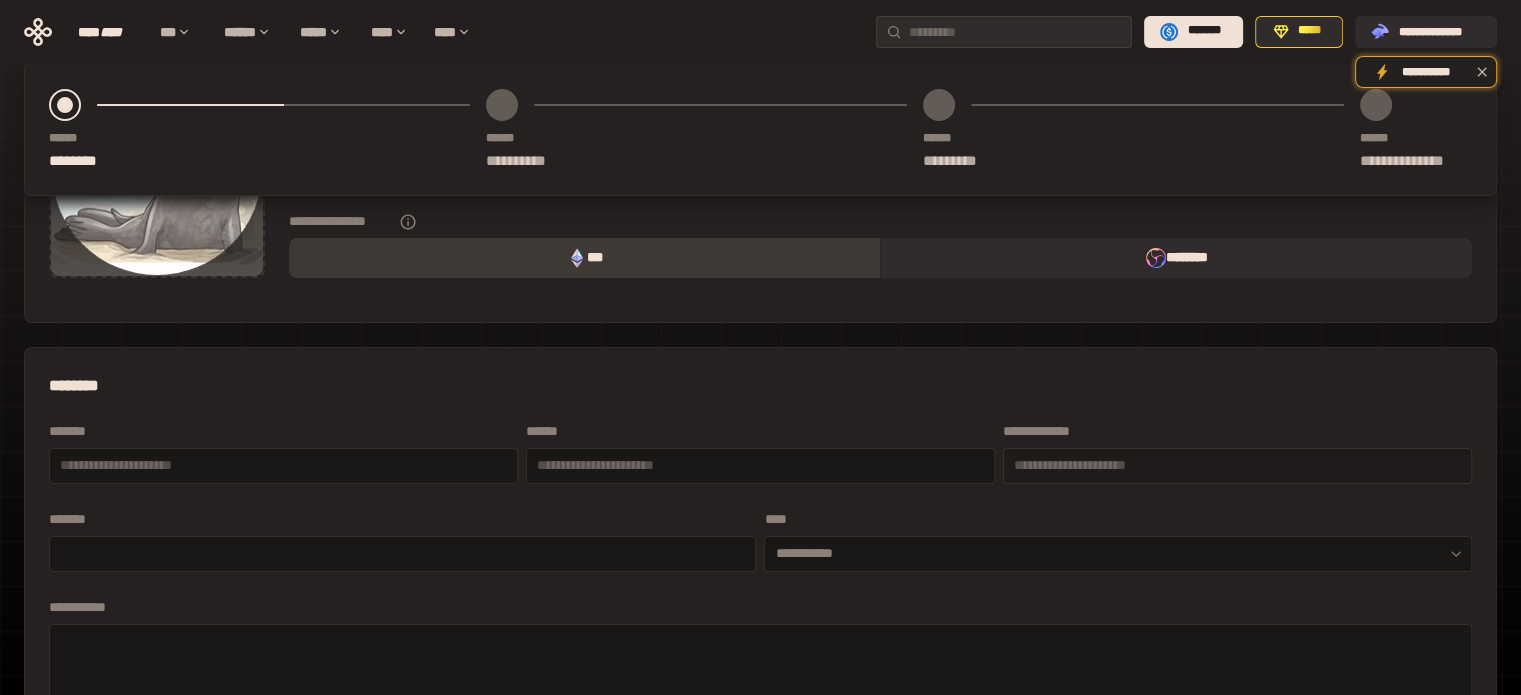 click at bounding box center (1237, 465) 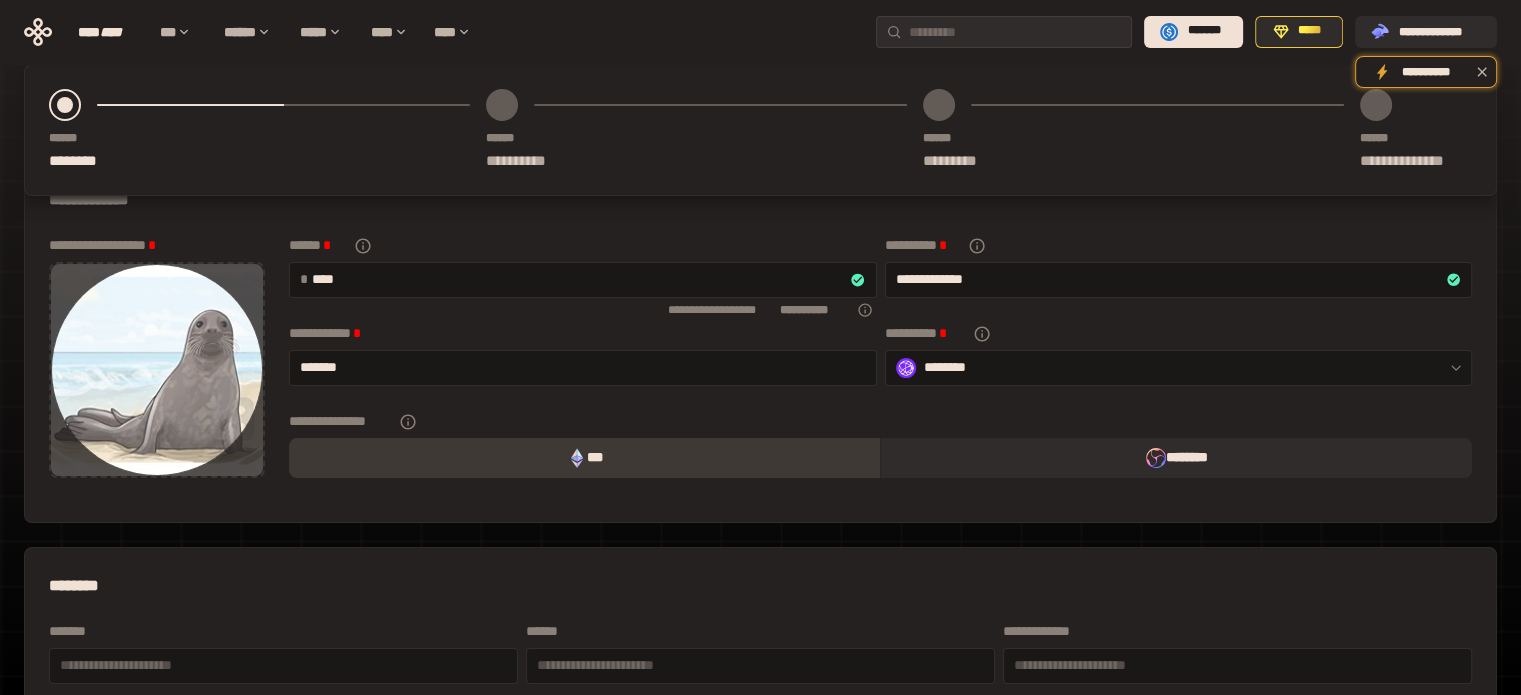 scroll, scrollTop: 300, scrollLeft: 0, axis: vertical 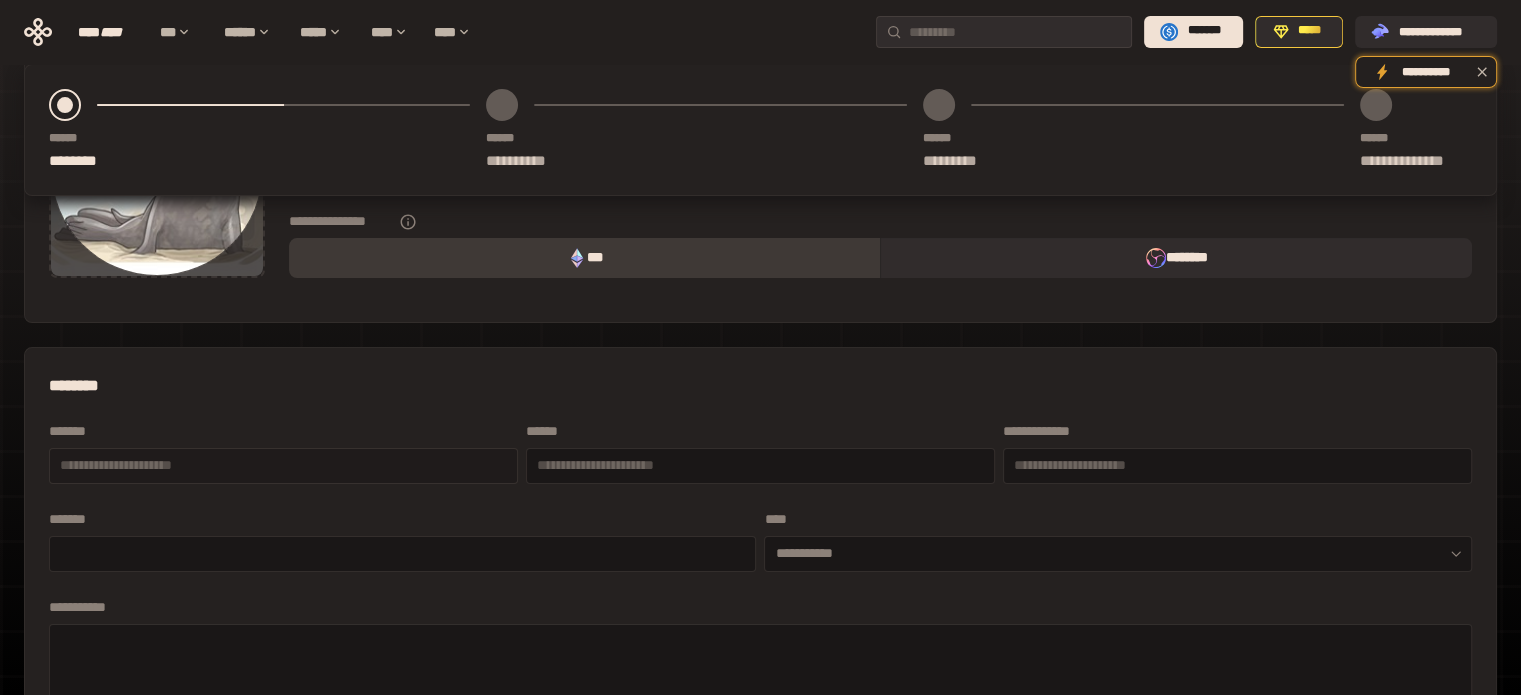 click at bounding box center [283, 465] 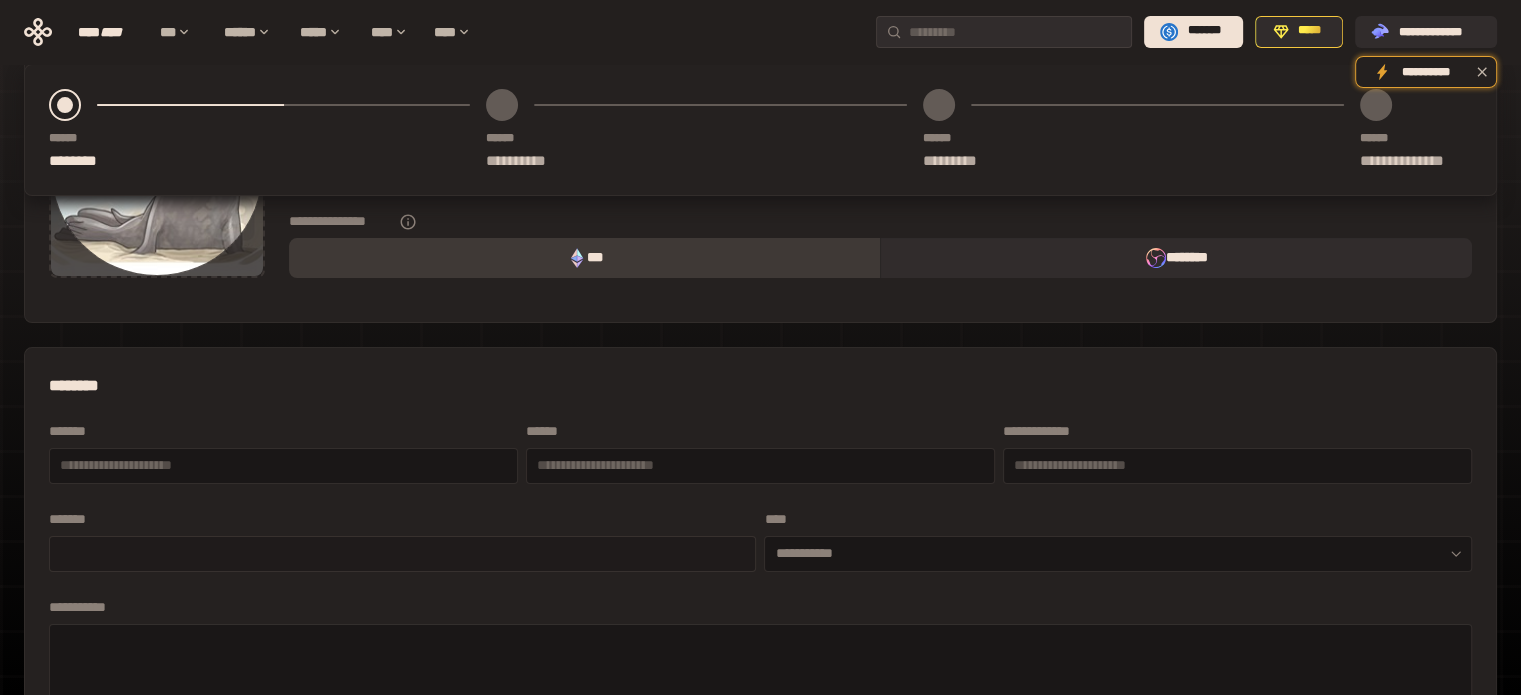 click at bounding box center (402, 553) 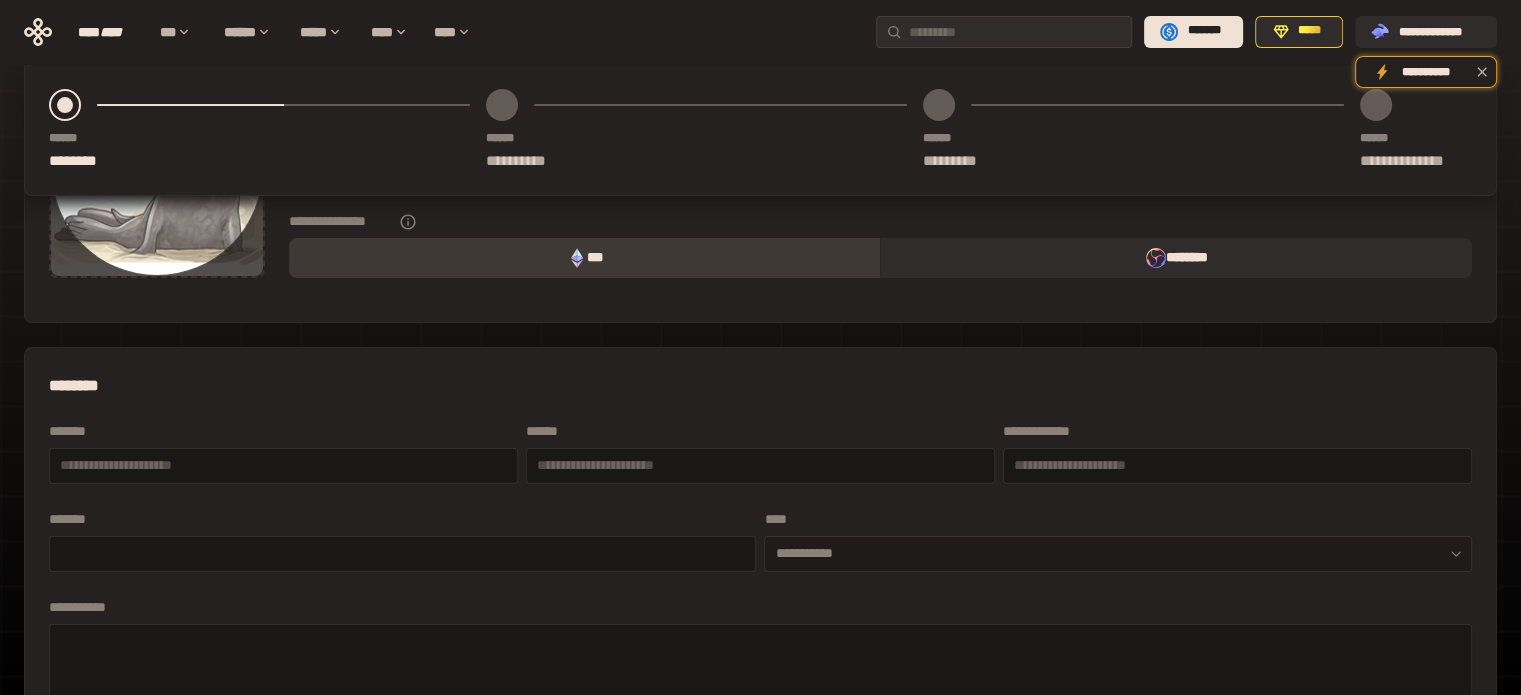click on "**********" at bounding box center (1118, 554) 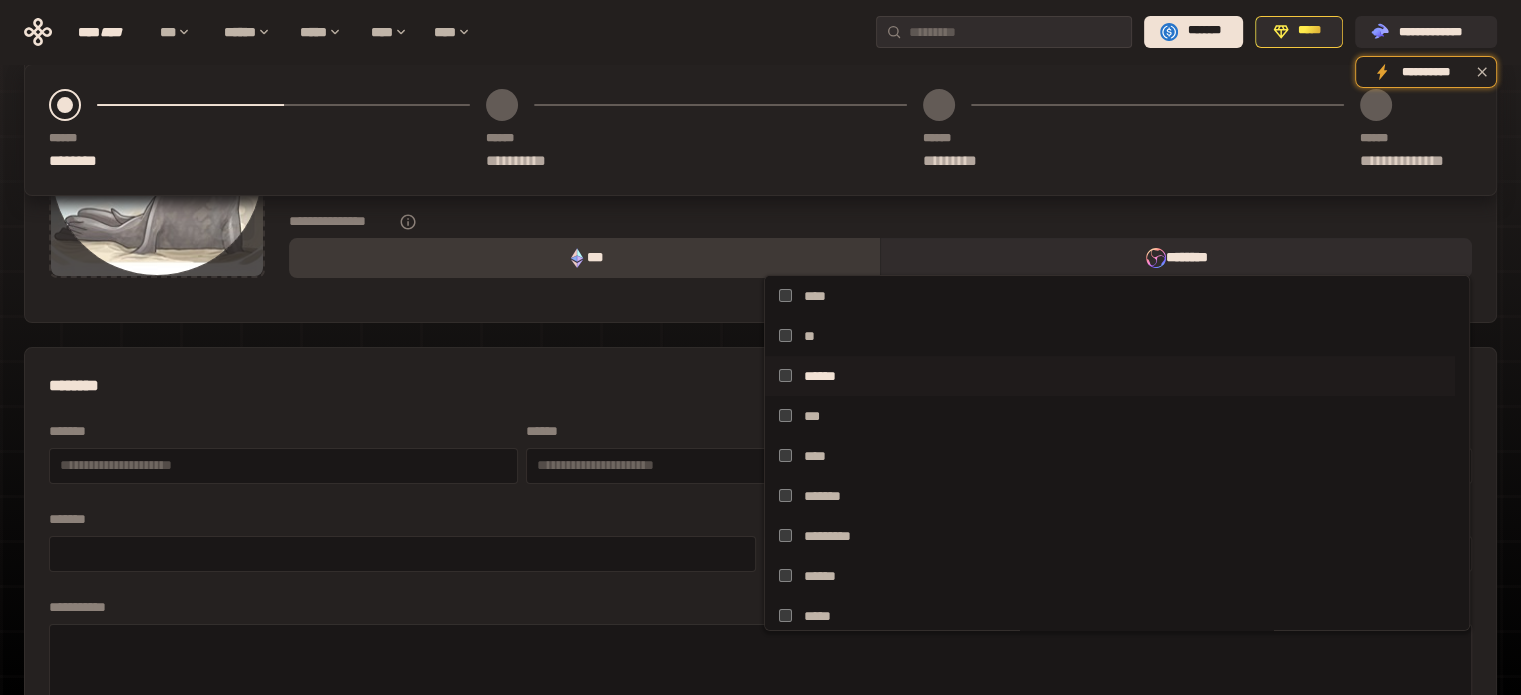 scroll, scrollTop: 100, scrollLeft: 0, axis: vertical 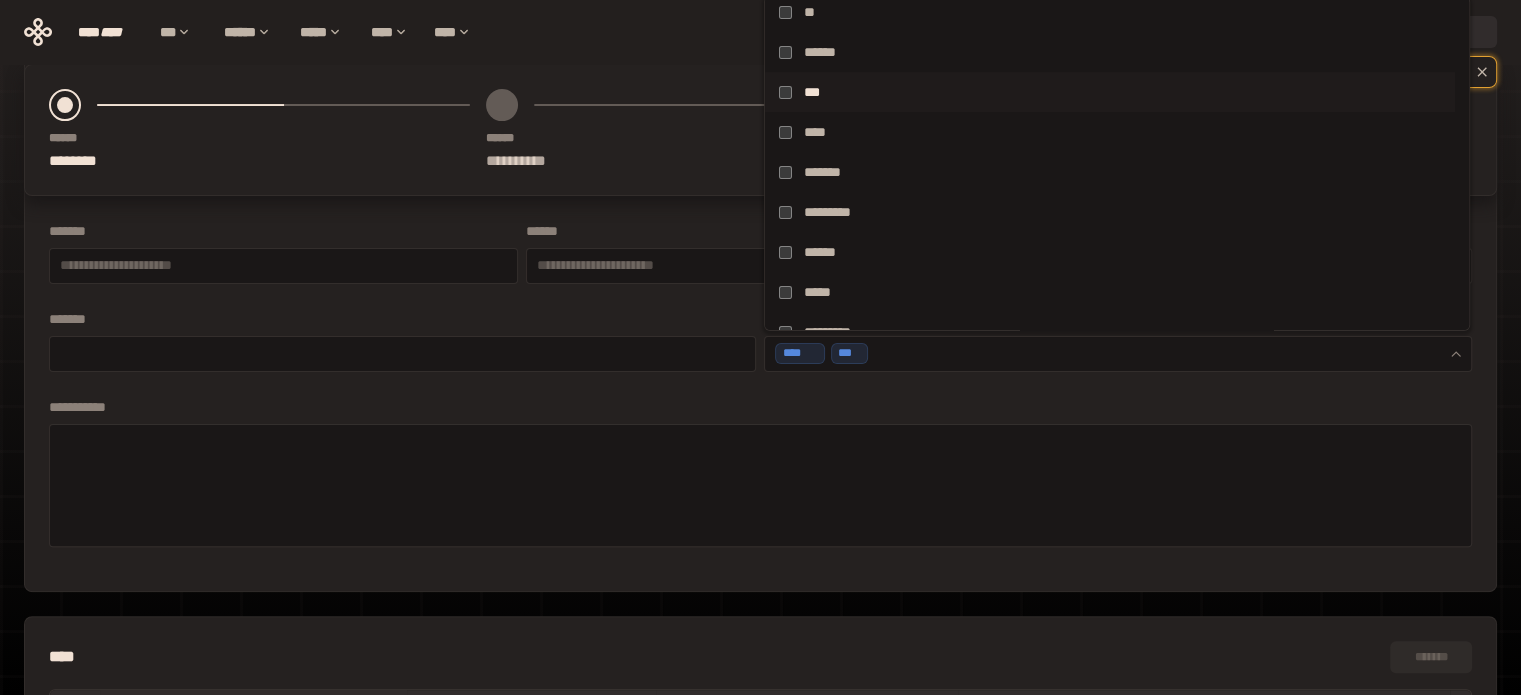 click on "*******" at bounding box center [402, 320] 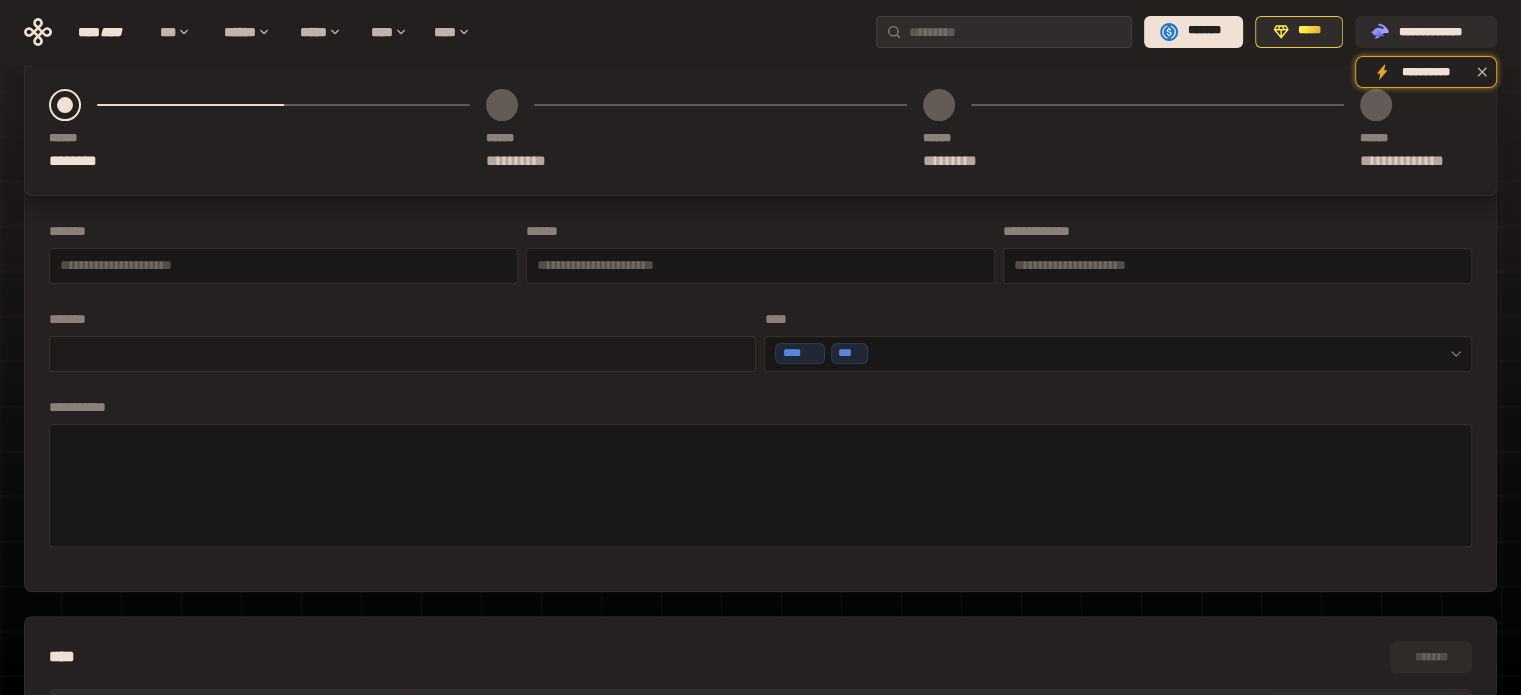 click at bounding box center (402, 353) 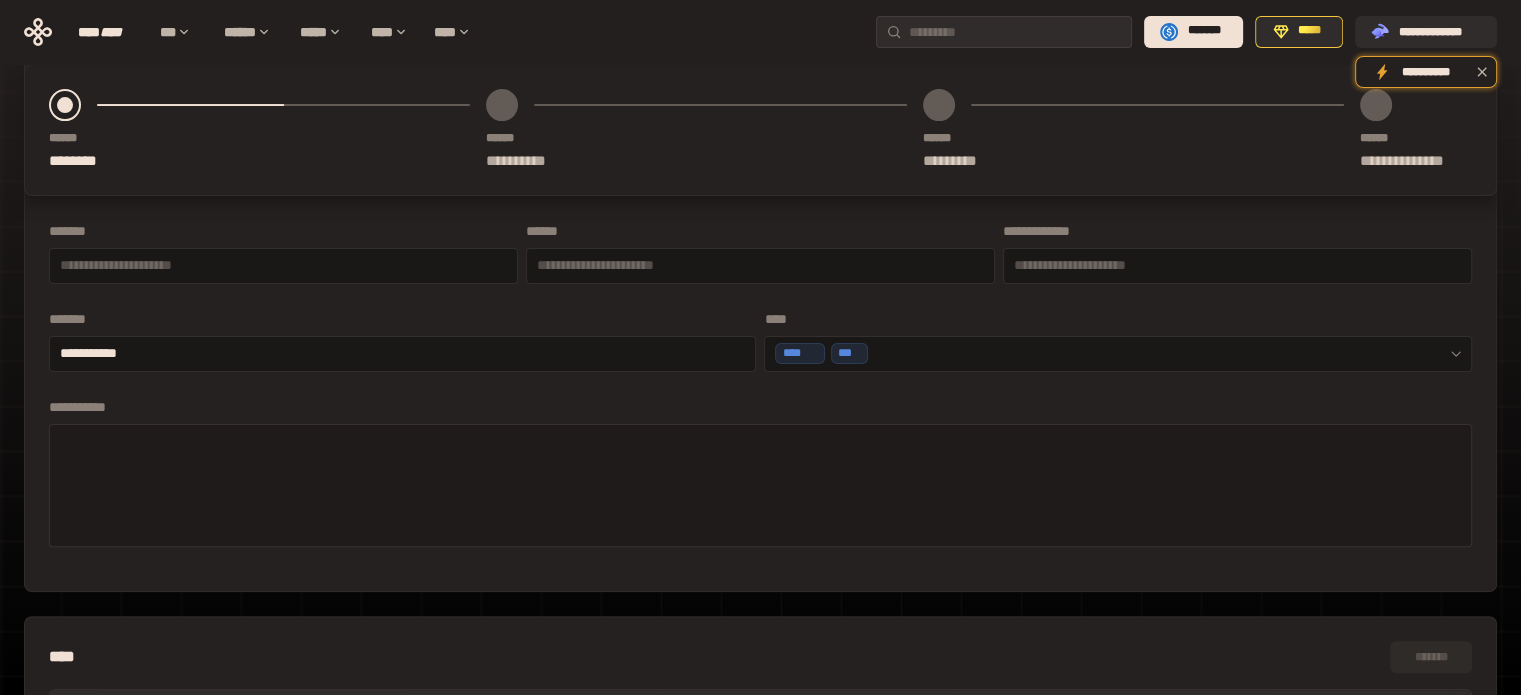 type on "**********" 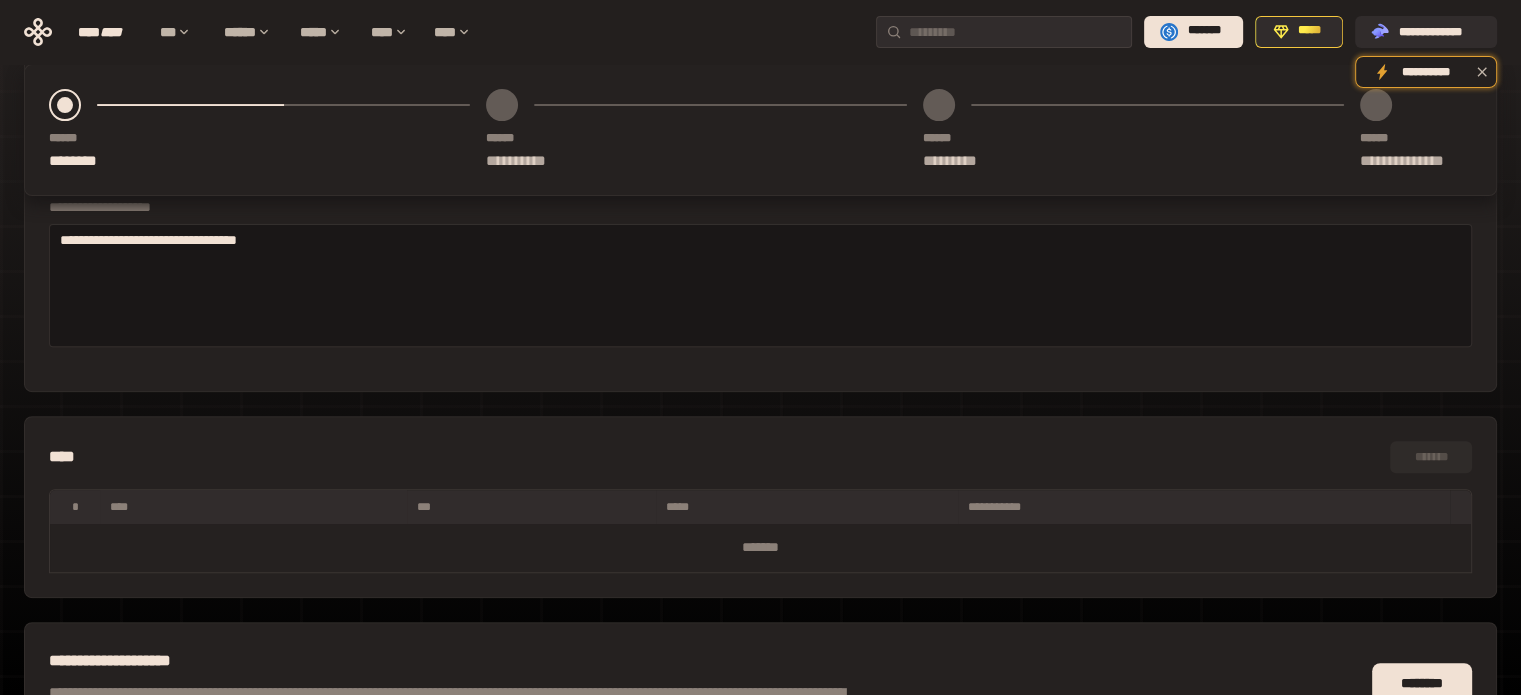 scroll, scrollTop: 200, scrollLeft: 0, axis: vertical 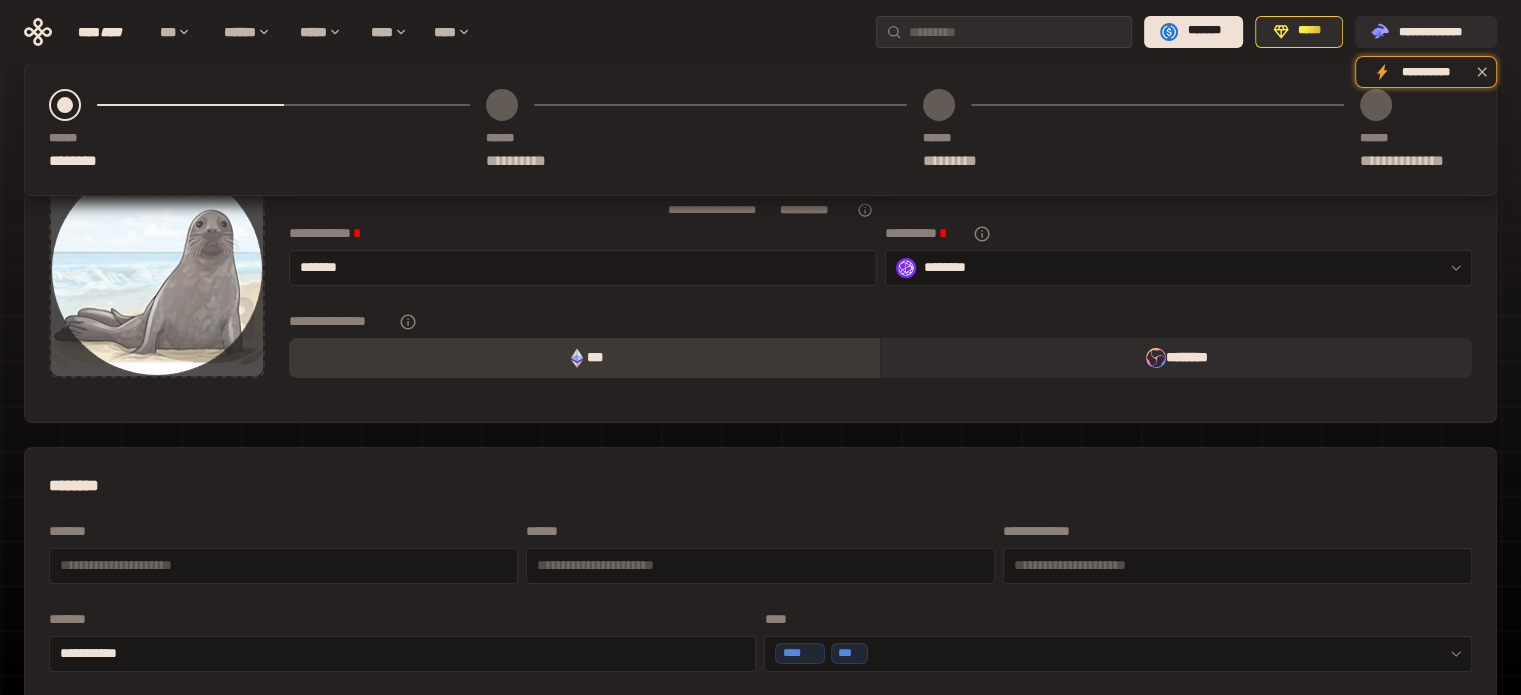 type on "**********" 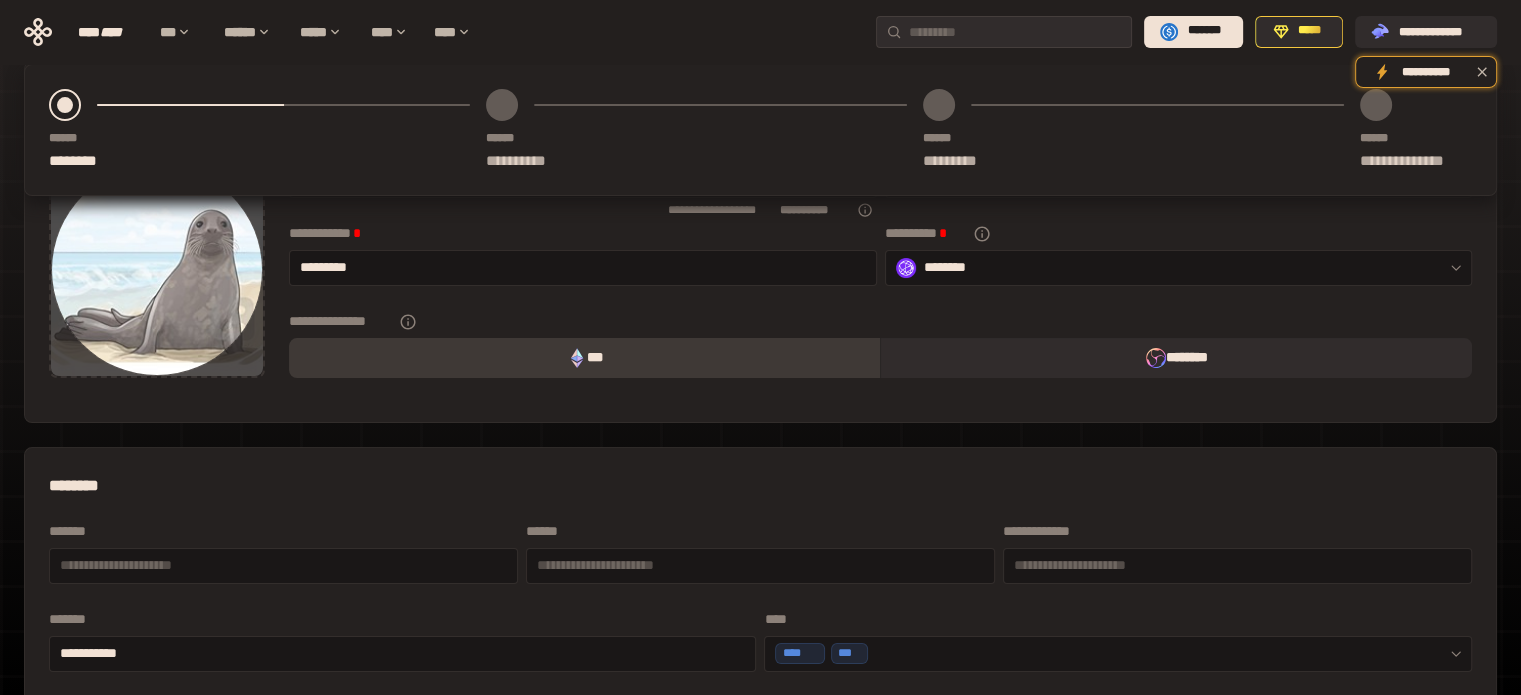 scroll, scrollTop: 500, scrollLeft: 0, axis: vertical 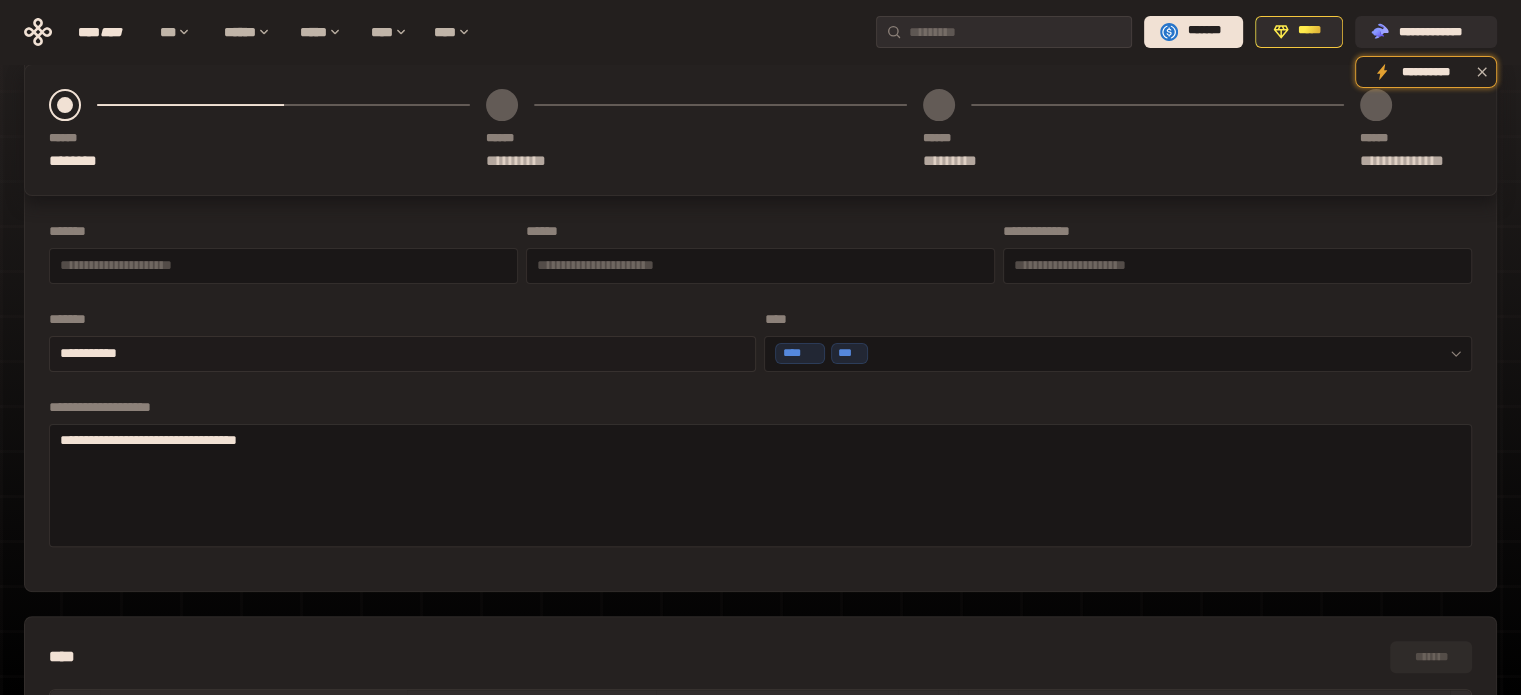 type on "*********" 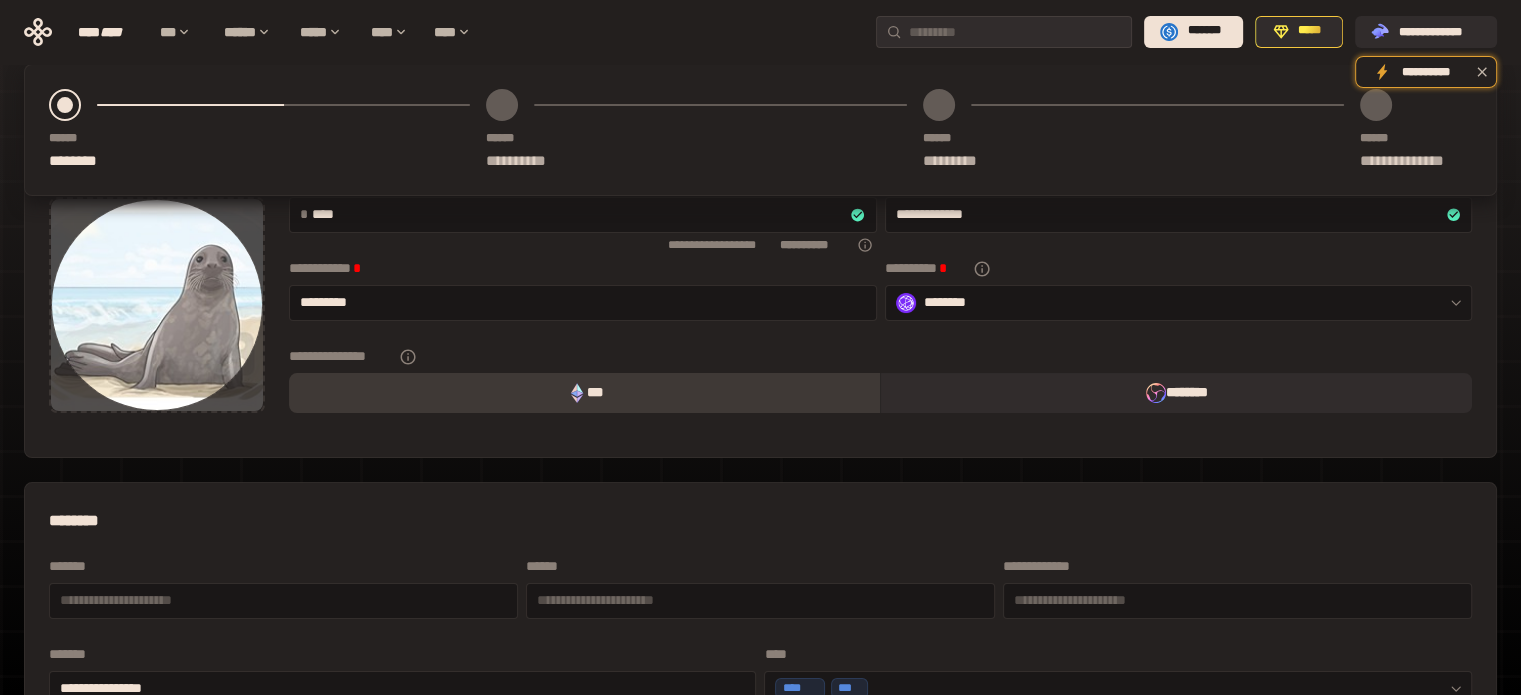 scroll, scrollTop: 465, scrollLeft: 0, axis: vertical 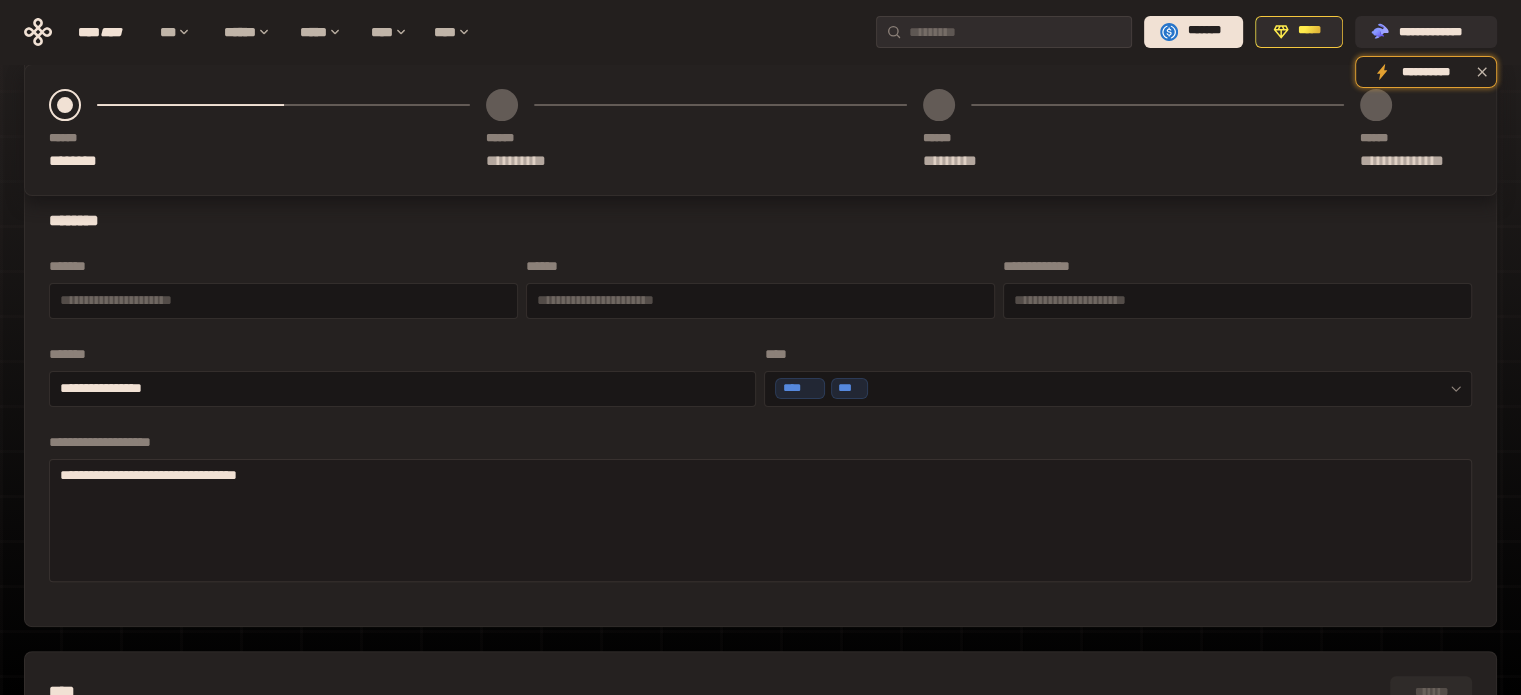 type on "**********" 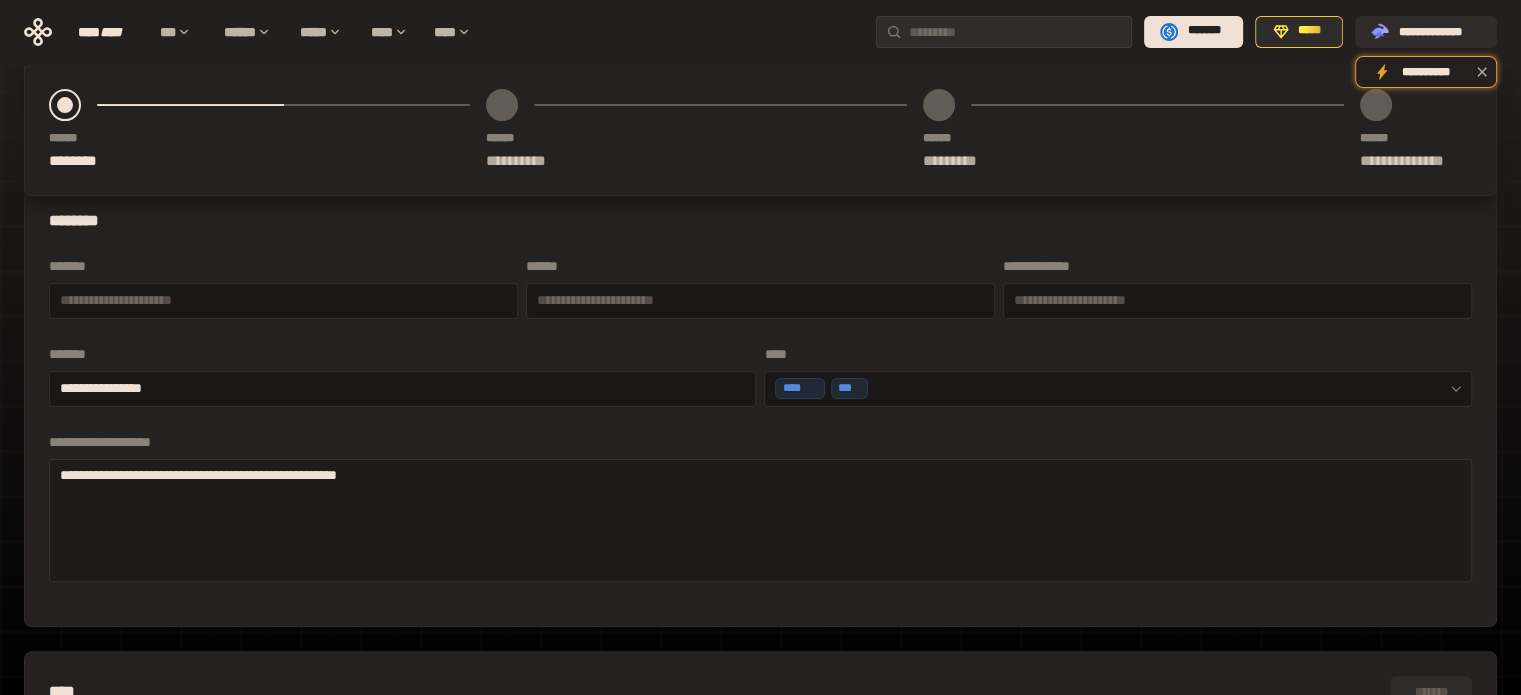 click on "**********" at bounding box center [761, 518] 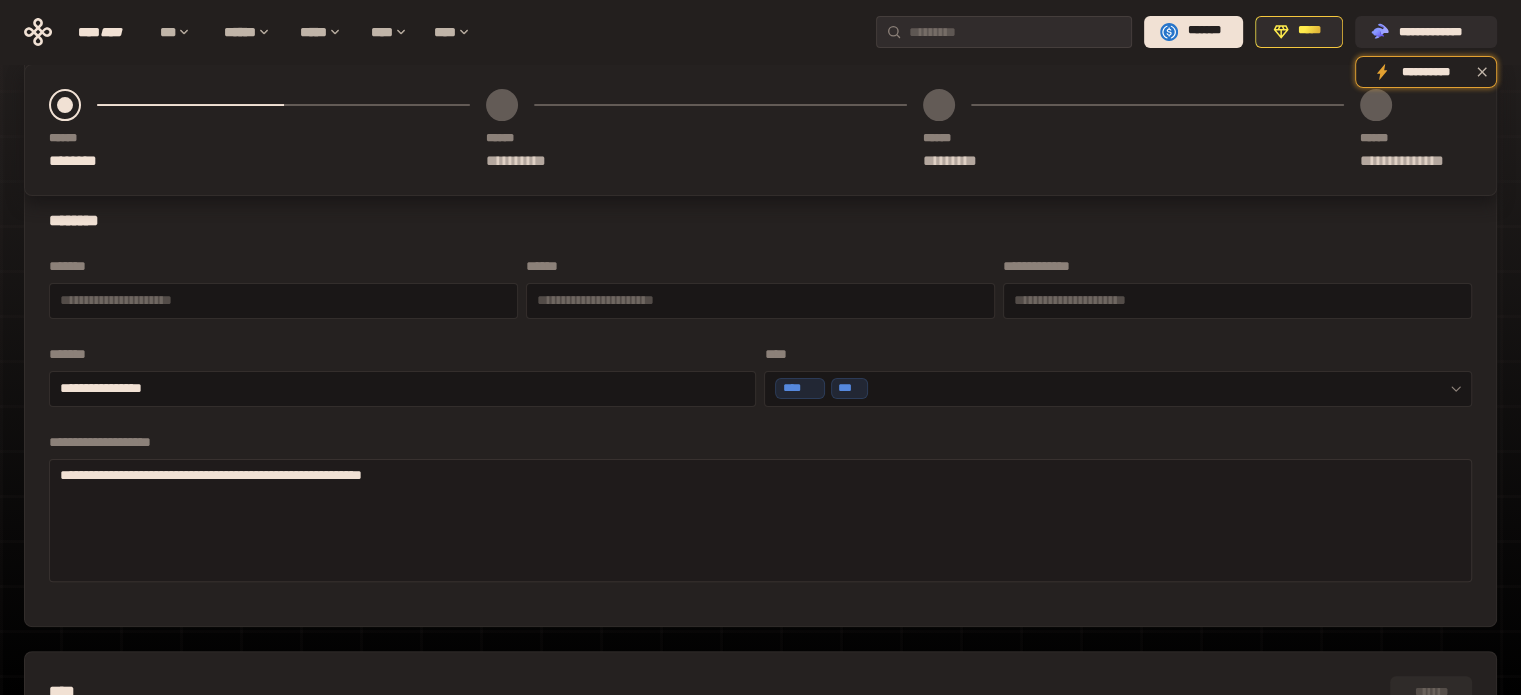 click on "**********" at bounding box center (761, 518) 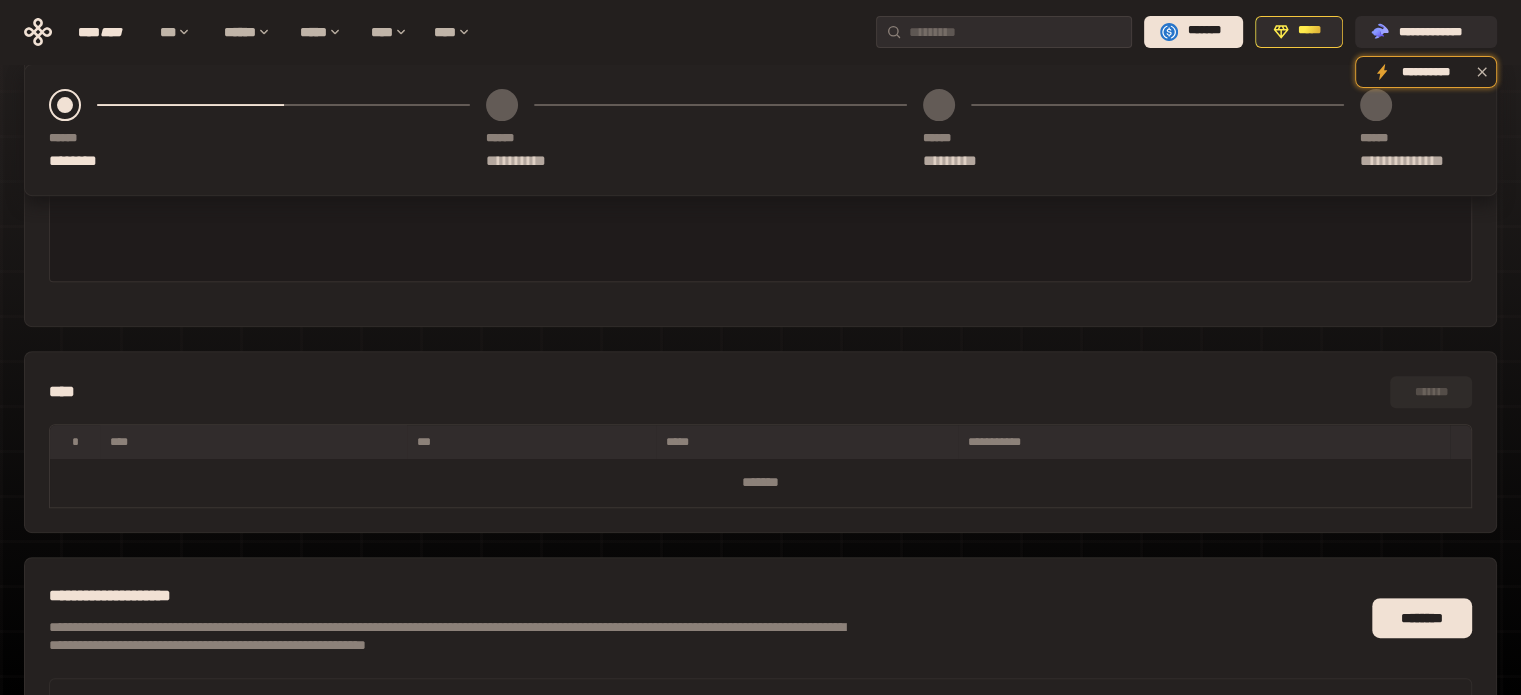 scroll, scrollTop: 865, scrollLeft: 0, axis: vertical 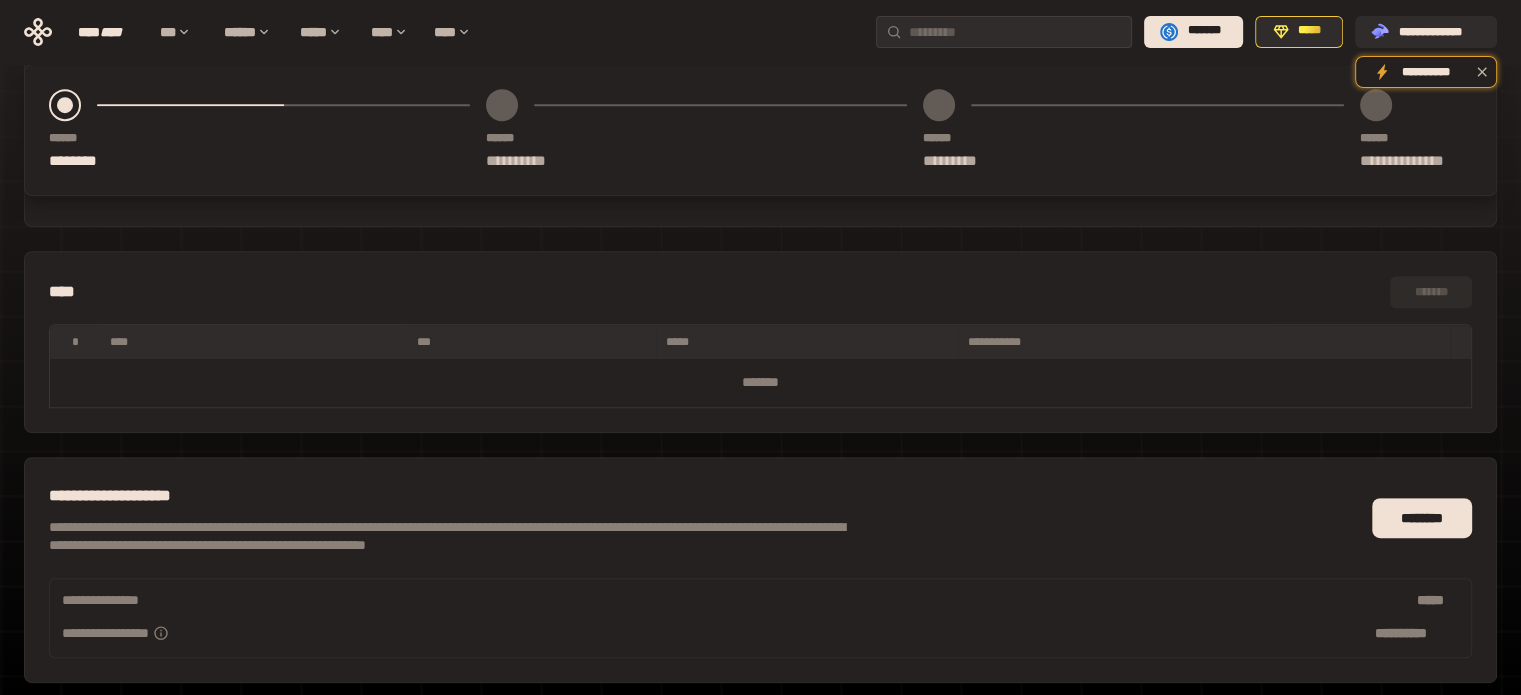 type on "**********" 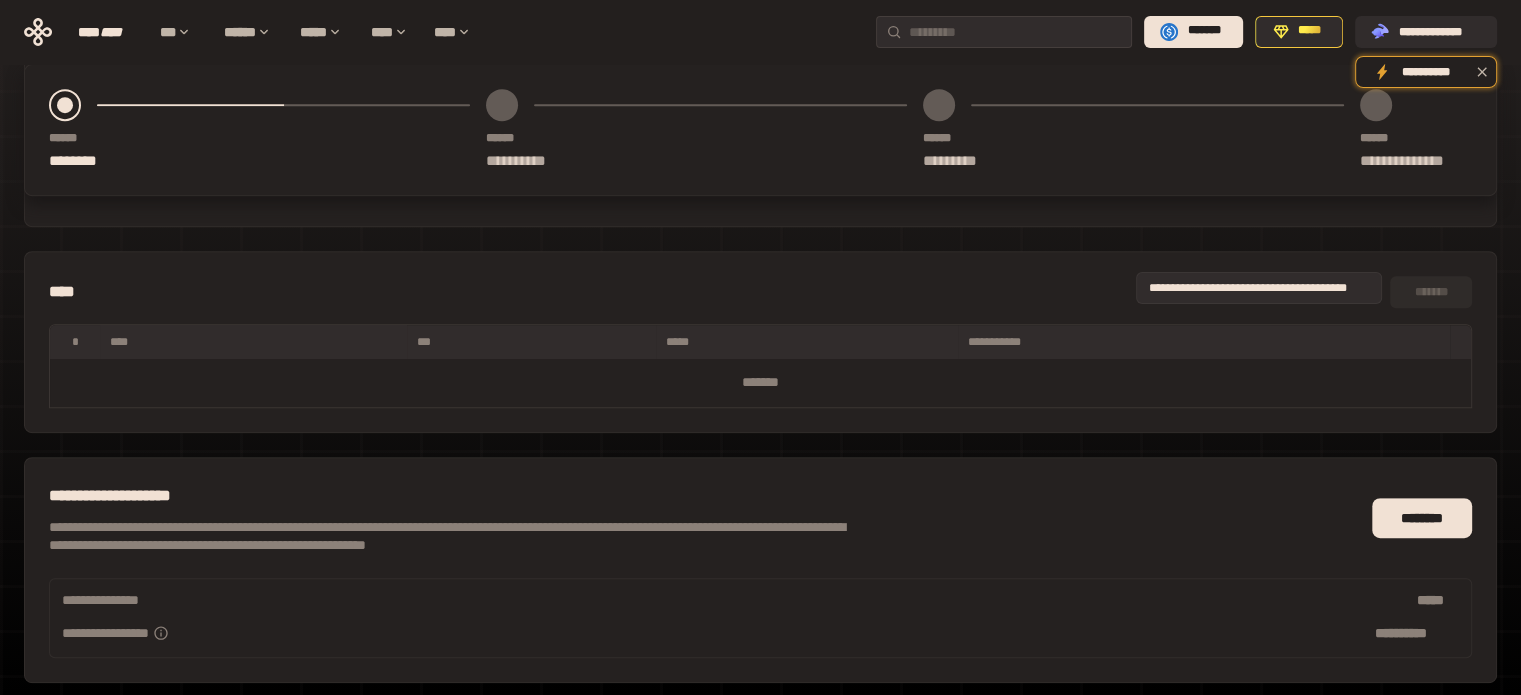 click on "*******" at bounding box center [1431, 292] 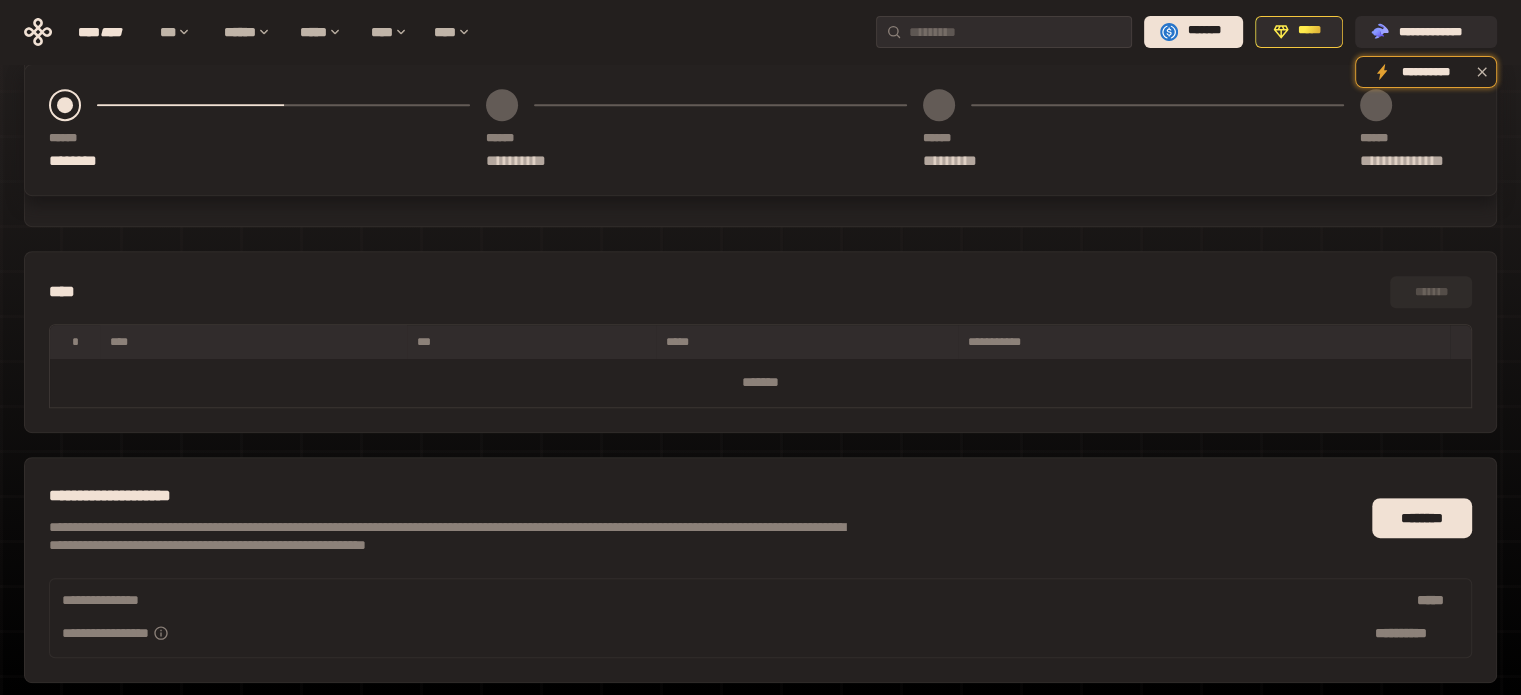 click on "*******" at bounding box center [761, 383] 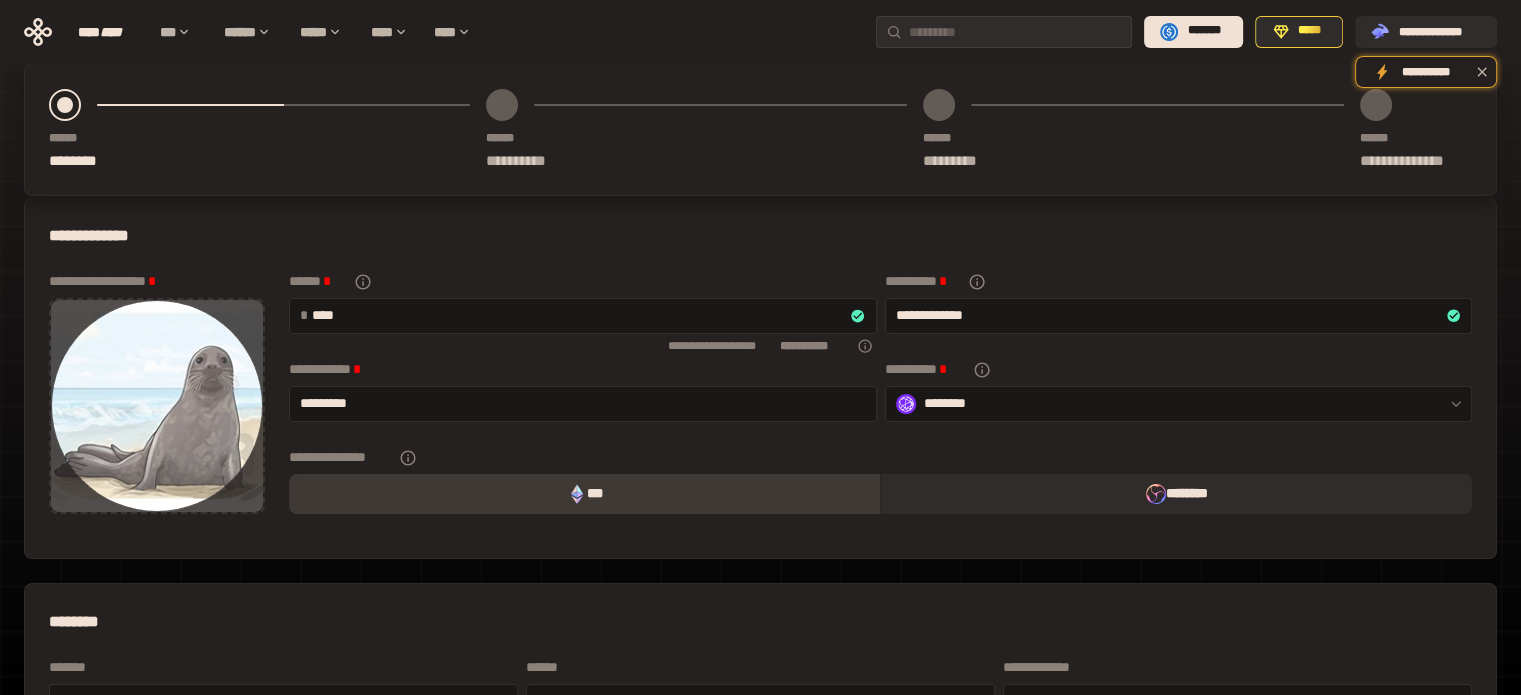 scroll, scrollTop: 0, scrollLeft: 0, axis: both 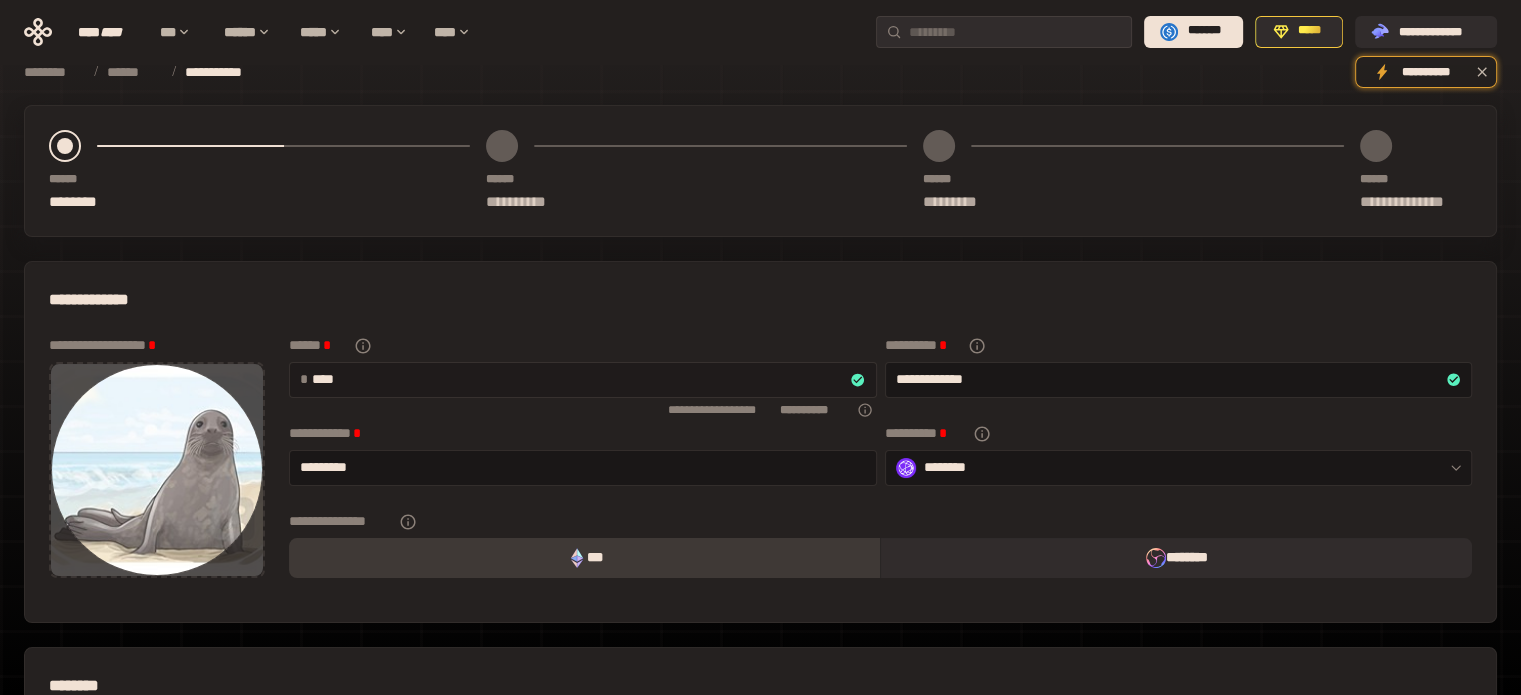 click on "****" at bounding box center (581, 379) 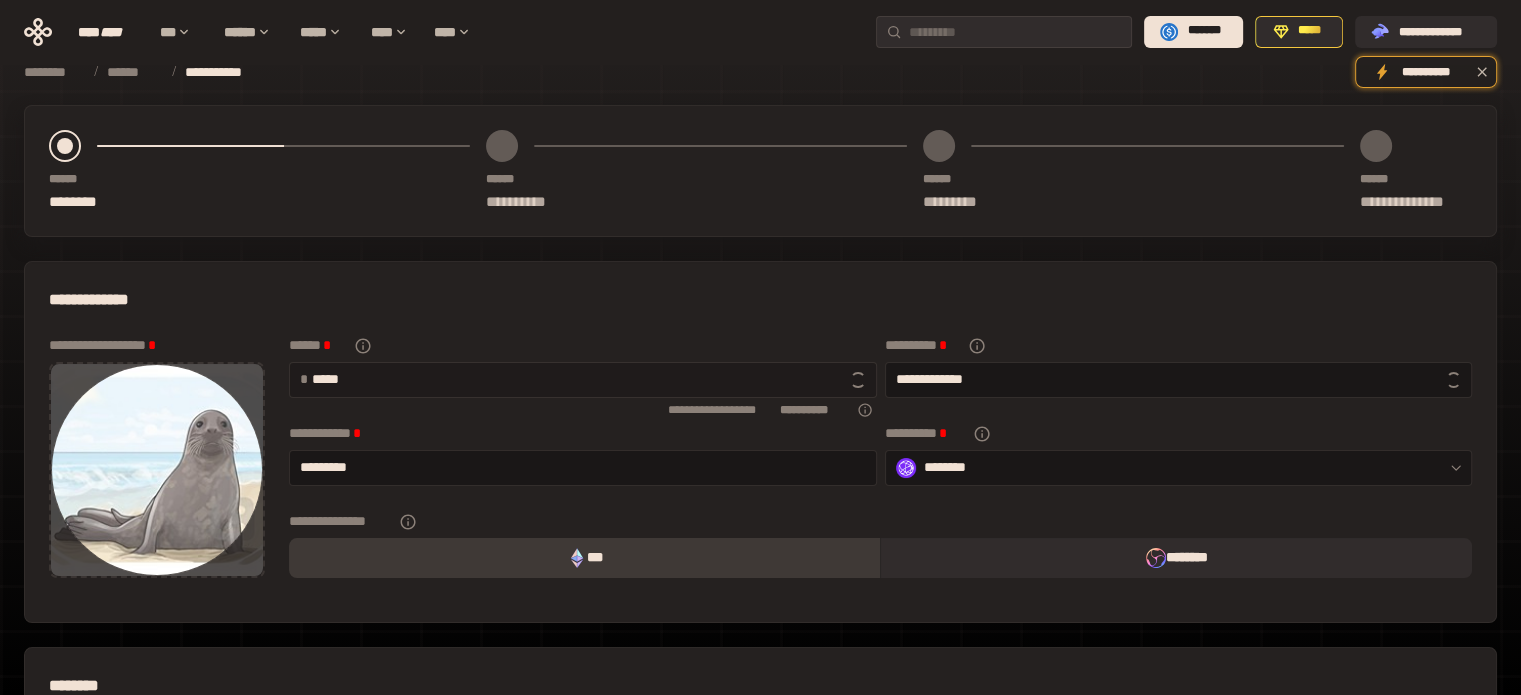 type on "******" 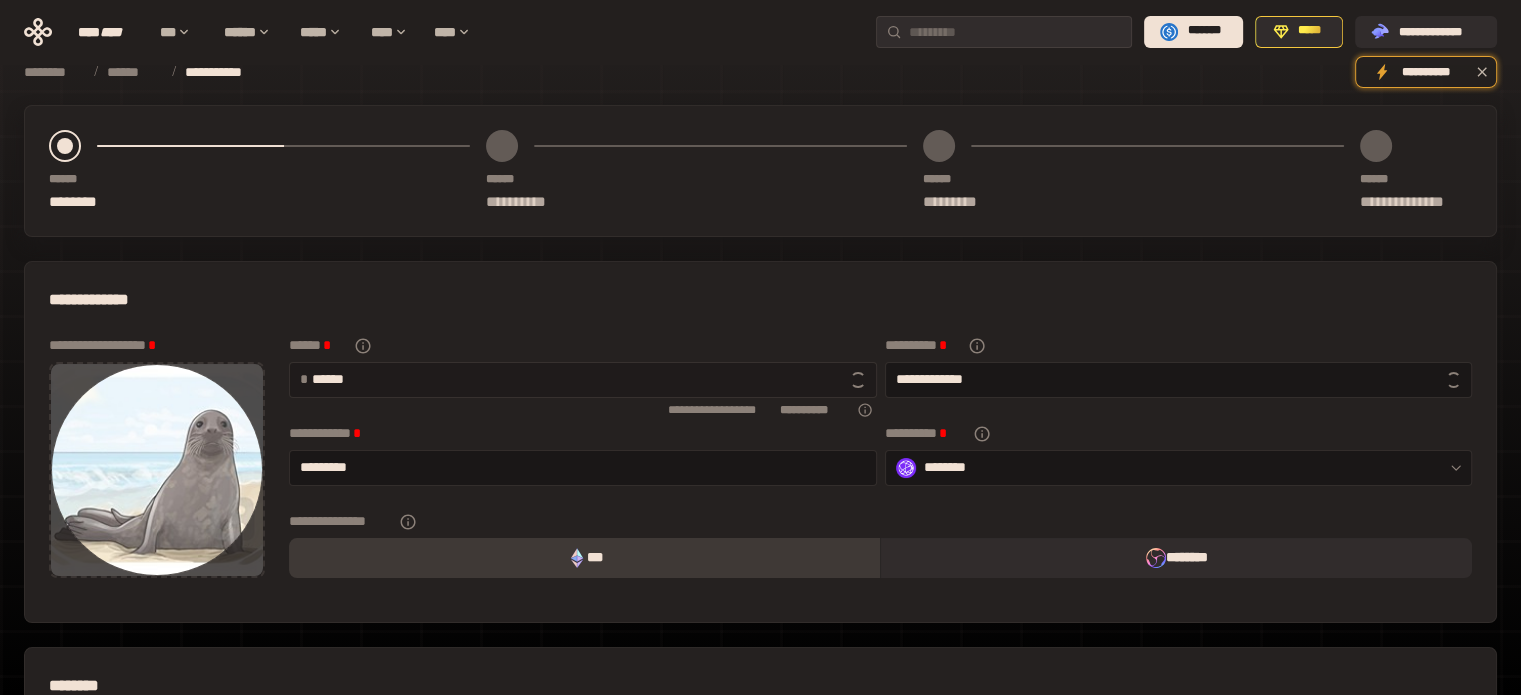 type on "**********" 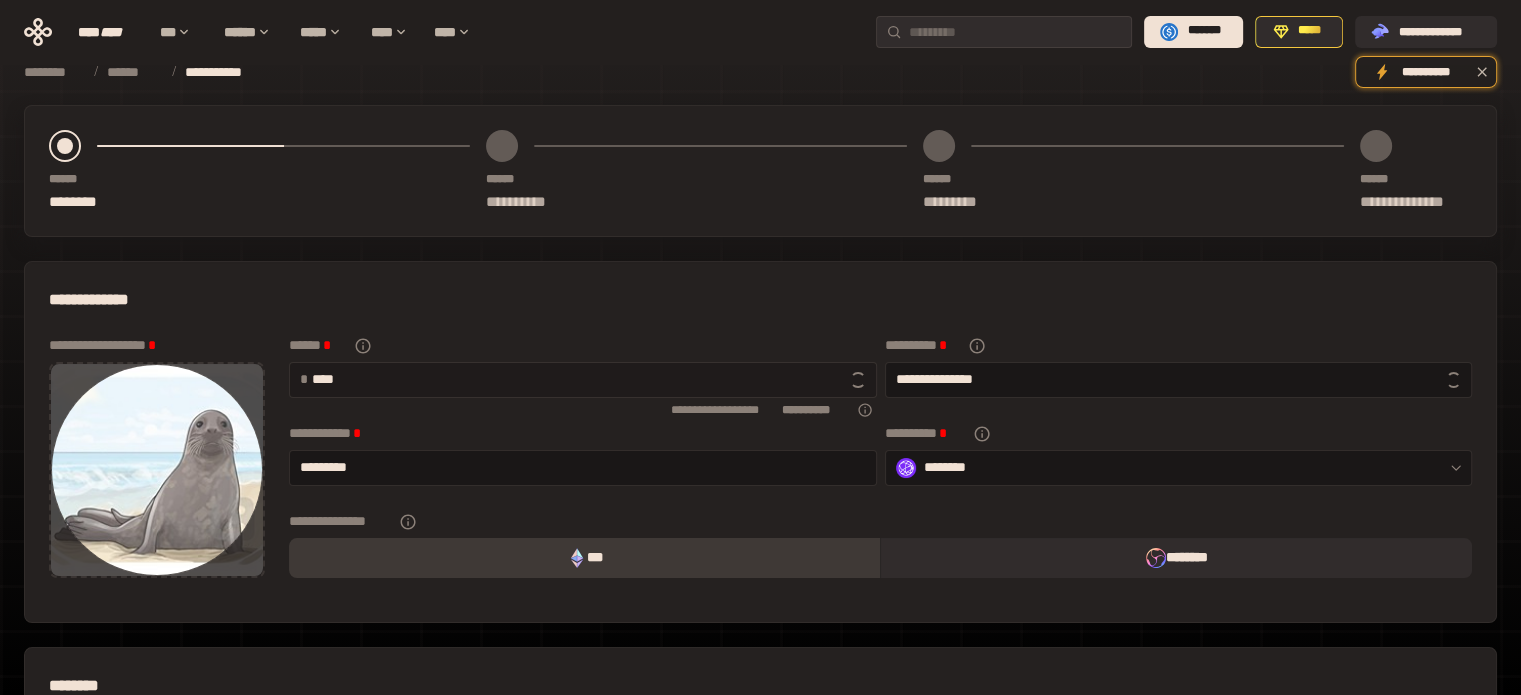 type on "*****" 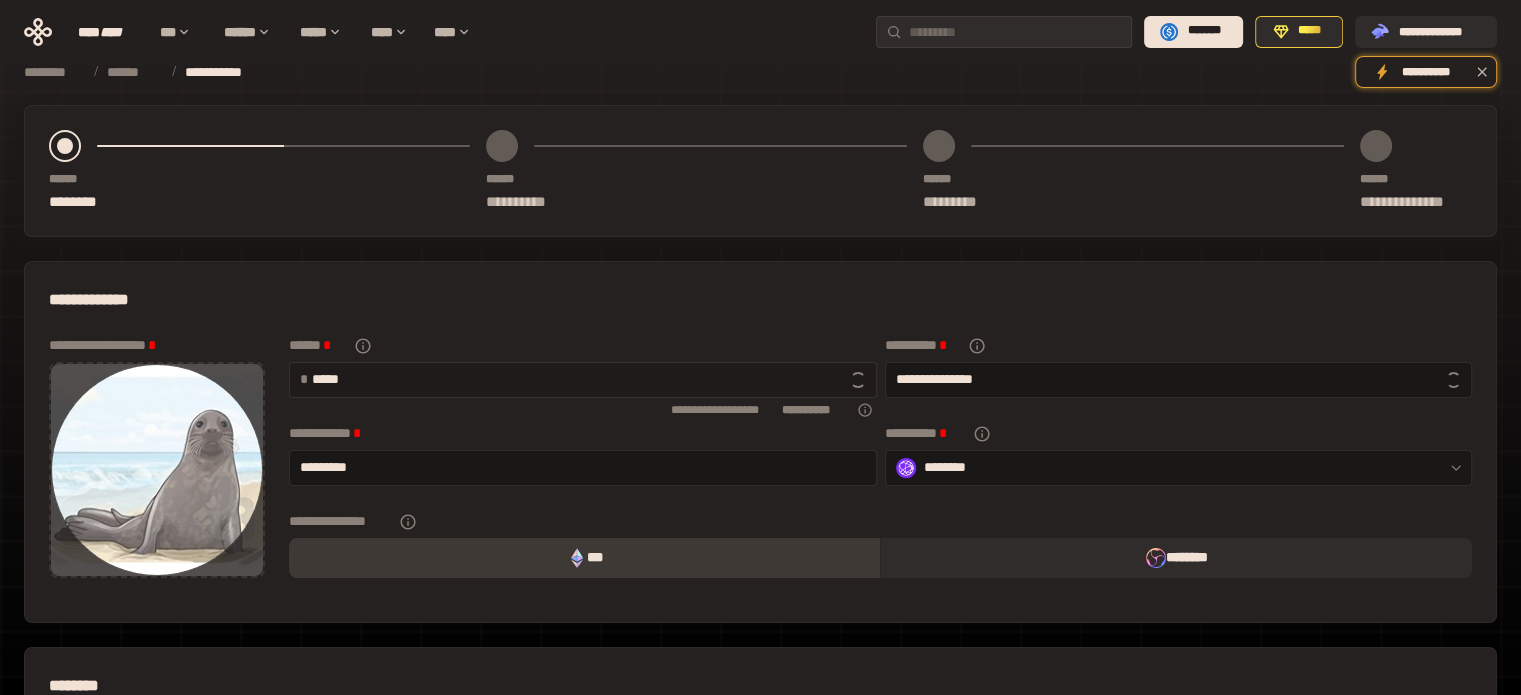 type on "**********" 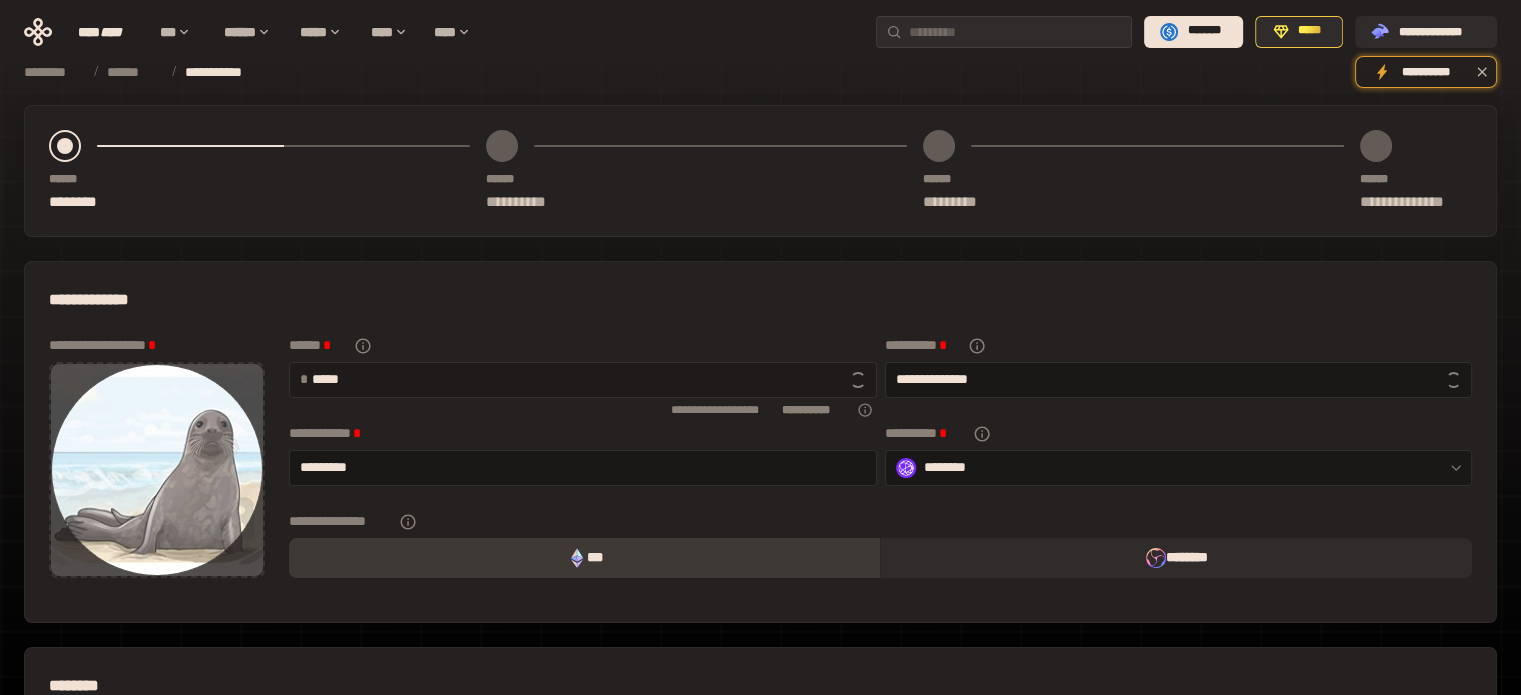 type on "******" 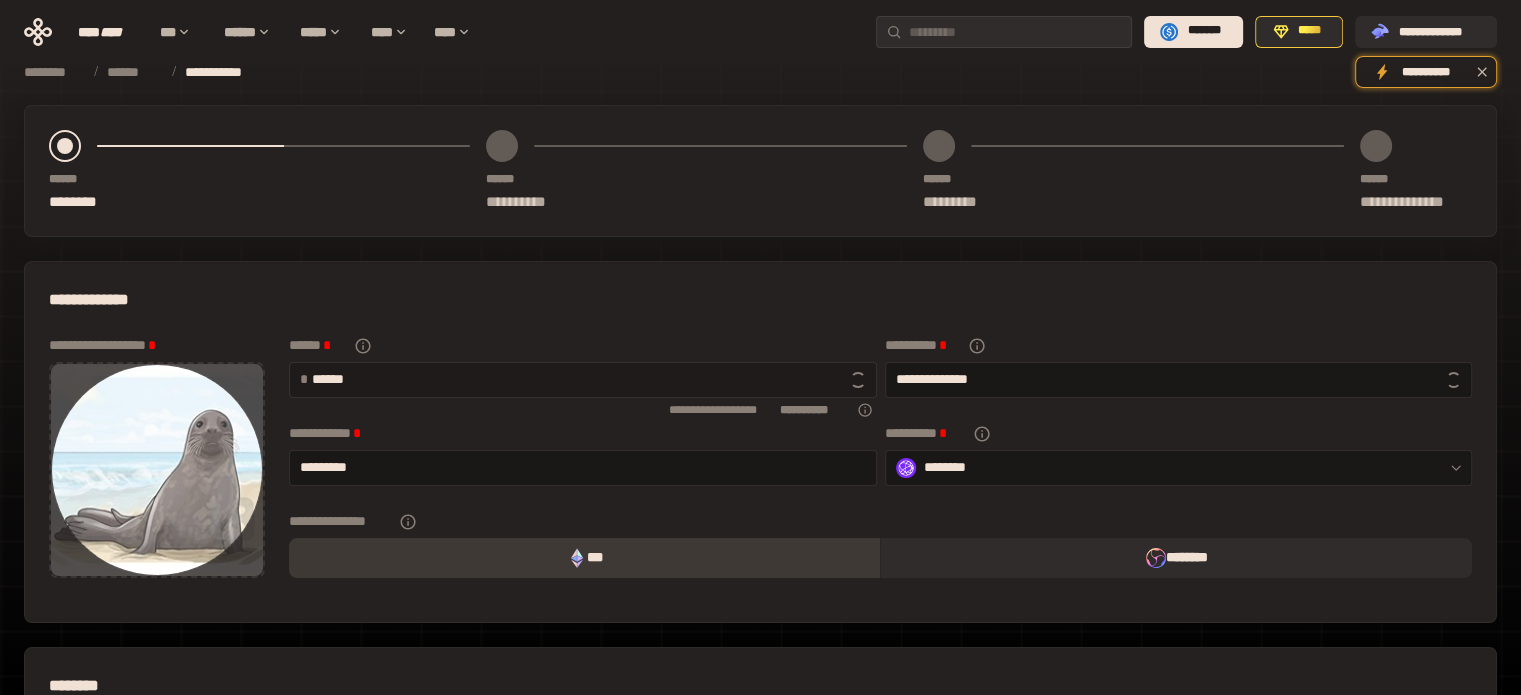 type on "**********" 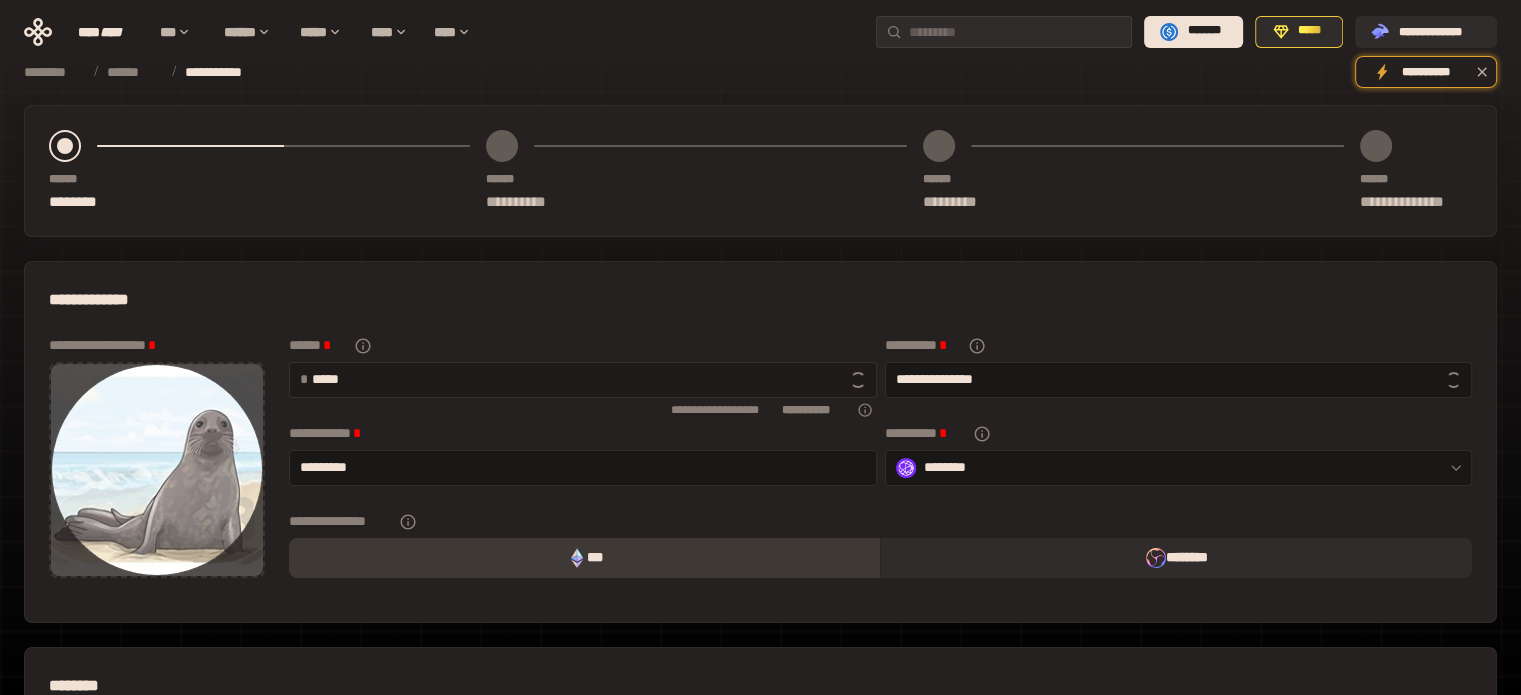 type on "****" 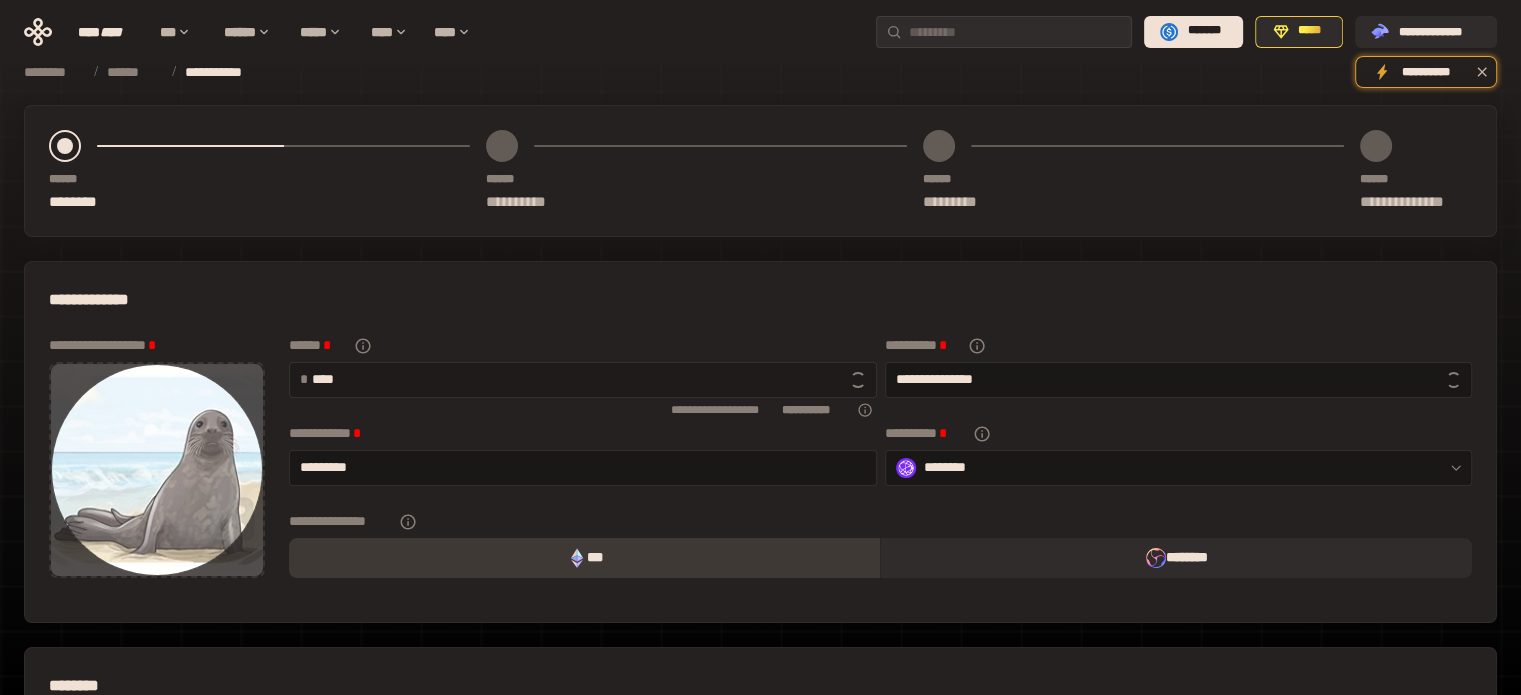 type on "**********" 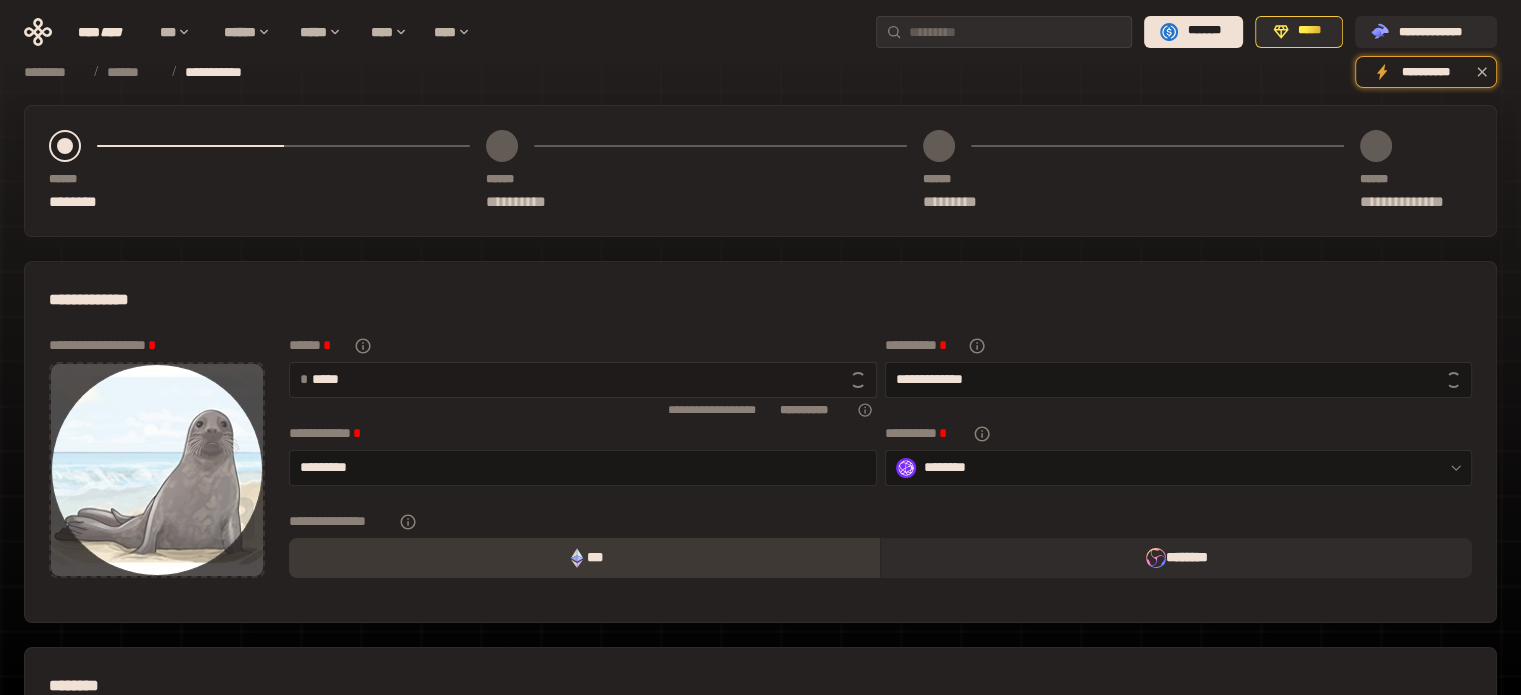 type on "******" 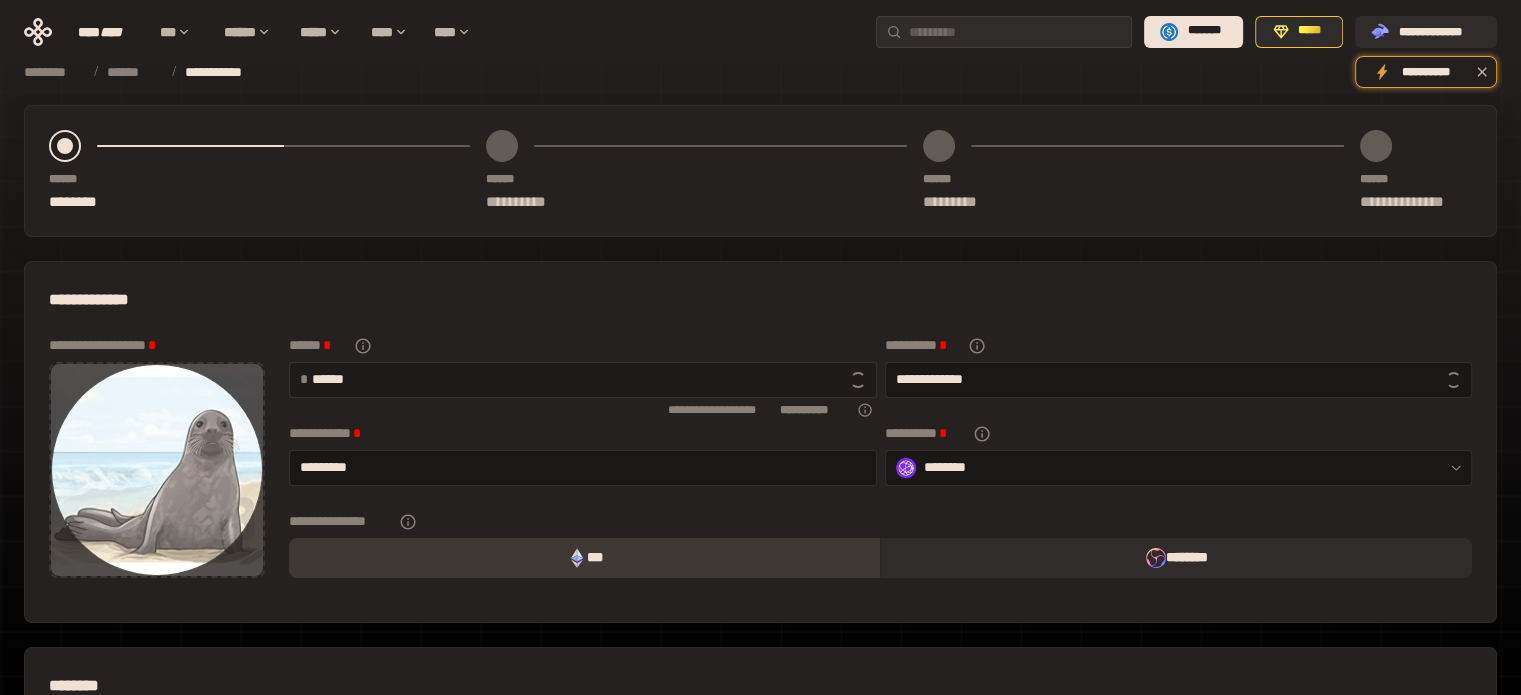 type on "**********" 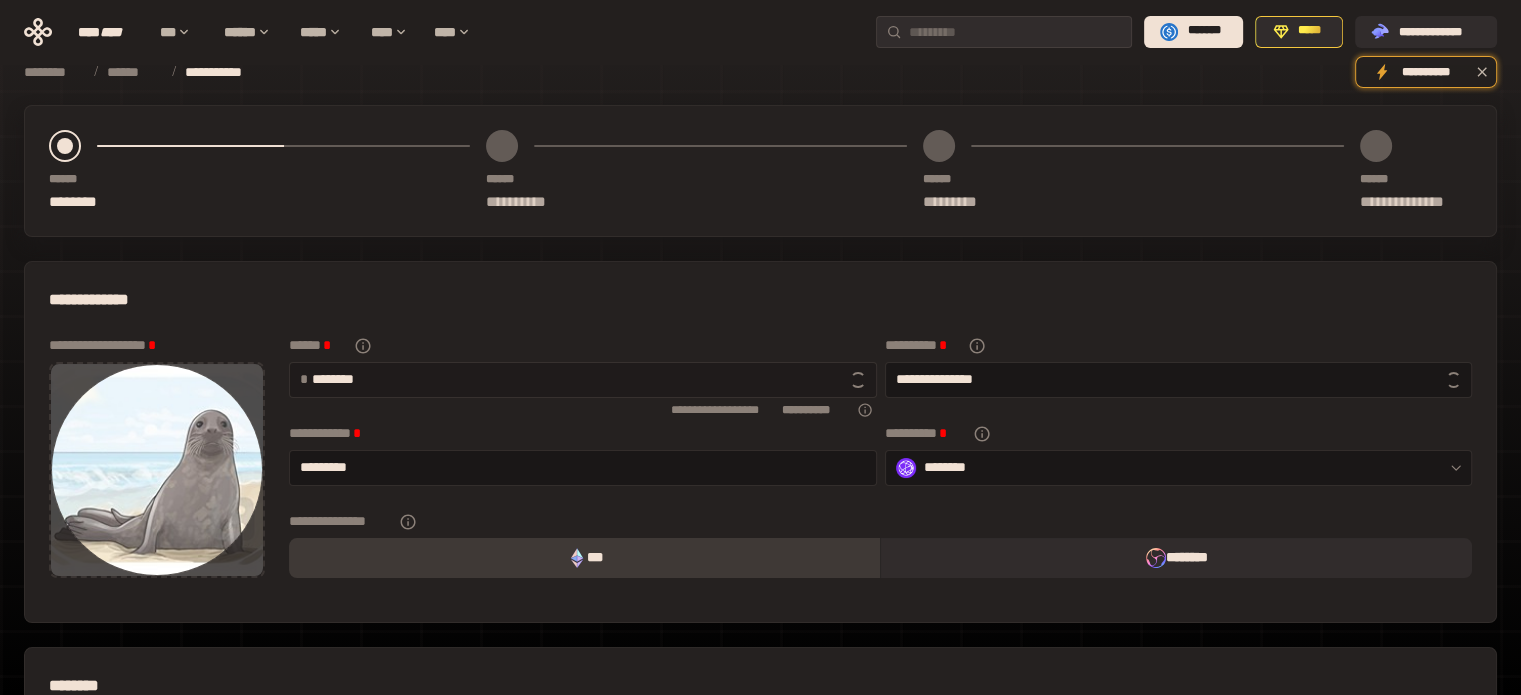 type on "*********" 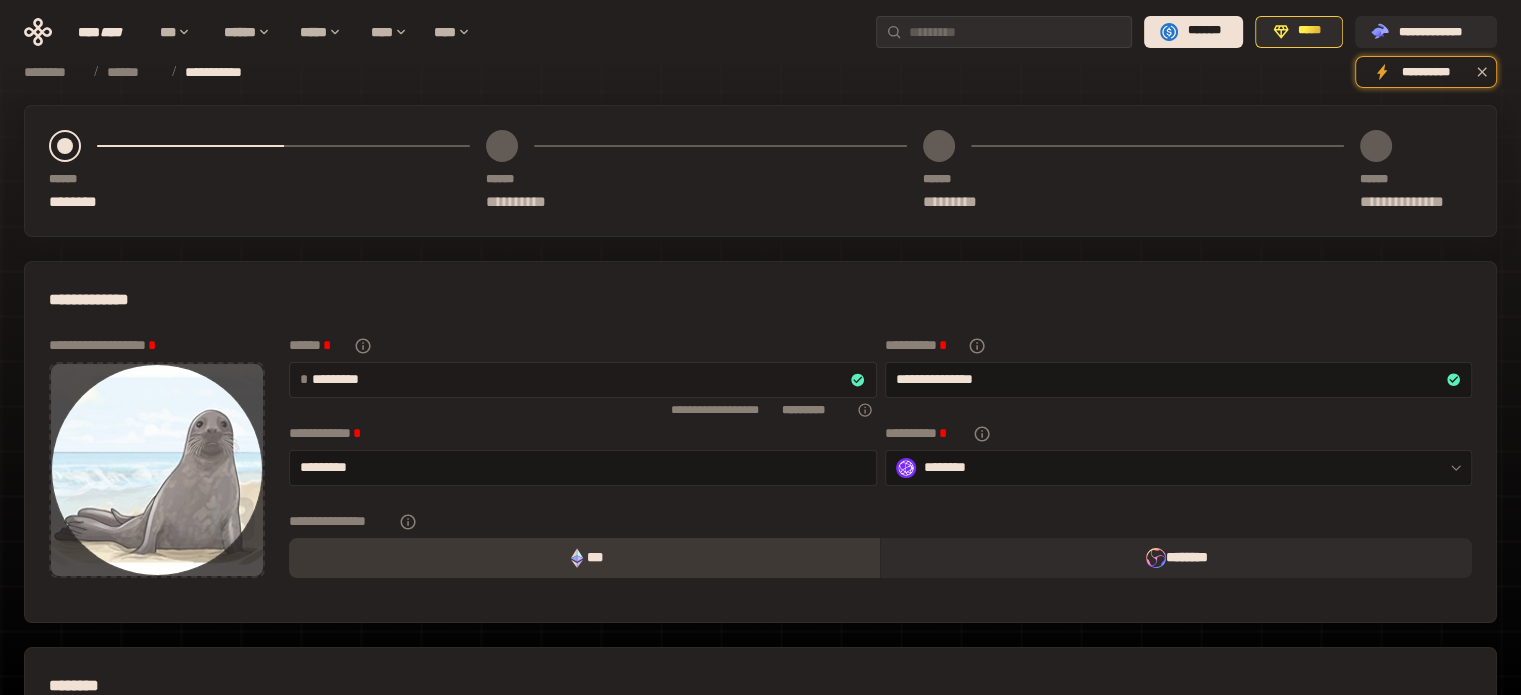 type on "**********" 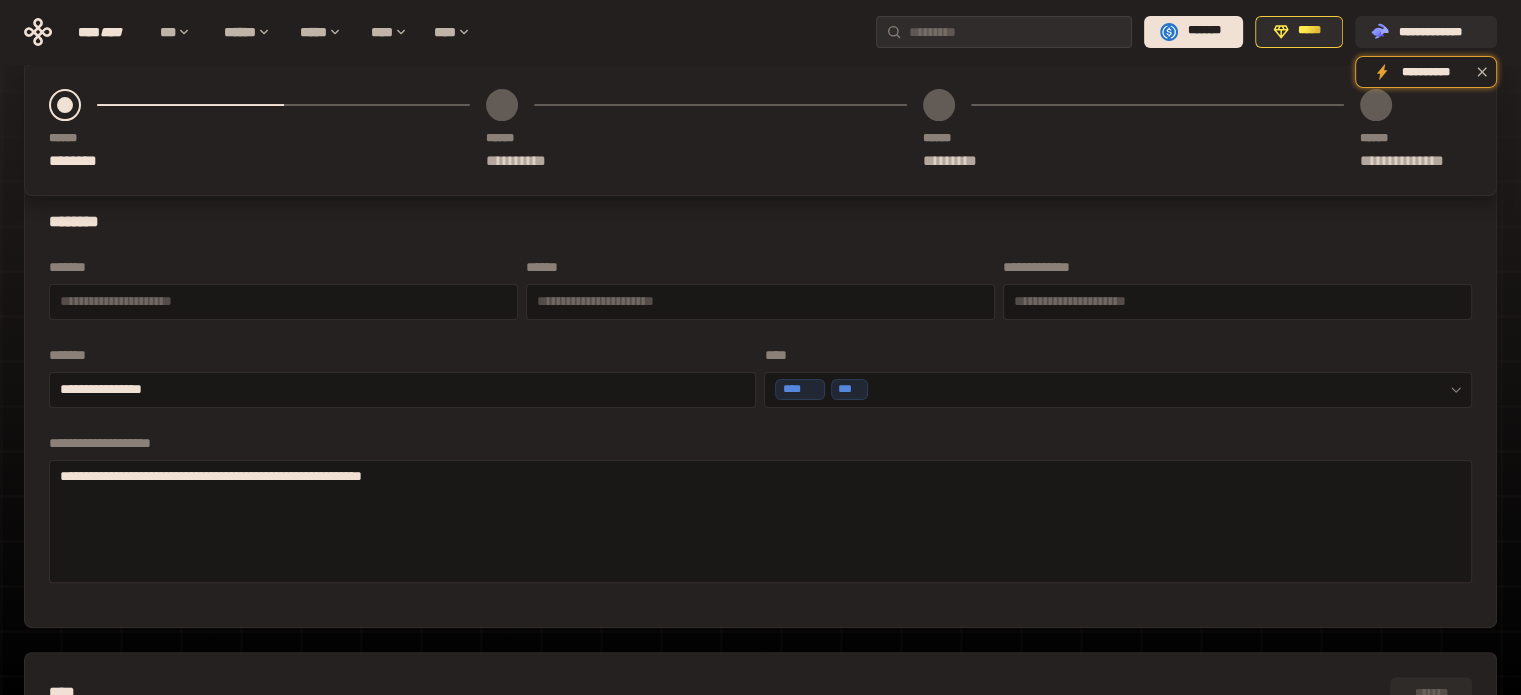 scroll, scrollTop: 0, scrollLeft: 0, axis: both 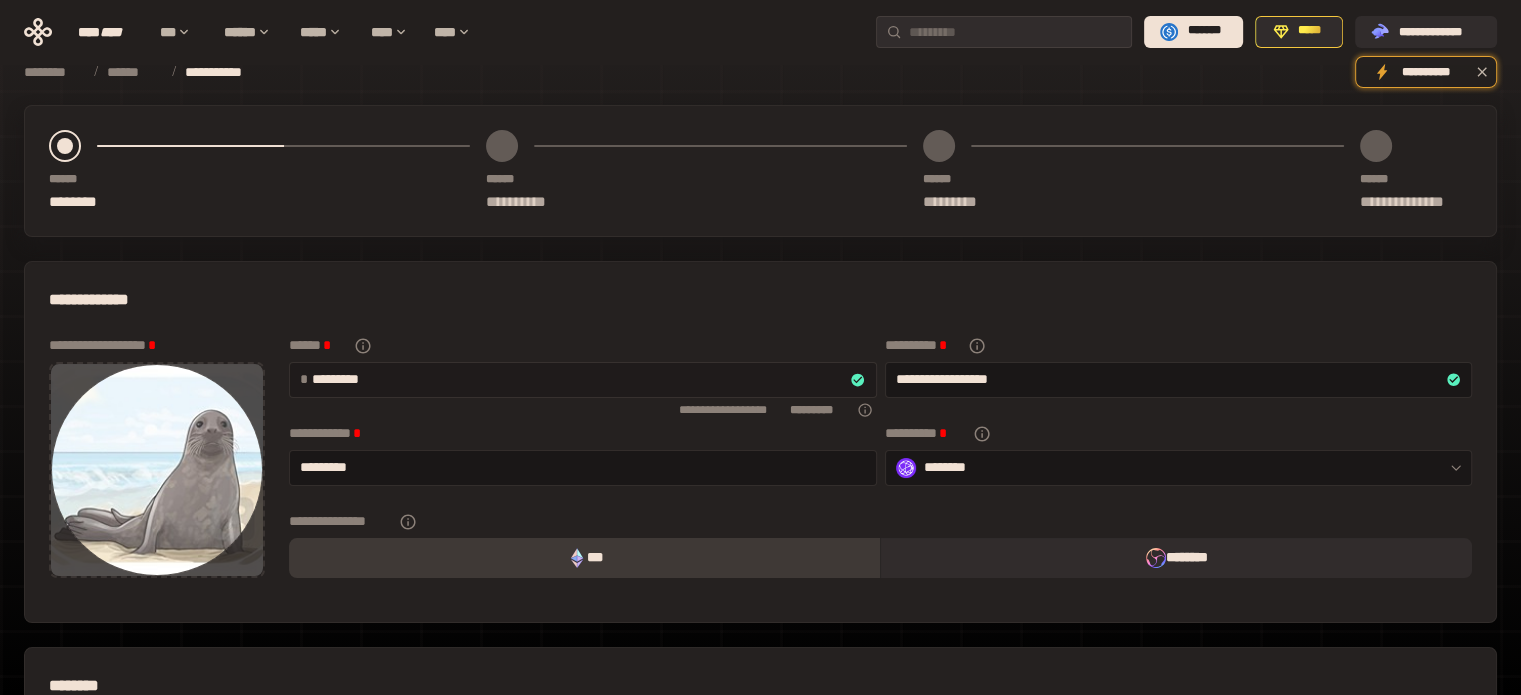 click on "*********" at bounding box center [581, 379] 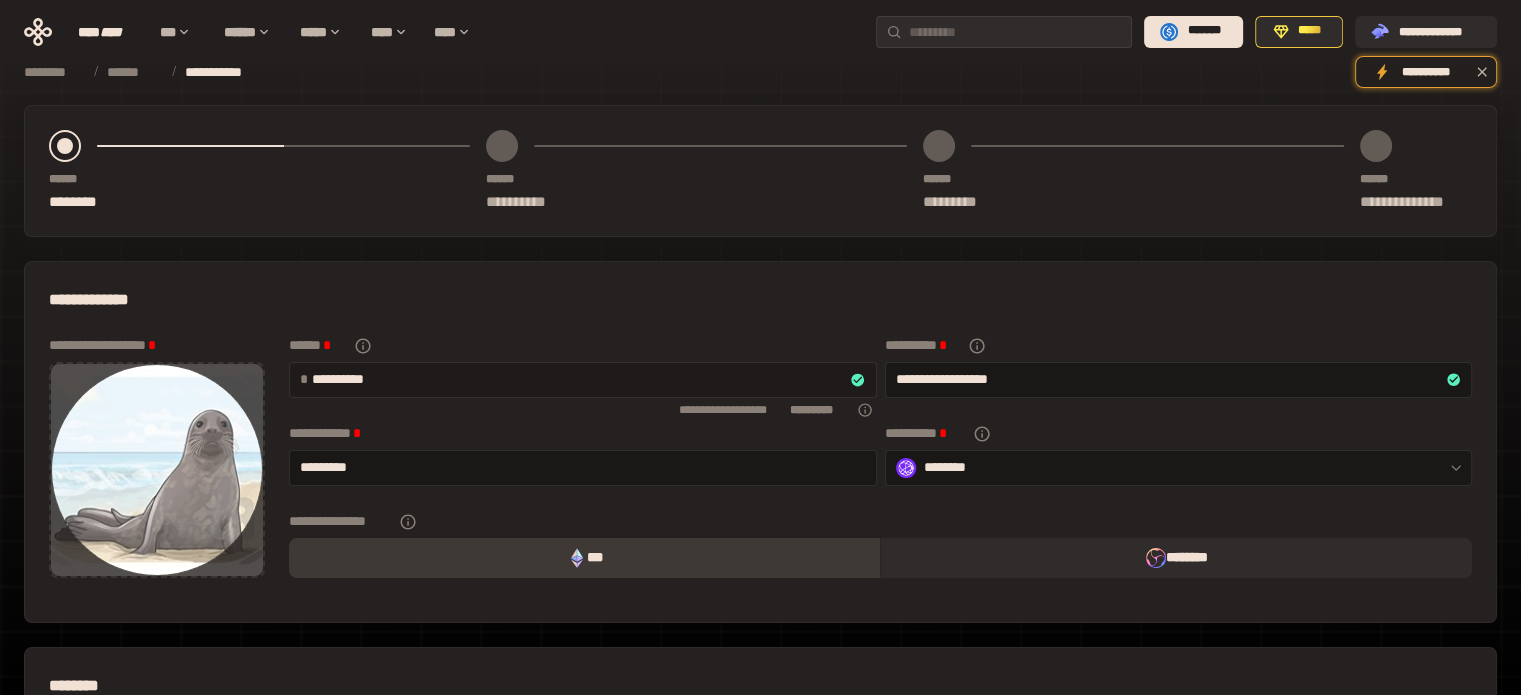 type on "**********" 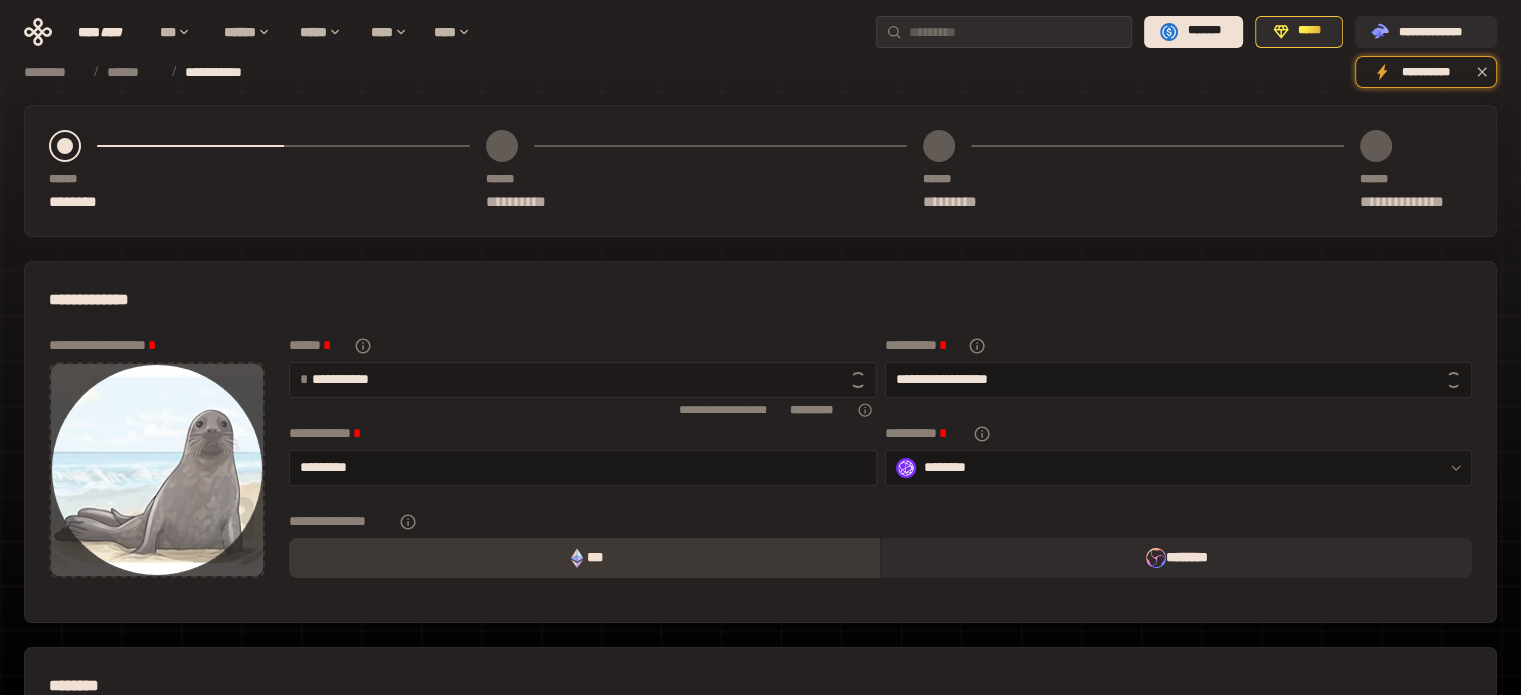 type on "**********" 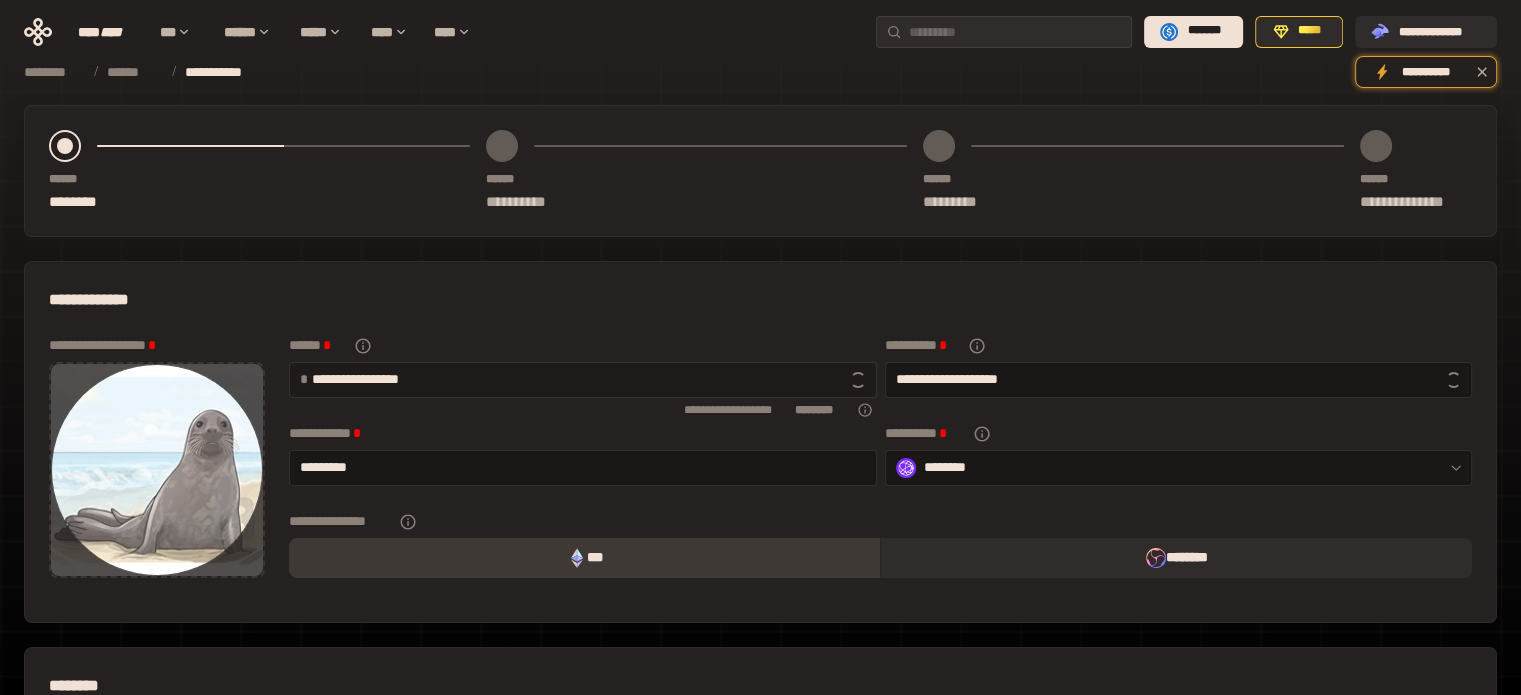 type on "**********" 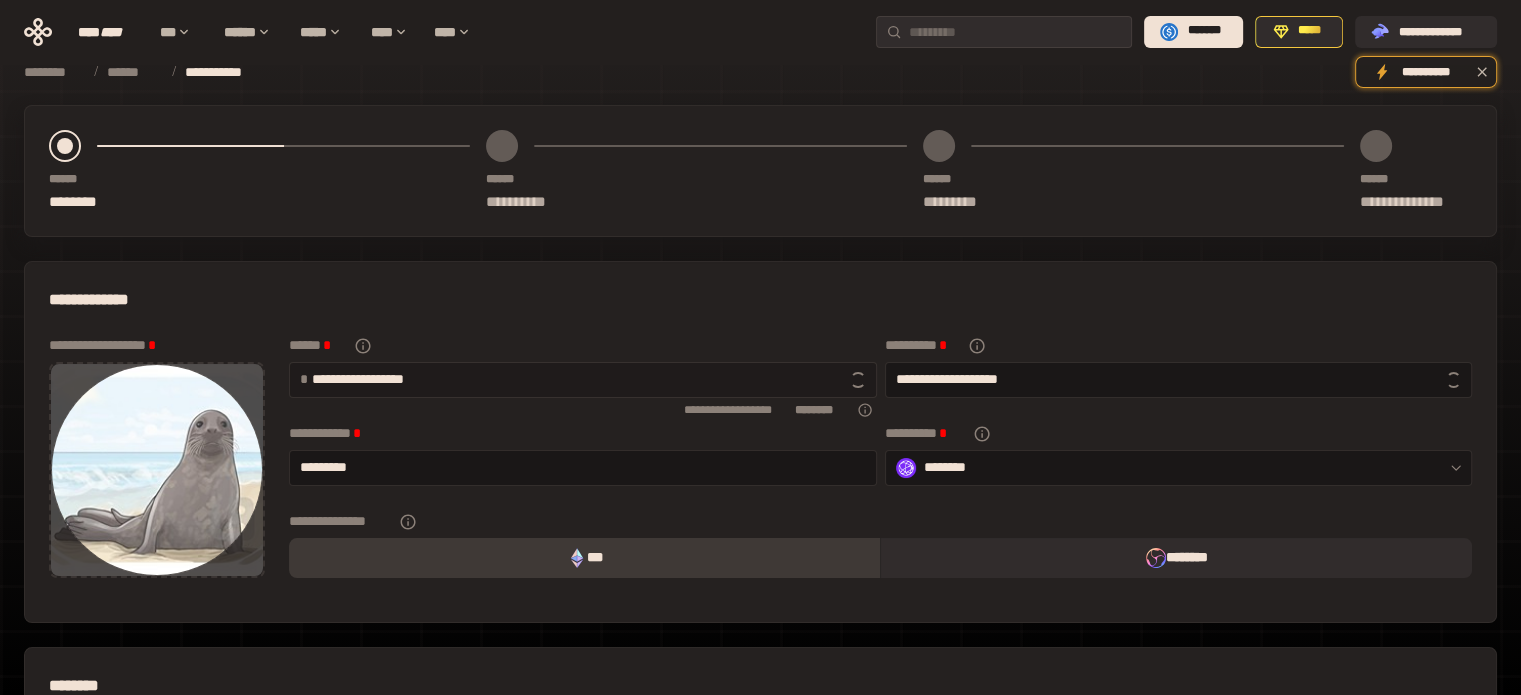 type on "**********" 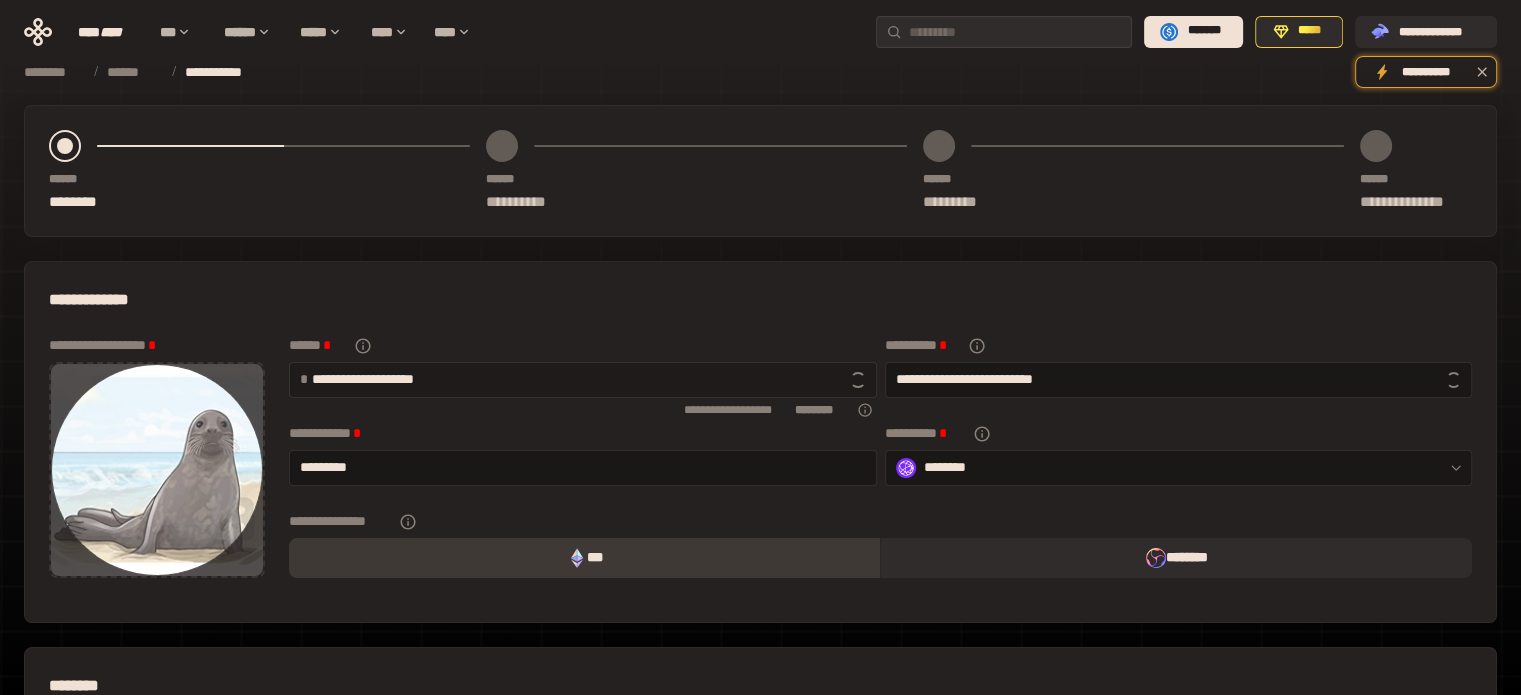 type on "**********" 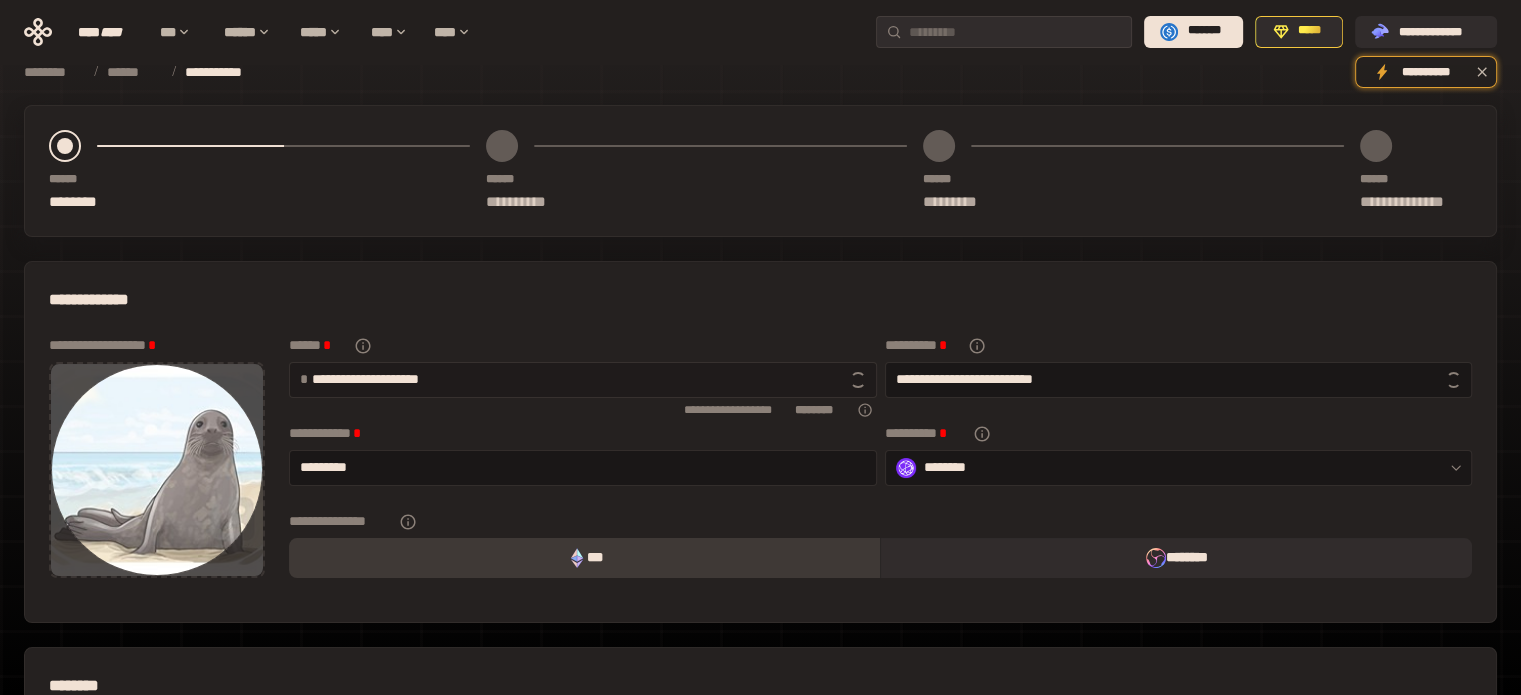 type on "**********" 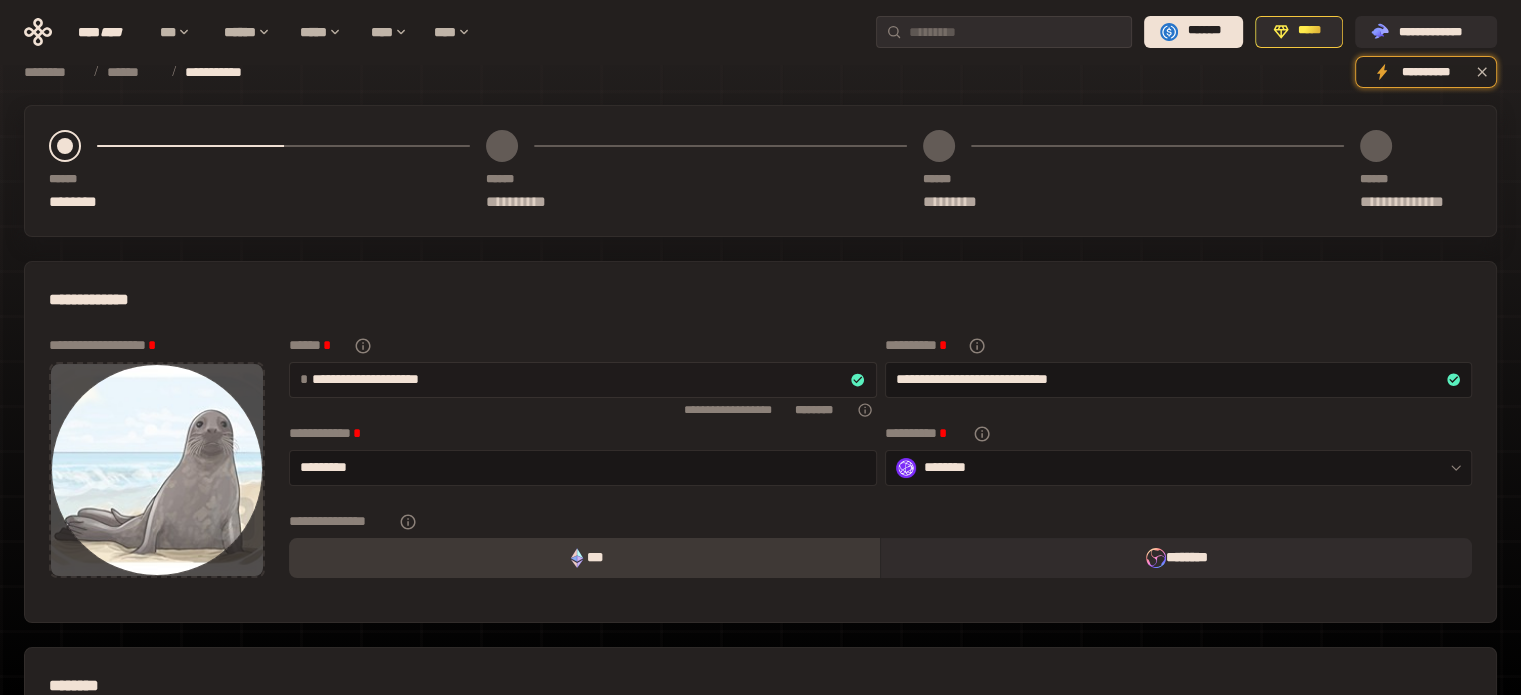 click on "**********" at bounding box center [581, 379] 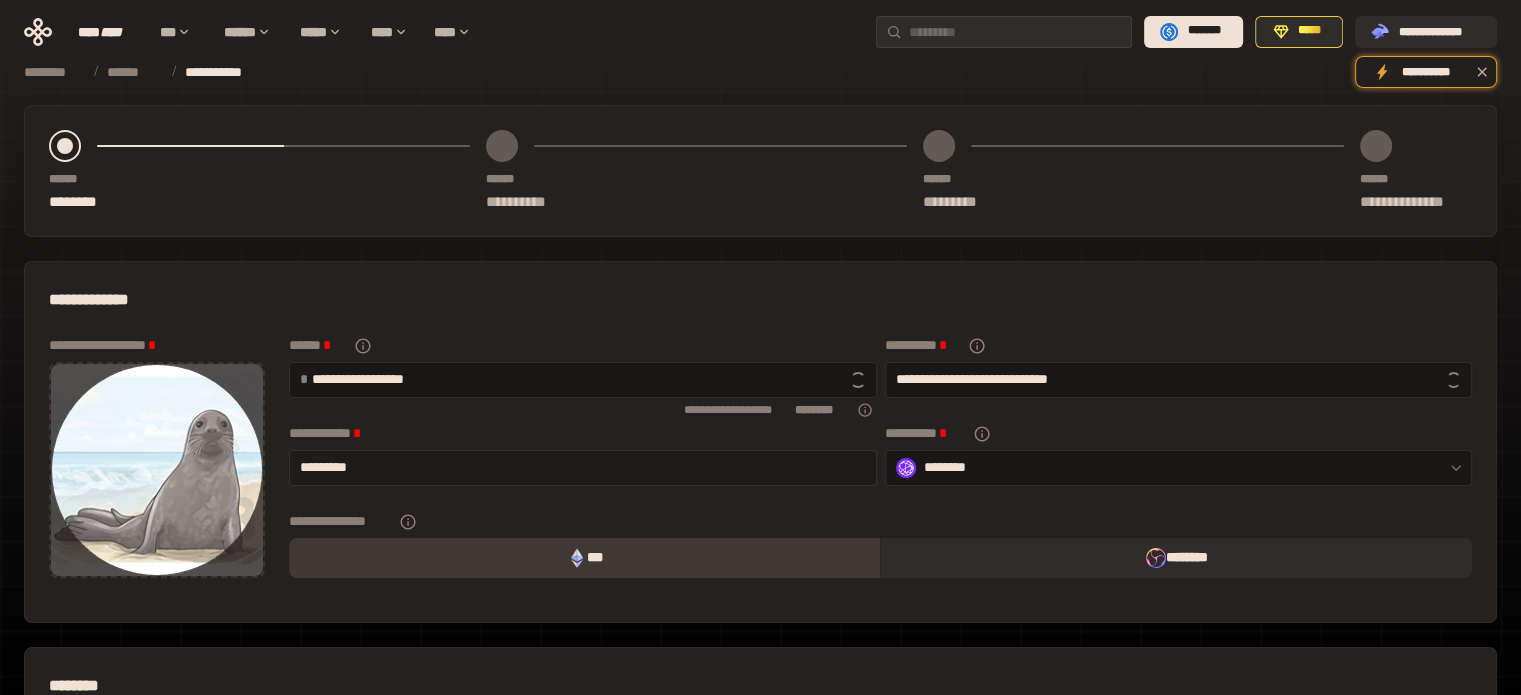 type on "**********" 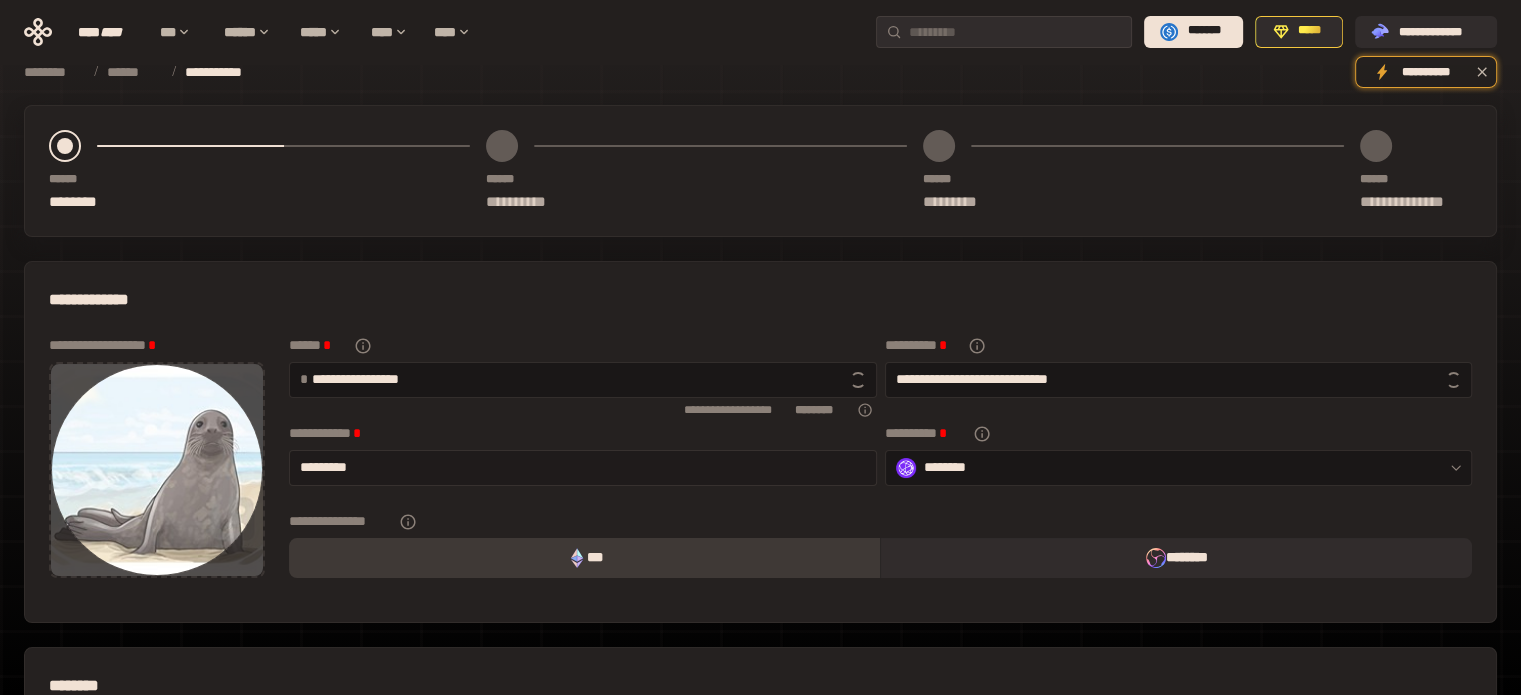 type on "**********" 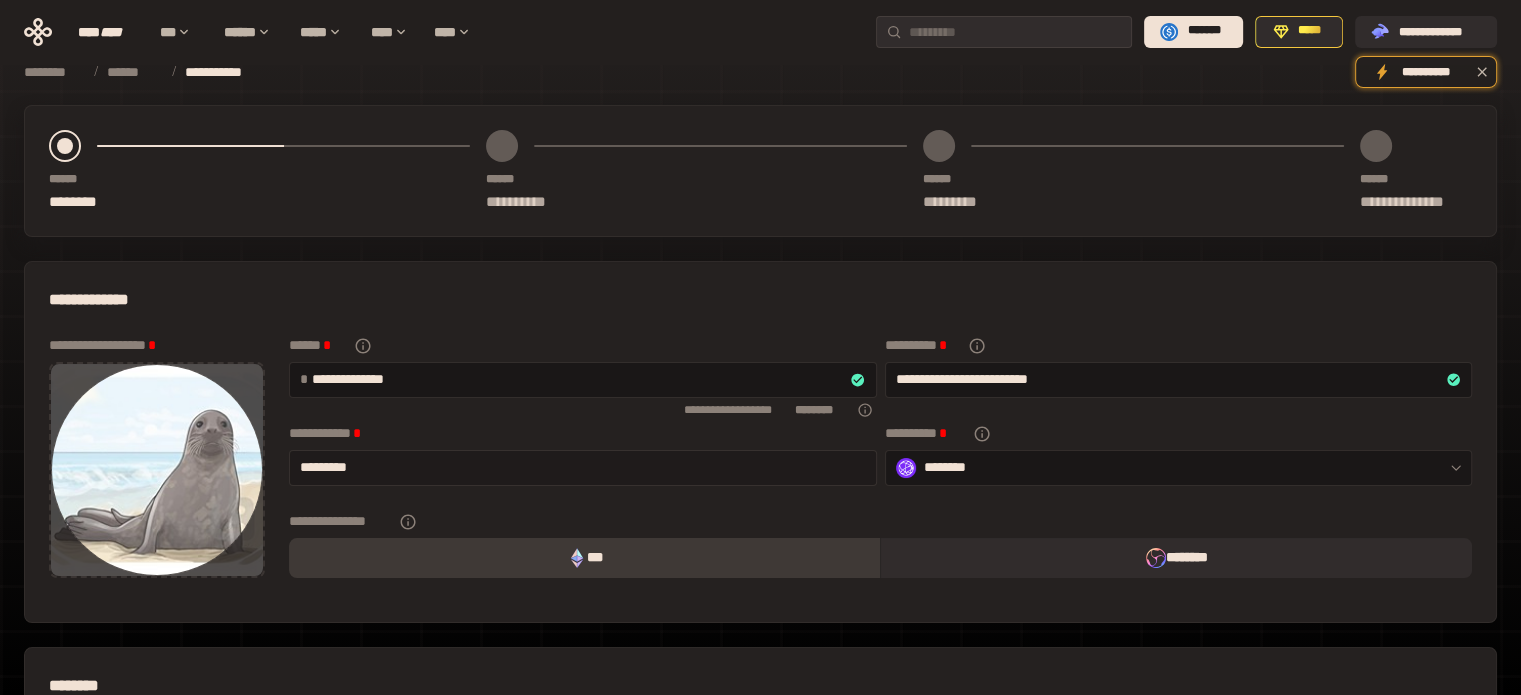 type on "**********" 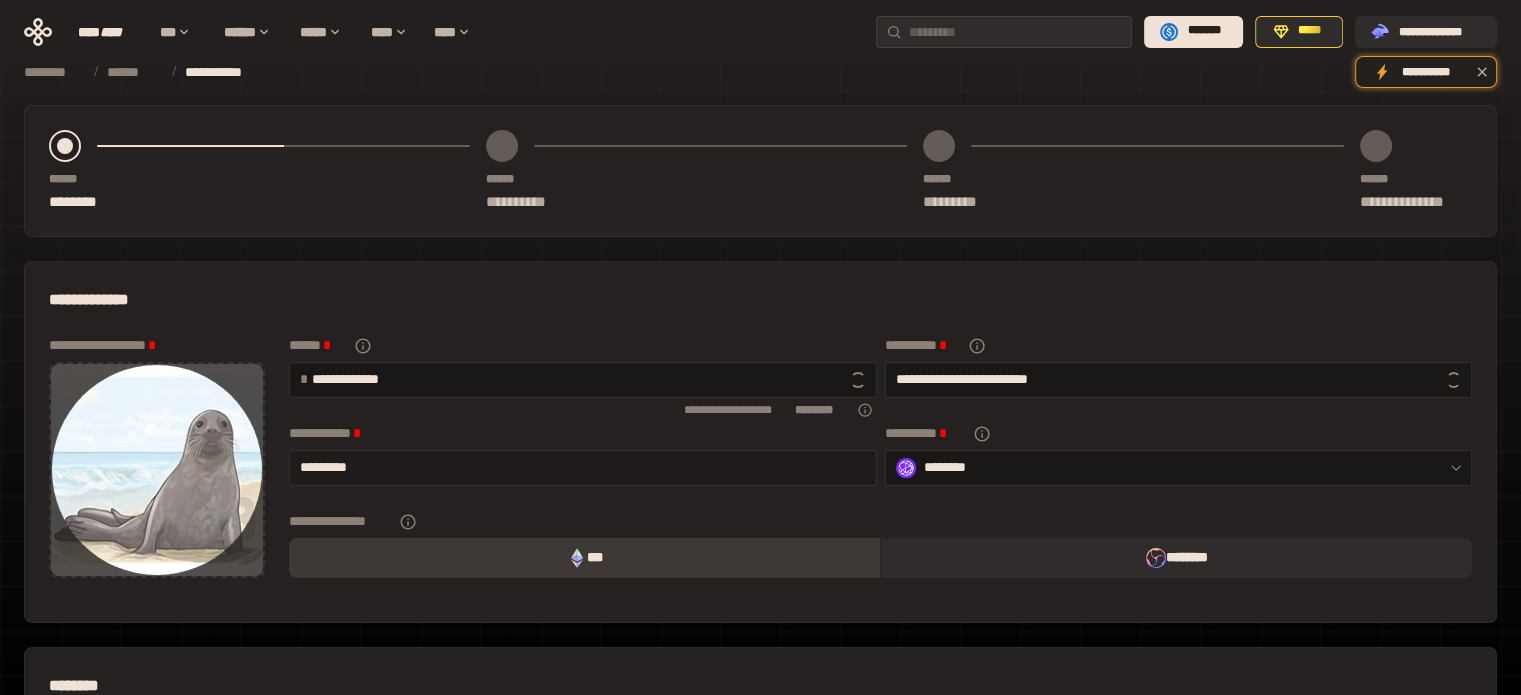 type on "**********" 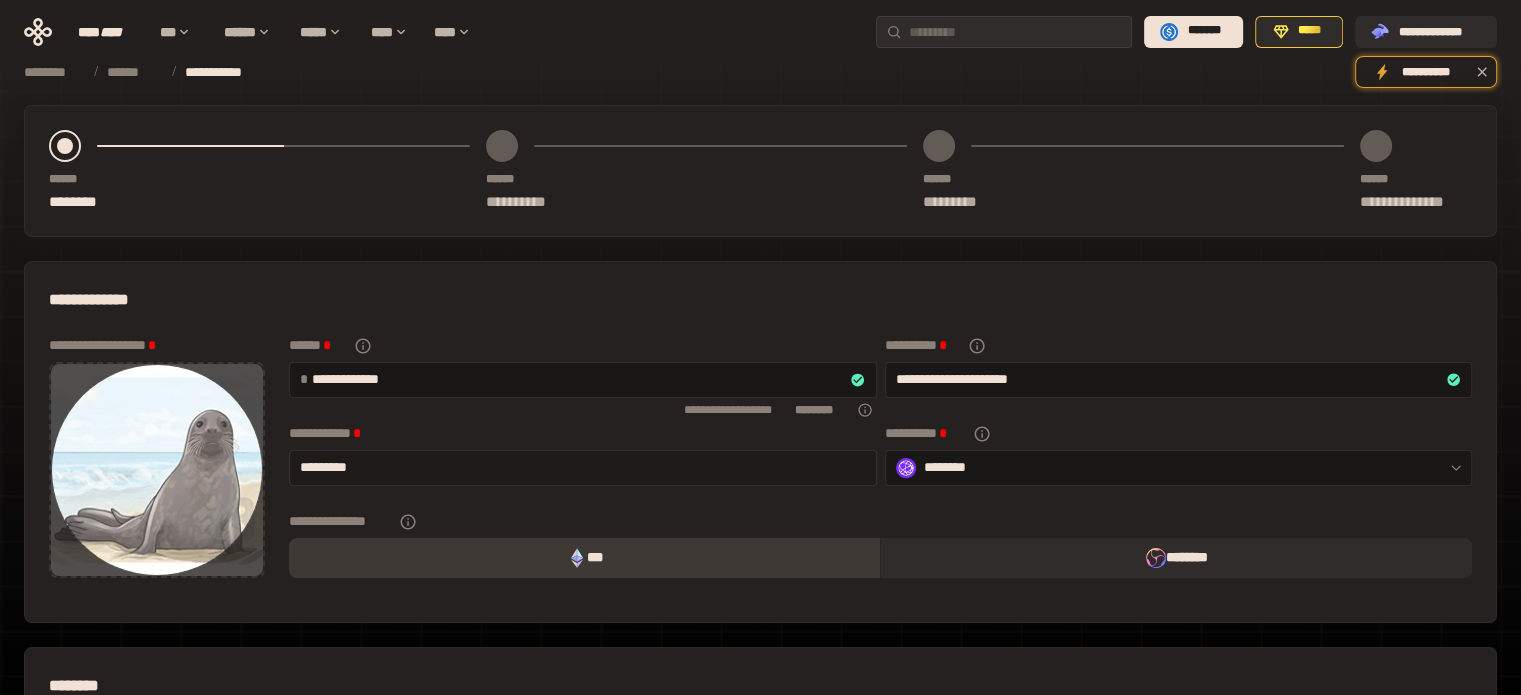type on "**********" 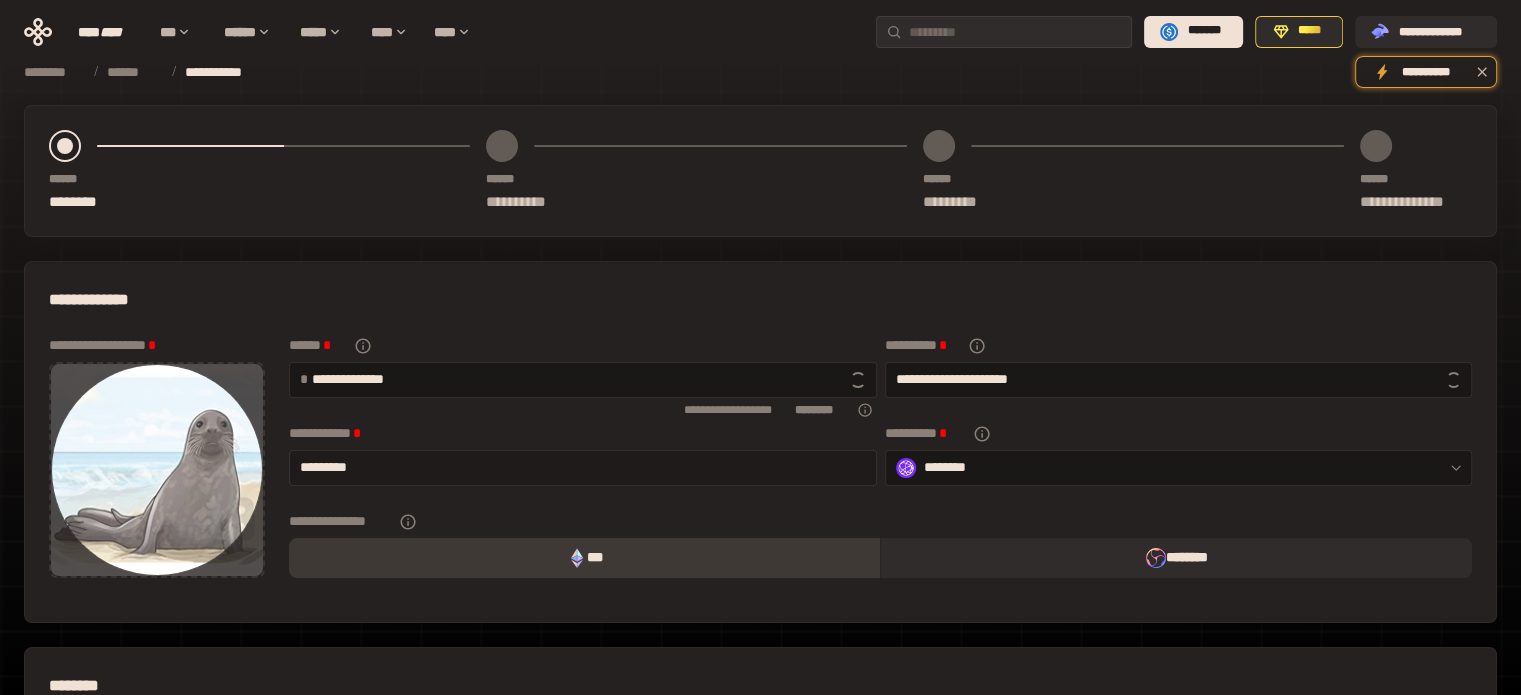 type on "**********" 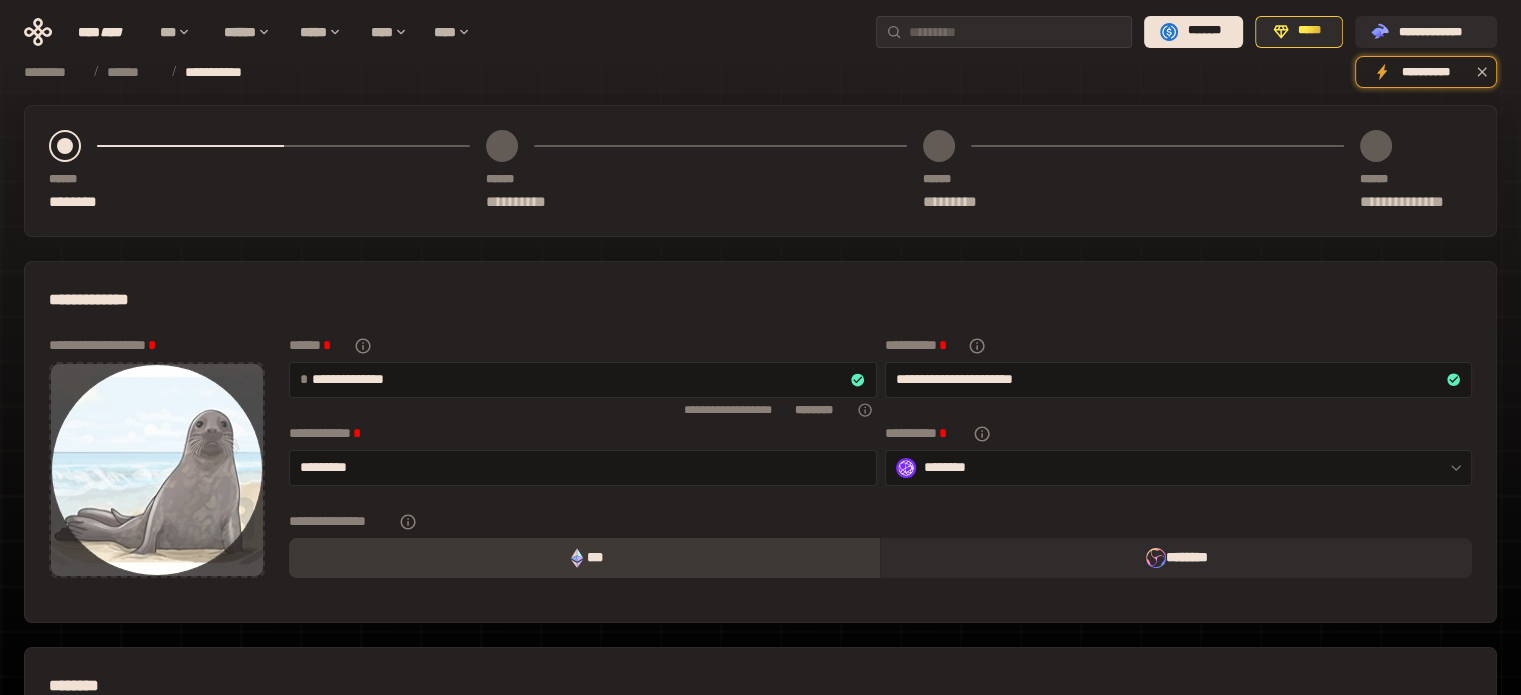 type on "**********" 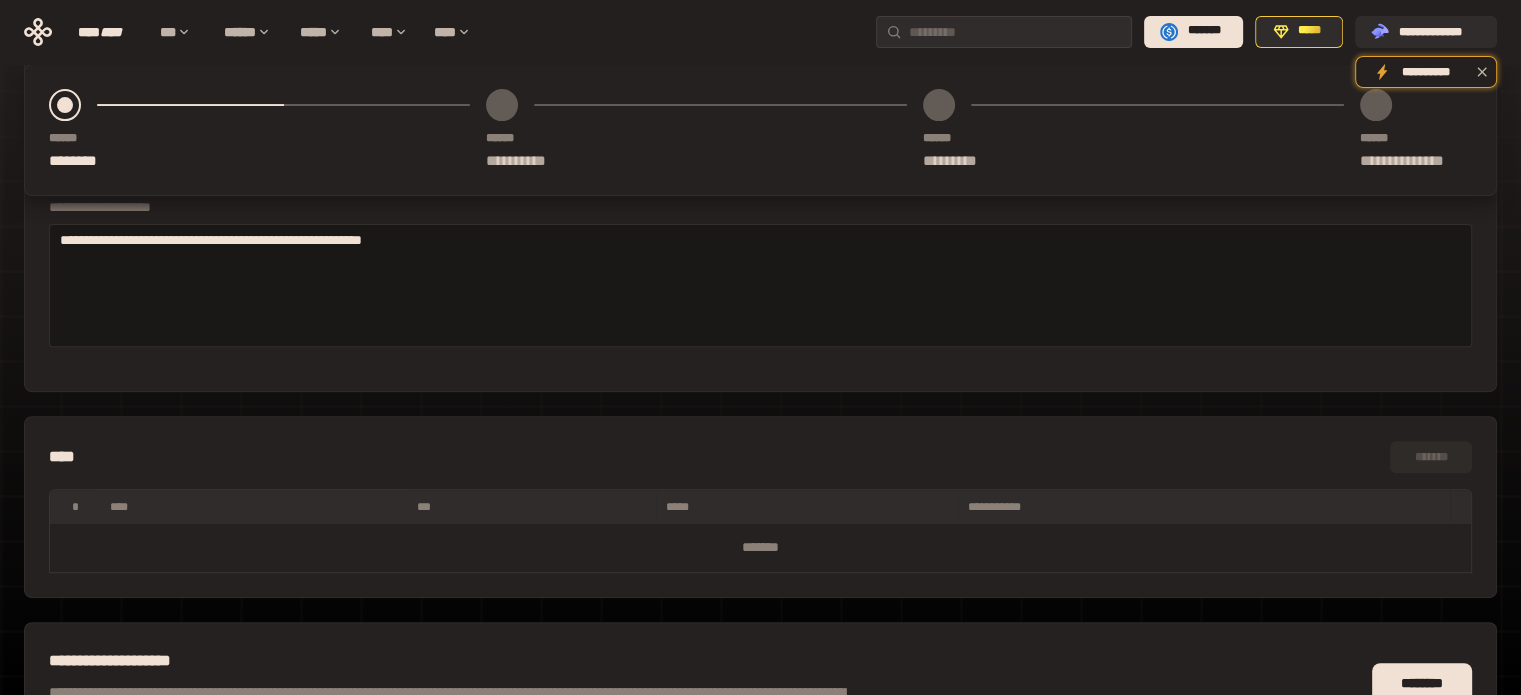 scroll, scrollTop: 964, scrollLeft: 0, axis: vertical 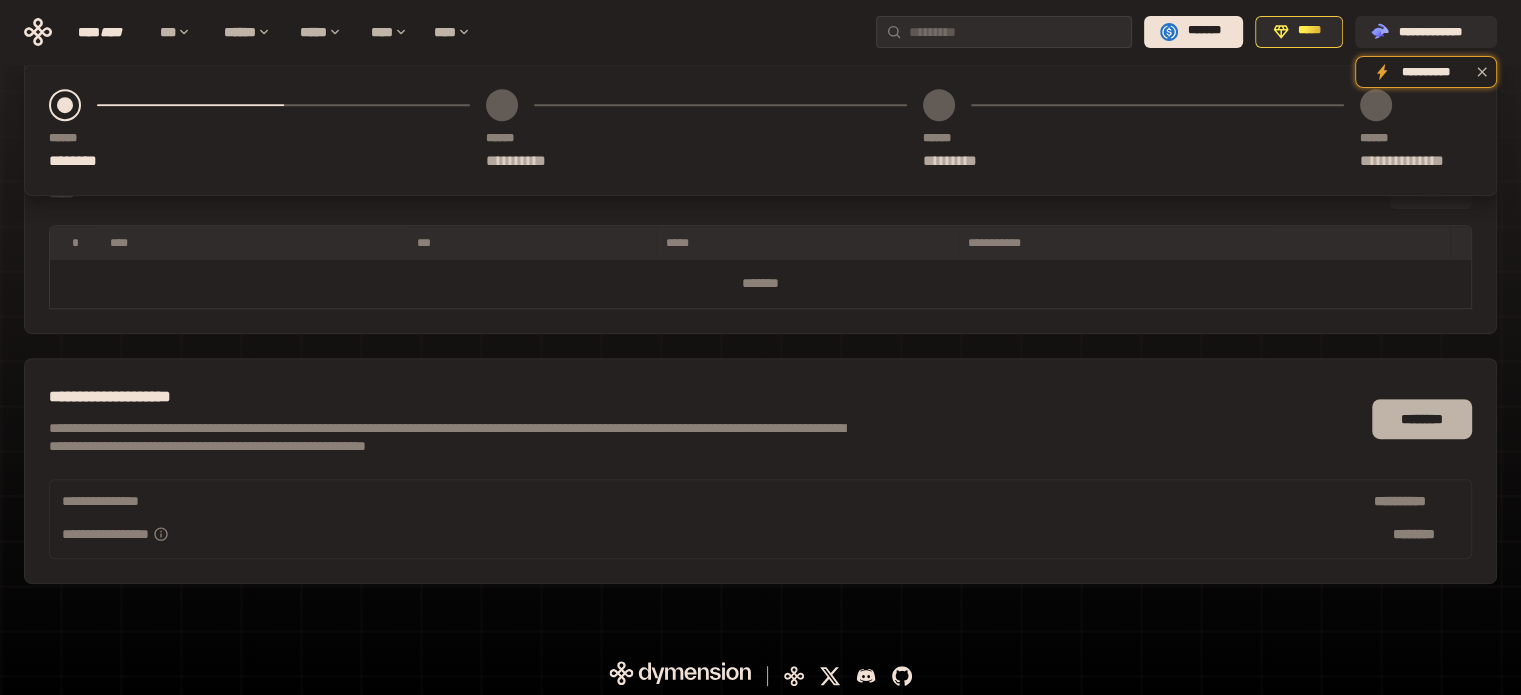 click on "********" at bounding box center (1422, 419) 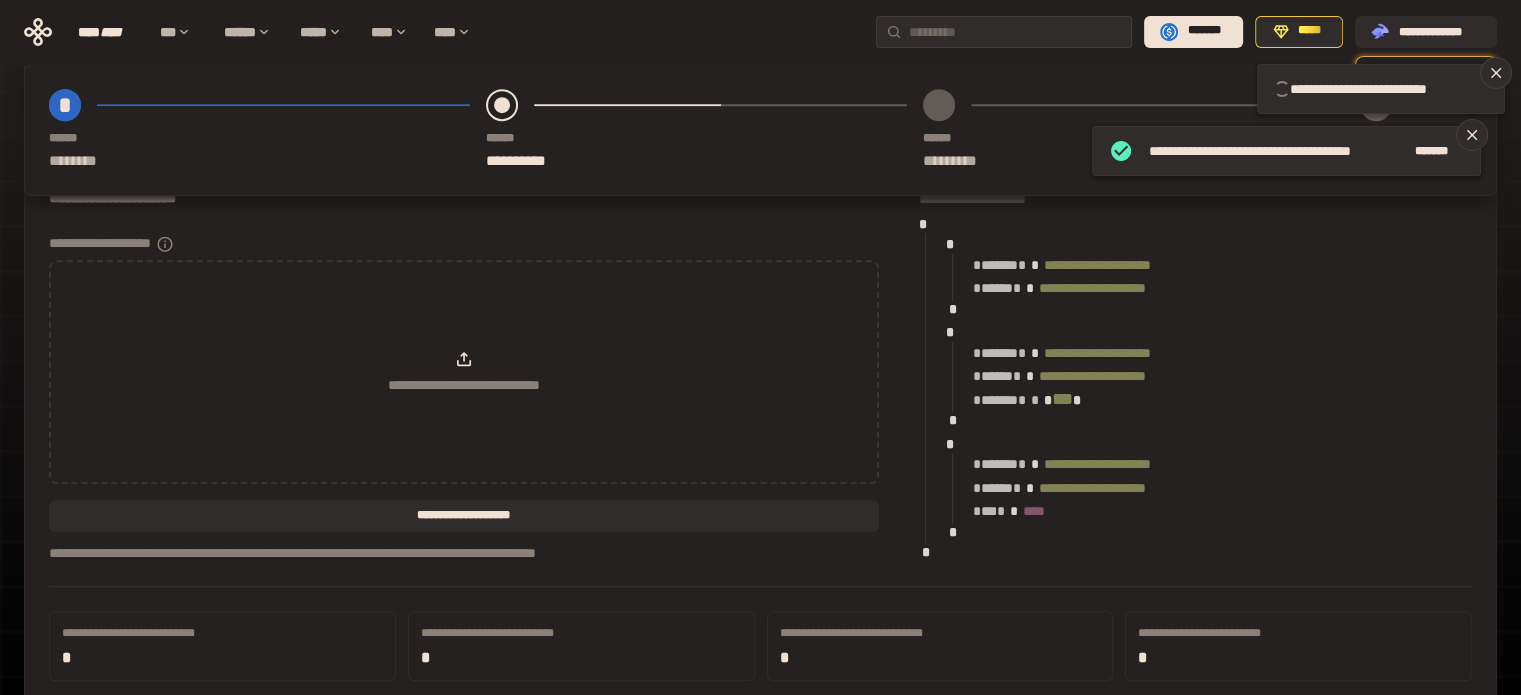 type on "**********" 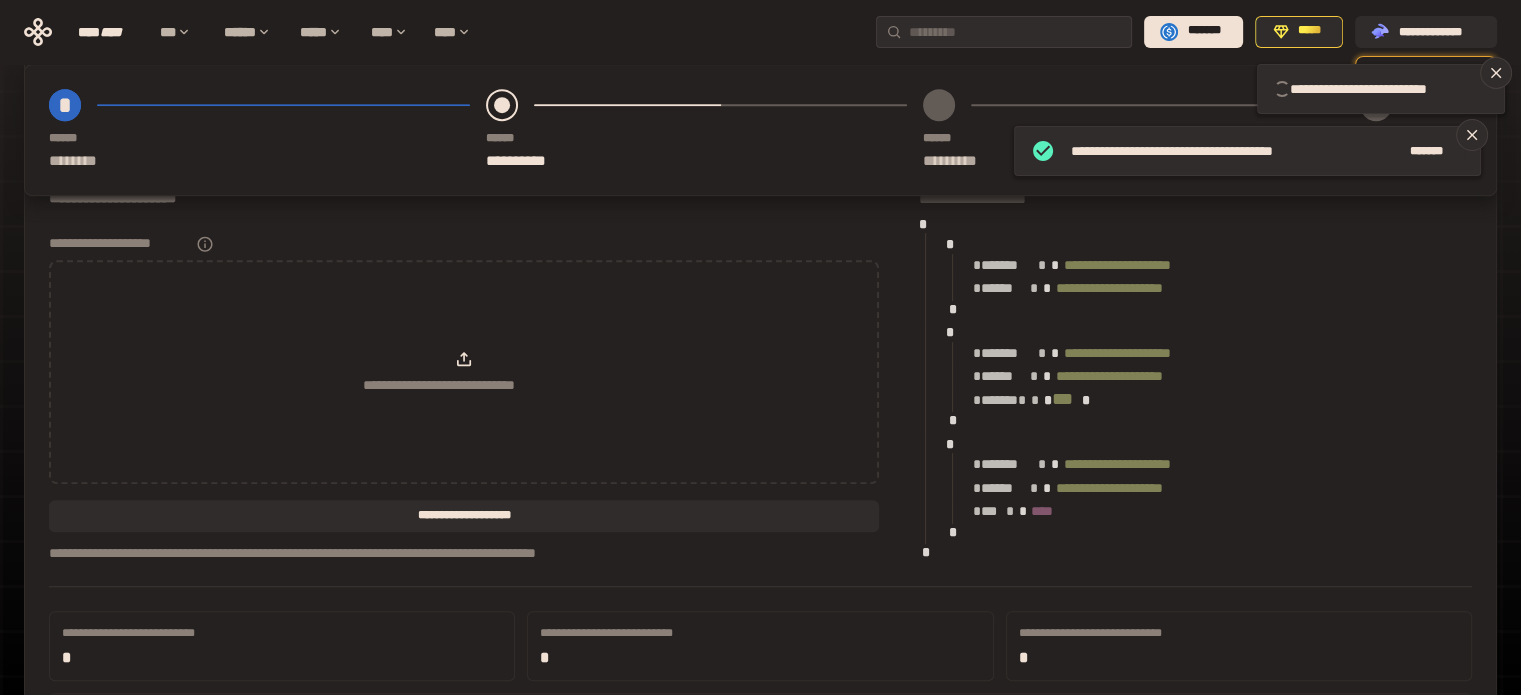 scroll, scrollTop: 0, scrollLeft: 0, axis: both 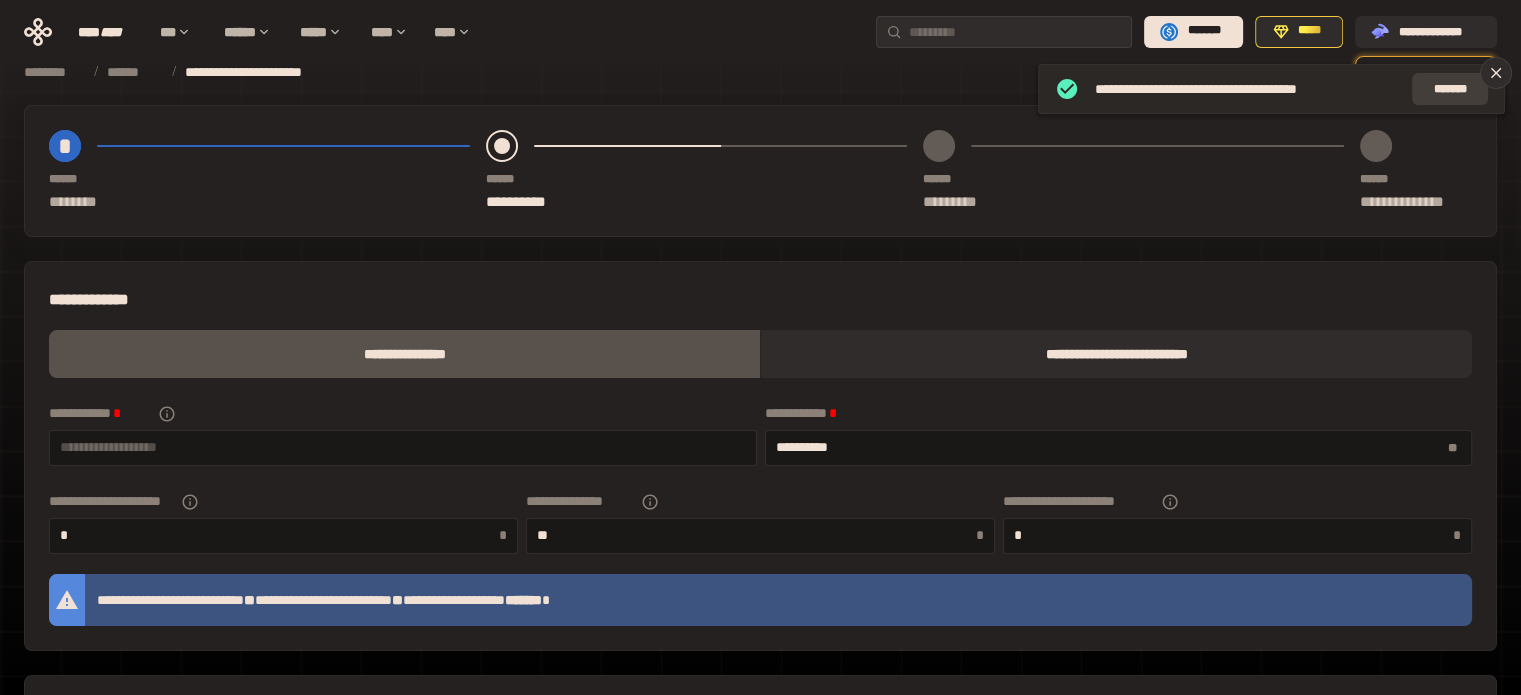 click on "*******" at bounding box center [1450, 89] 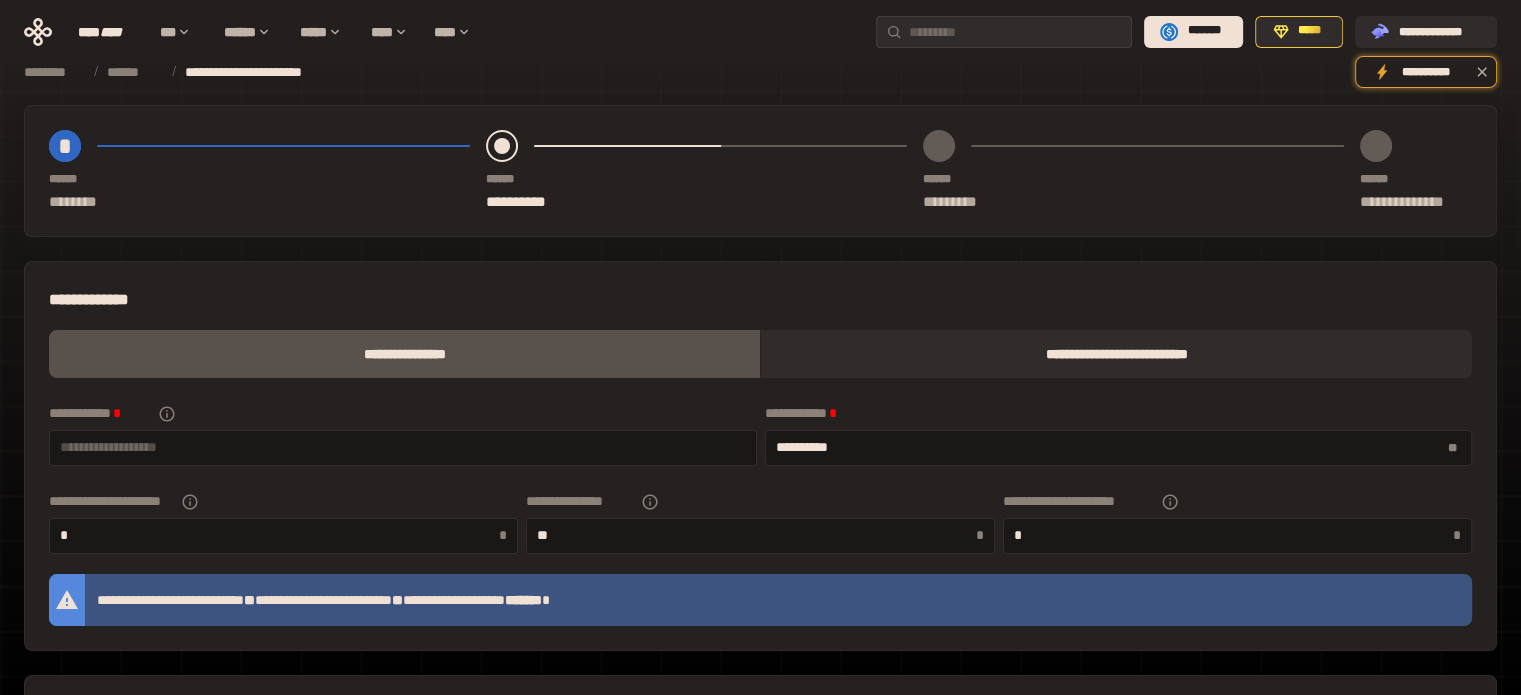 click on "**********" at bounding box center (760, 300) 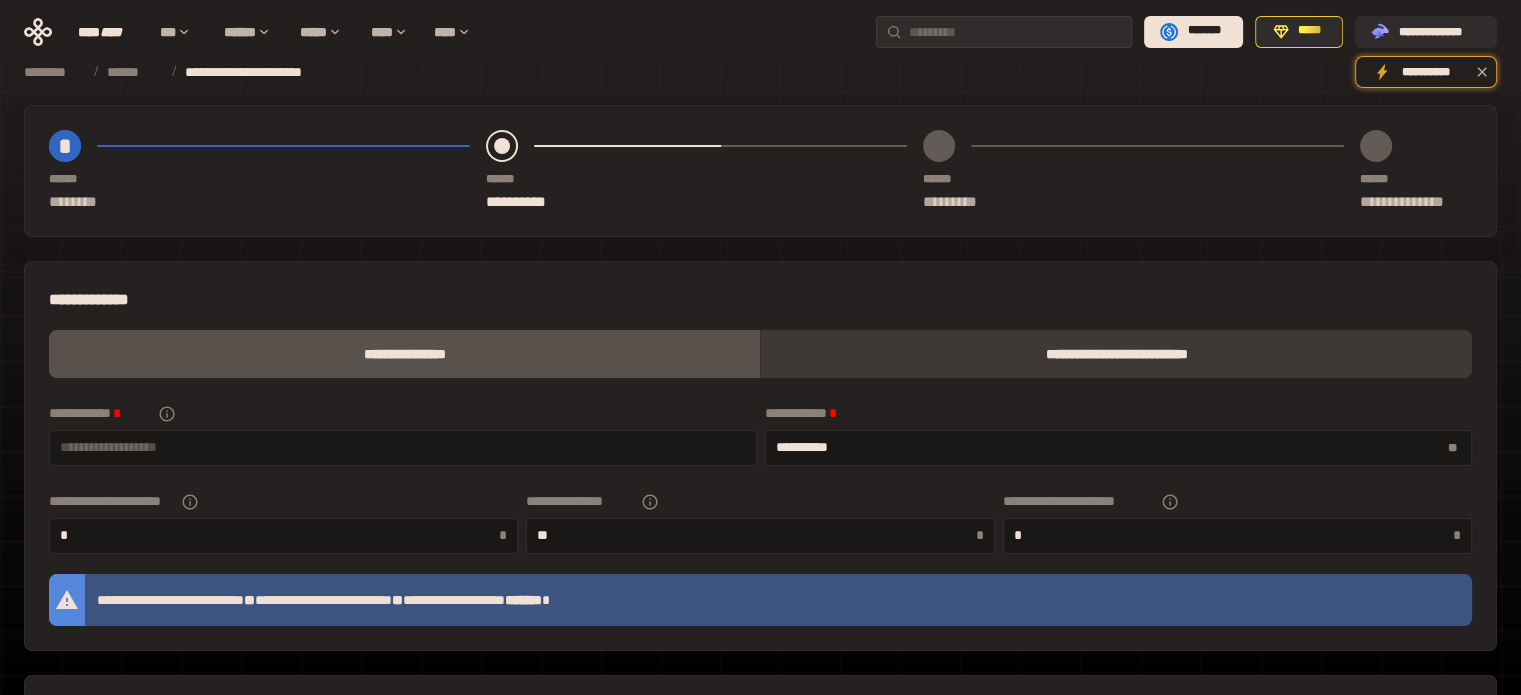 click on "**********" at bounding box center (1116, 354) 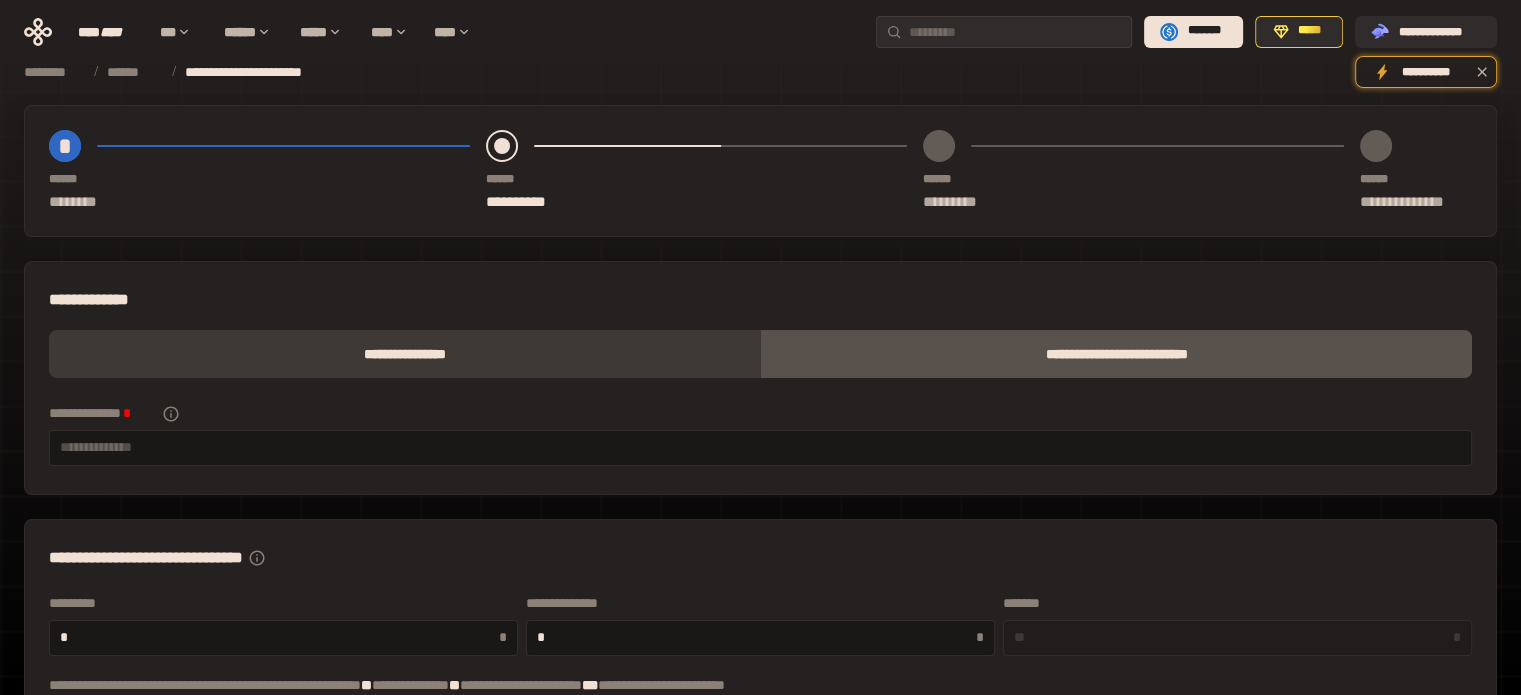 click on "**********" at bounding box center [404, 354] 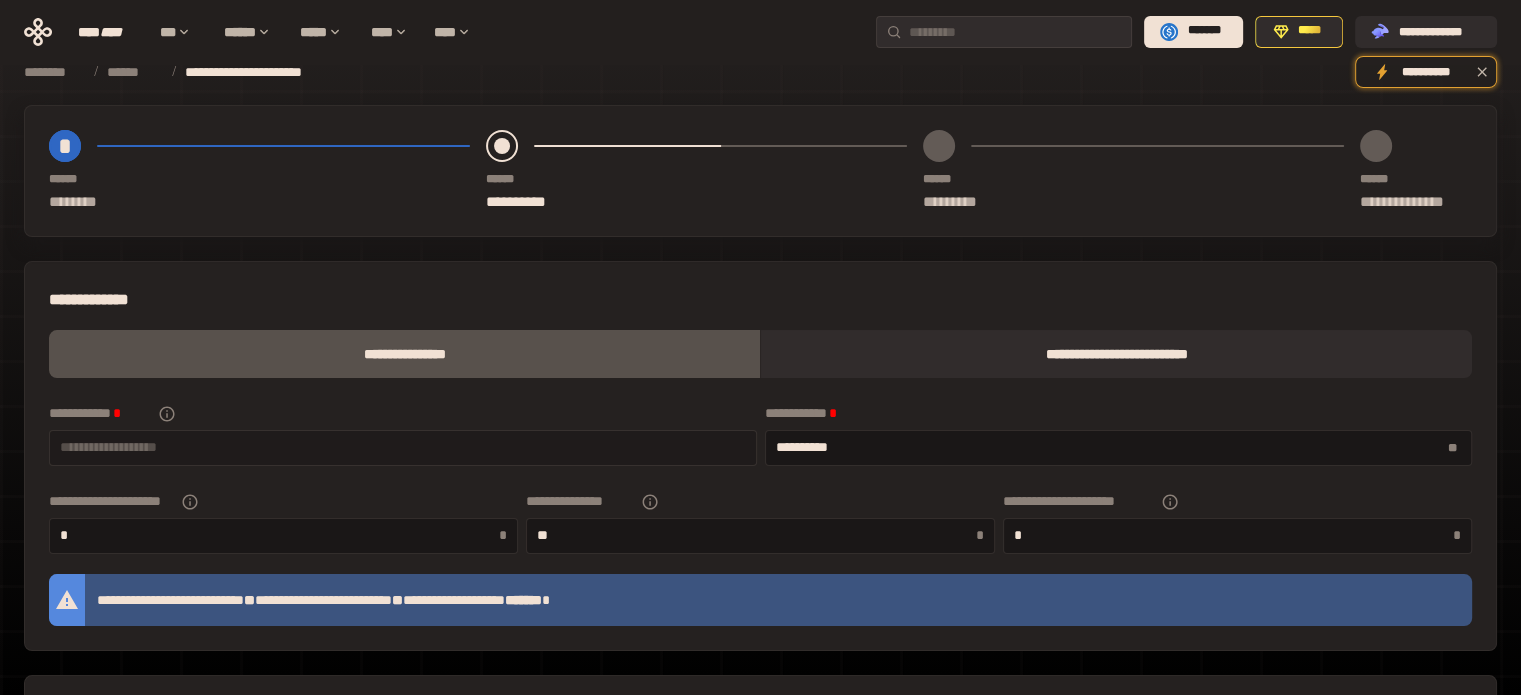 click at bounding box center [403, 447] 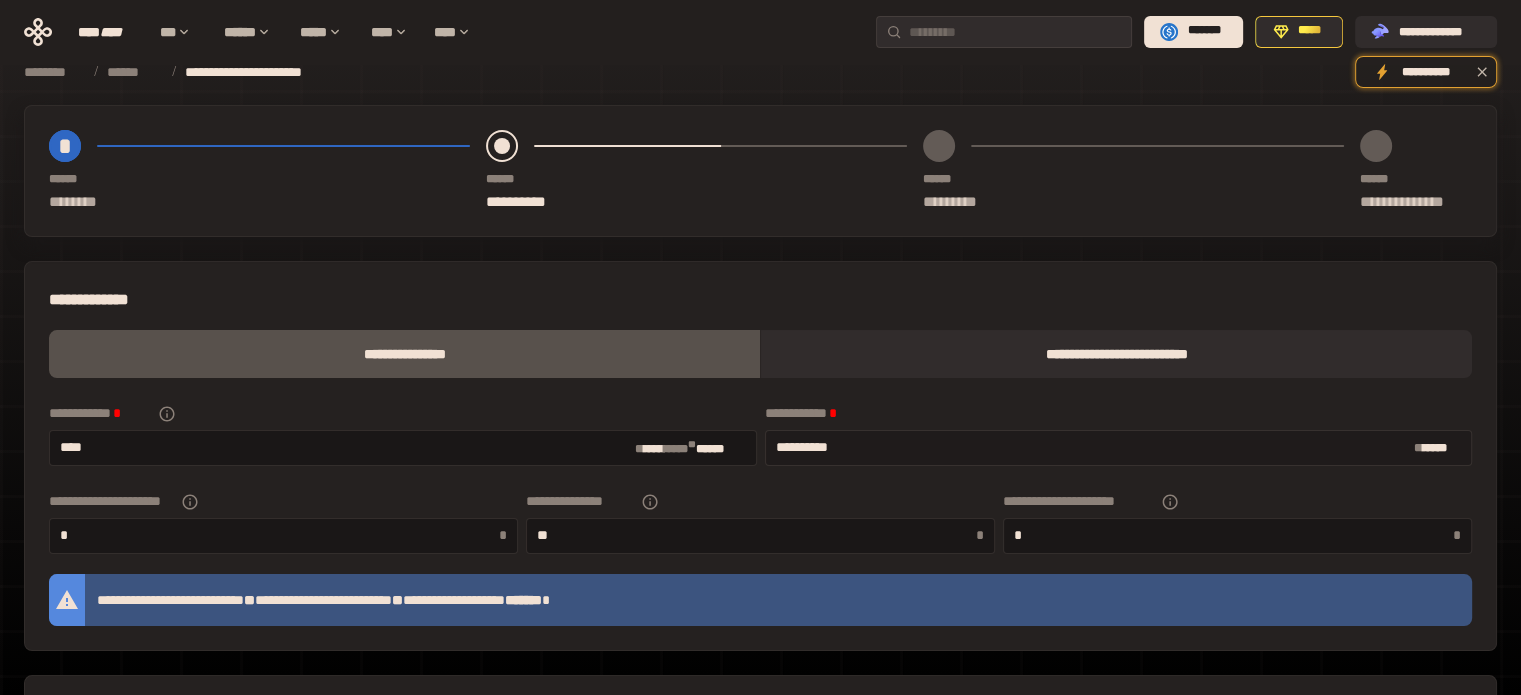 type on "****" 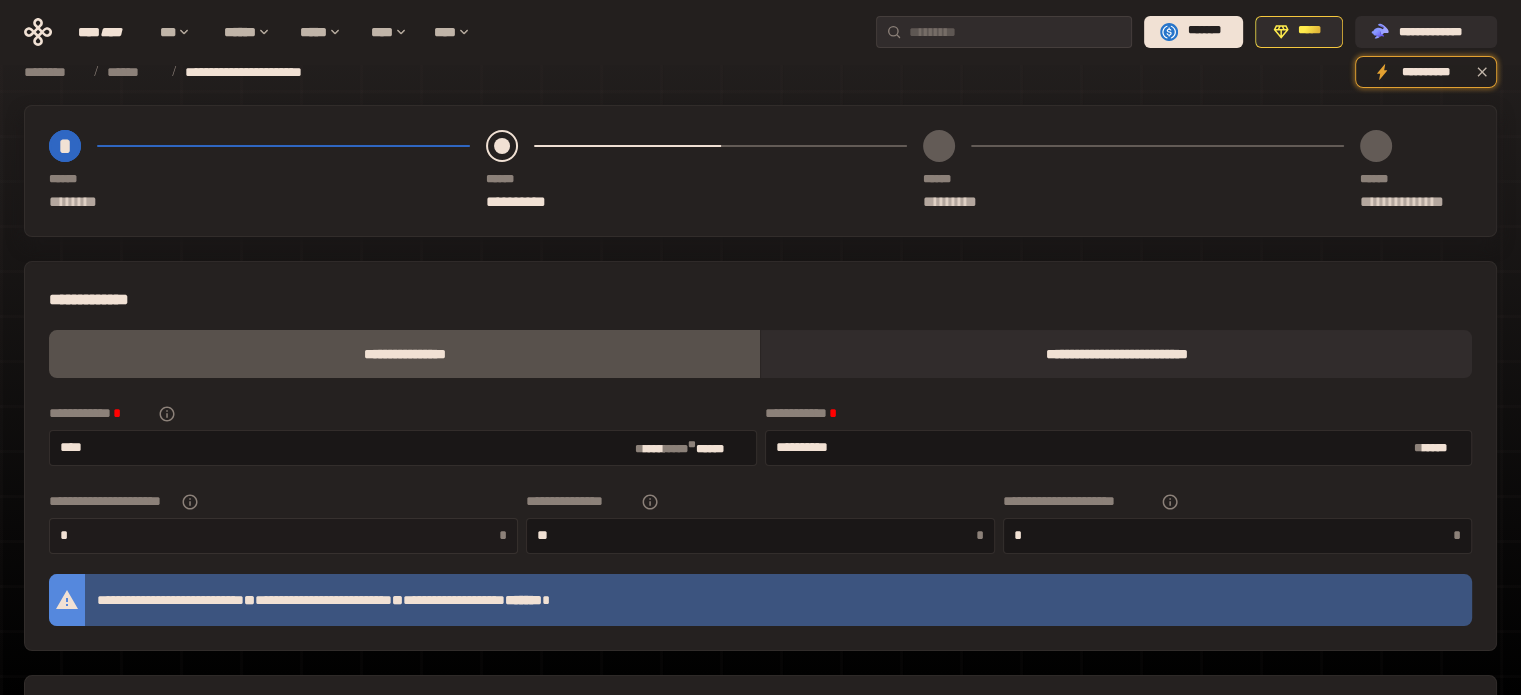 click on "*" at bounding box center (279, 535) 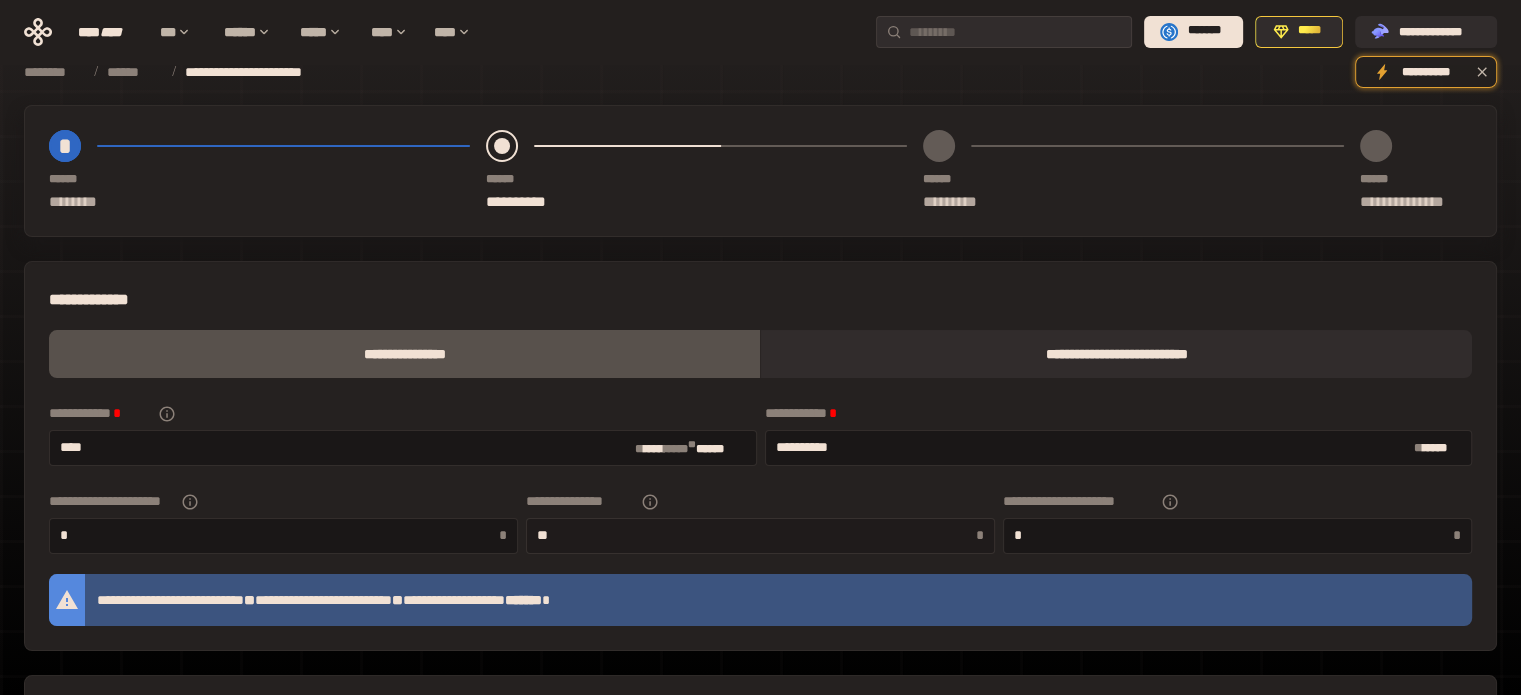 click on "**" at bounding box center (756, 535) 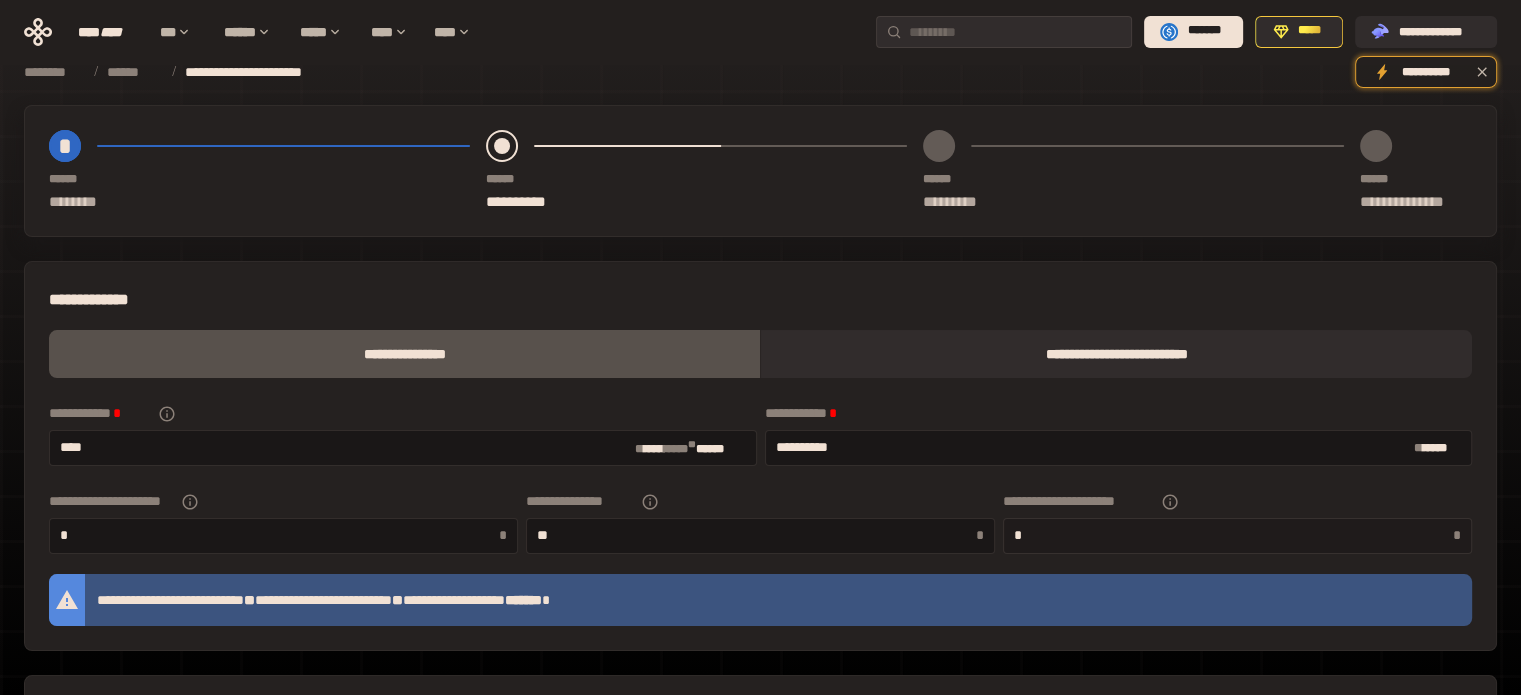 click on "*" at bounding box center [1233, 535] 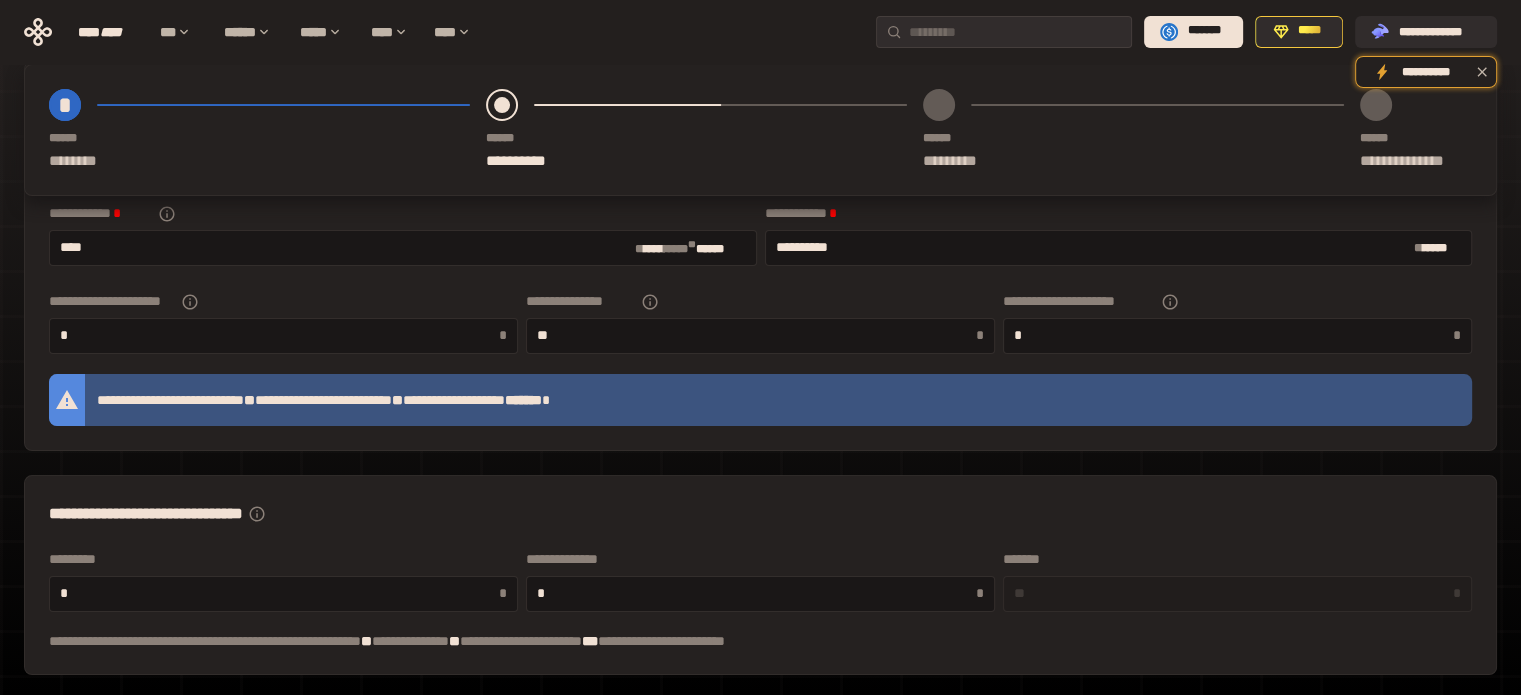 scroll, scrollTop: 400, scrollLeft: 0, axis: vertical 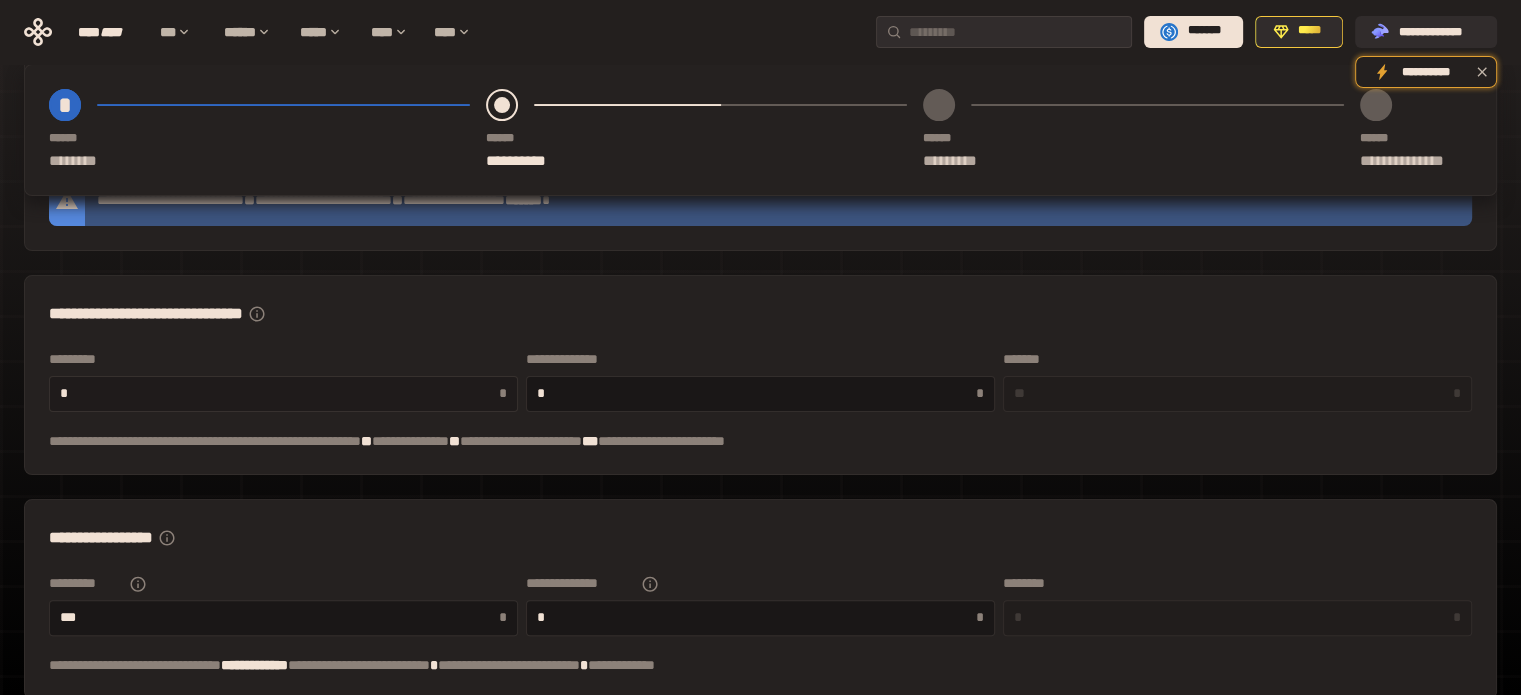 click on "*" at bounding box center (279, 393) 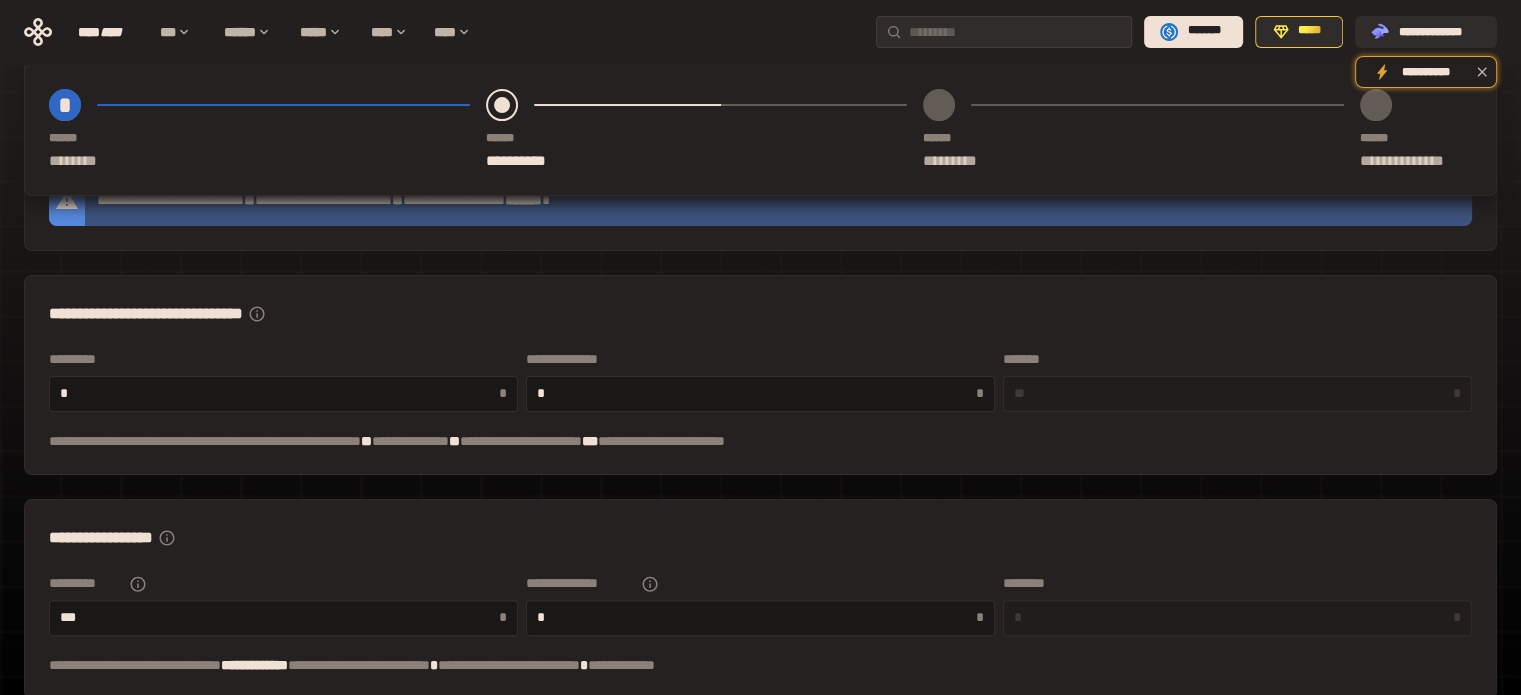click on "**********" at bounding box center (760, 649) 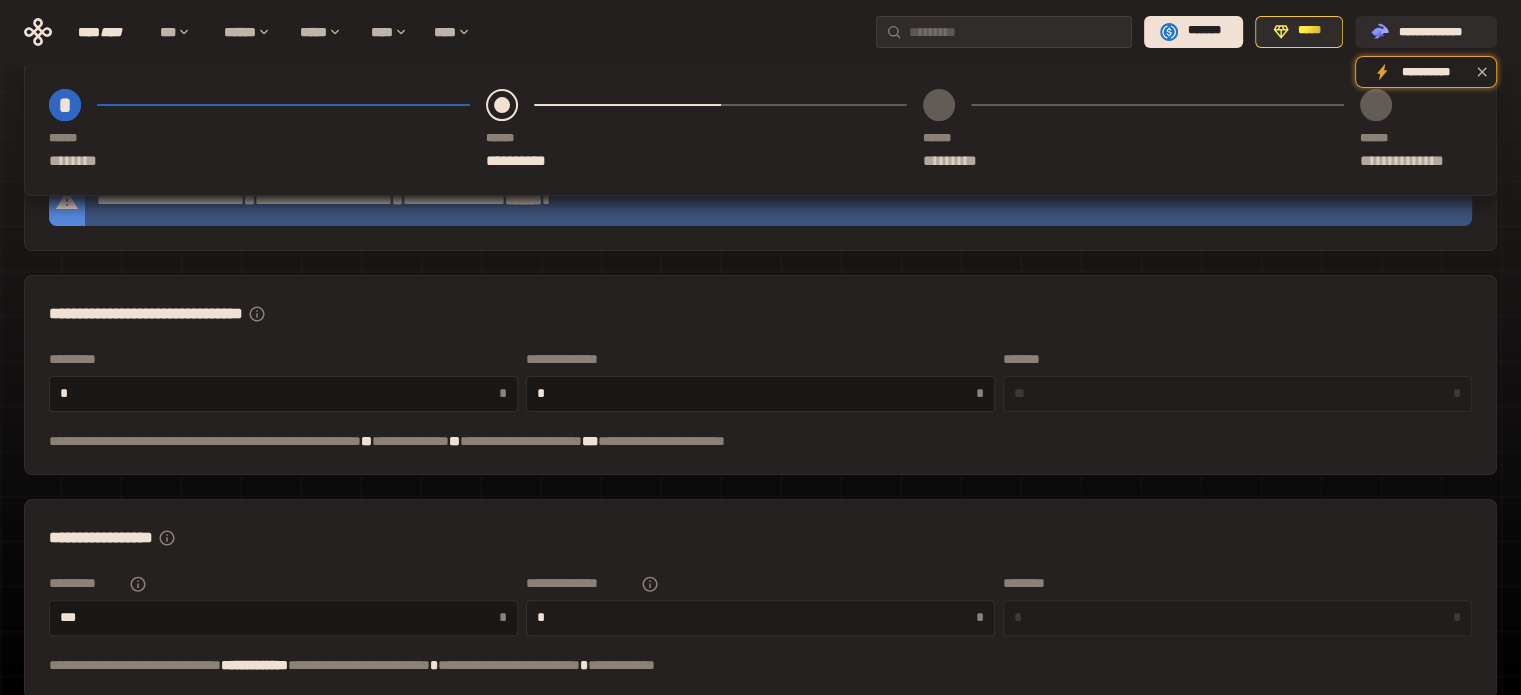 scroll, scrollTop: 600, scrollLeft: 0, axis: vertical 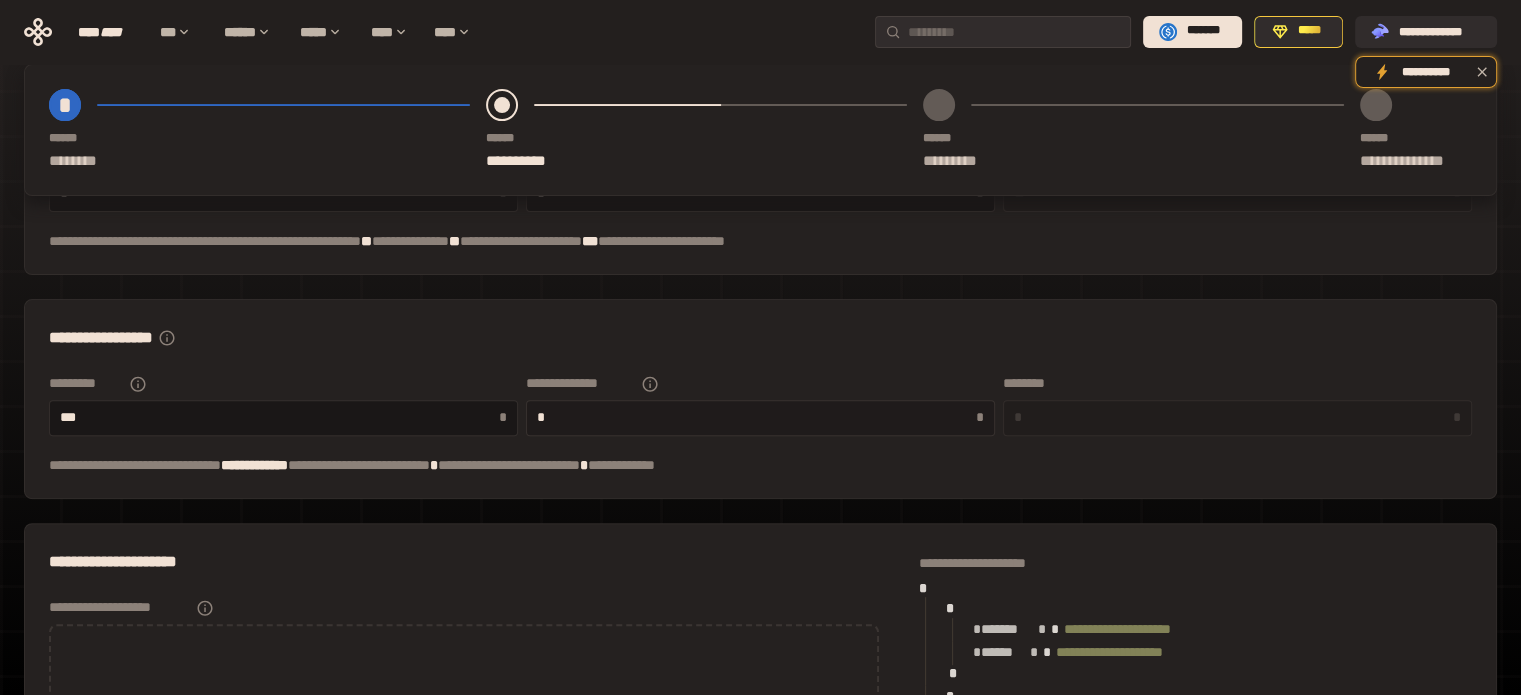 click on "*" at bounding box center (756, 417) 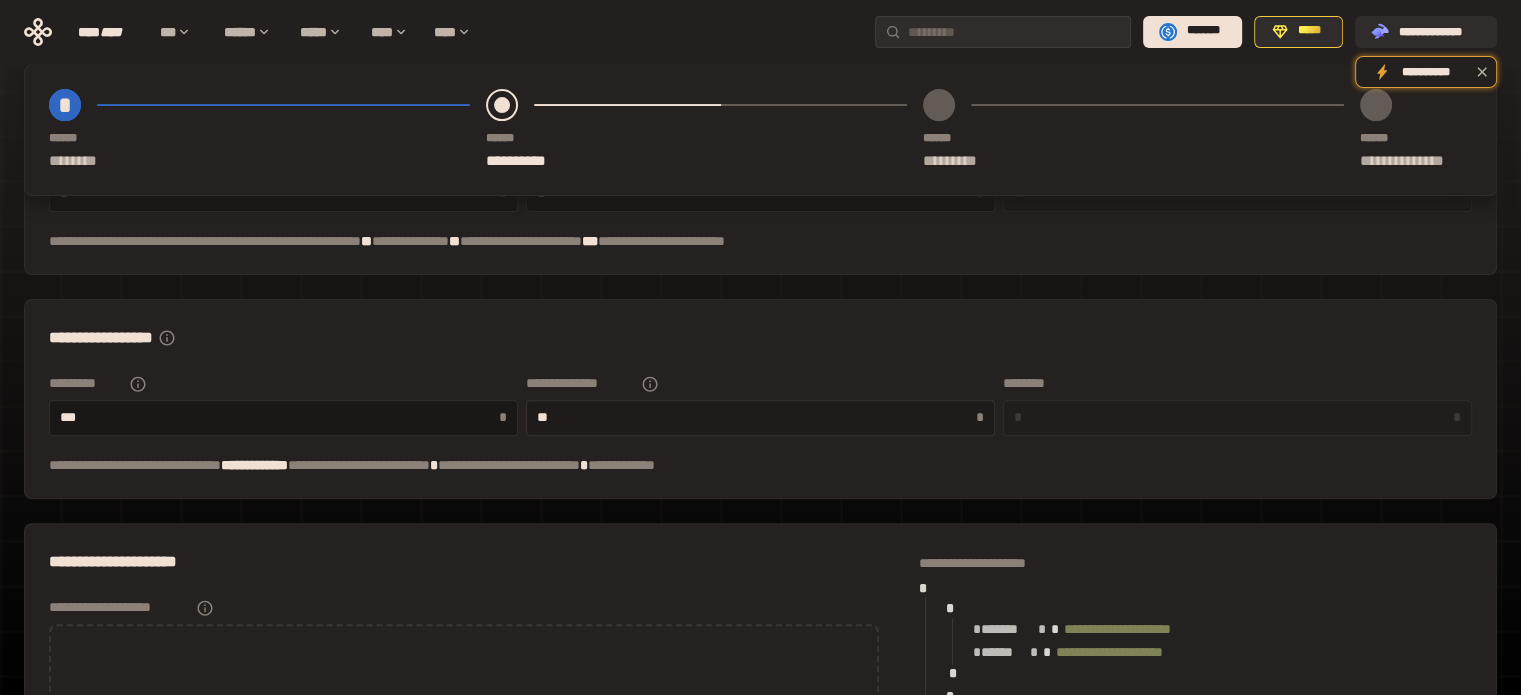 type on "*" 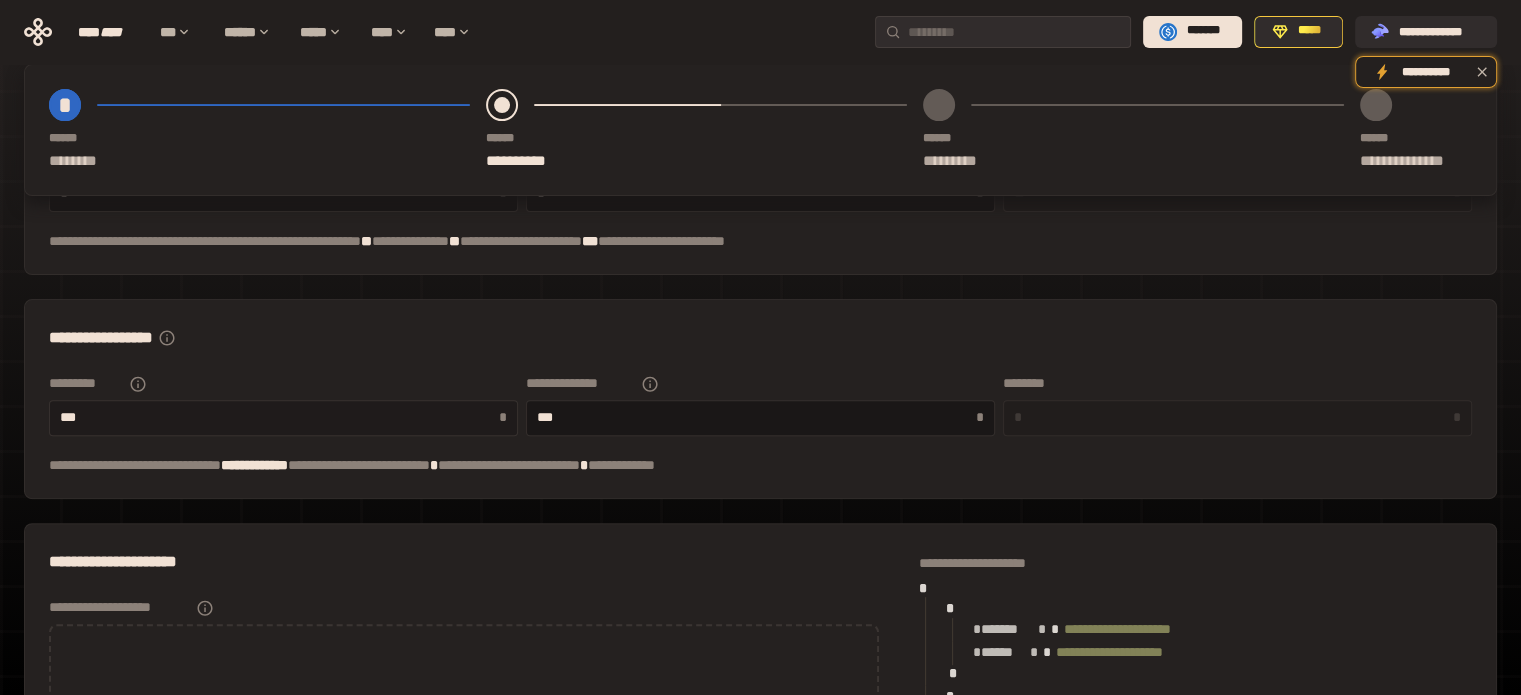 type on "***" 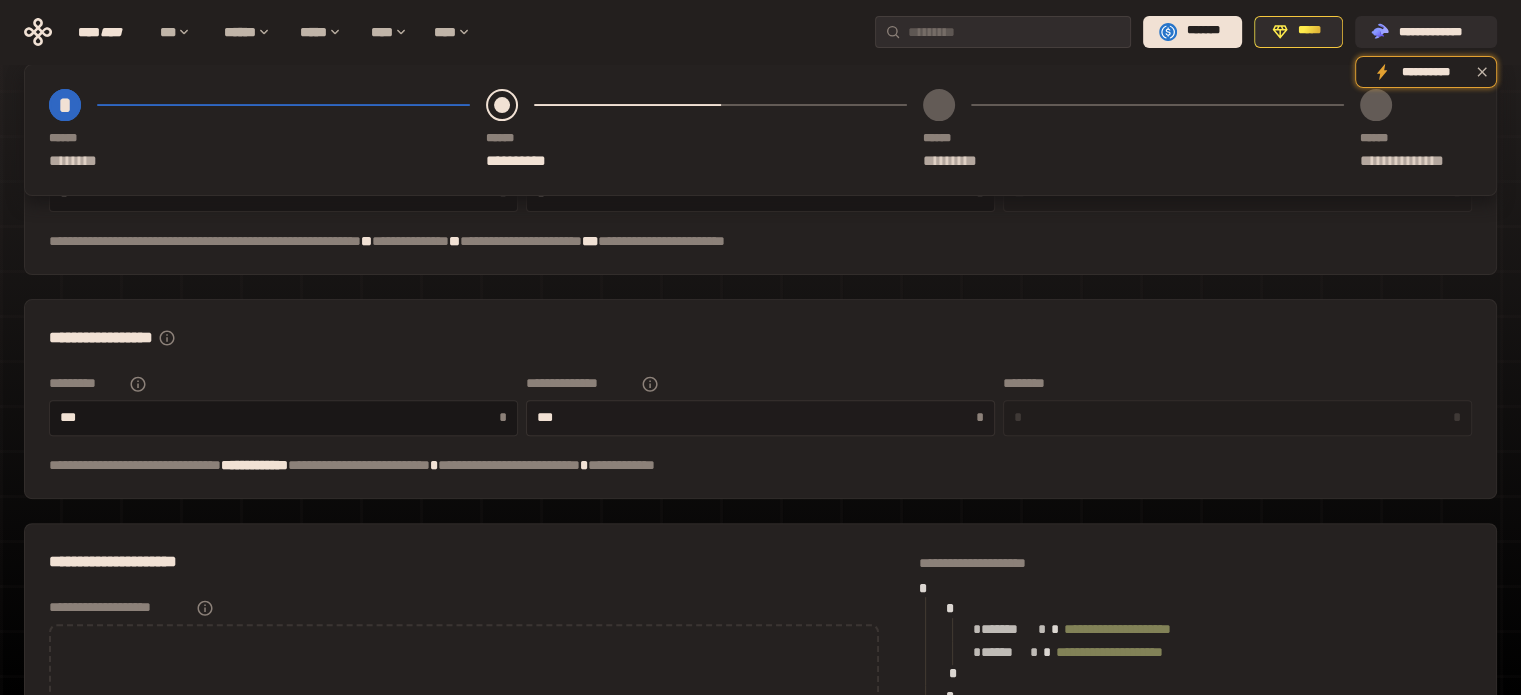 click on "*** *" at bounding box center (760, 418) 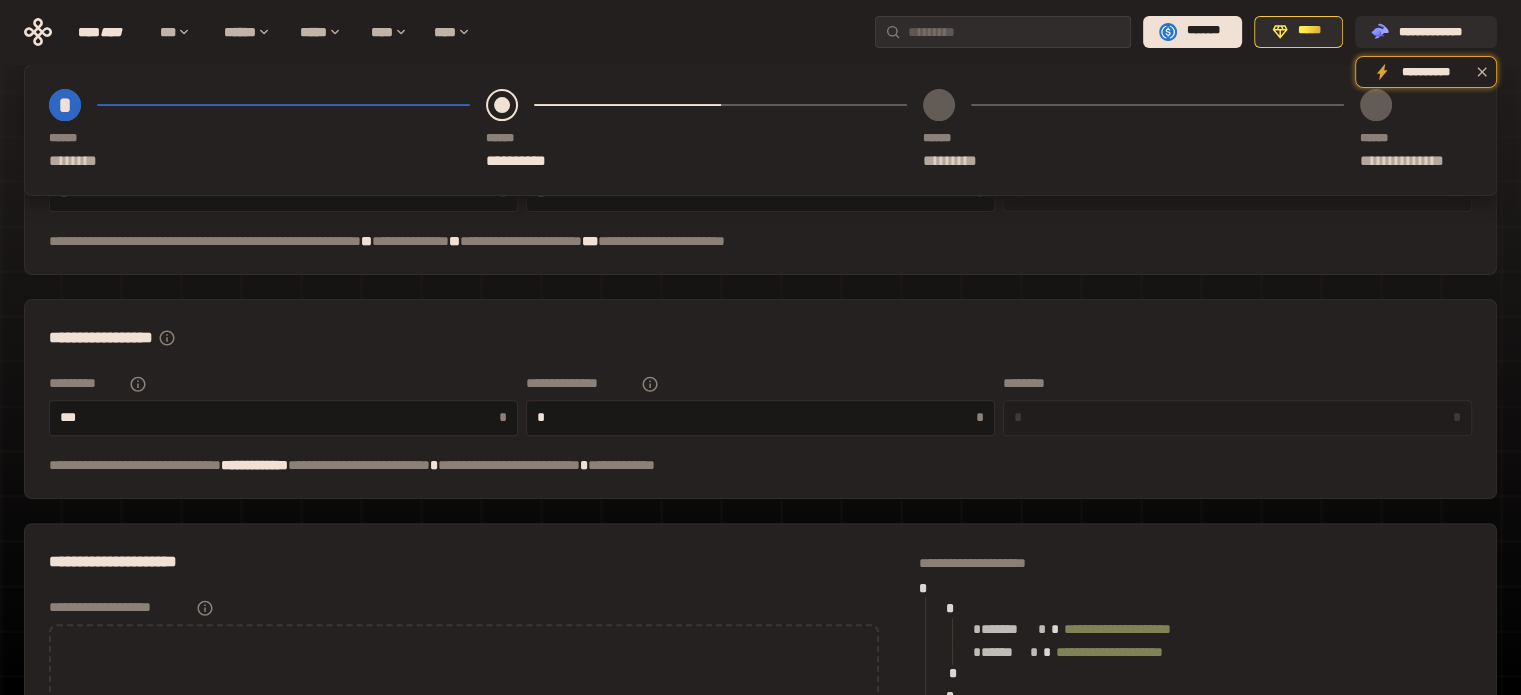 scroll, scrollTop: 800, scrollLeft: 0, axis: vertical 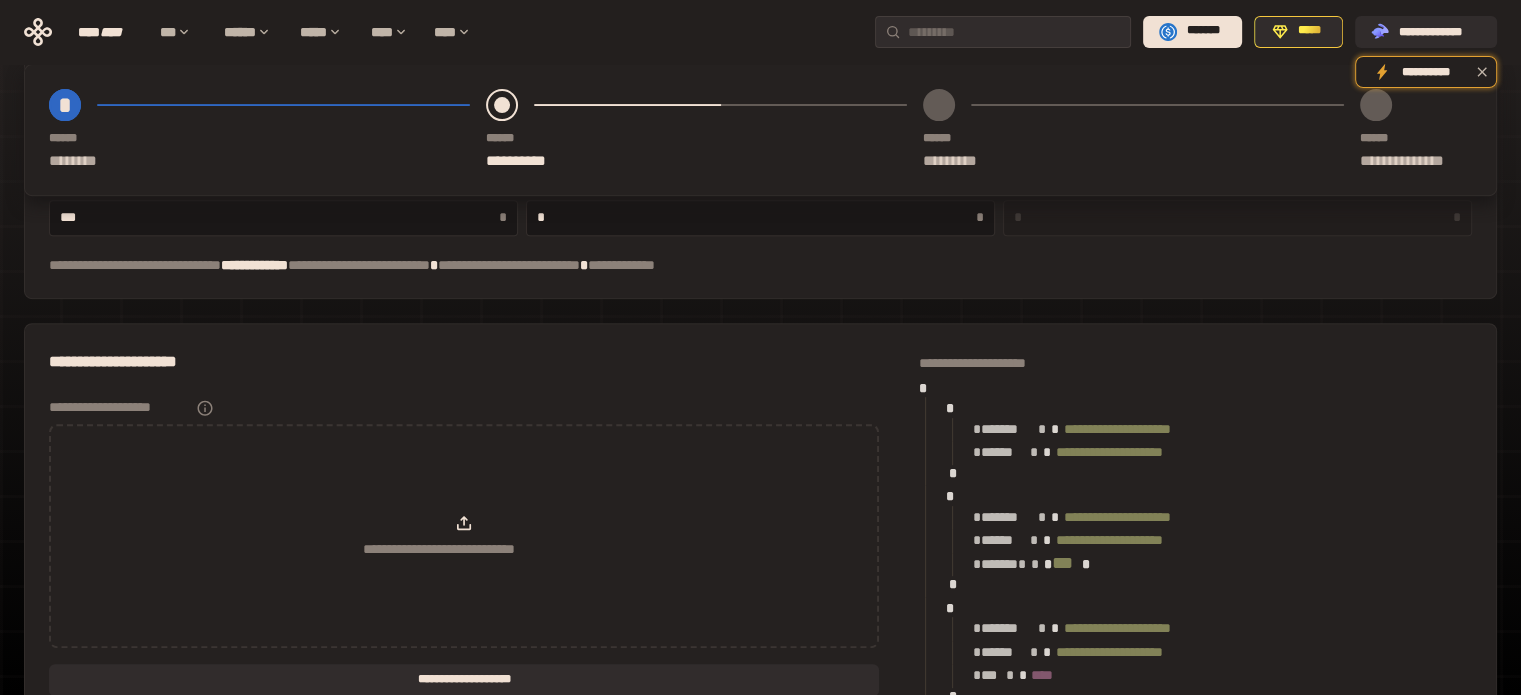 type on "*" 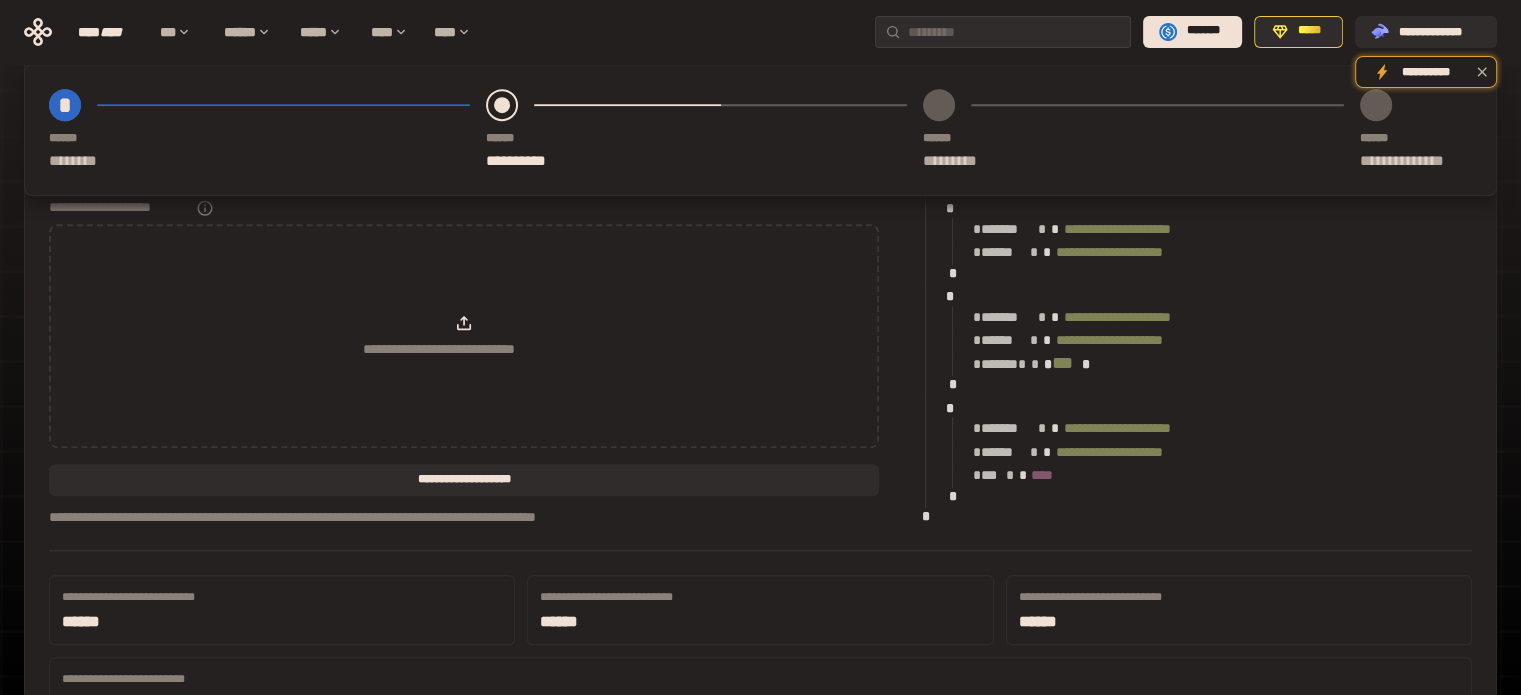 scroll, scrollTop: 1100, scrollLeft: 0, axis: vertical 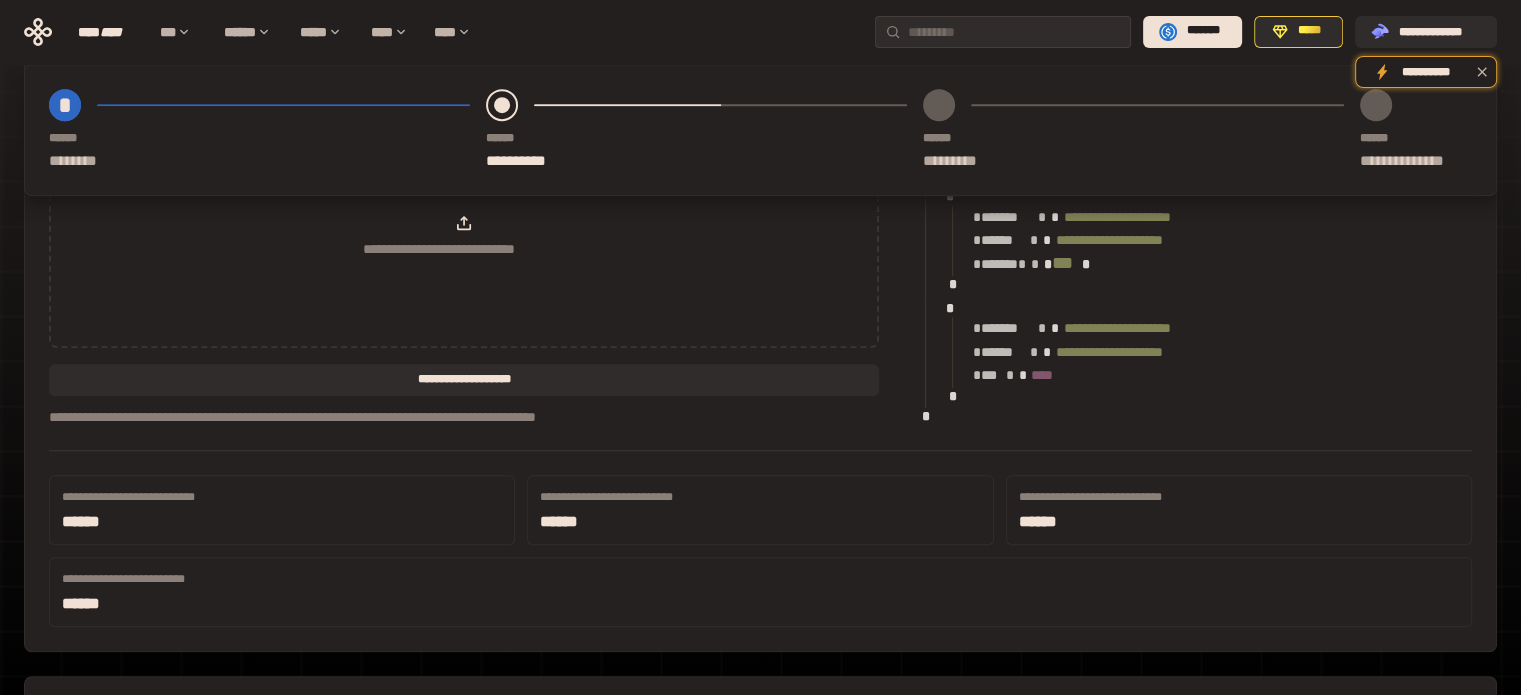click on "******" at bounding box center (1179, 522) 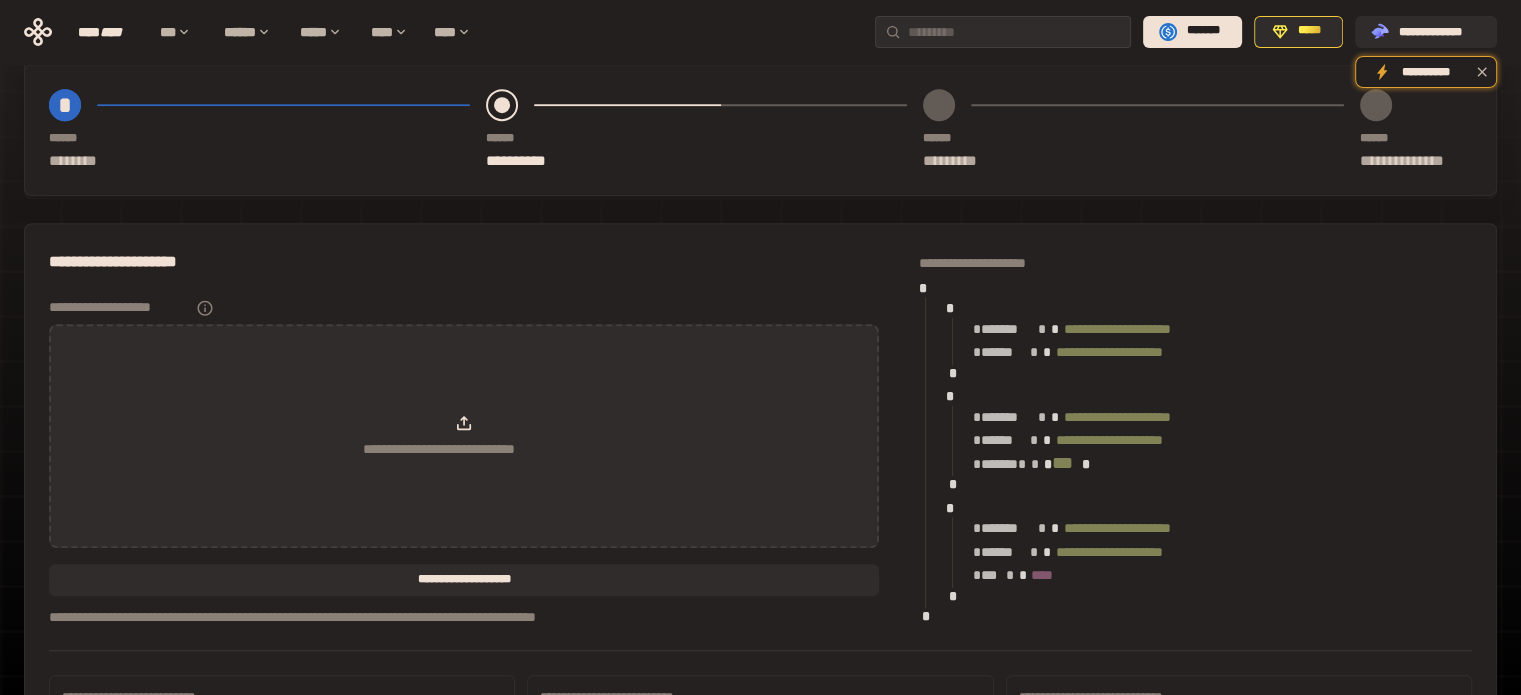 scroll, scrollTop: 1100, scrollLeft: 0, axis: vertical 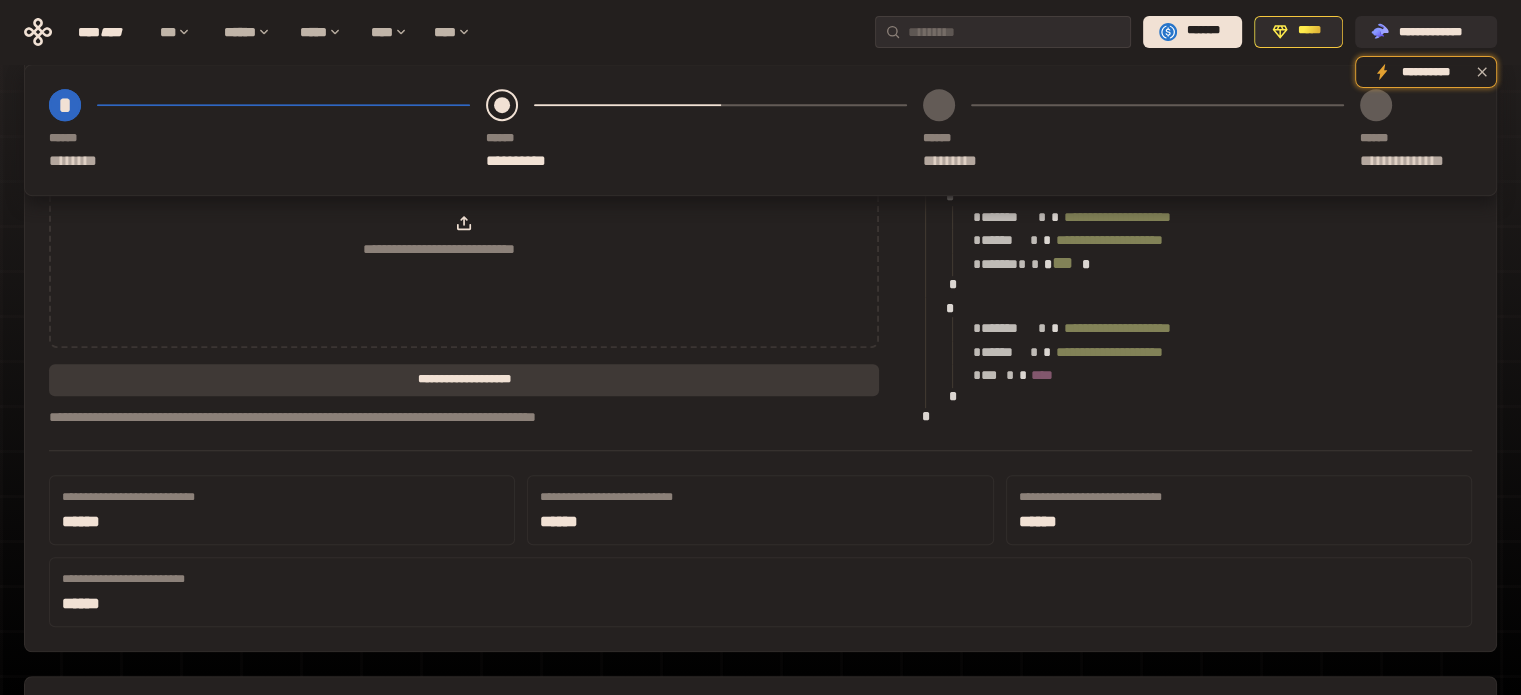 click on "**********" at bounding box center [464, 380] 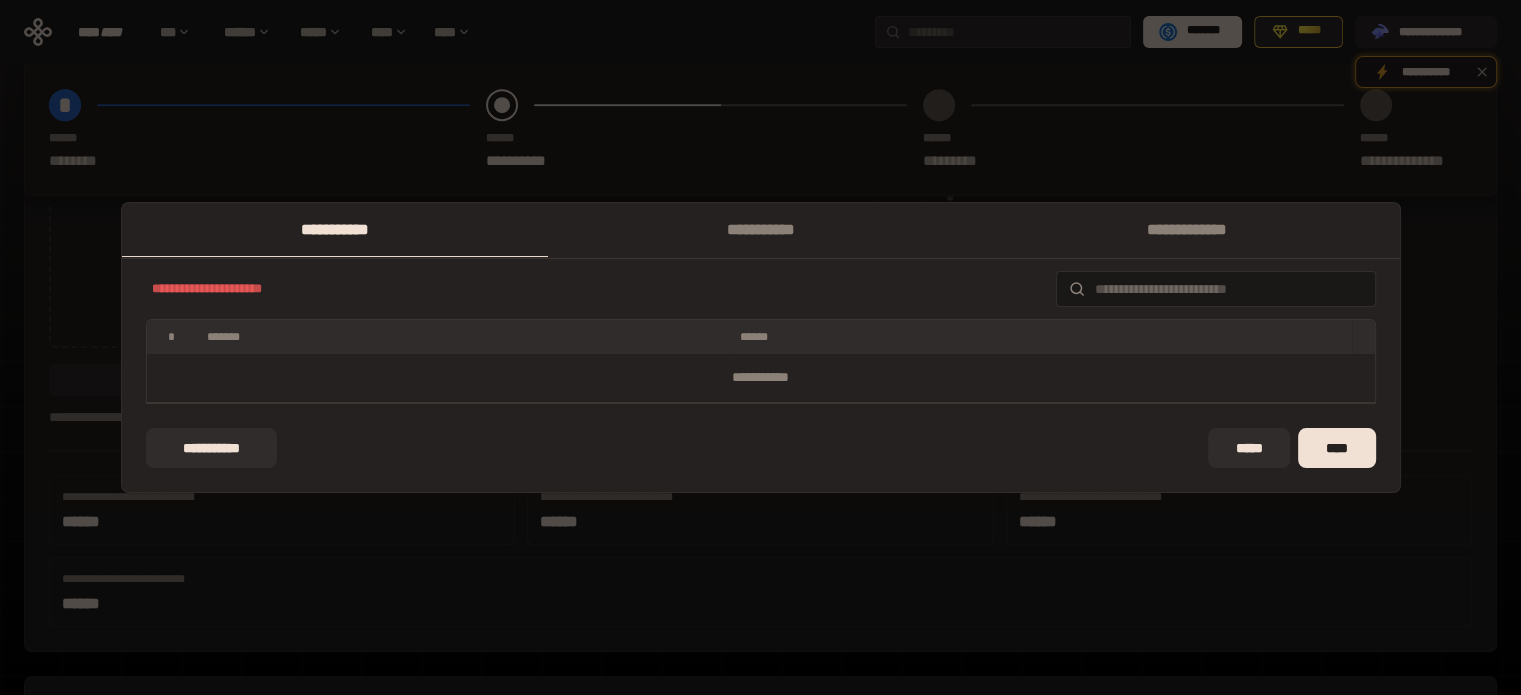 click on "**********" at bounding box center (761, 378) 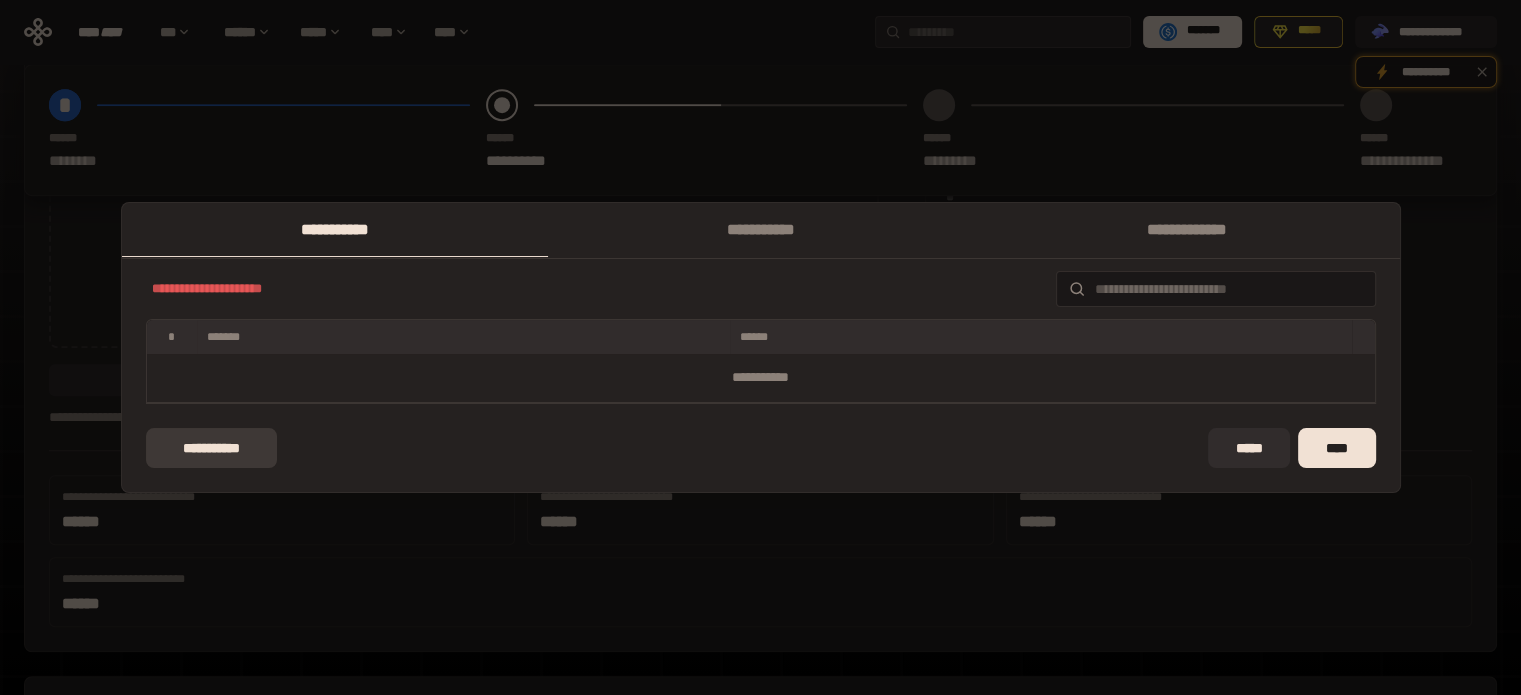 click on "**********" at bounding box center (212, 448) 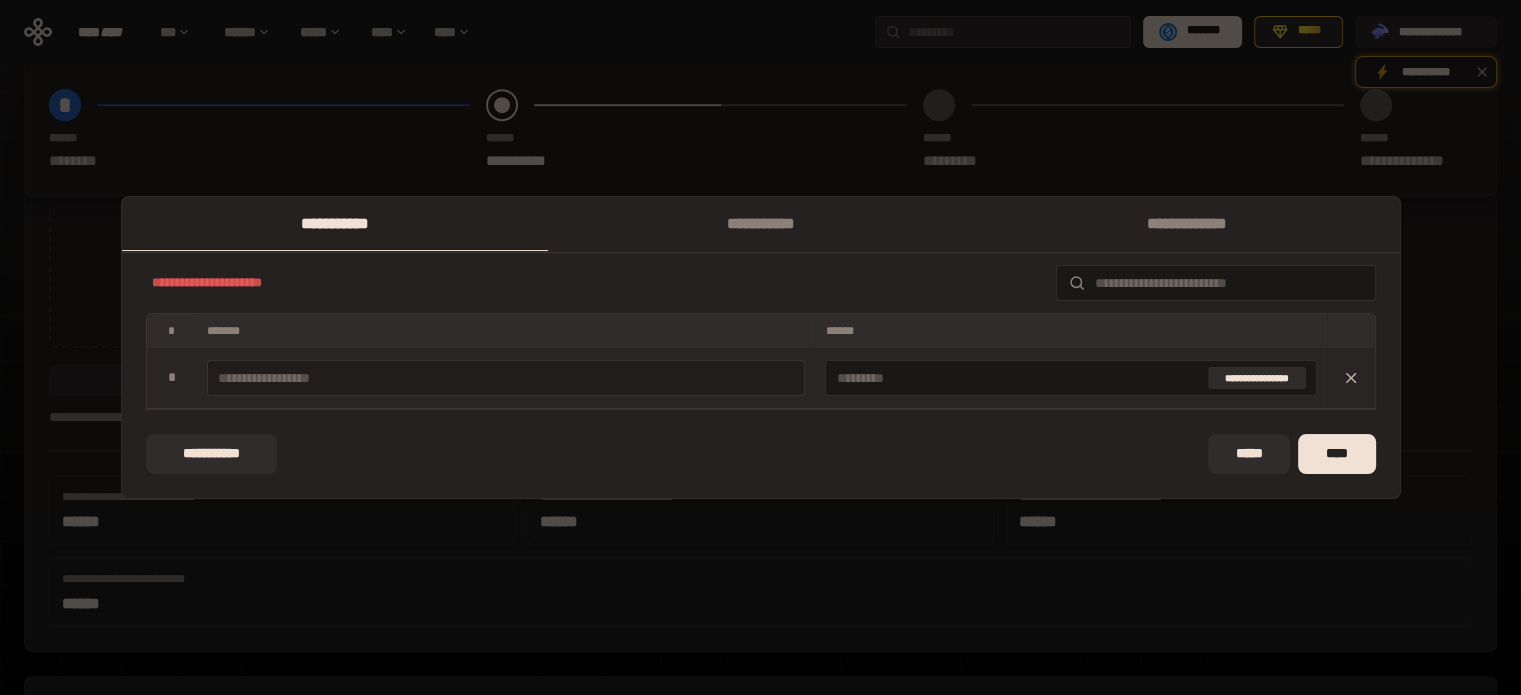click at bounding box center [506, 378] 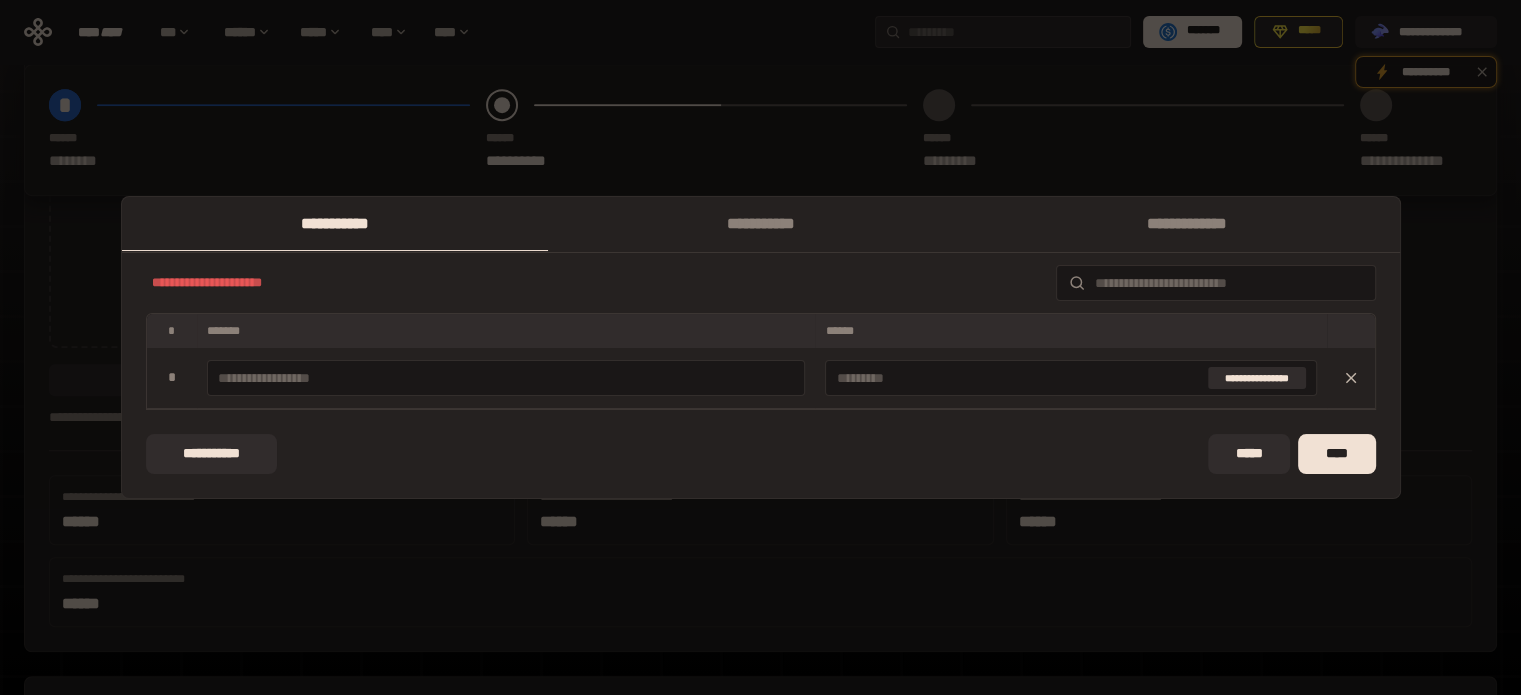 click on "**********" at bounding box center (760, 347) 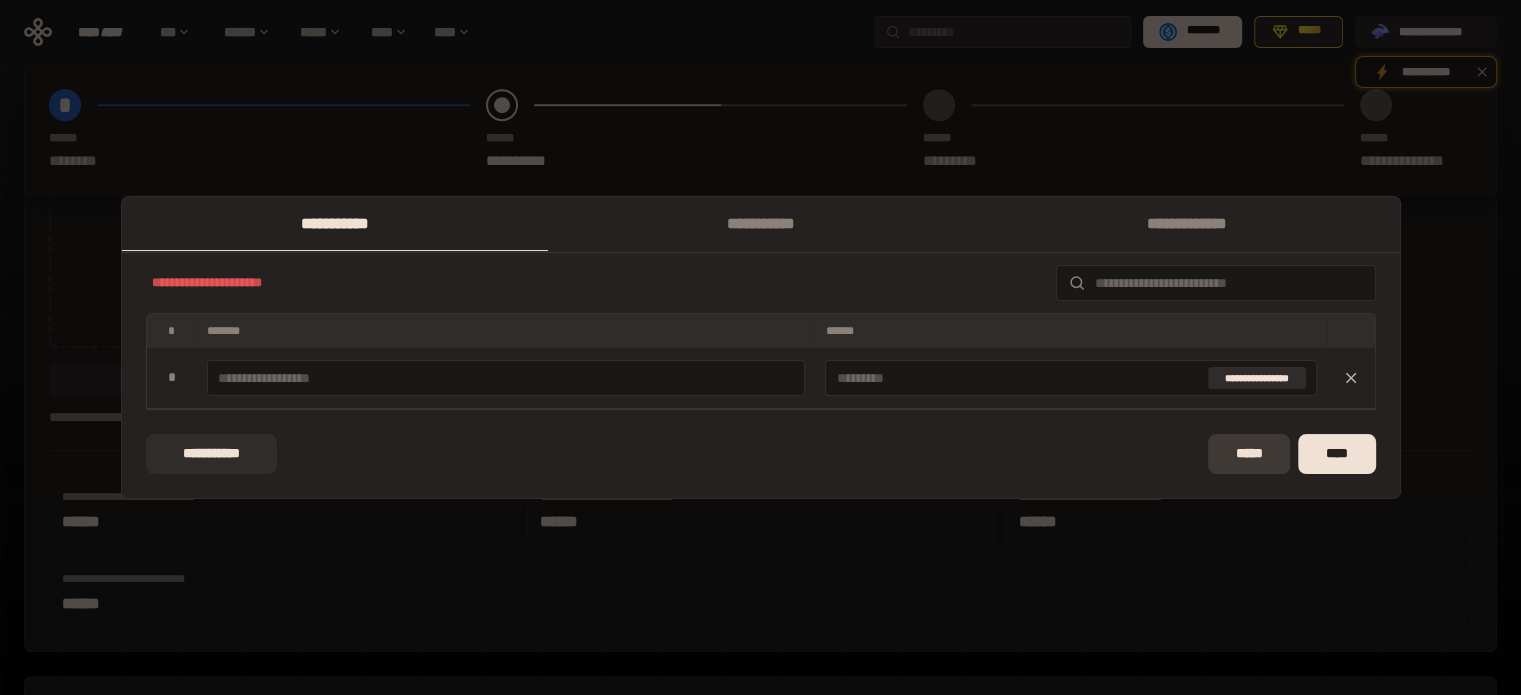 click on "*****" at bounding box center (1249, 454) 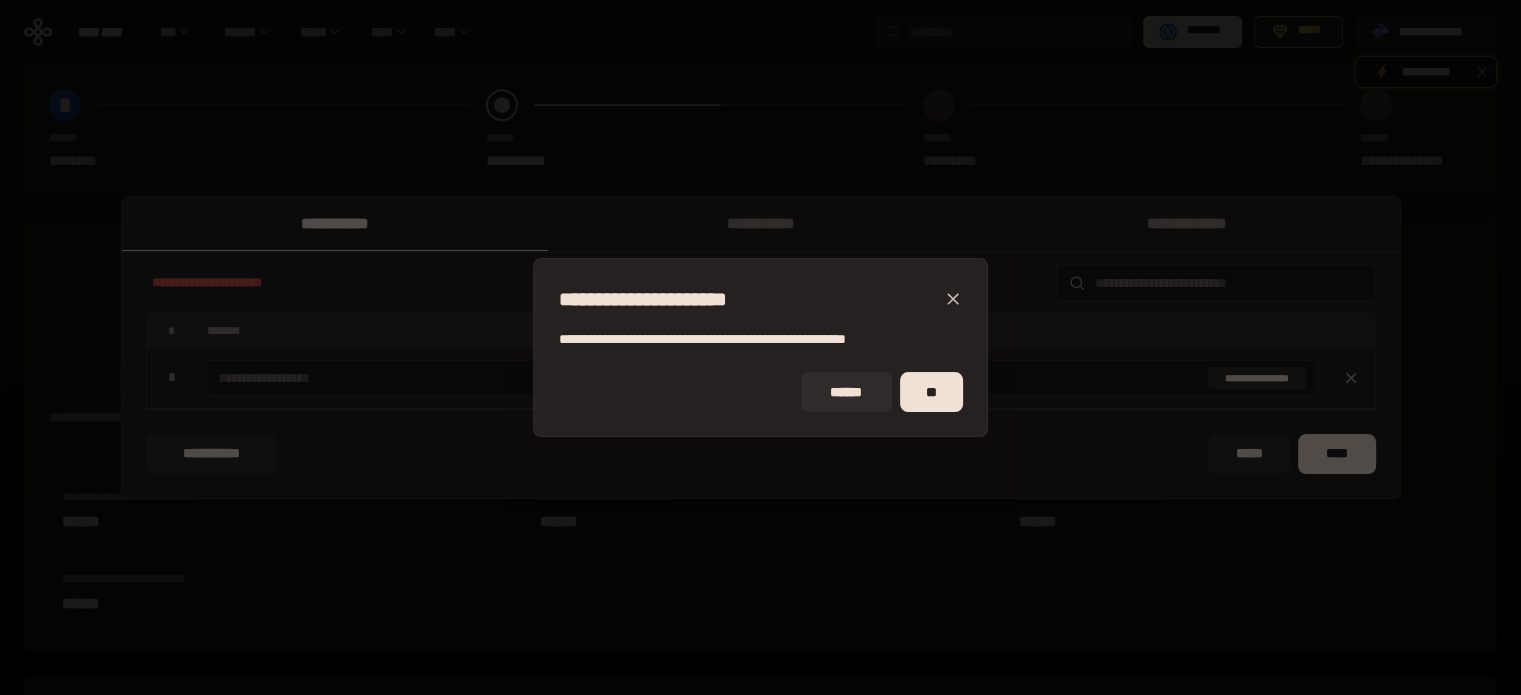 click at bounding box center (953, 299) 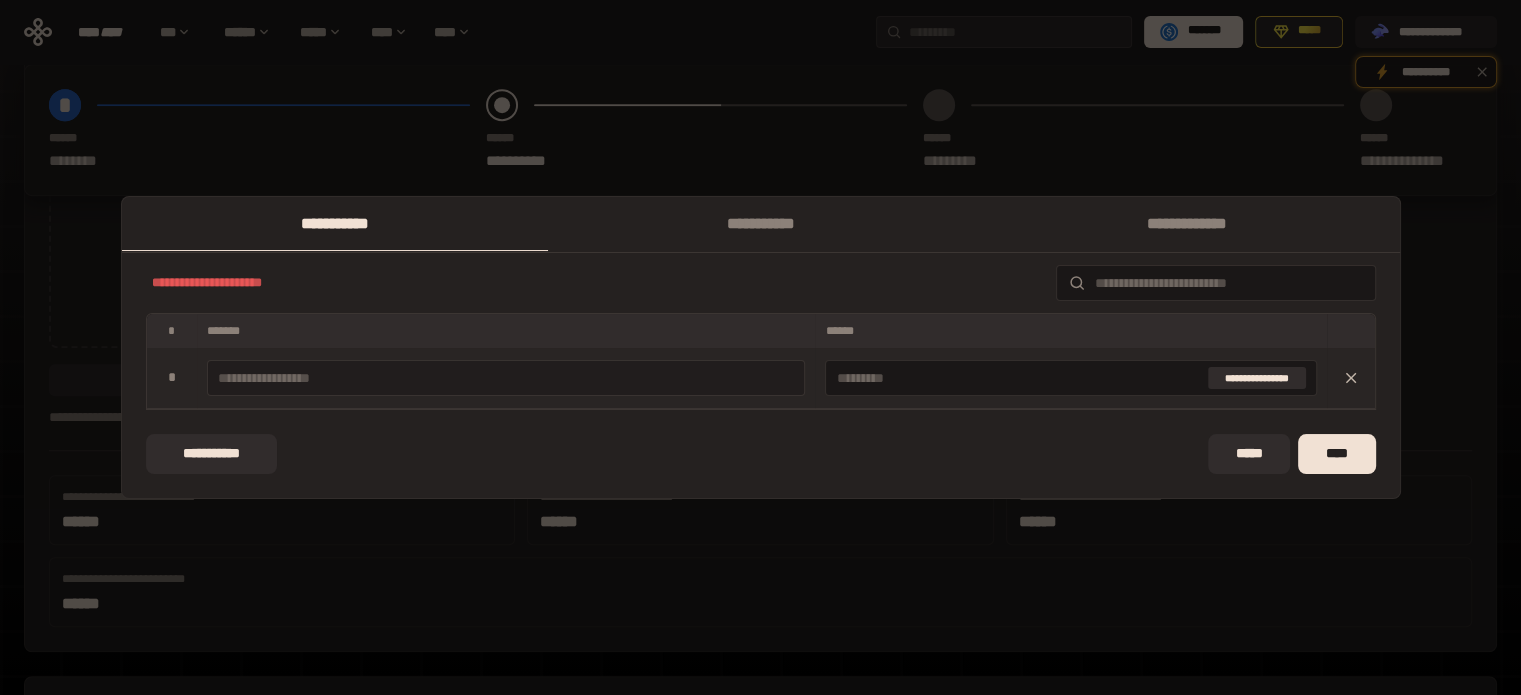 click at bounding box center [506, 378] 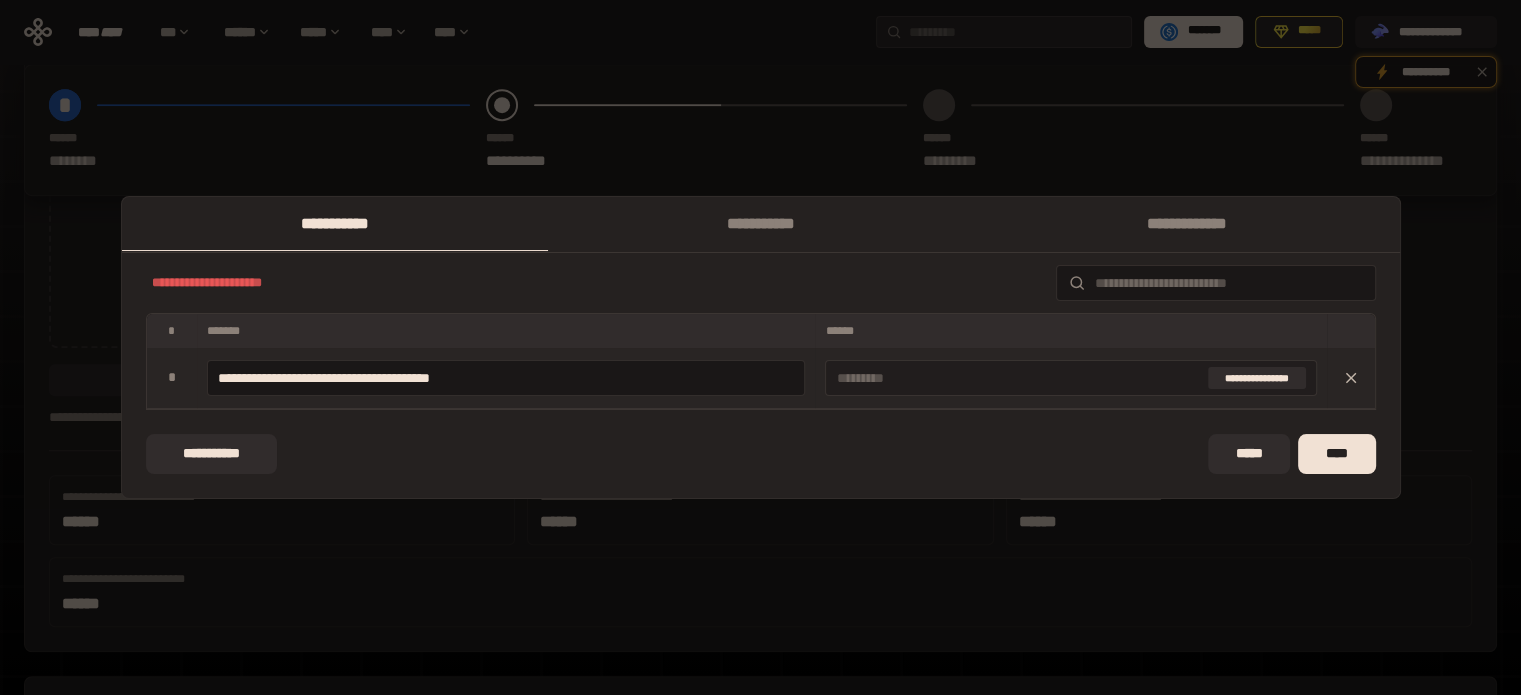type on "**********" 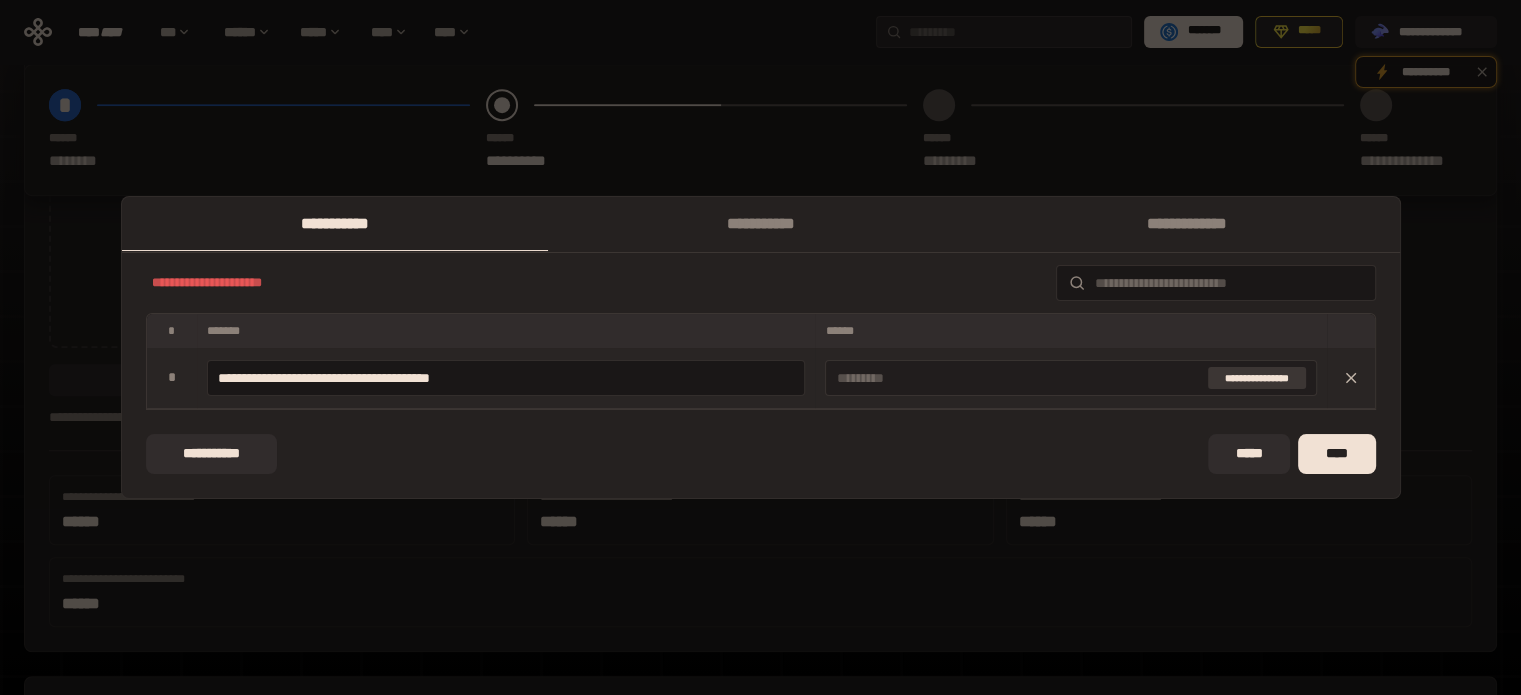 click on "**********" at bounding box center (1257, 378) 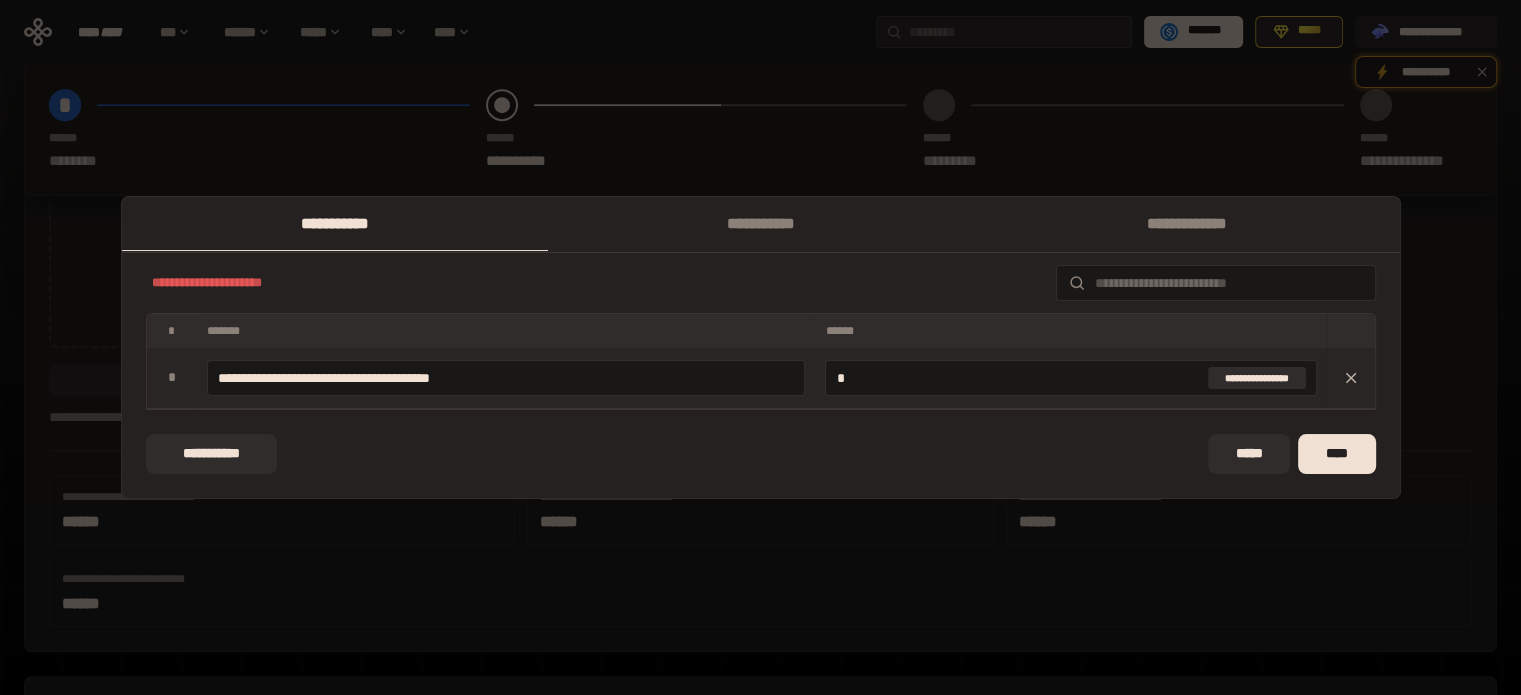 drag, startPoint x: 917, startPoint y: 379, endPoint x: 813, endPoint y: 379, distance: 104 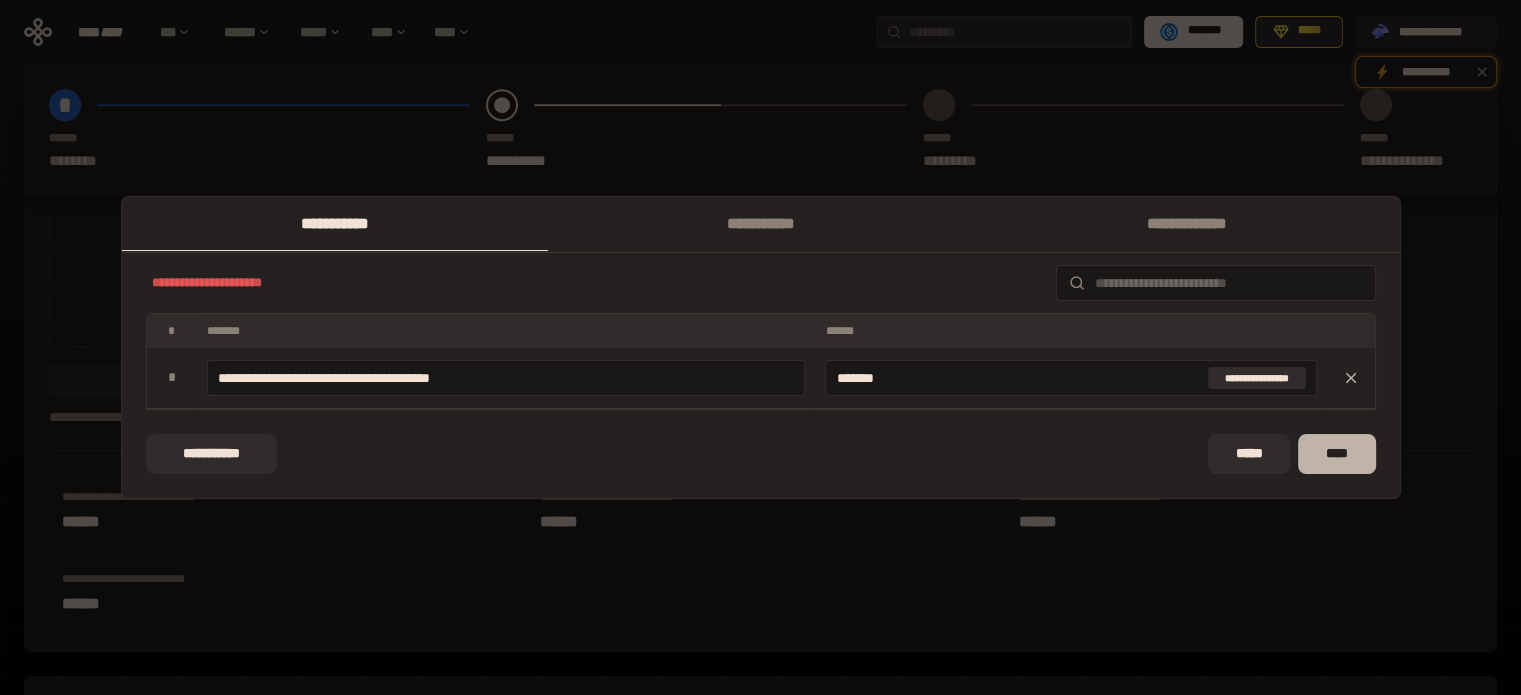 type on "*******" 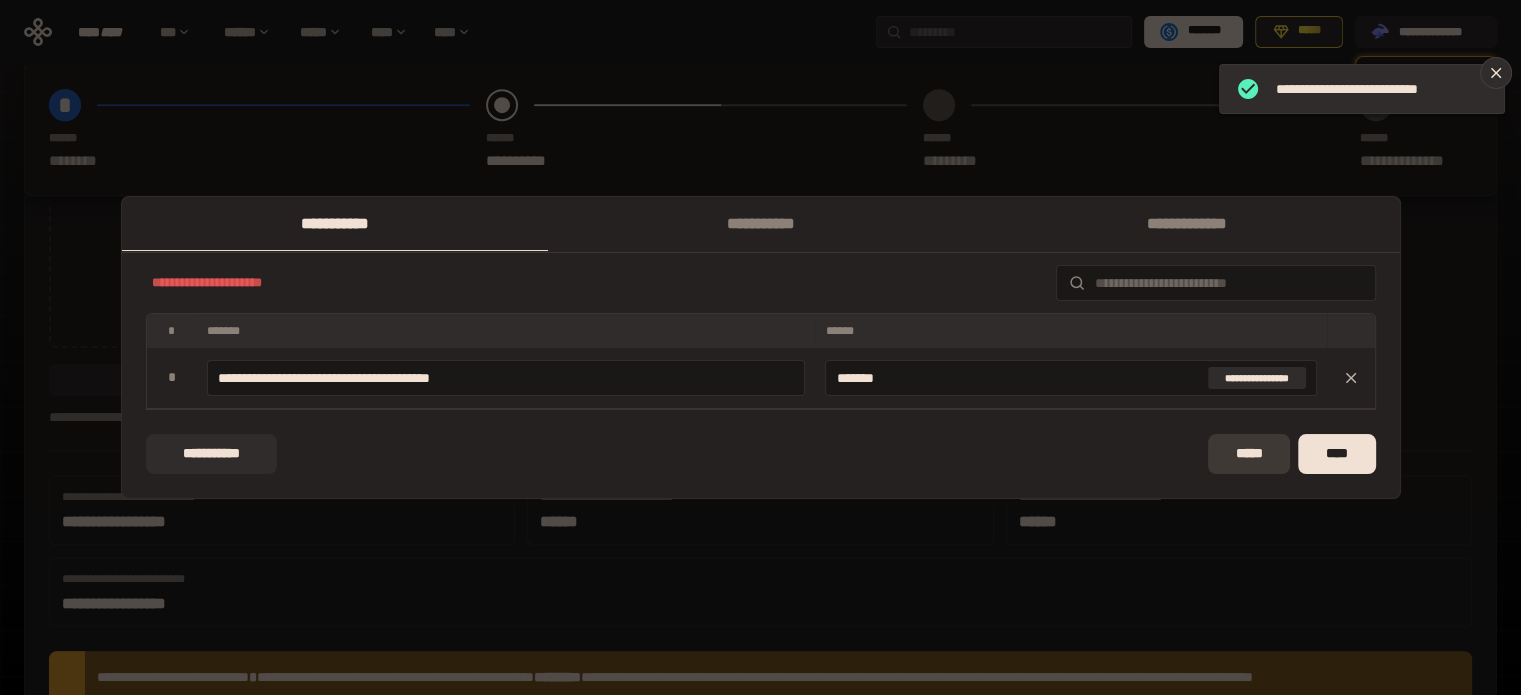 click on "*****" at bounding box center (1249, 454) 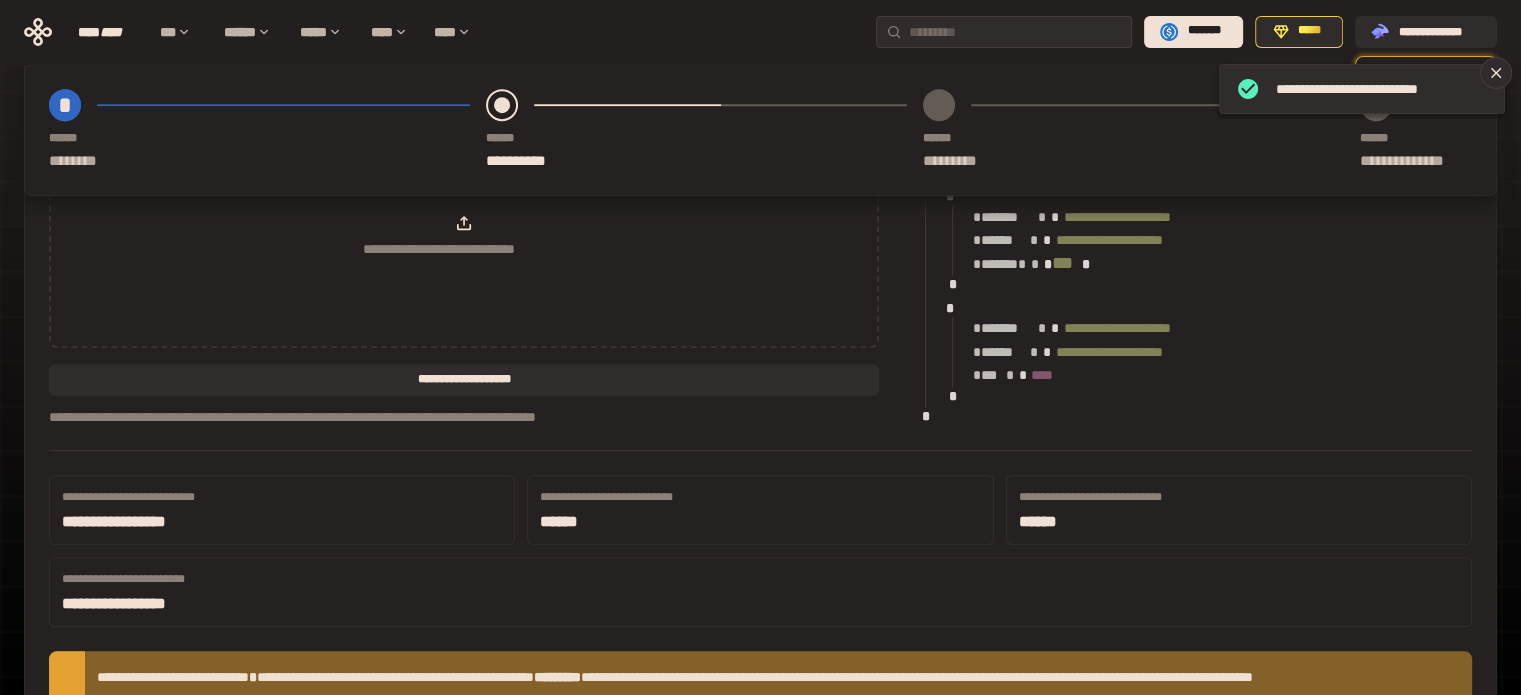 scroll, scrollTop: 1300, scrollLeft: 0, axis: vertical 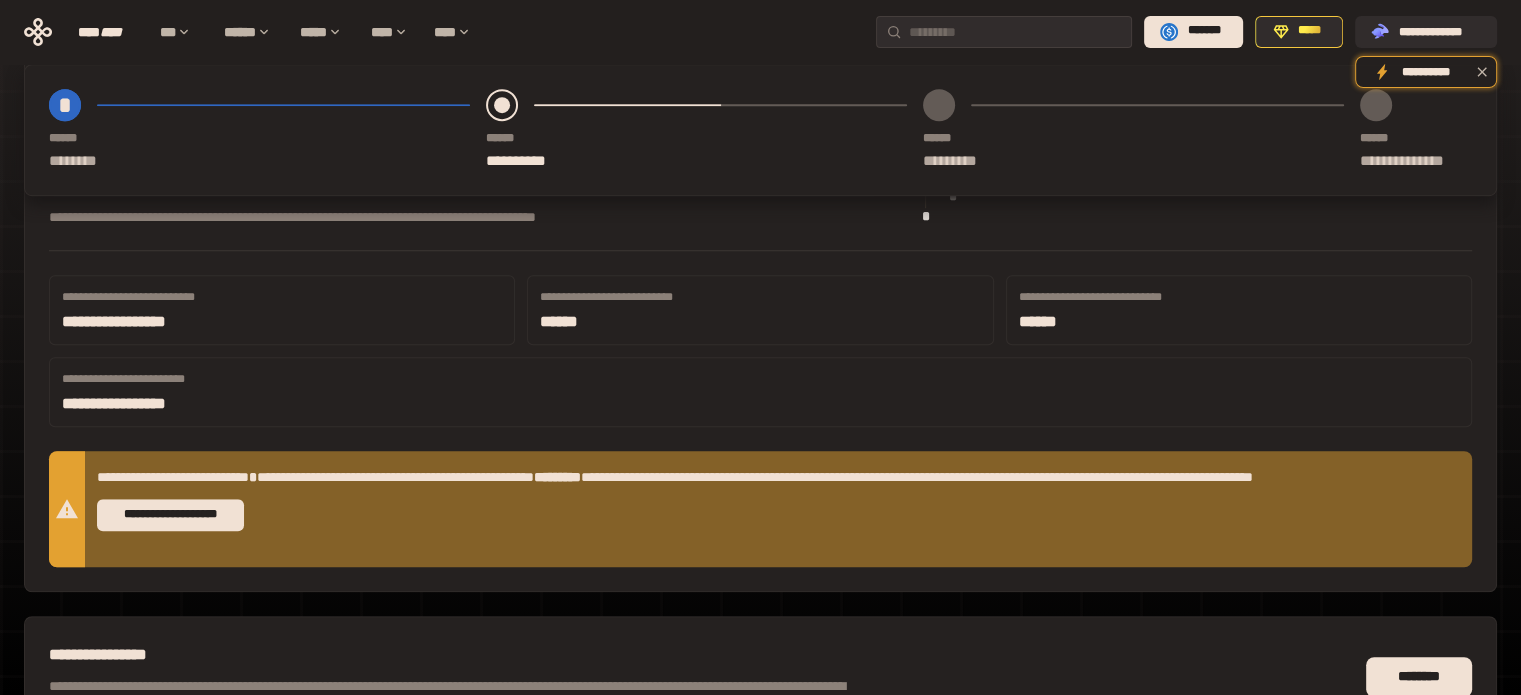 click on "**********" at bounding box center (222, 322) 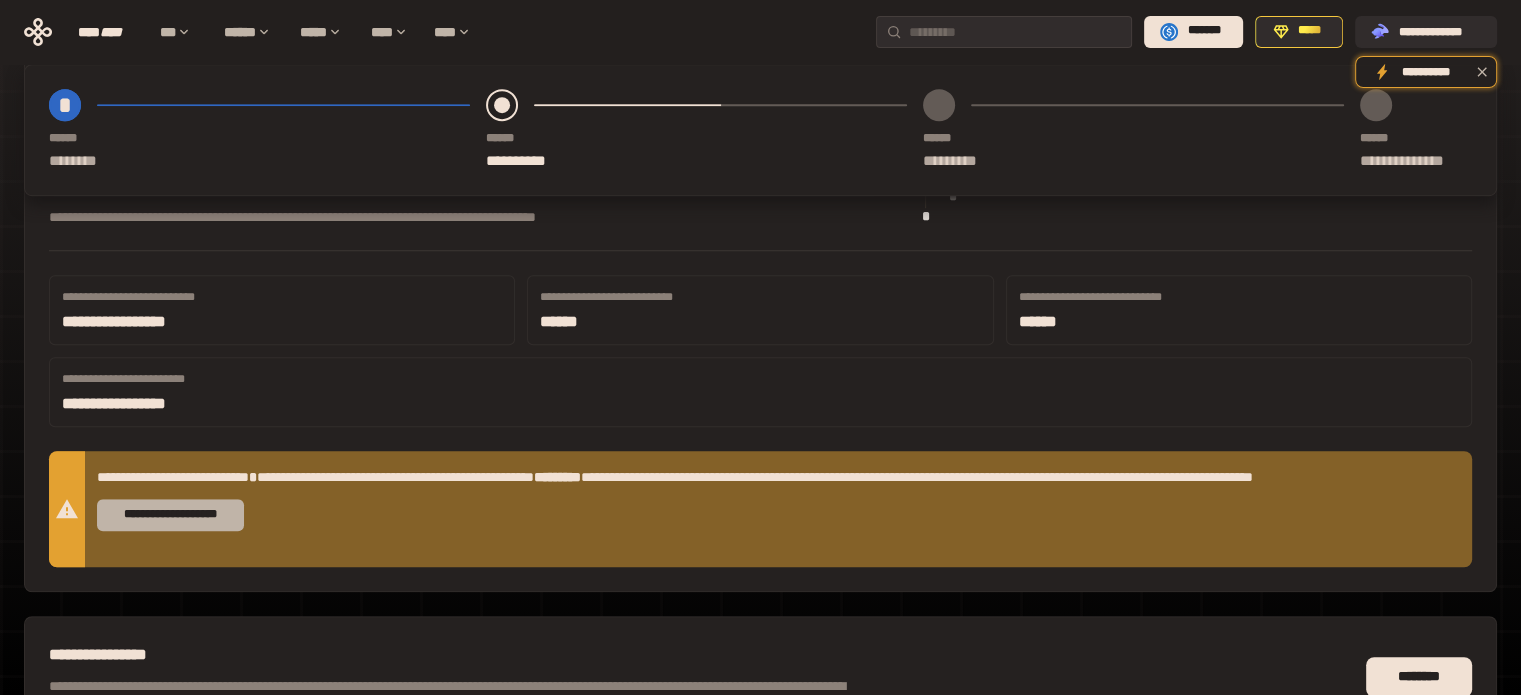 click on "**********" at bounding box center [170, 515] 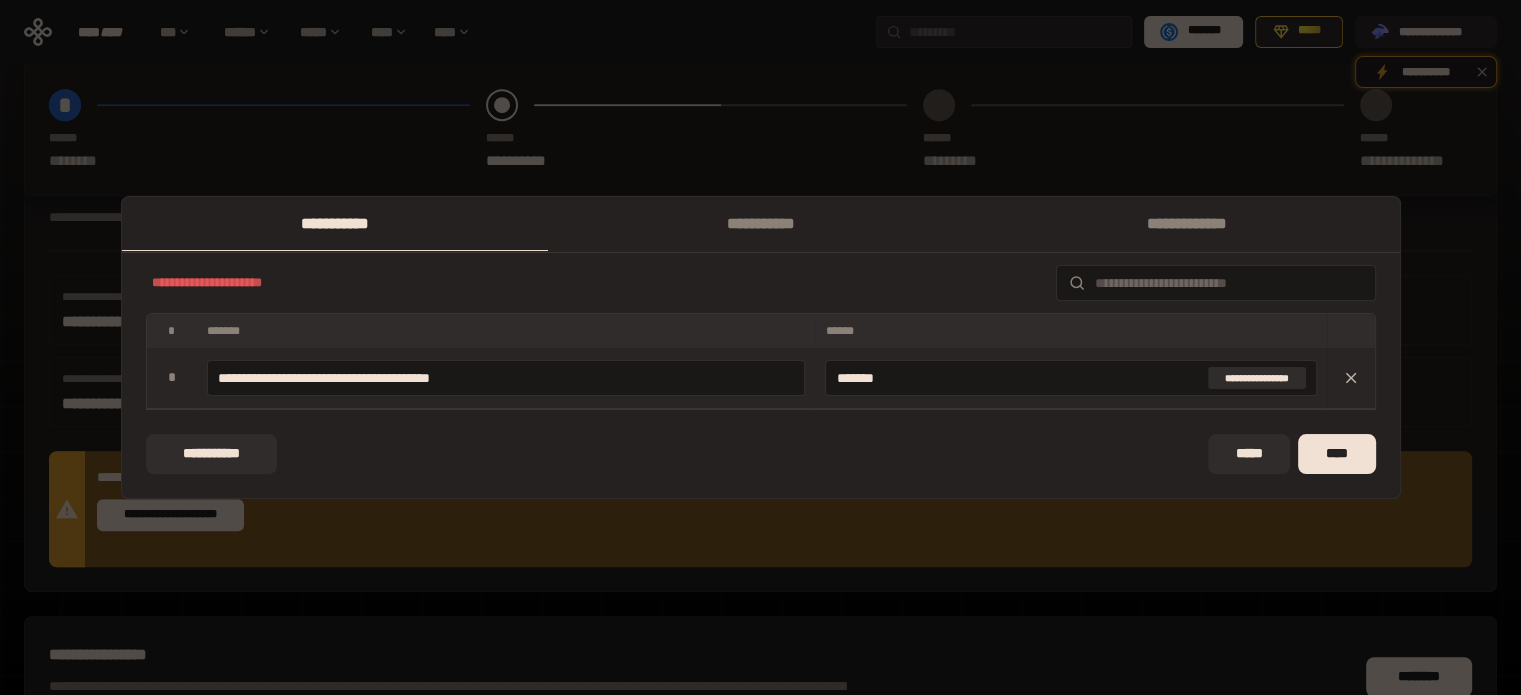 click 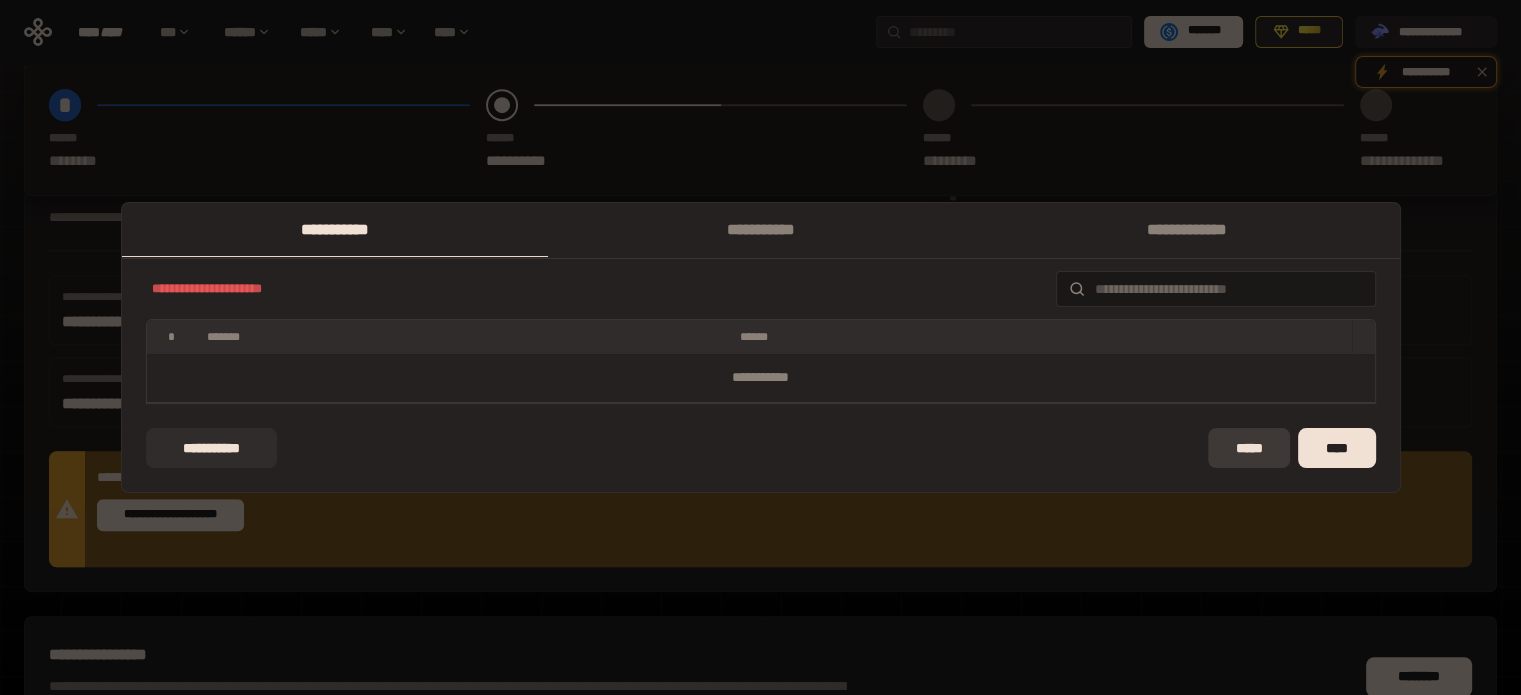 click on "*****" at bounding box center [1249, 448] 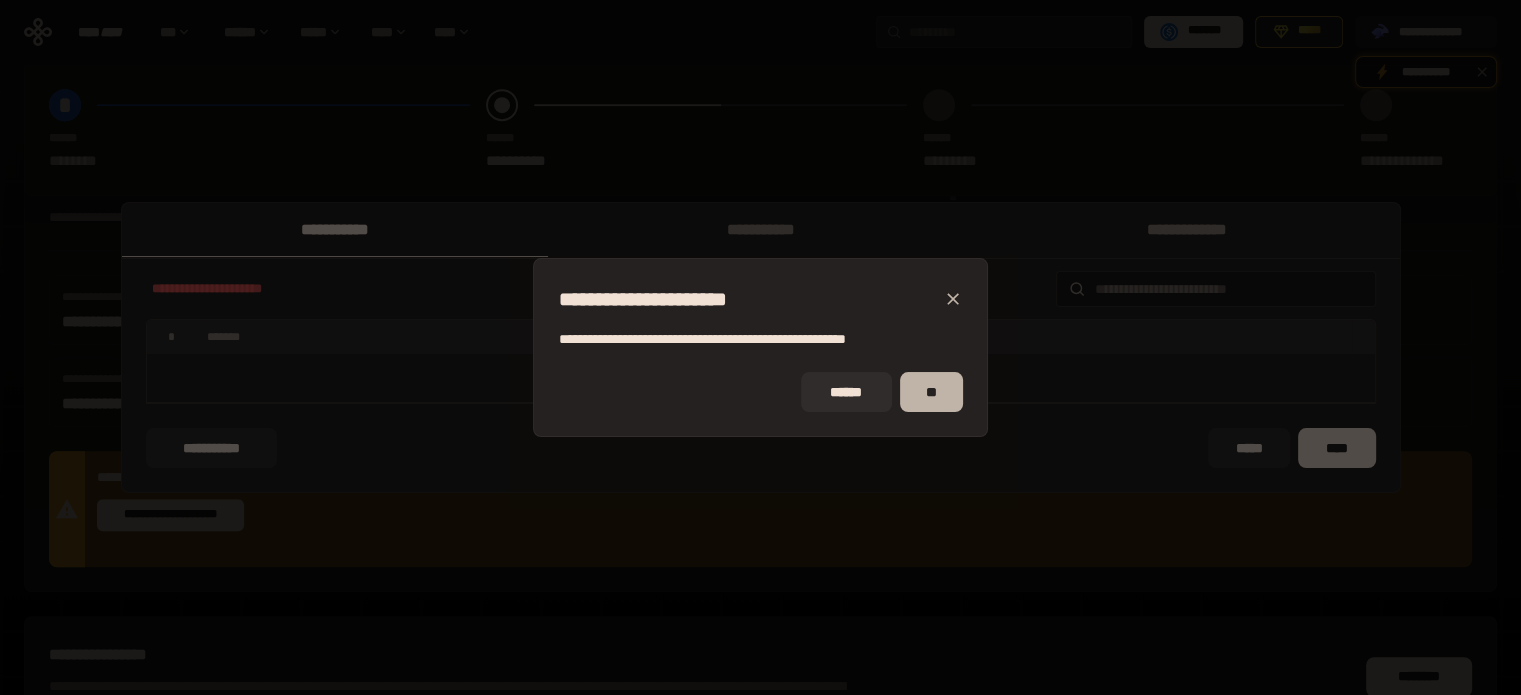 click on "**" at bounding box center (931, 392) 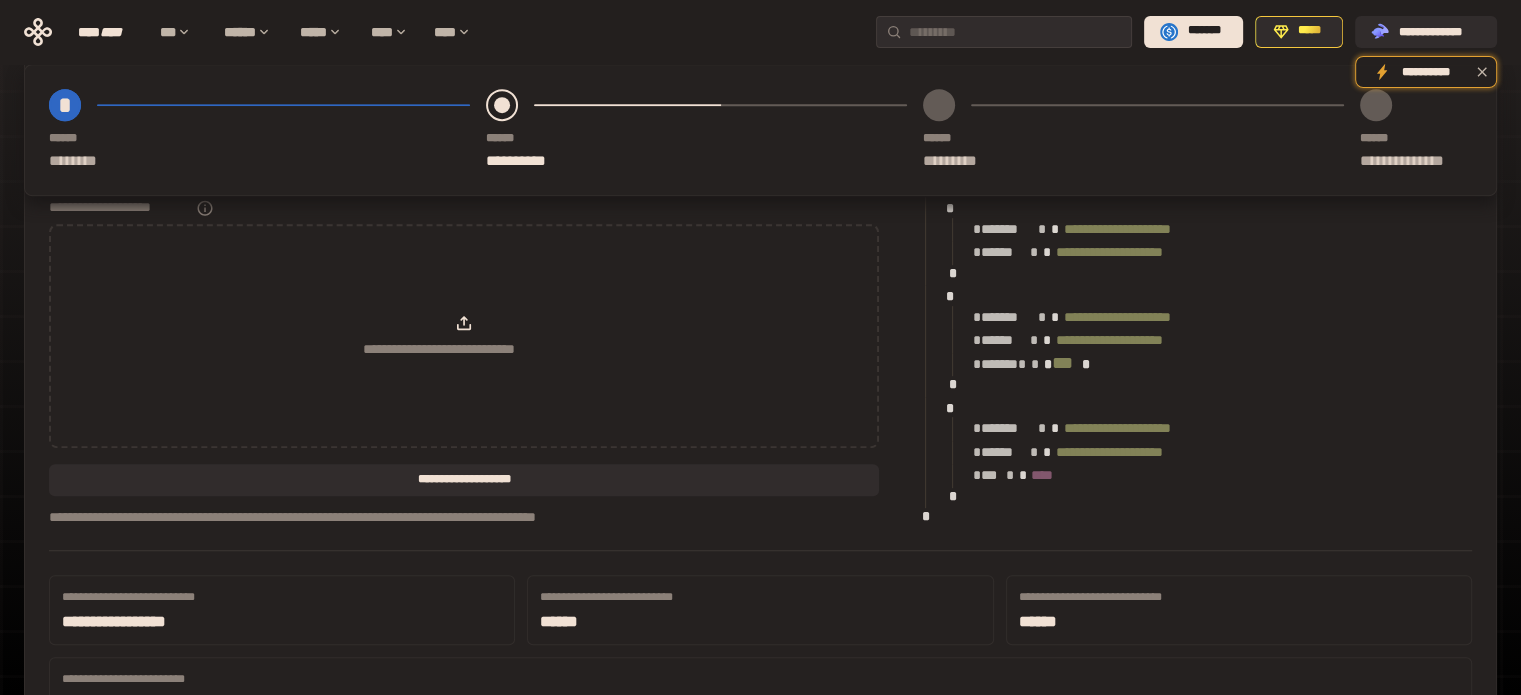 scroll, scrollTop: 1400, scrollLeft: 0, axis: vertical 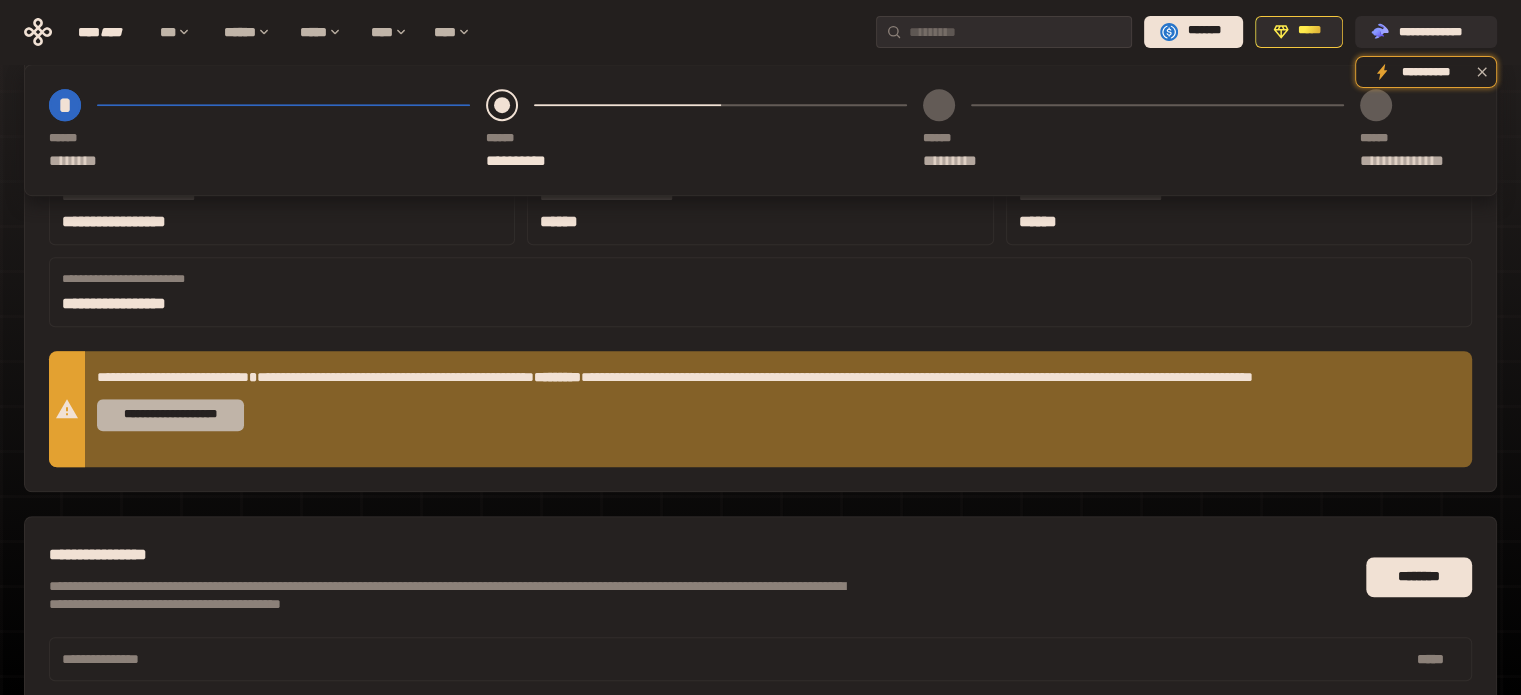 click on "**********" at bounding box center (170, 415) 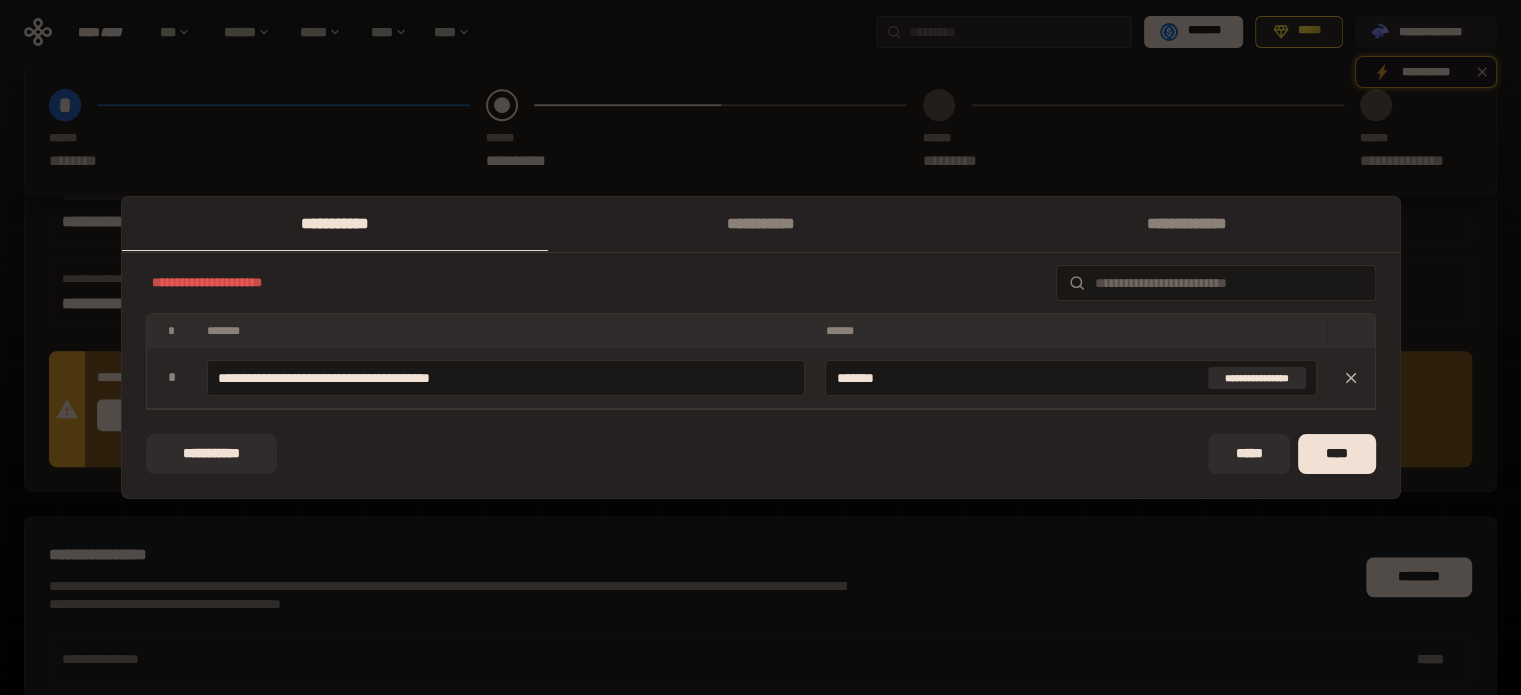 click at bounding box center (1351, 378) 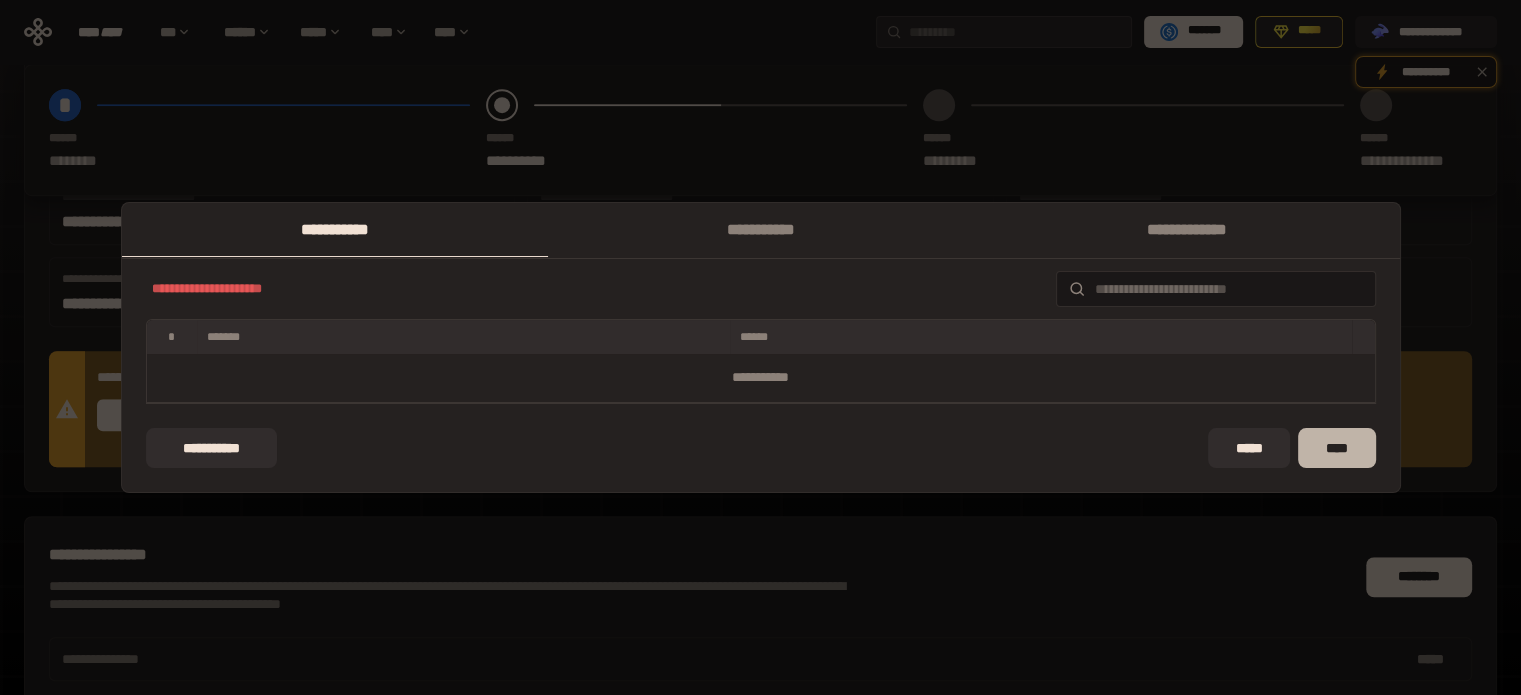 click on "****" at bounding box center (1336, 448) 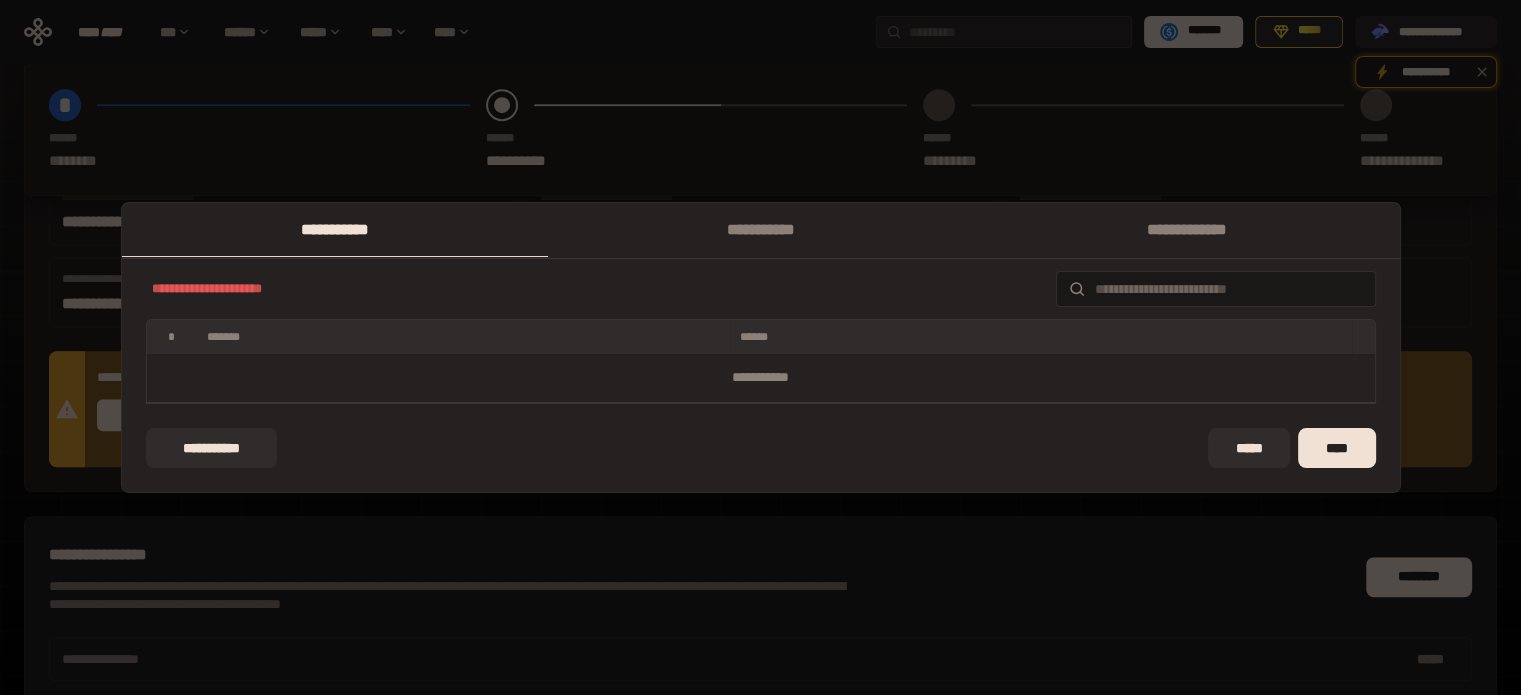scroll, scrollTop: 1300, scrollLeft: 0, axis: vertical 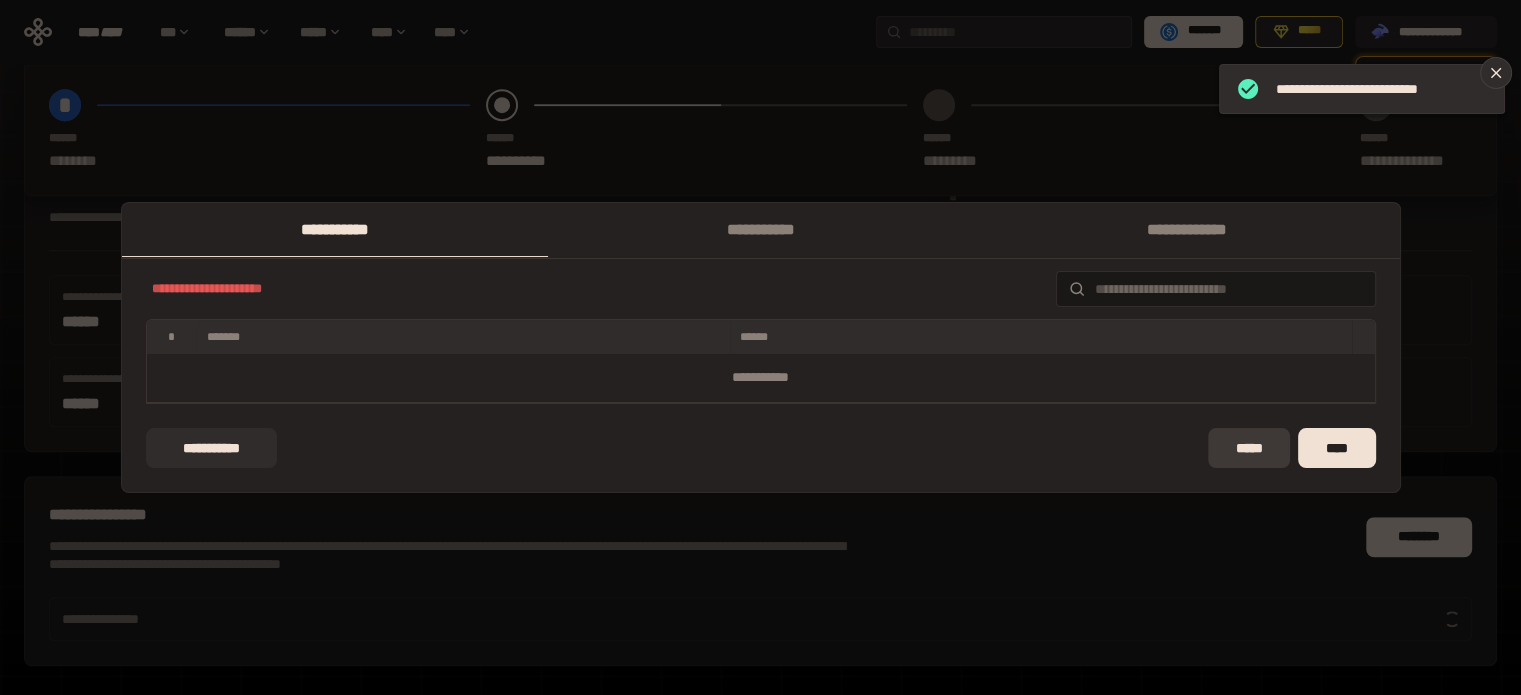 click on "*****" at bounding box center (1249, 448) 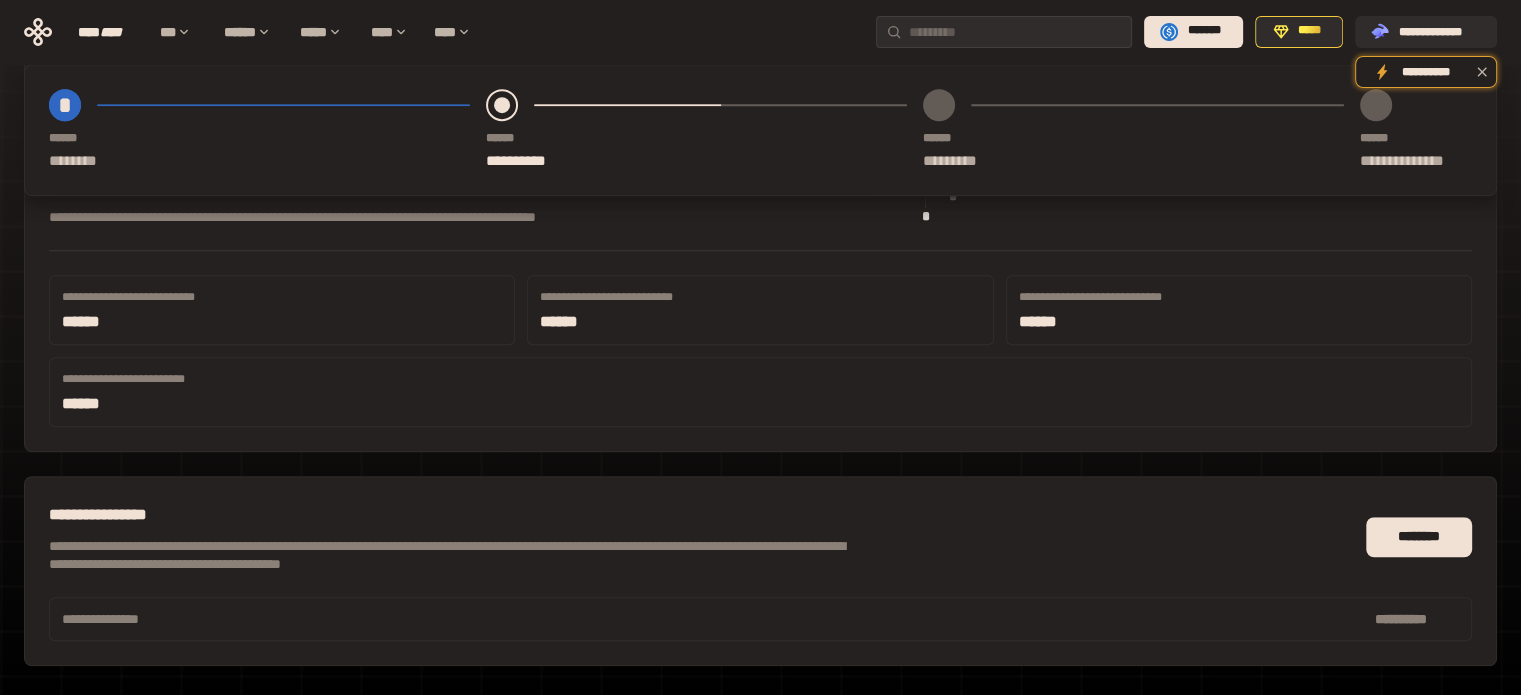 scroll, scrollTop: 1300, scrollLeft: 0, axis: vertical 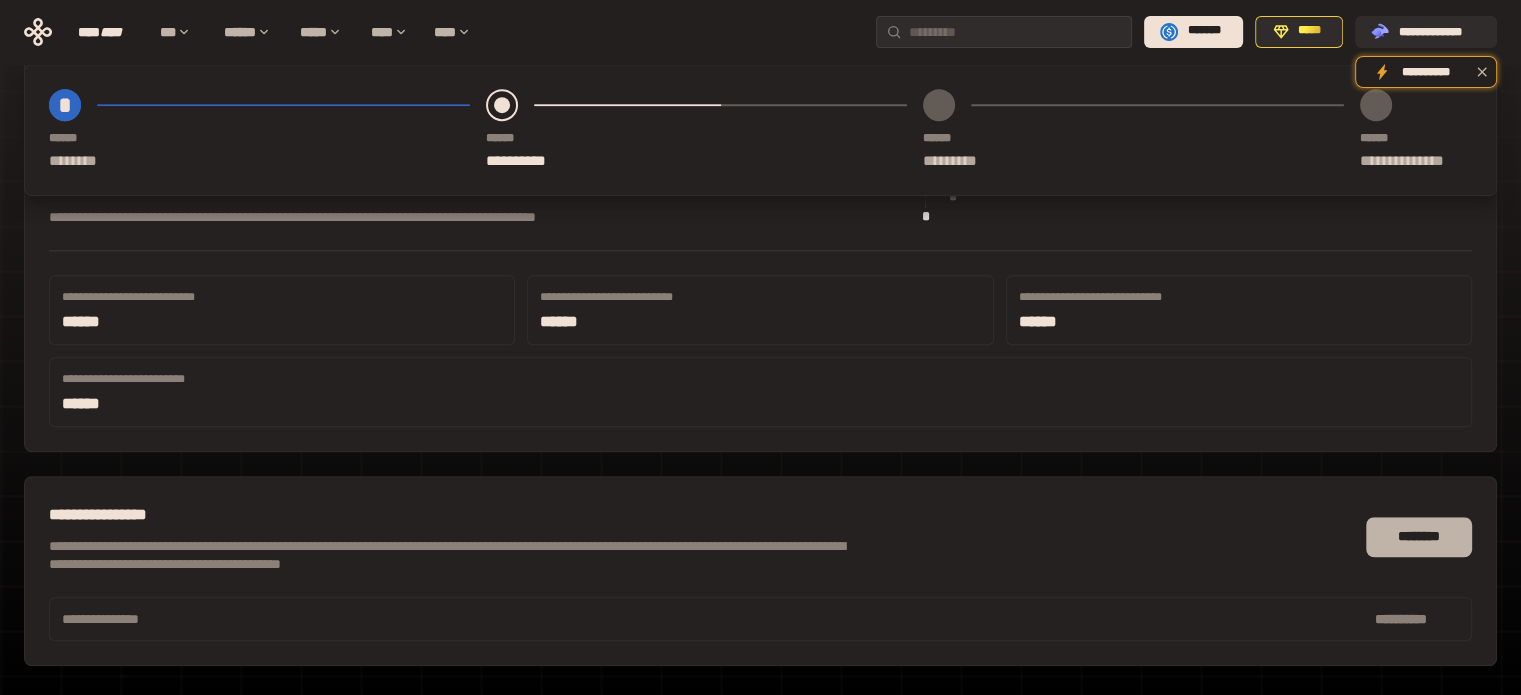 click on "********" at bounding box center (1419, 537) 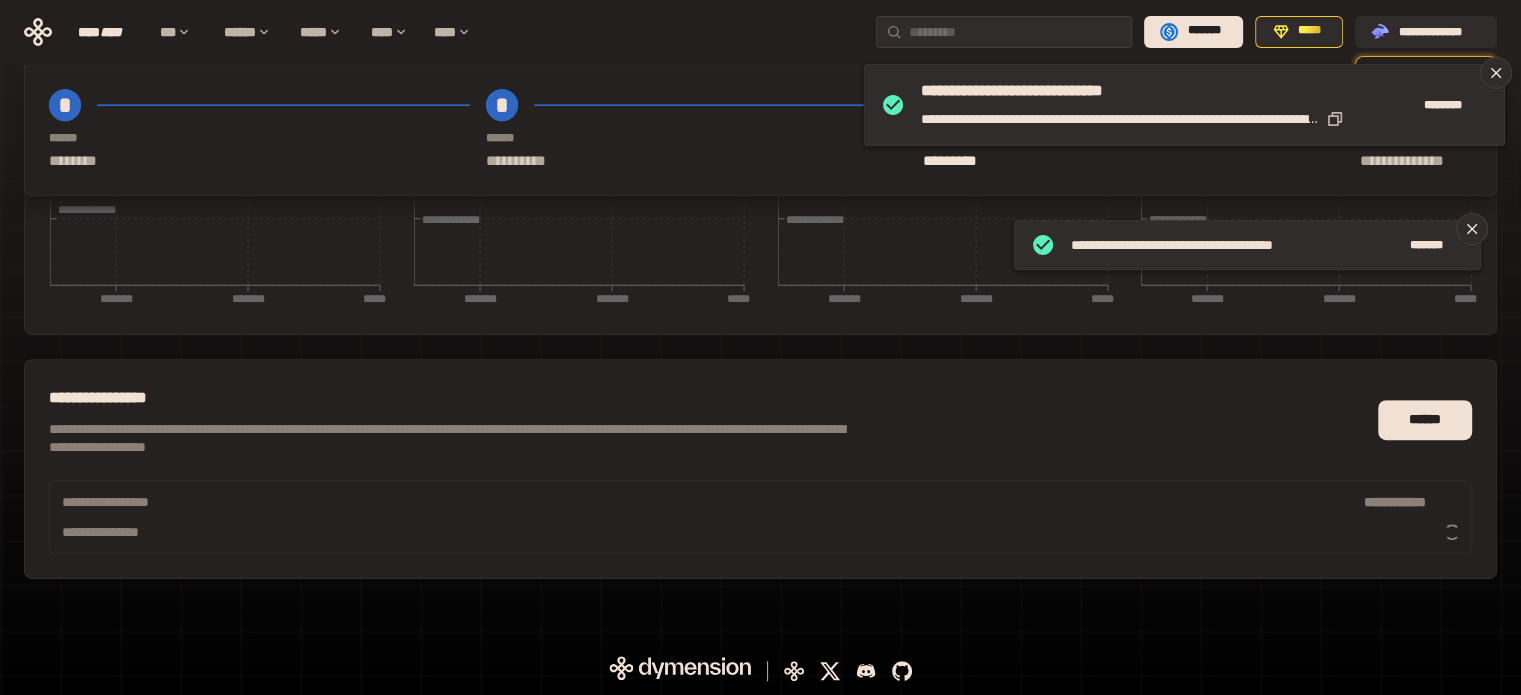scroll, scrollTop: 0, scrollLeft: 0, axis: both 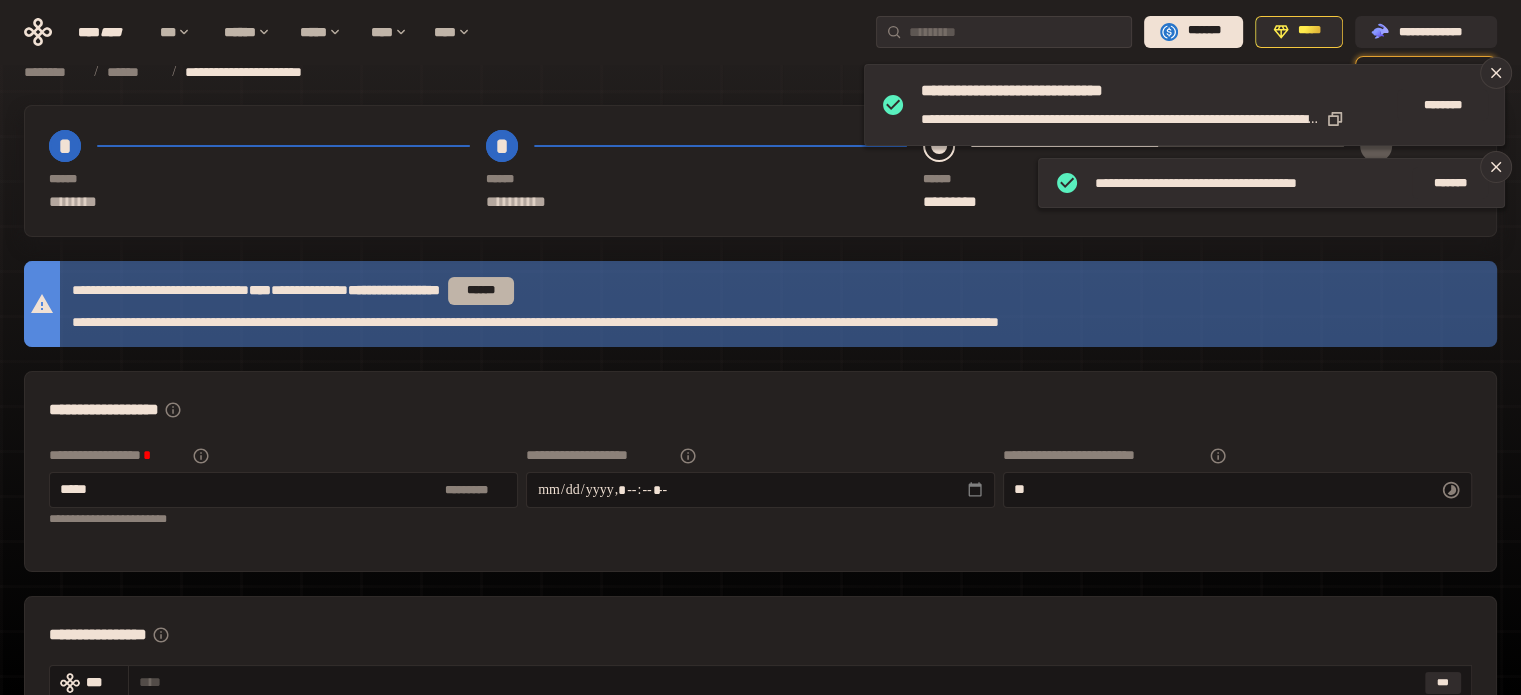 click on "******" at bounding box center [481, 291] 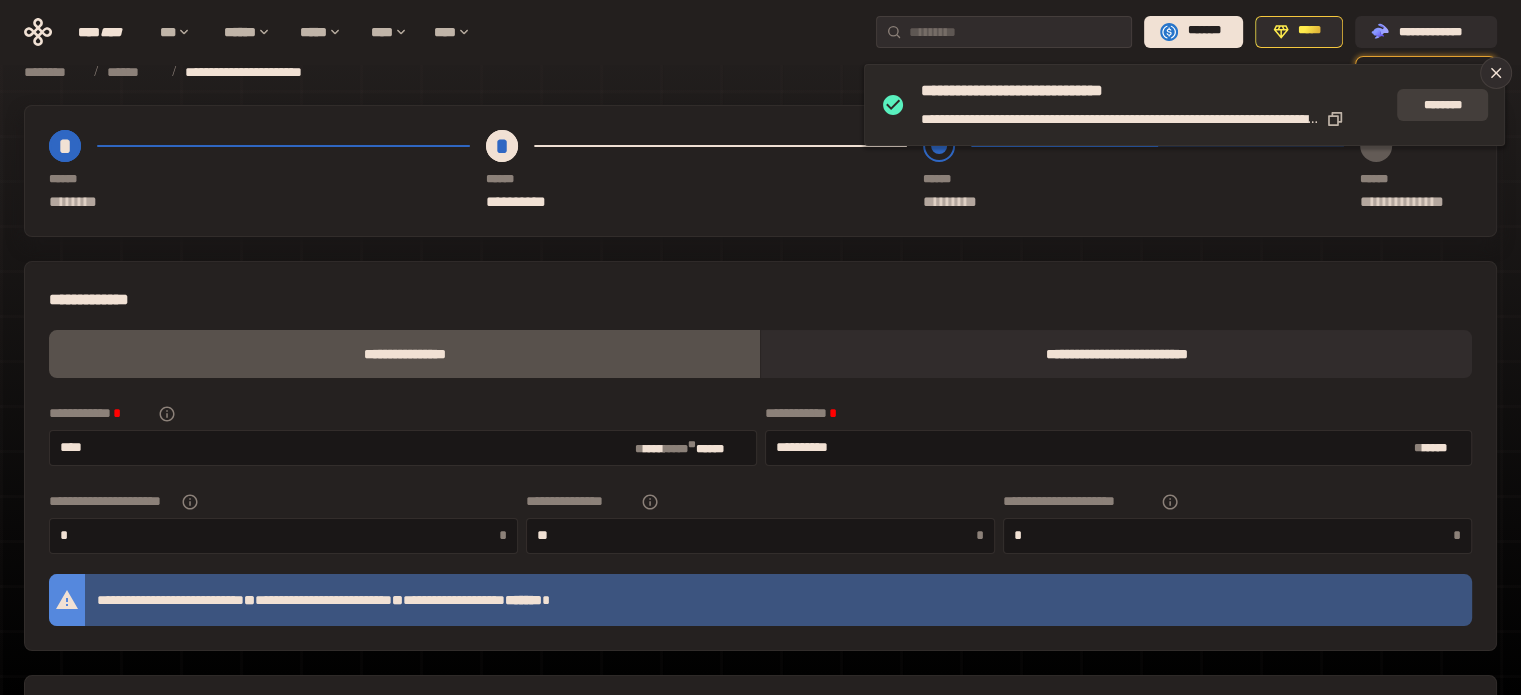 click on "********" at bounding box center (1442, 105) 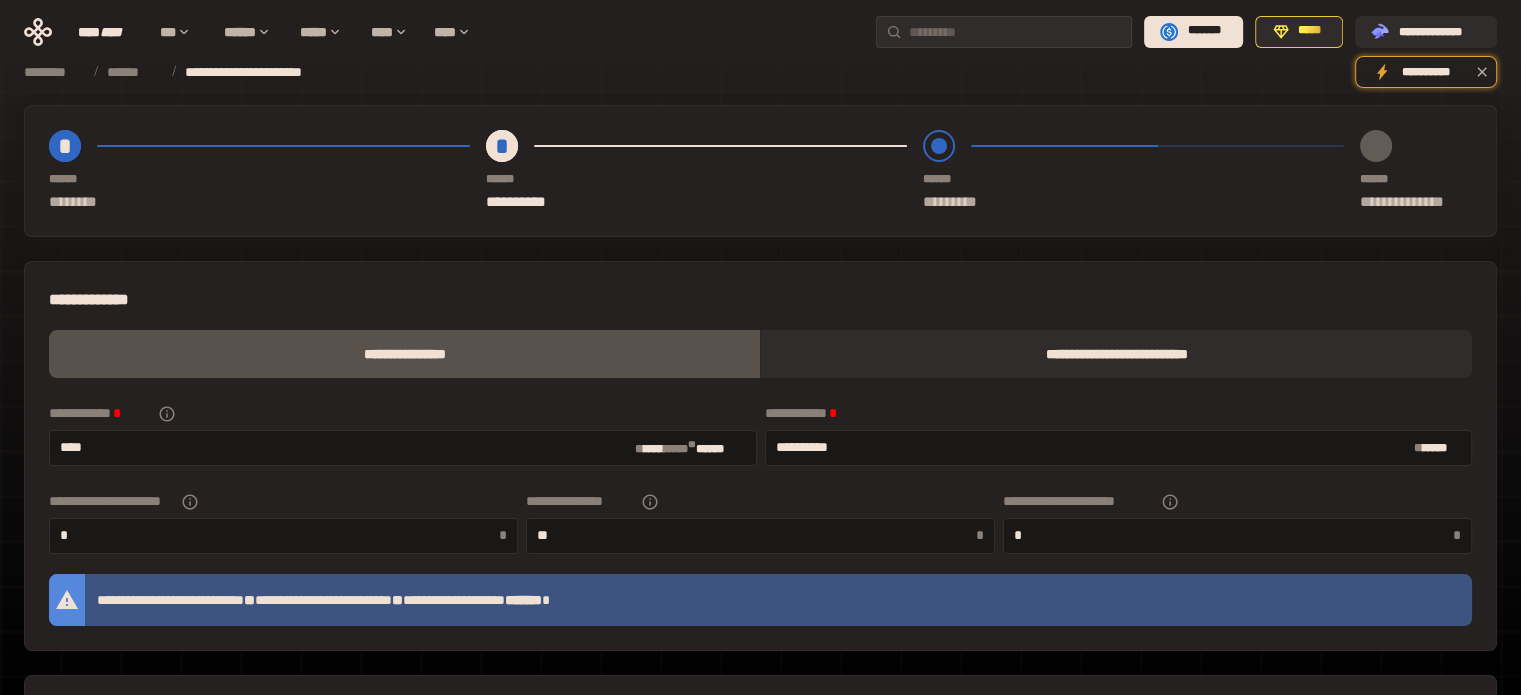 click at bounding box center [939, 146] 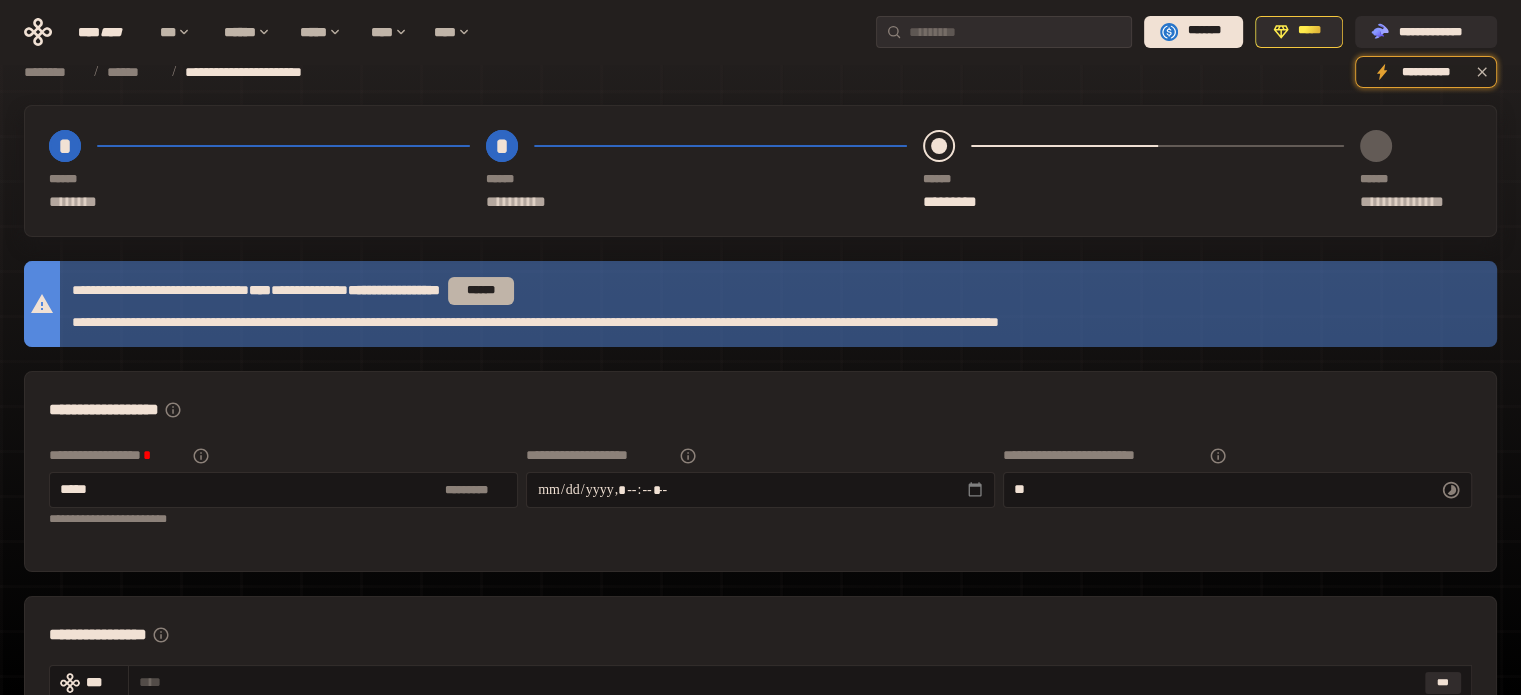 click on "******" at bounding box center (481, 291) 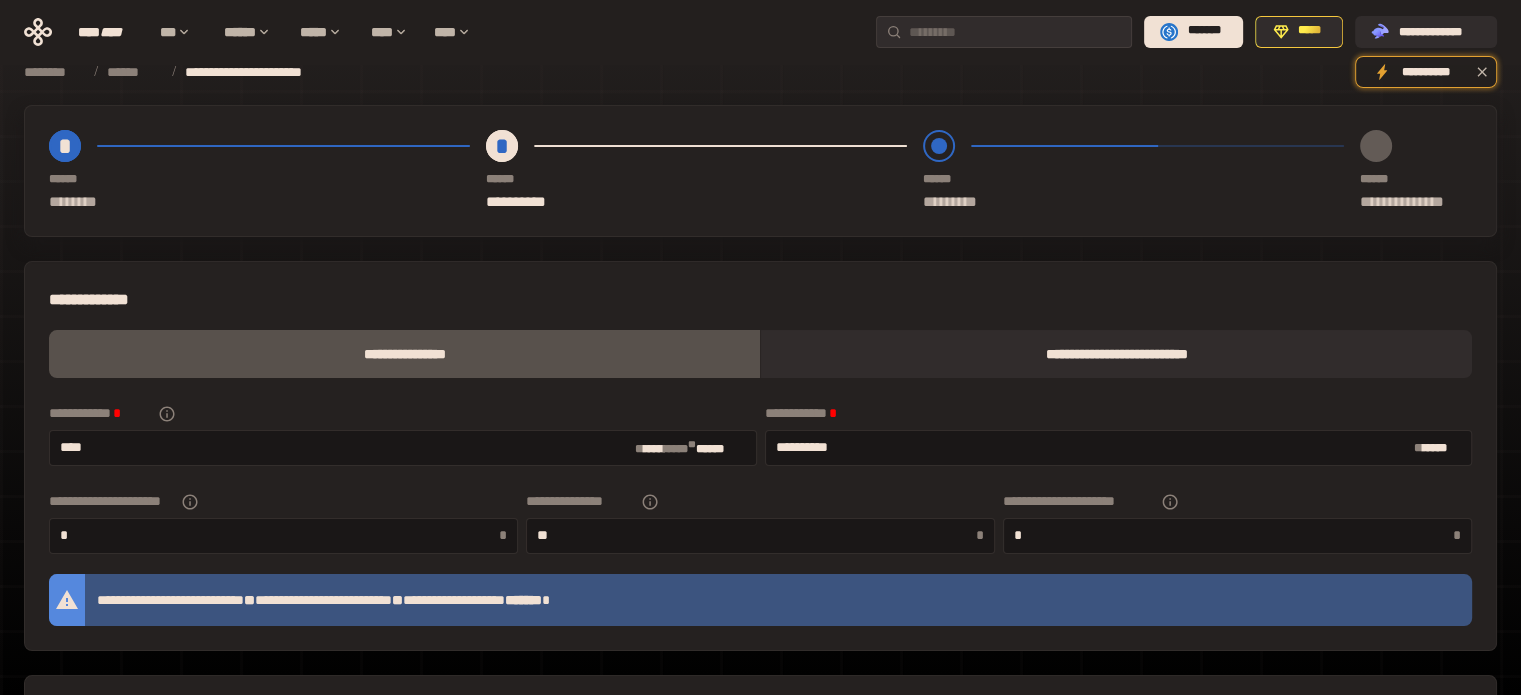 click on "**********" at bounding box center (283, 502) 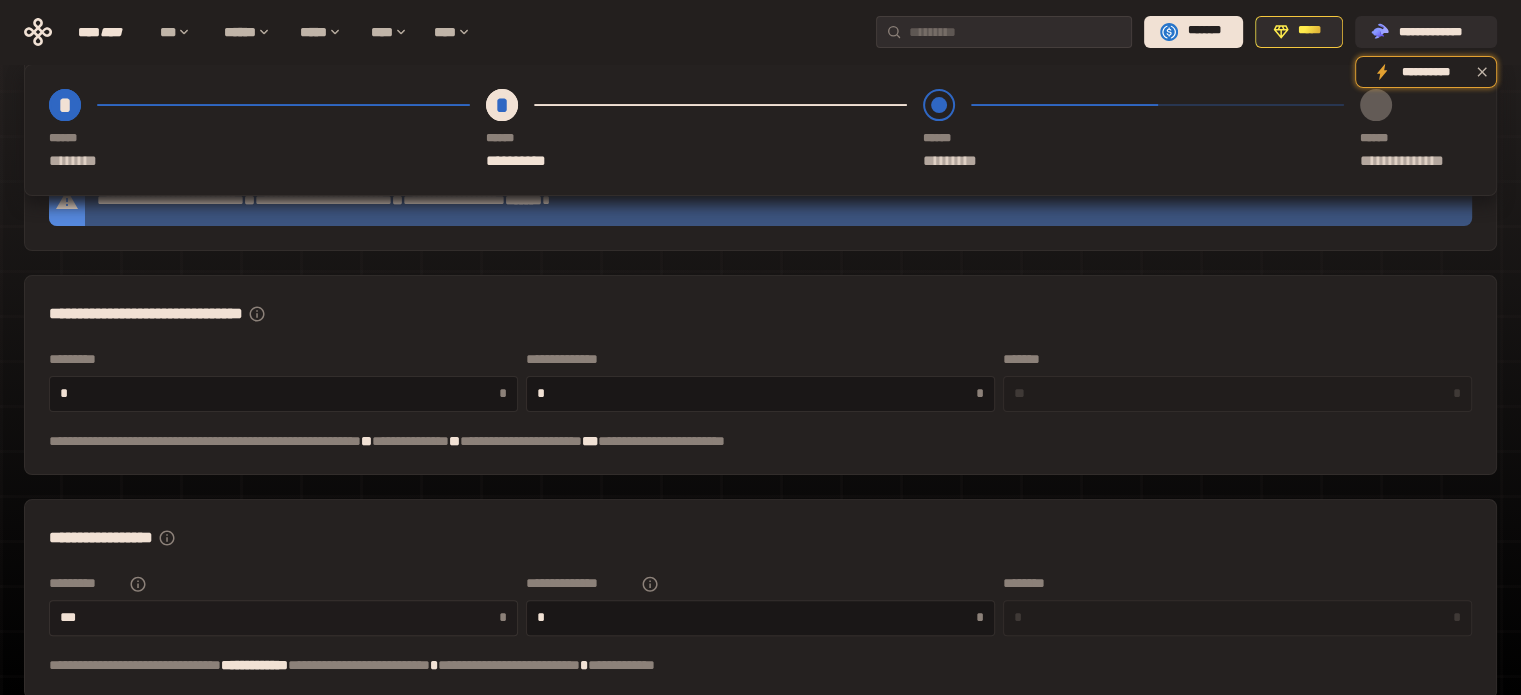 click on "***" at bounding box center (279, 617) 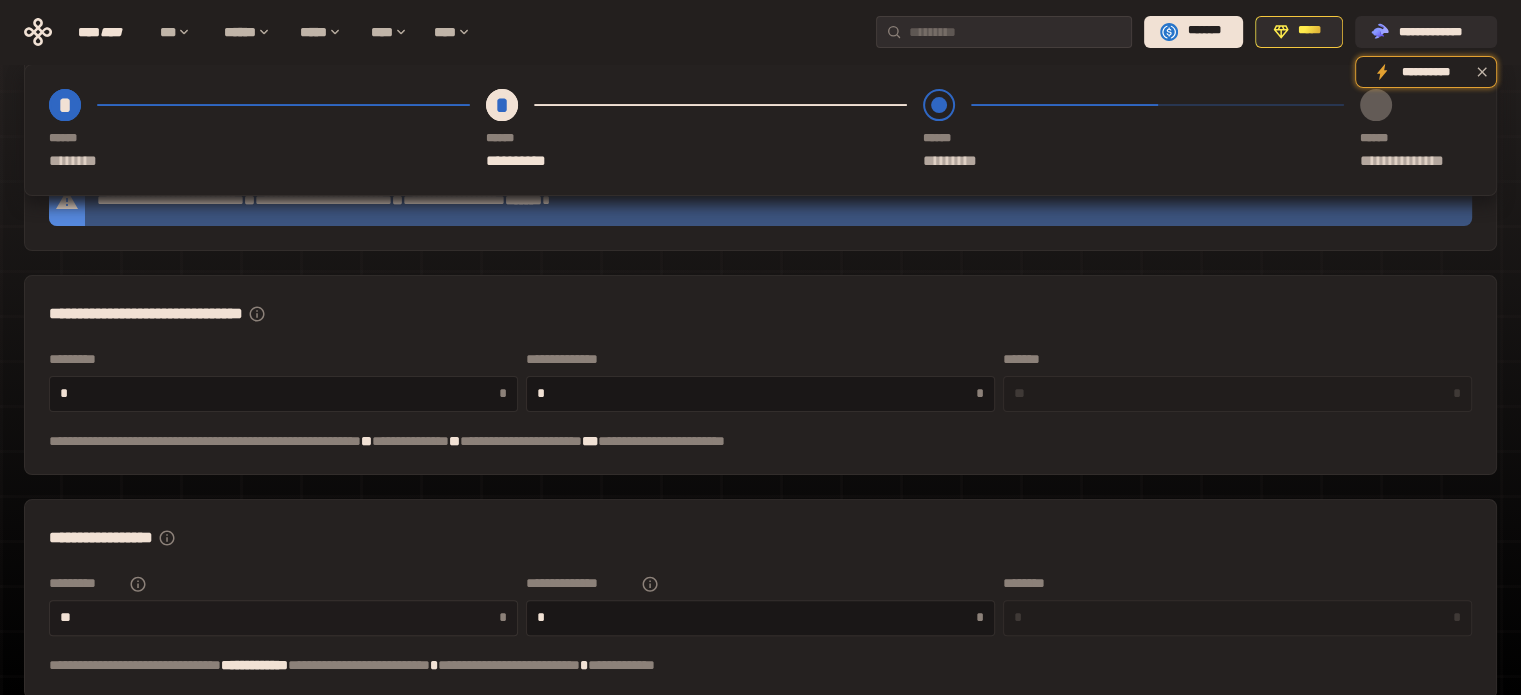 type on "**" 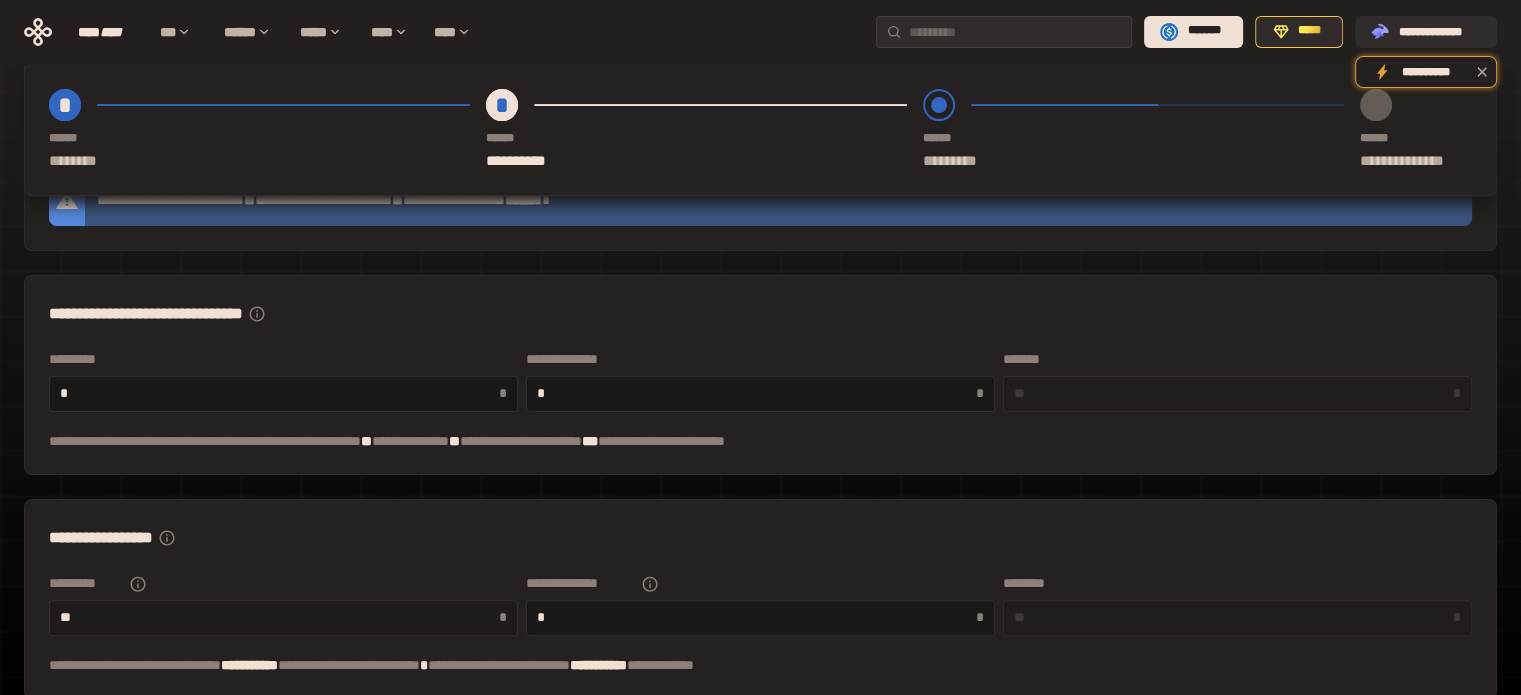 type on "*" 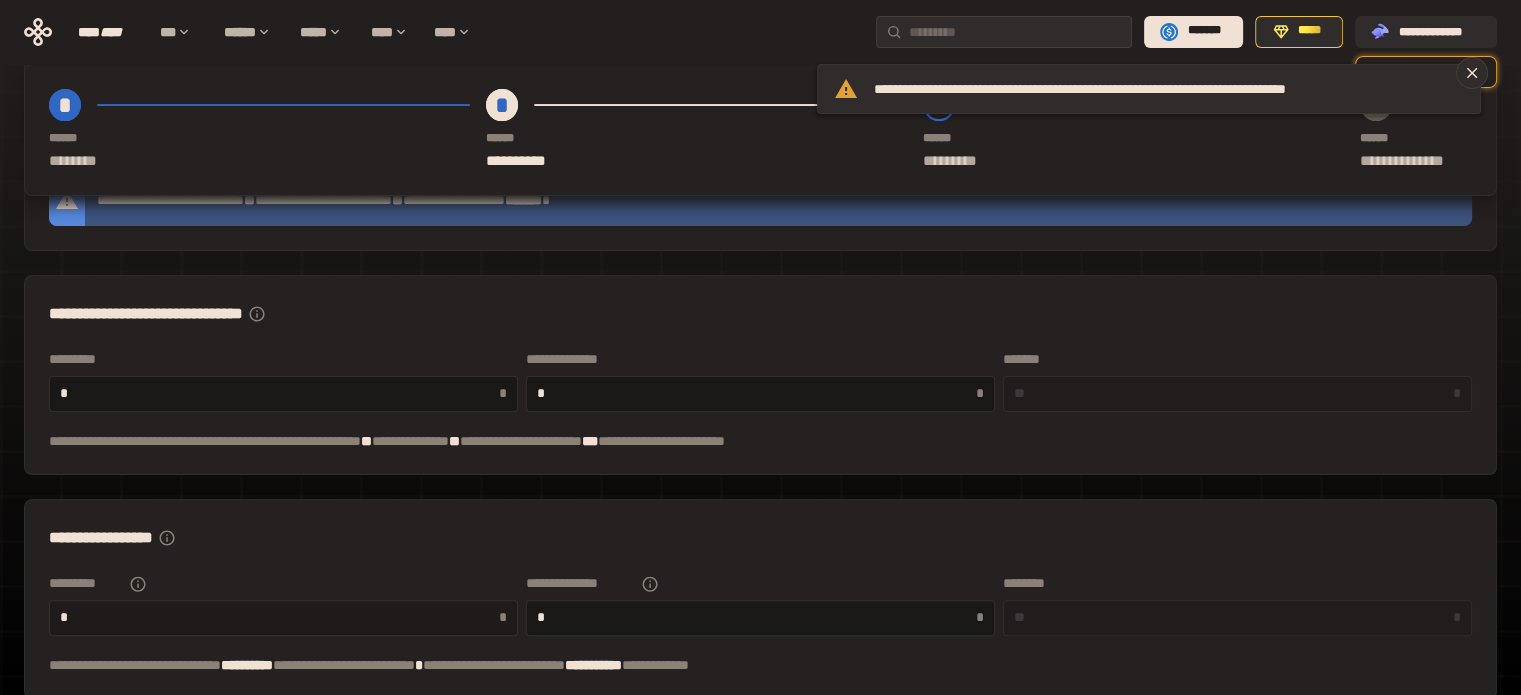type 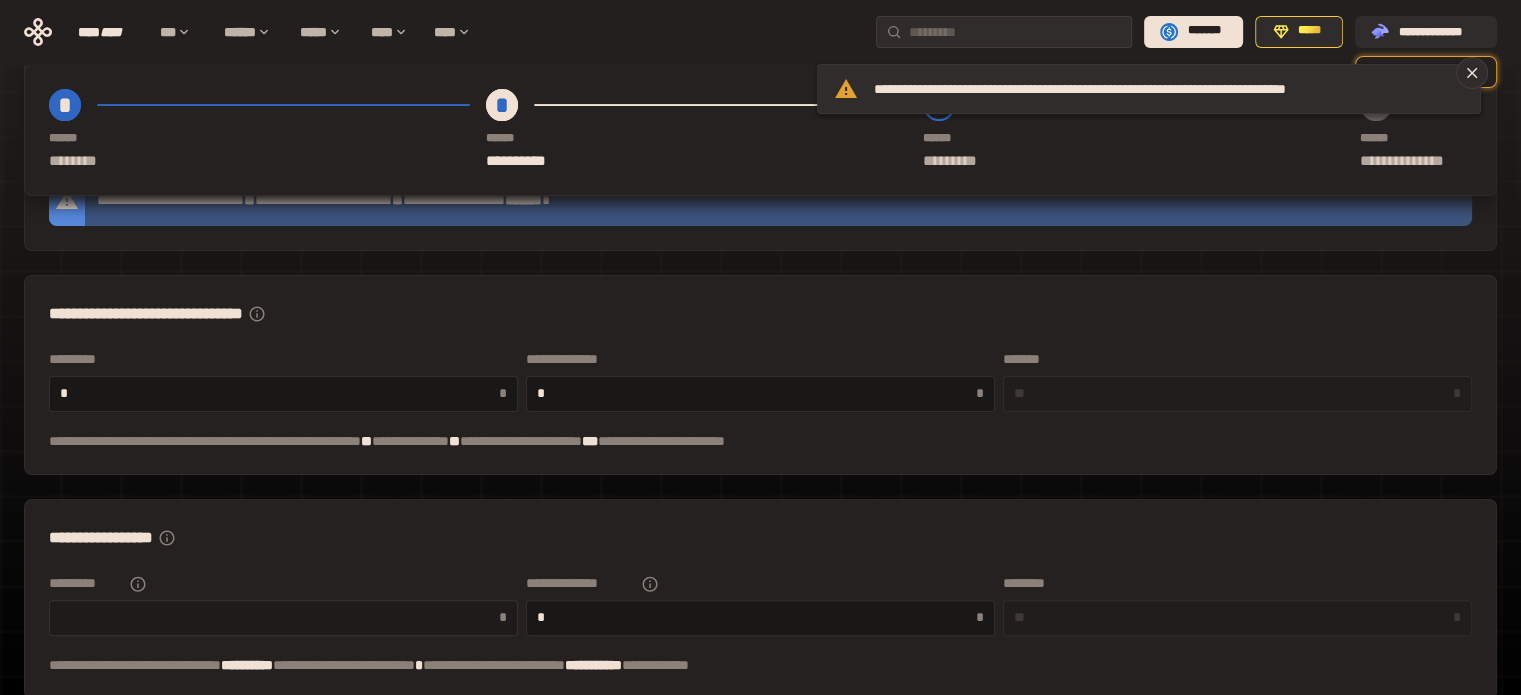 type on "***" 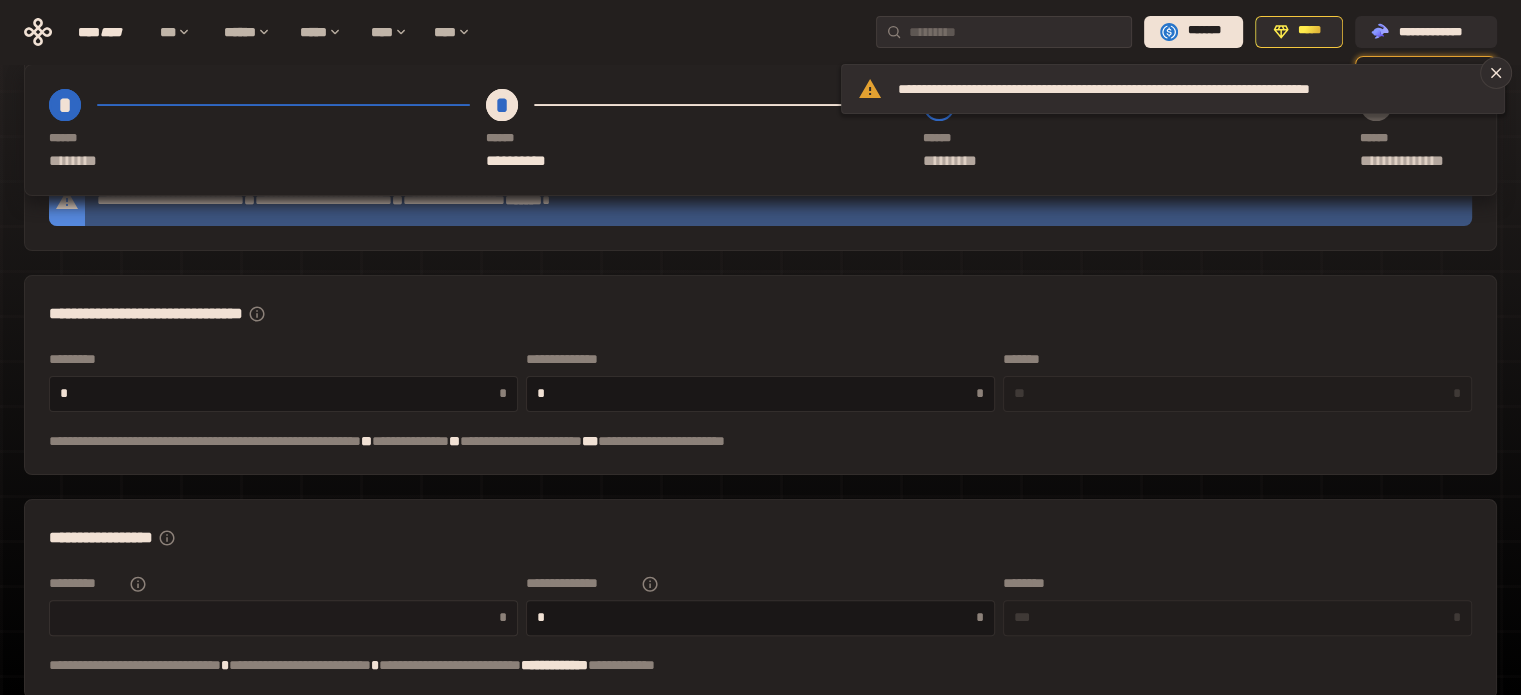 type on "*" 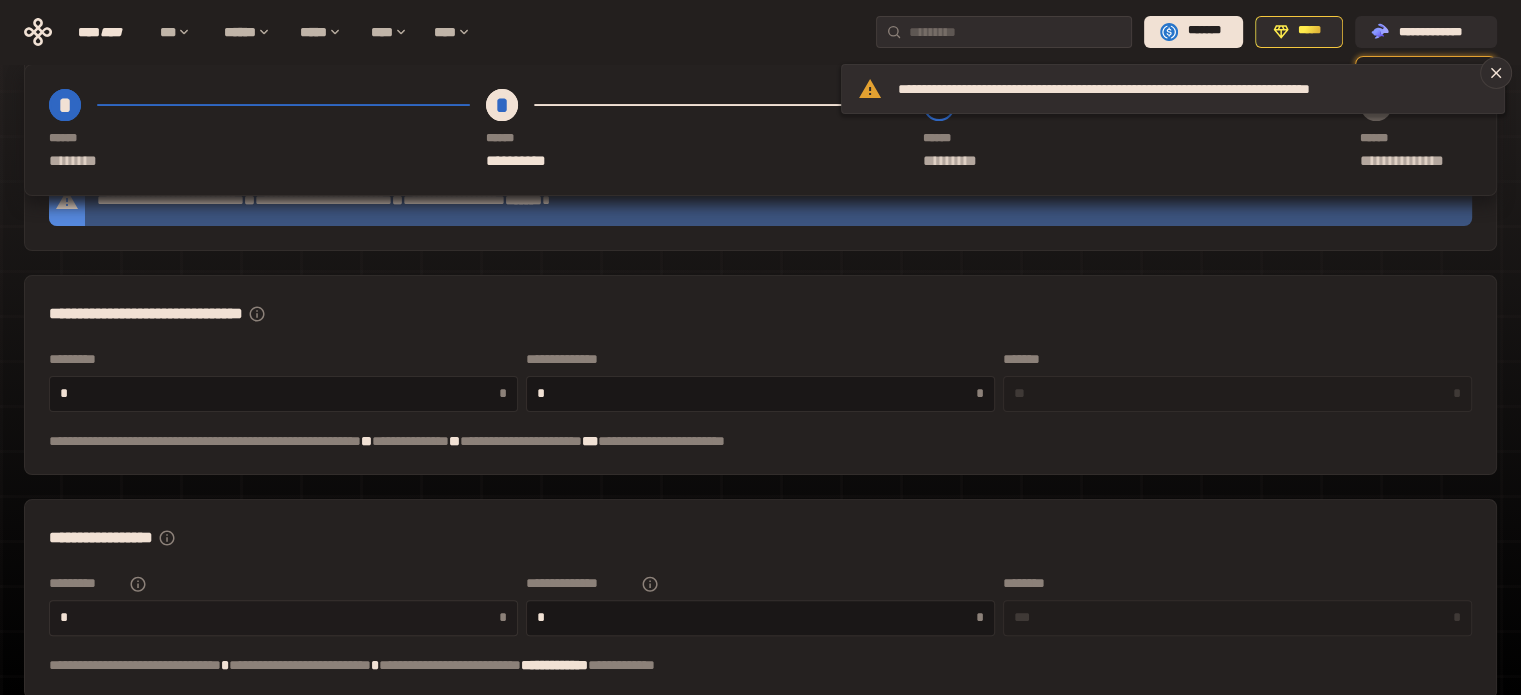 type on "**" 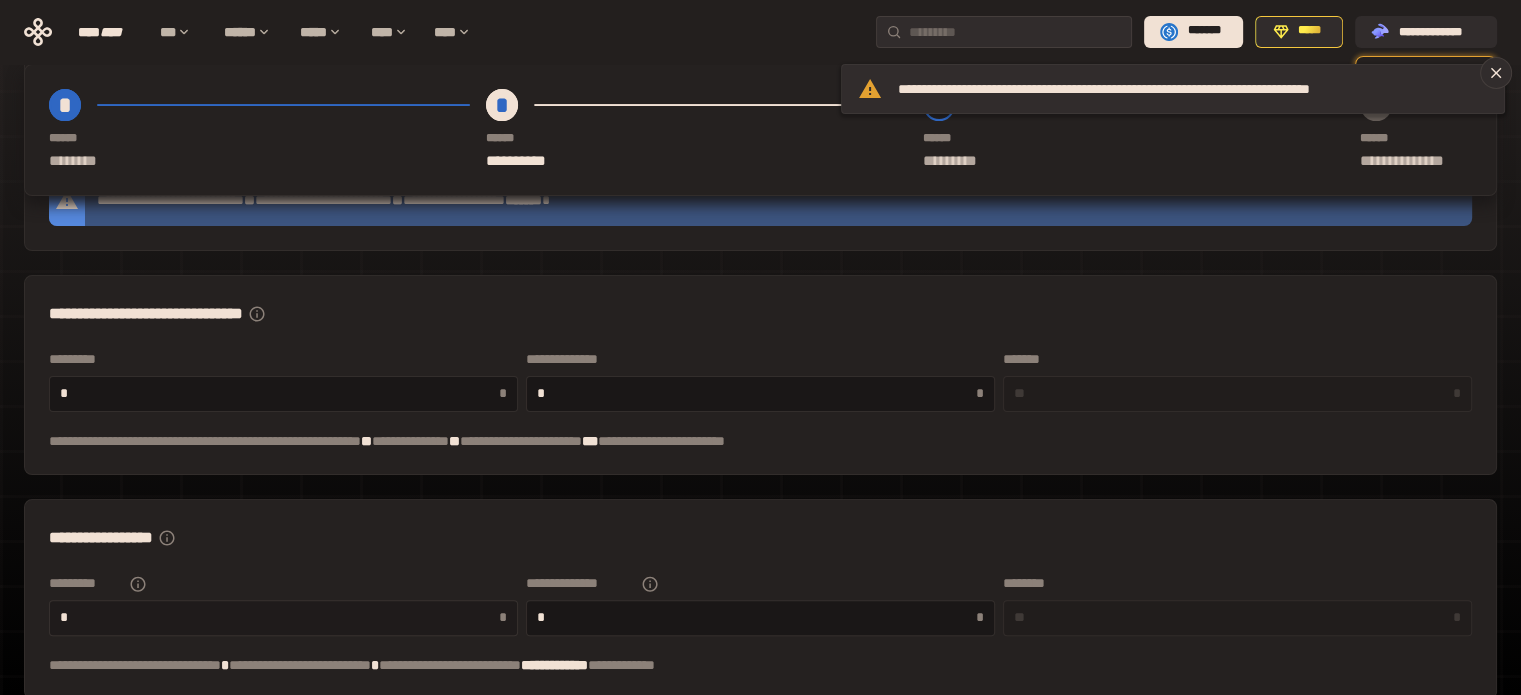 type on "**" 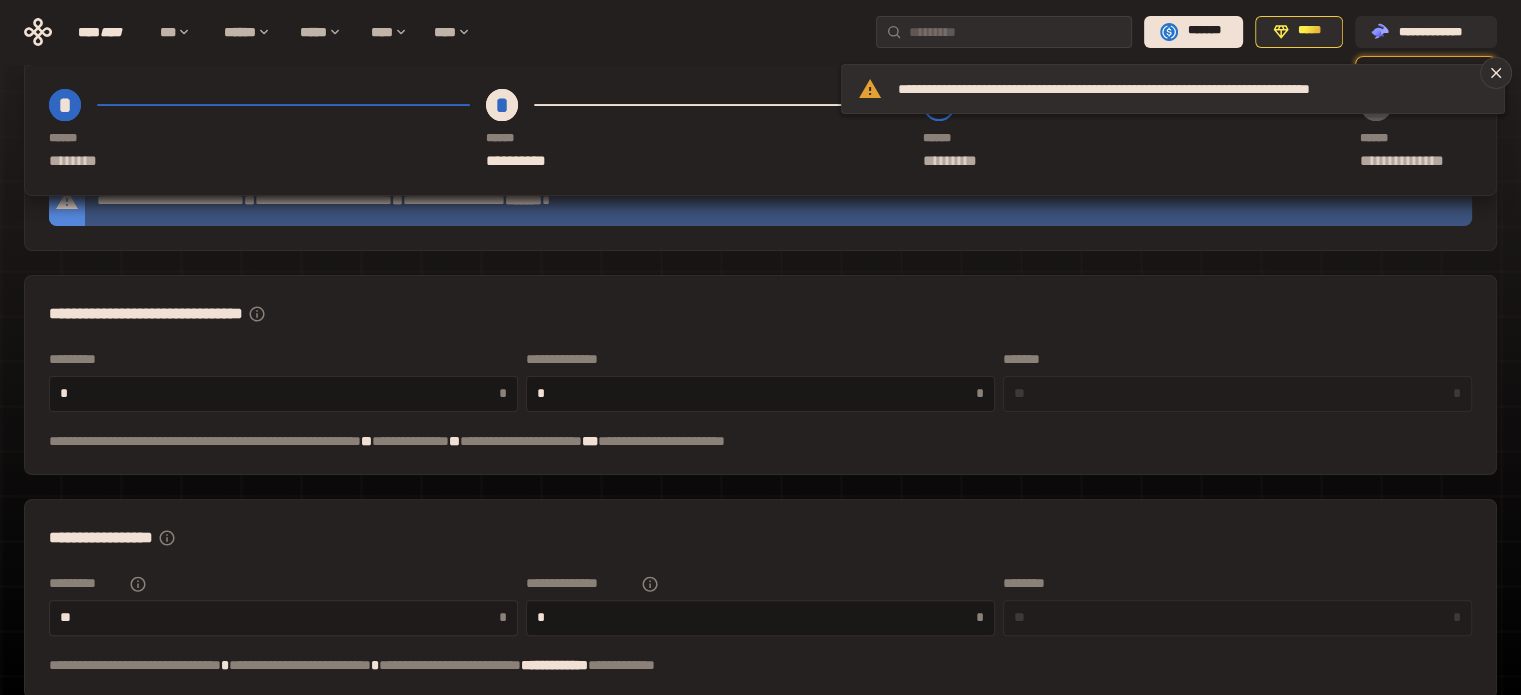 type on "**" 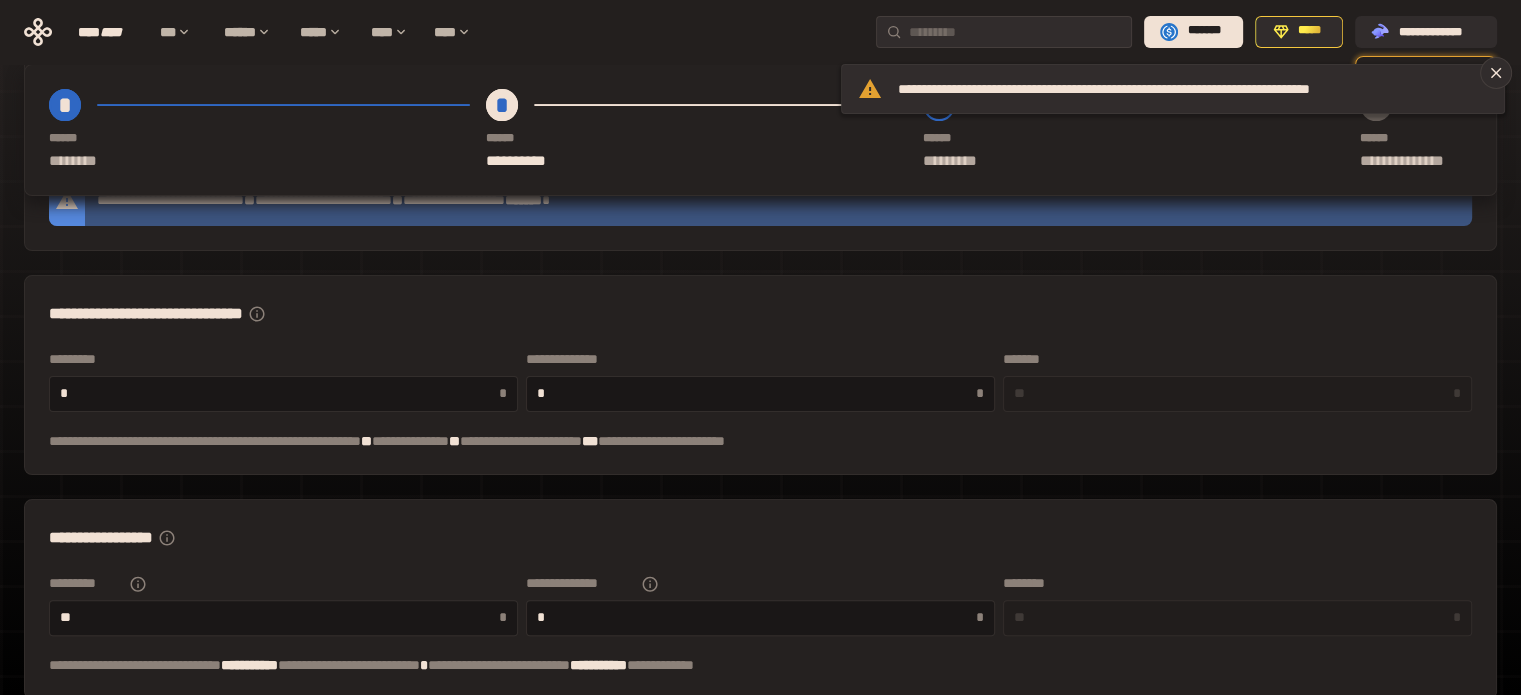 type on "**" 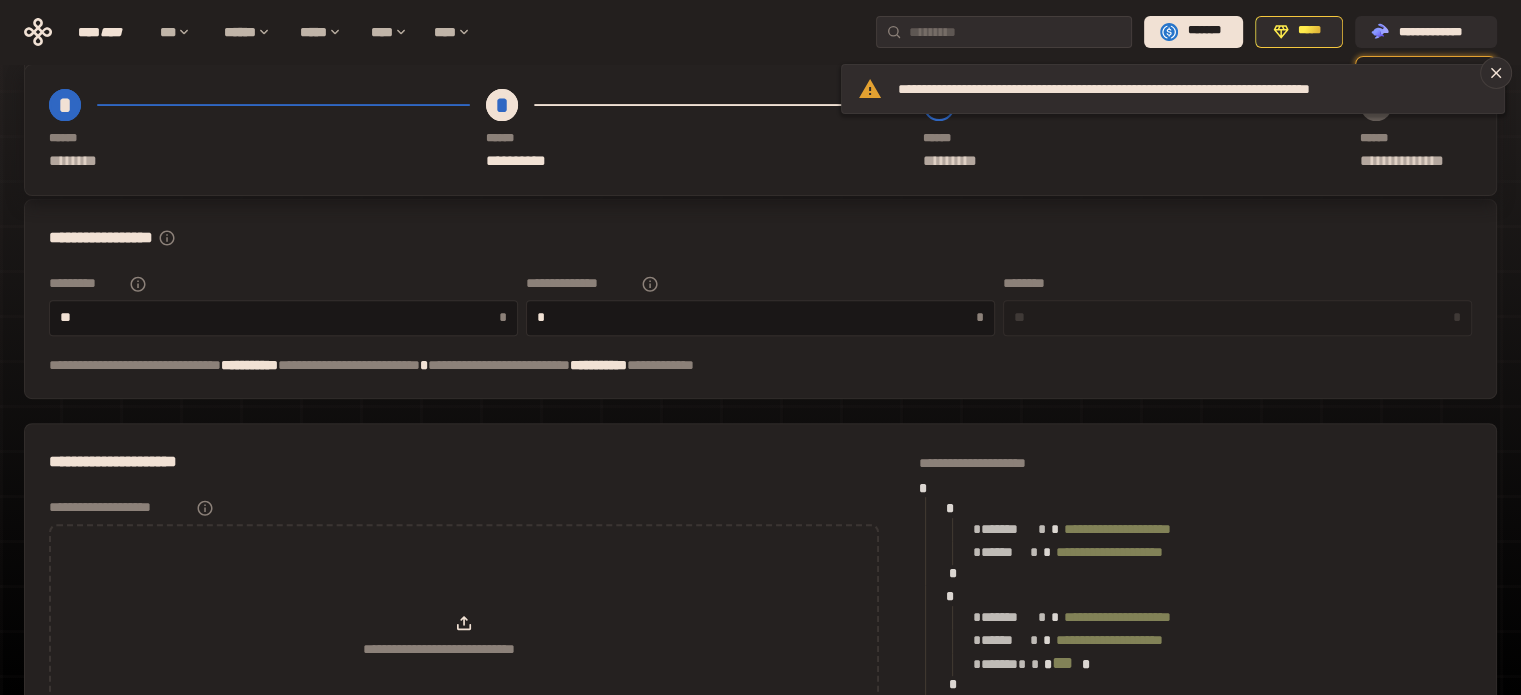 scroll, scrollTop: 900, scrollLeft: 0, axis: vertical 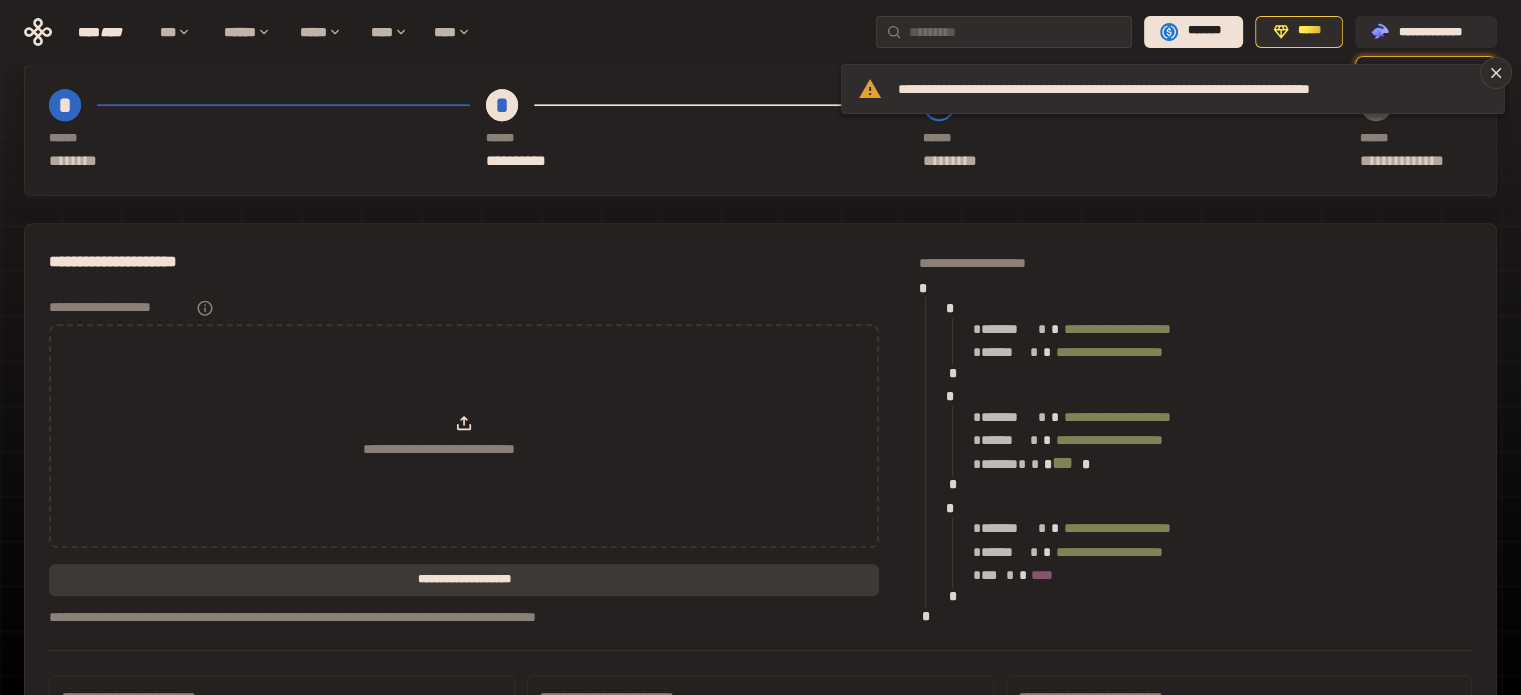click on "**********" at bounding box center (464, 580) 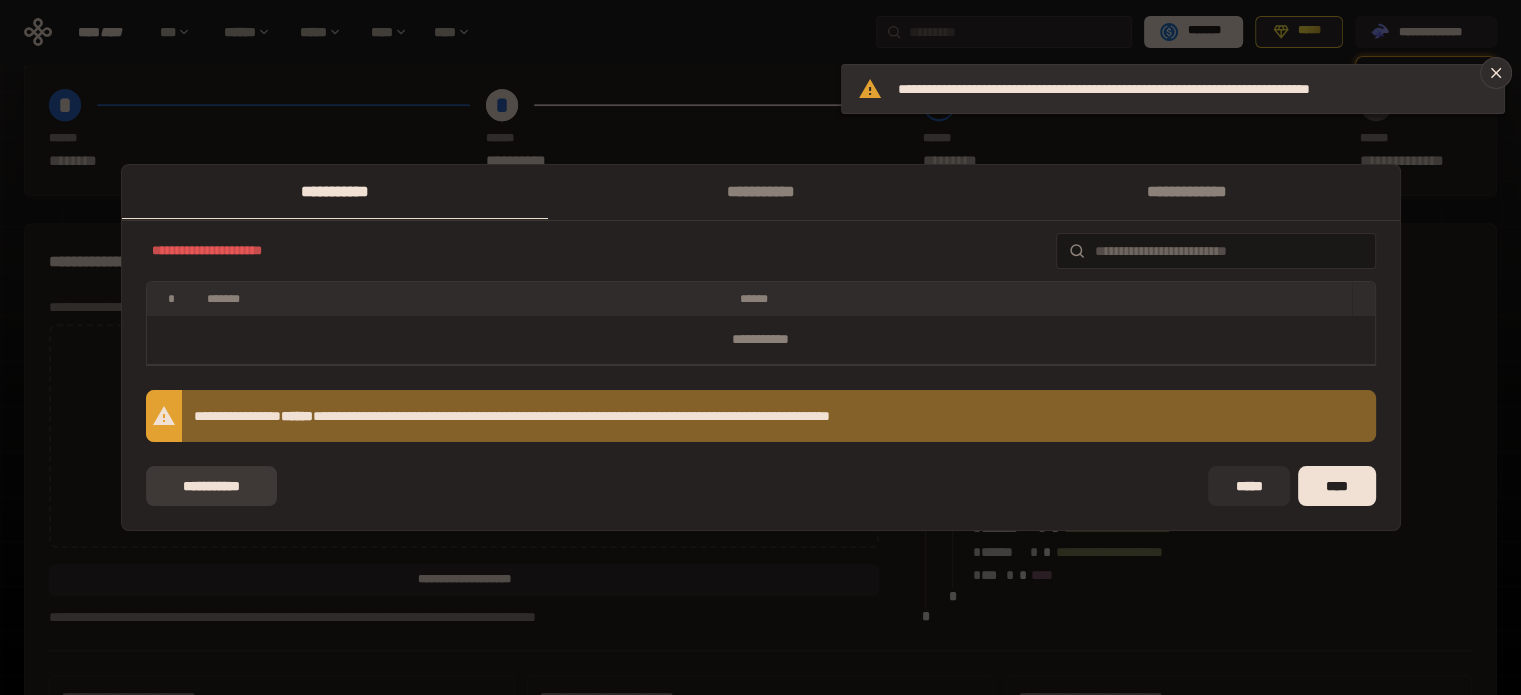 click on "**********" at bounding box center (212, 486) 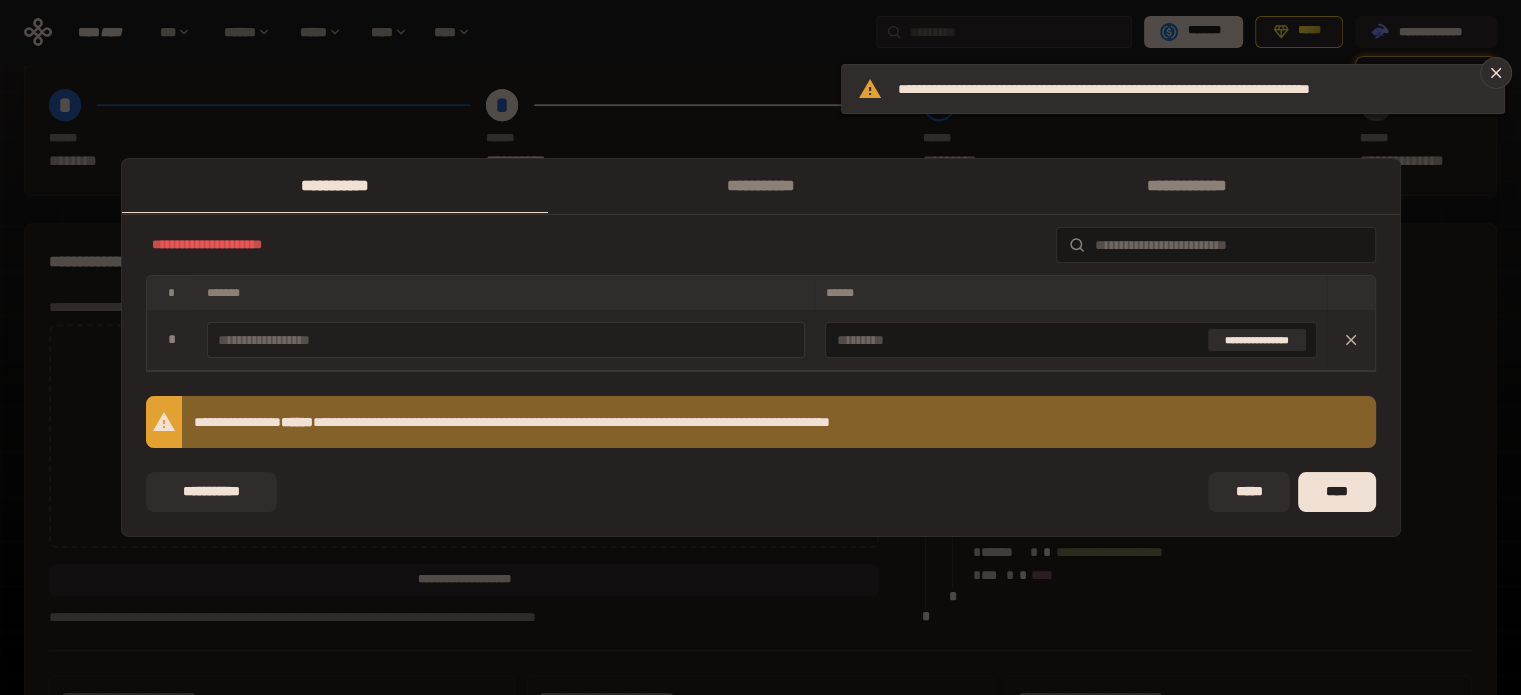 click at bounding box center (506, 340) 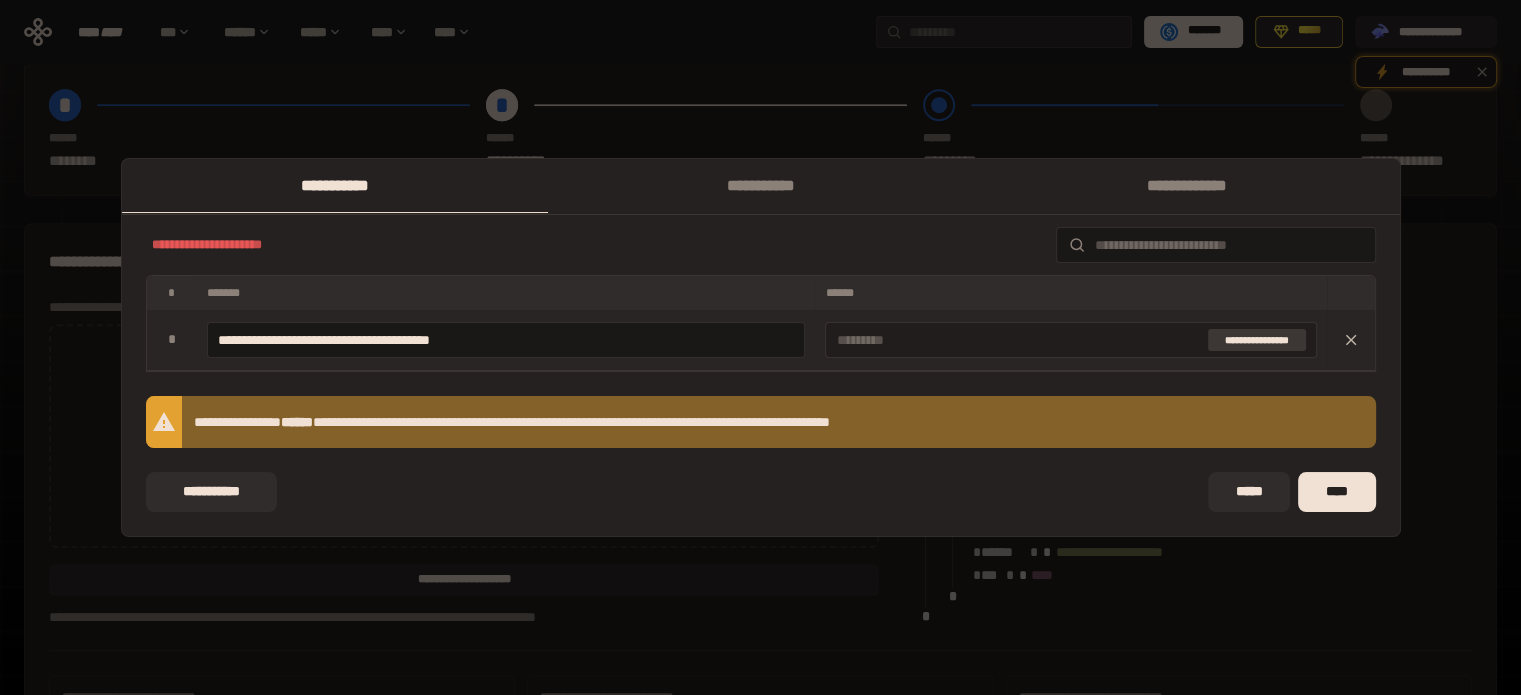 type on "**********" 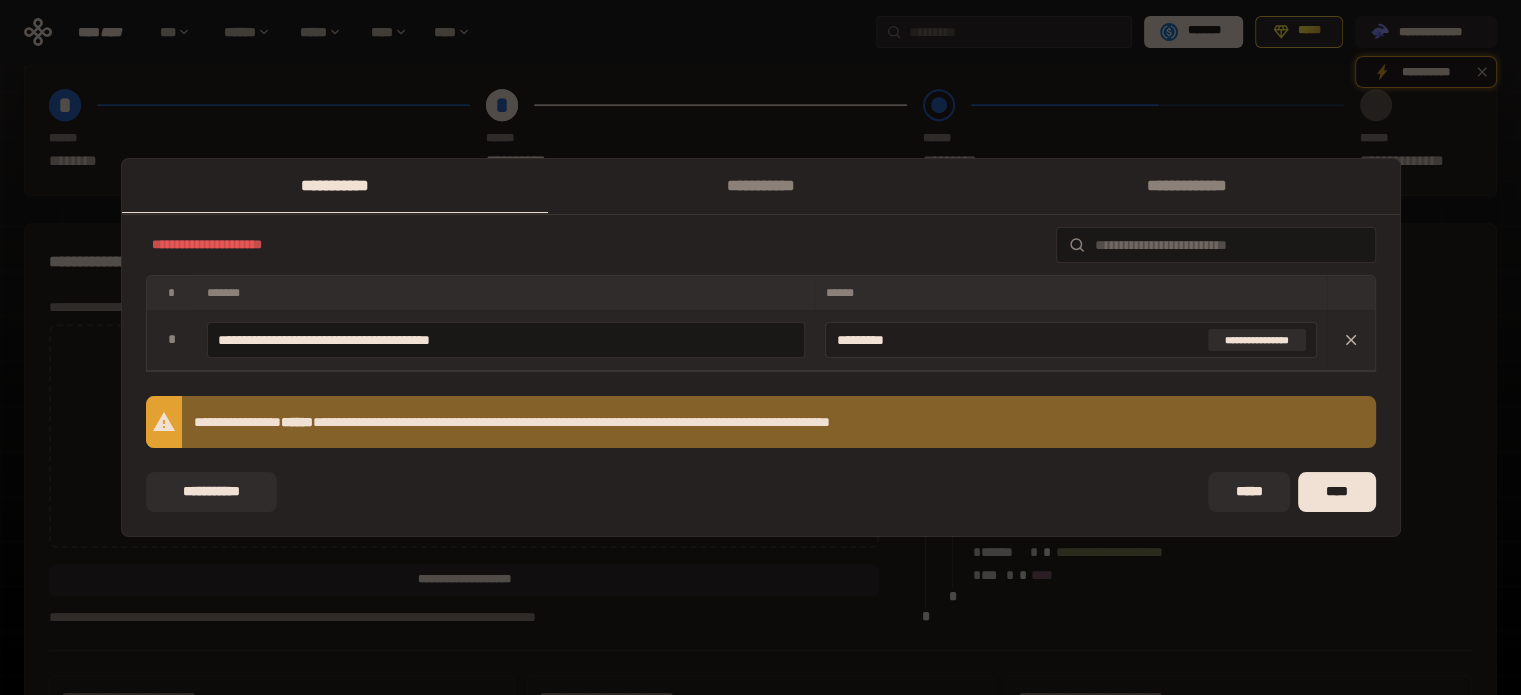 drag, startPoint x: 1016, startPoint y: 339, endPoint x: 824, endPoint y: 339, distance: 192 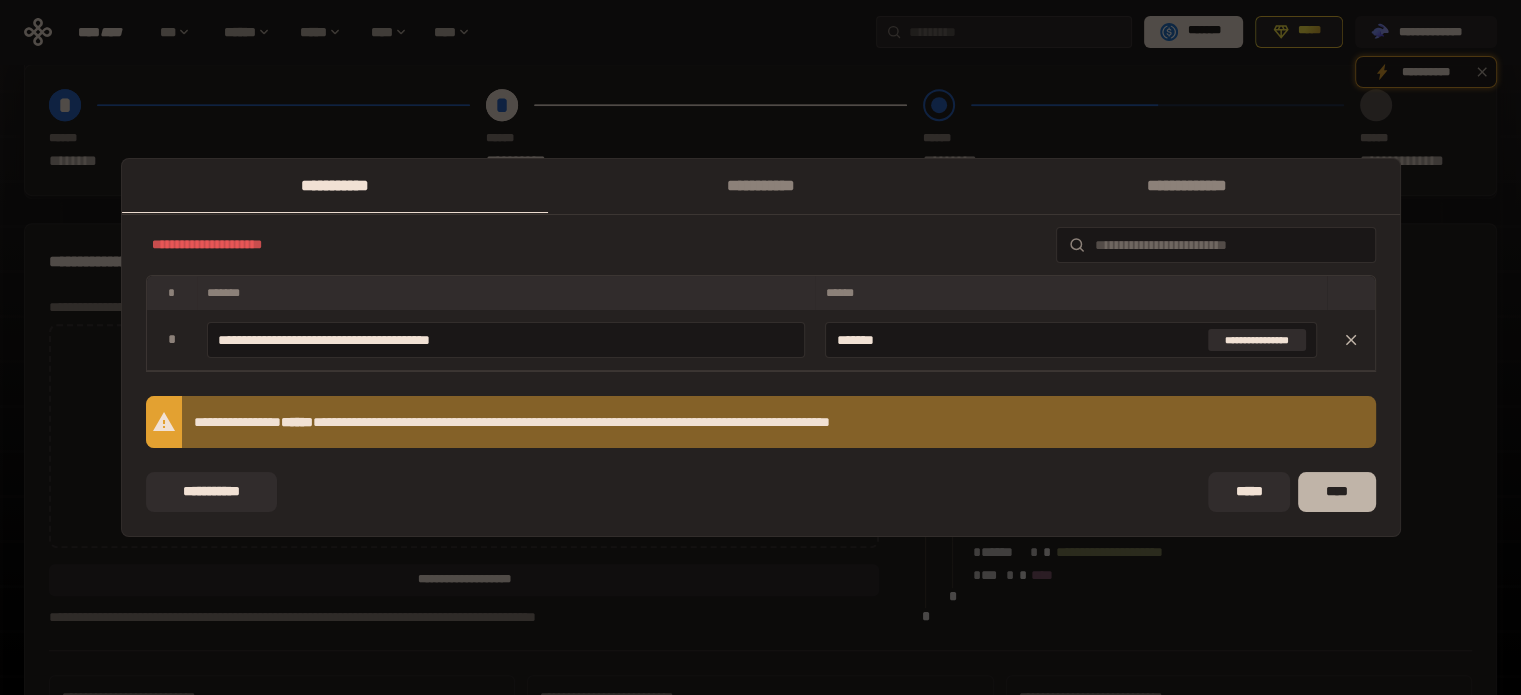type on "*******" 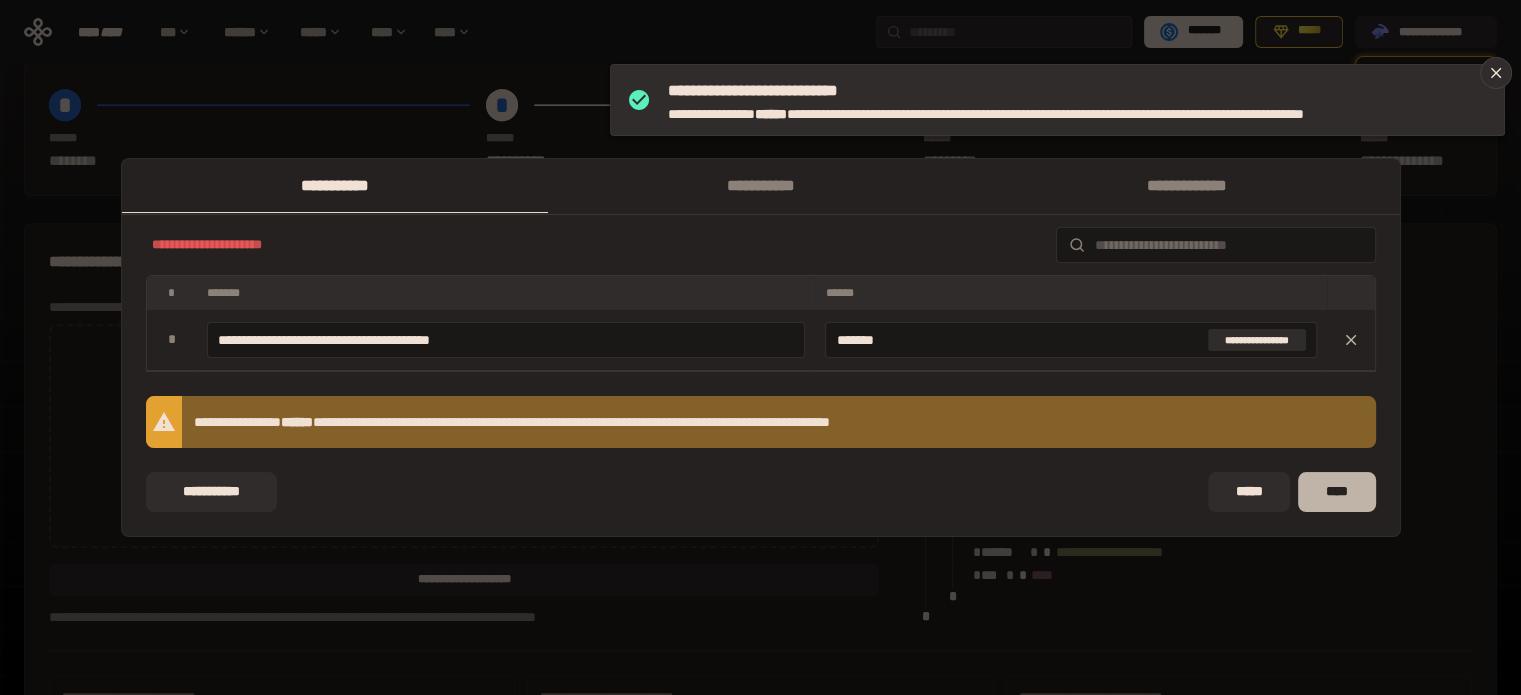 click on "****" at bounding box center [1336, 492] 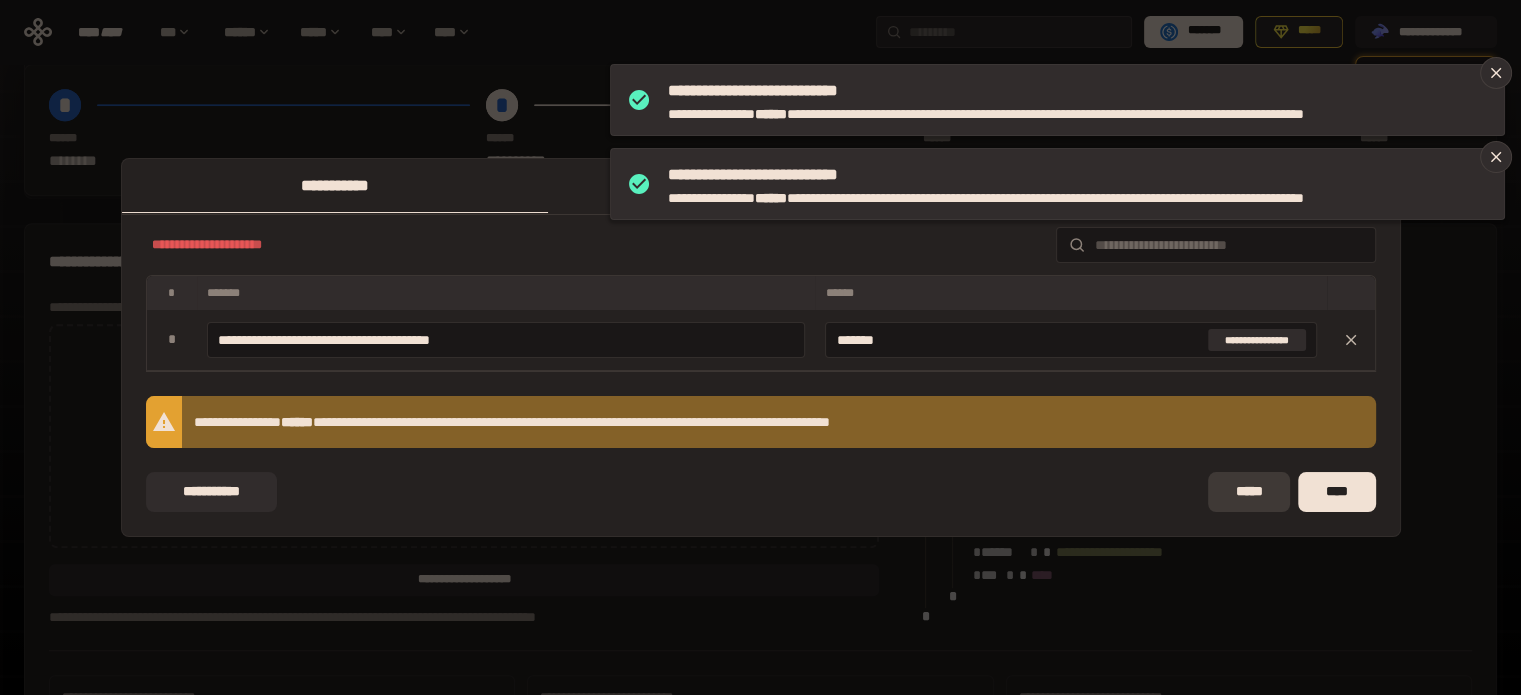 click on "*****" at bounding box center (1249, 492) 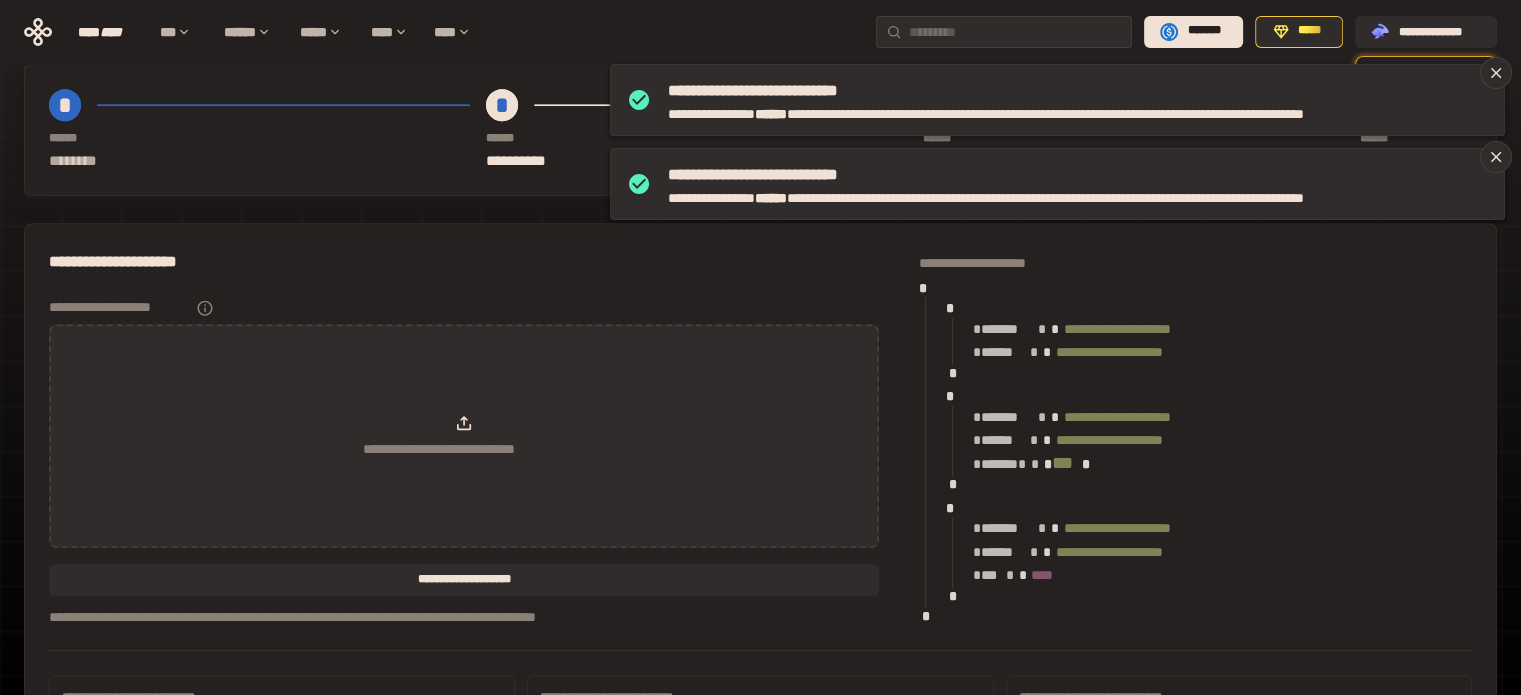 scroll, scrollTop: 1440, scrollLeft: 0, axis: vertical 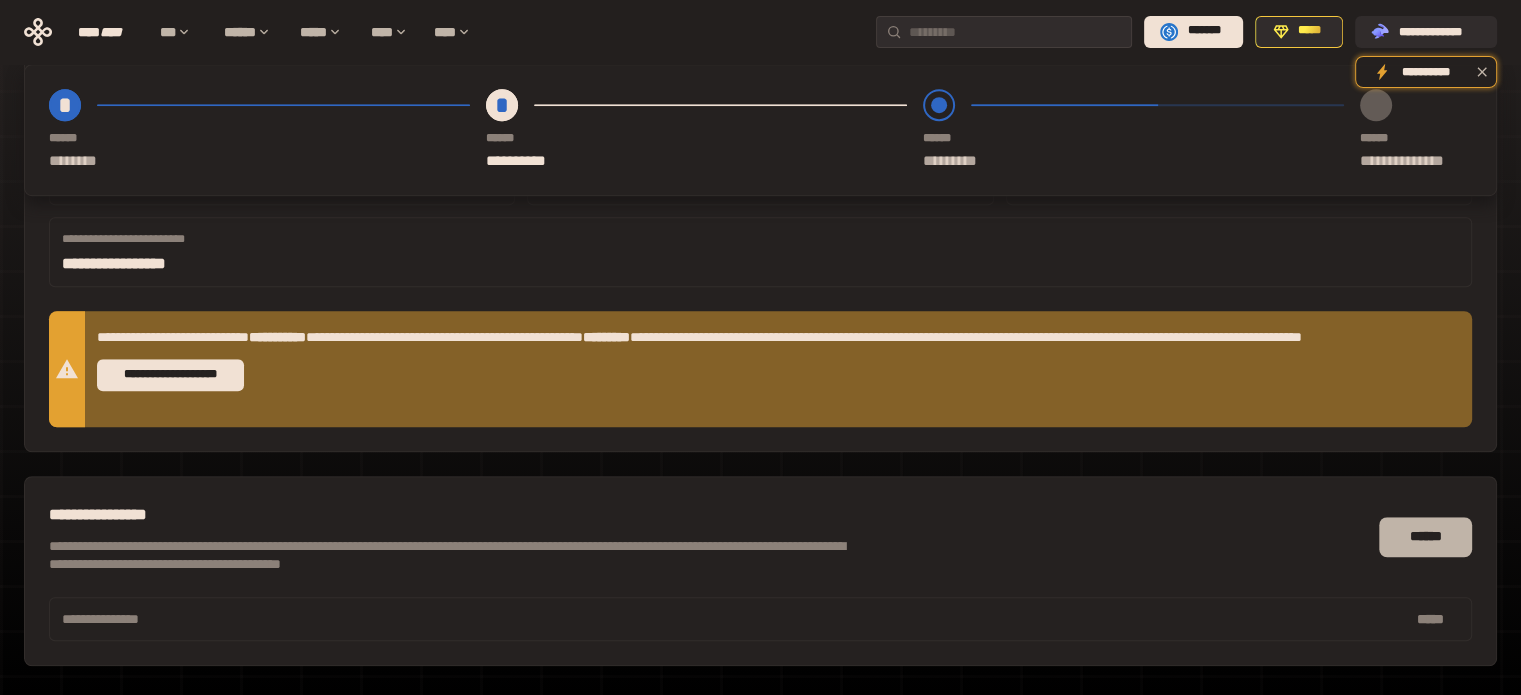 click on "******" at bounding box center (1425, 537) 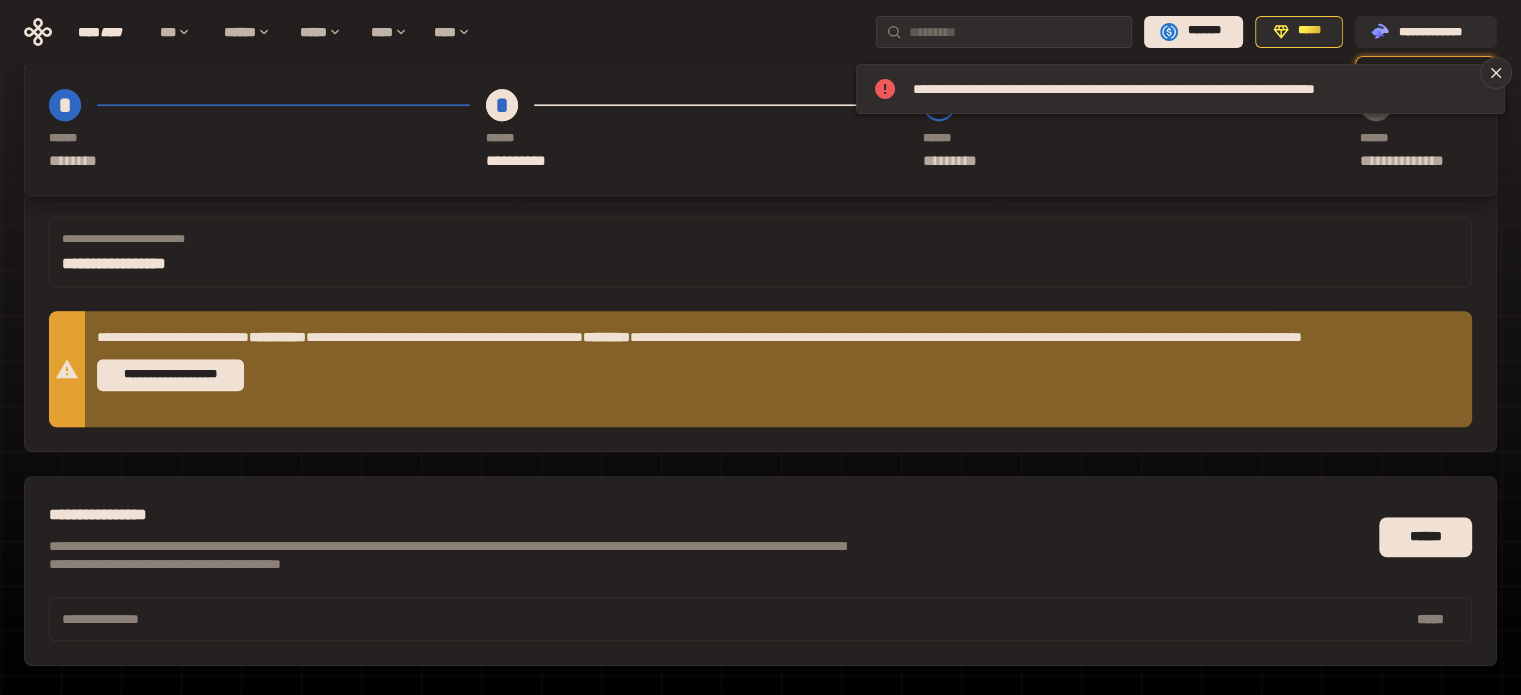 scroll, scrollTop: 1140, scrollLeft: 0, axis: vertical 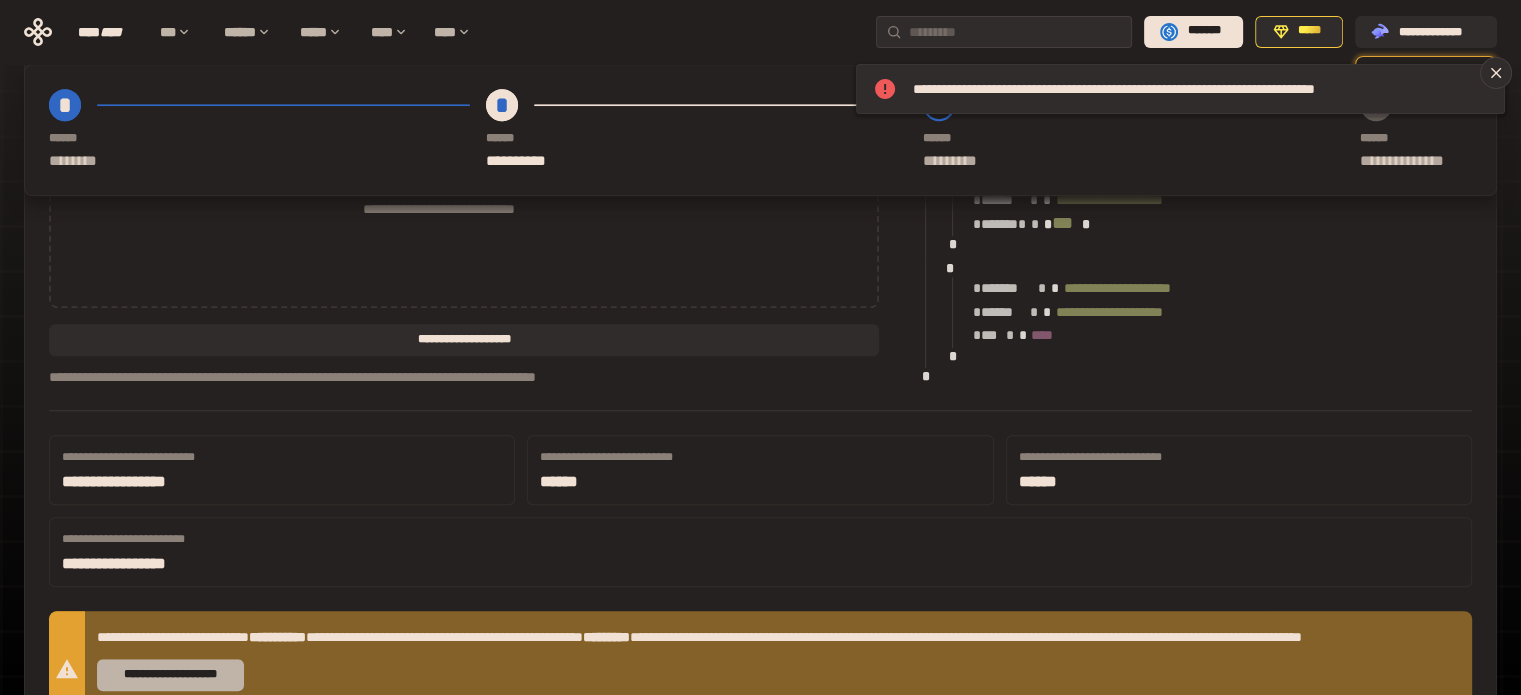 click on "**********" at bounding box center (170, 675) 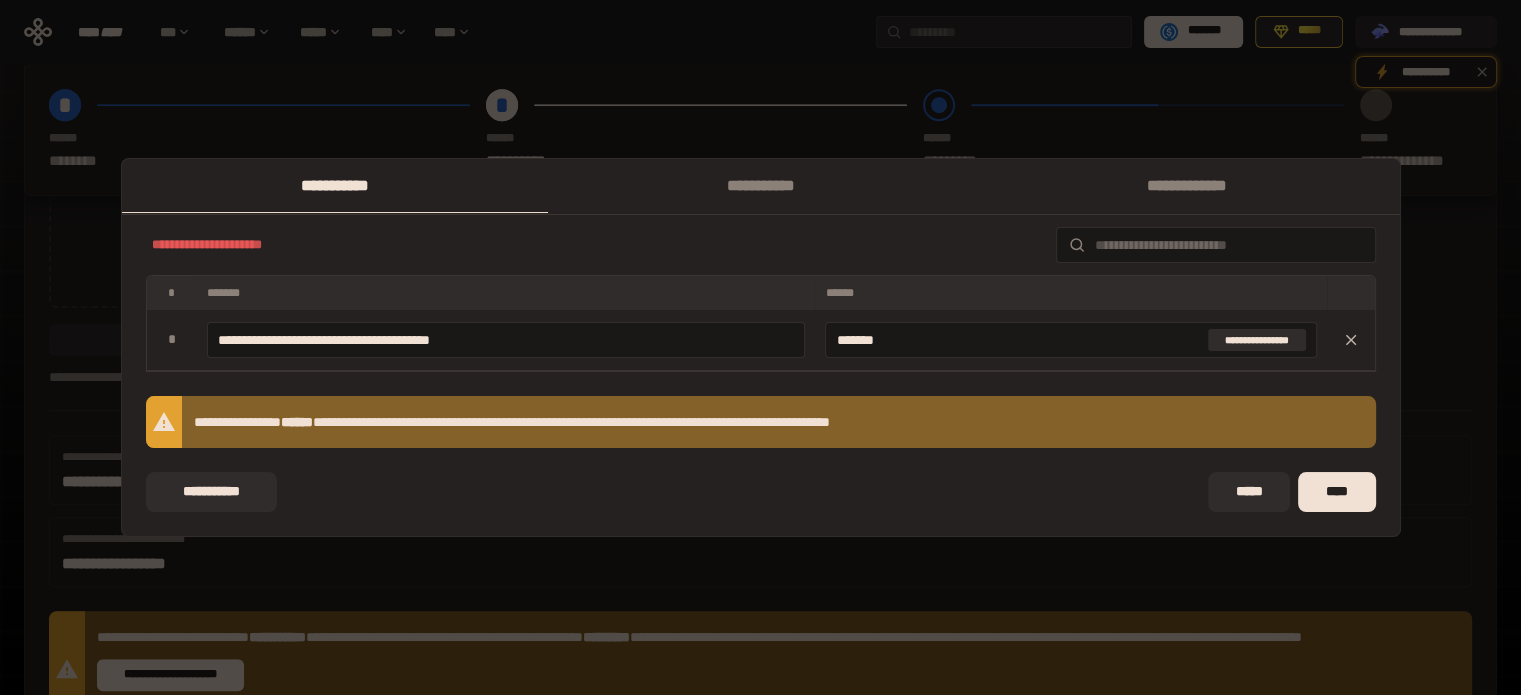 click on "******" at bounding box center (297, 422) 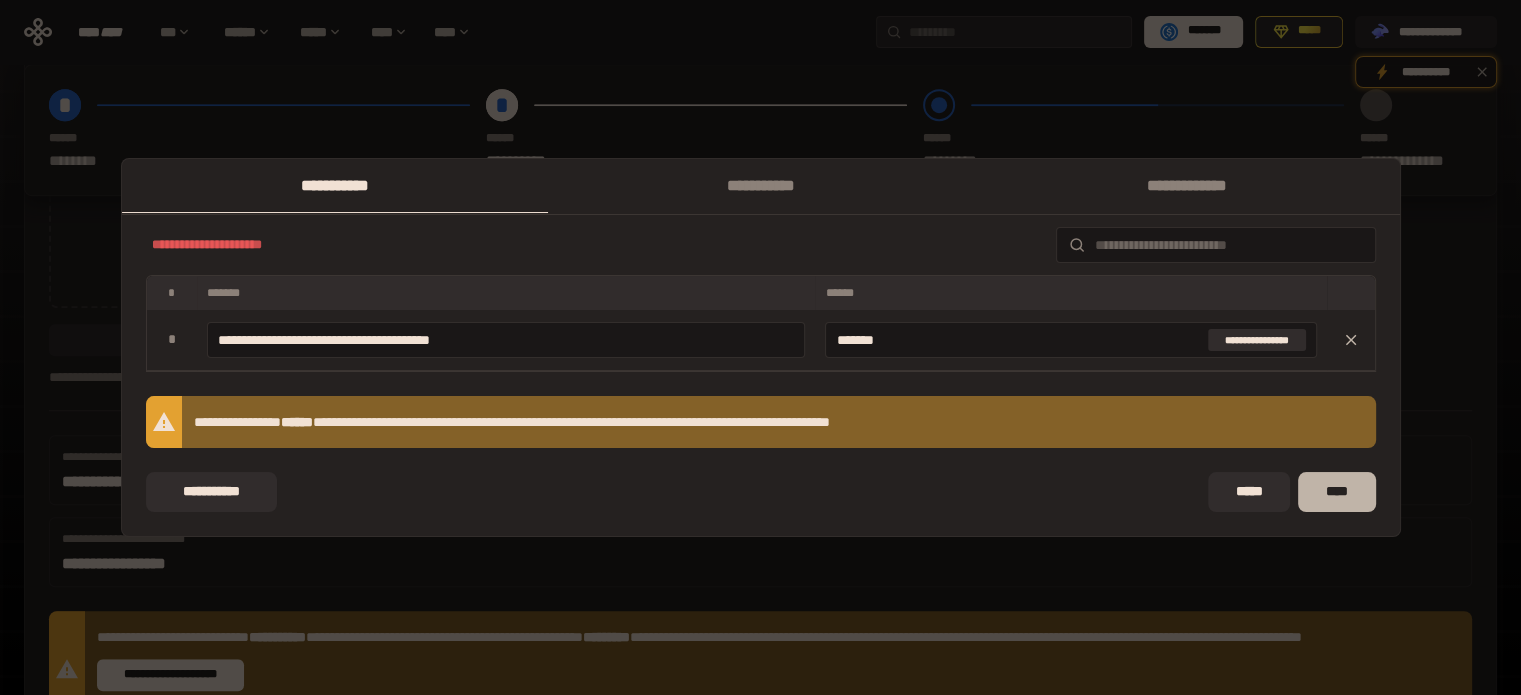 click on "****" at bounding box center (1336, 492) 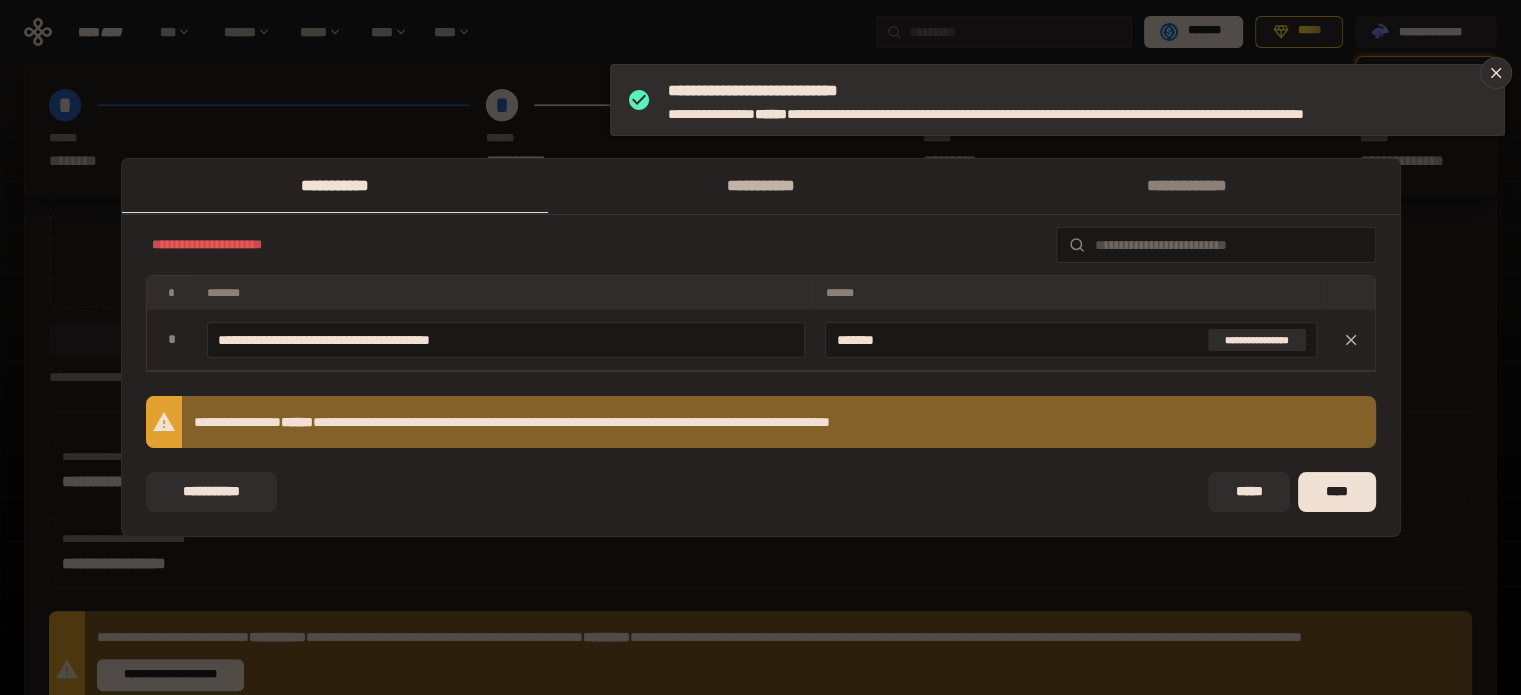 click on "******* * * *" at bounding box center (761, 186) 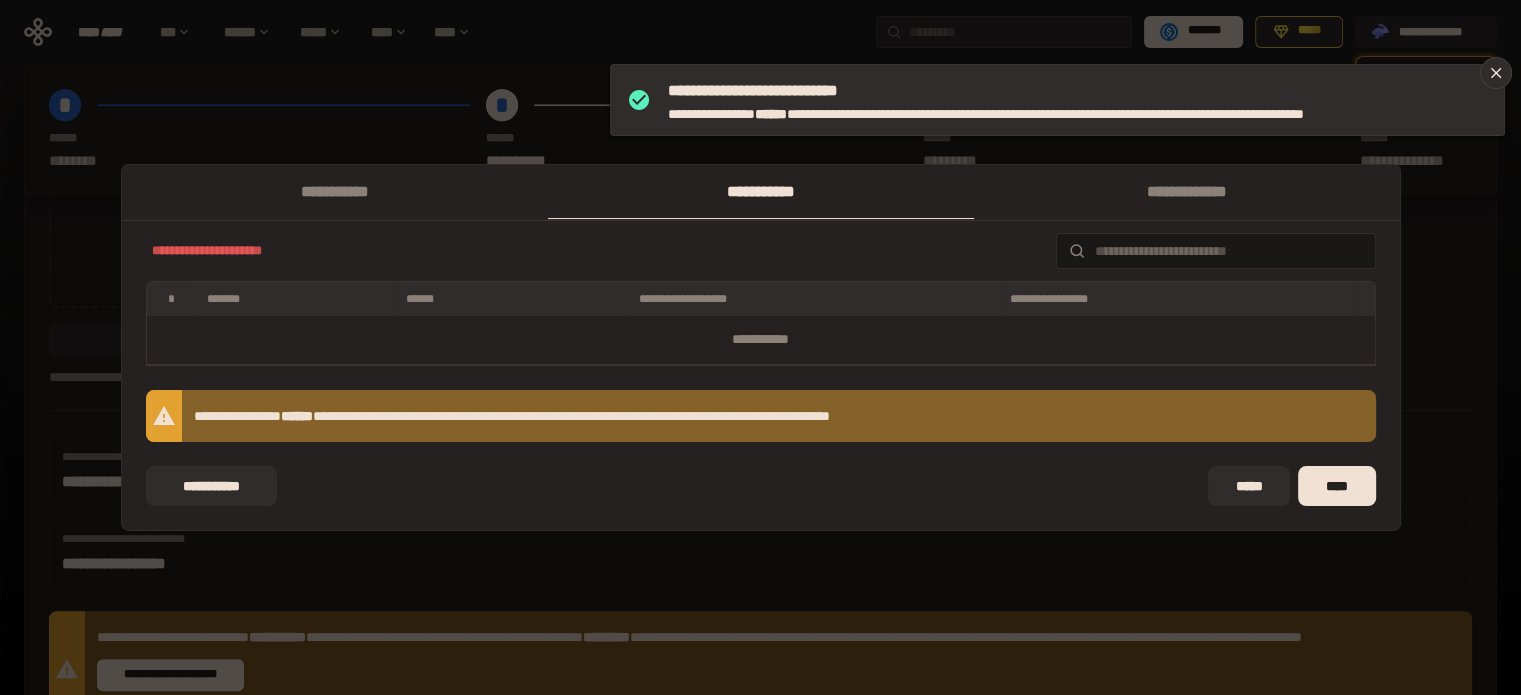 click on "******* * * *" at bounding box center [761, 192] 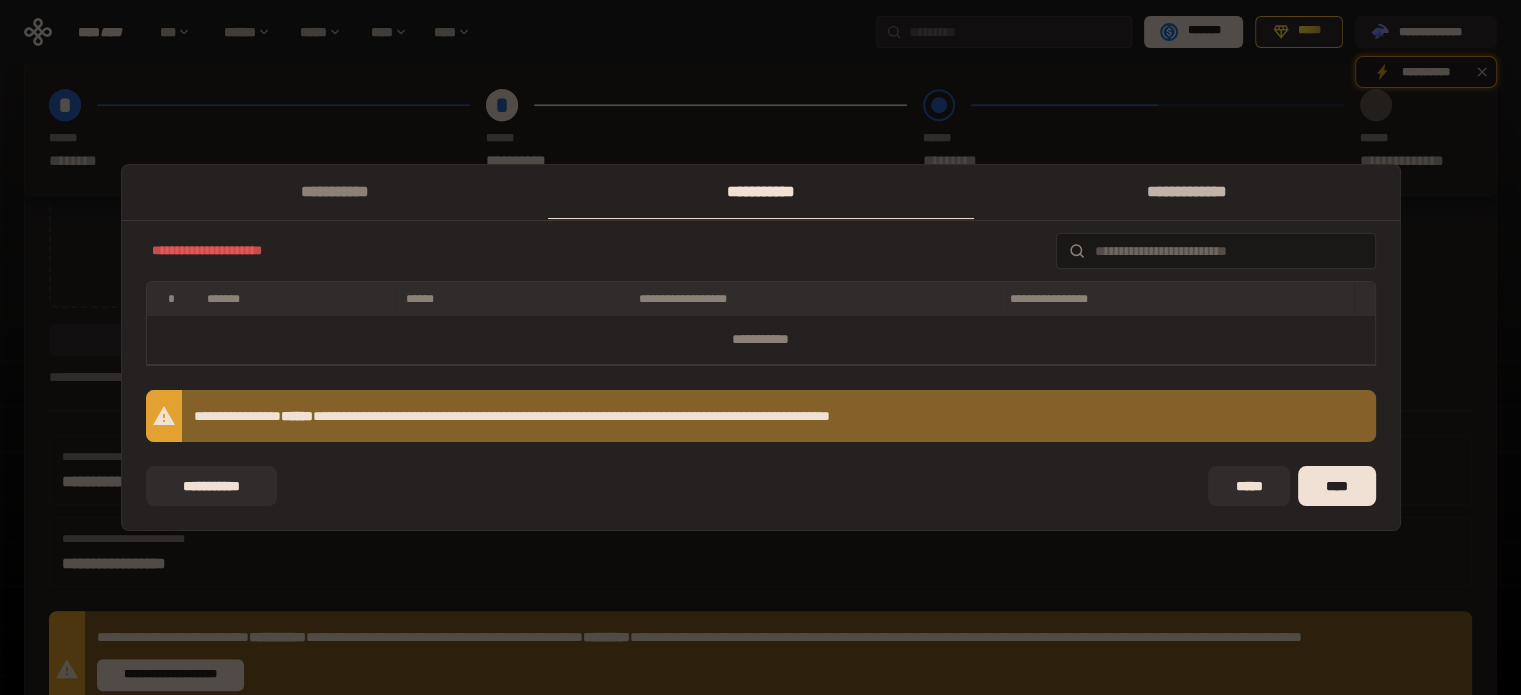 click on "********* * * *" at bounding box center [1187, 192] 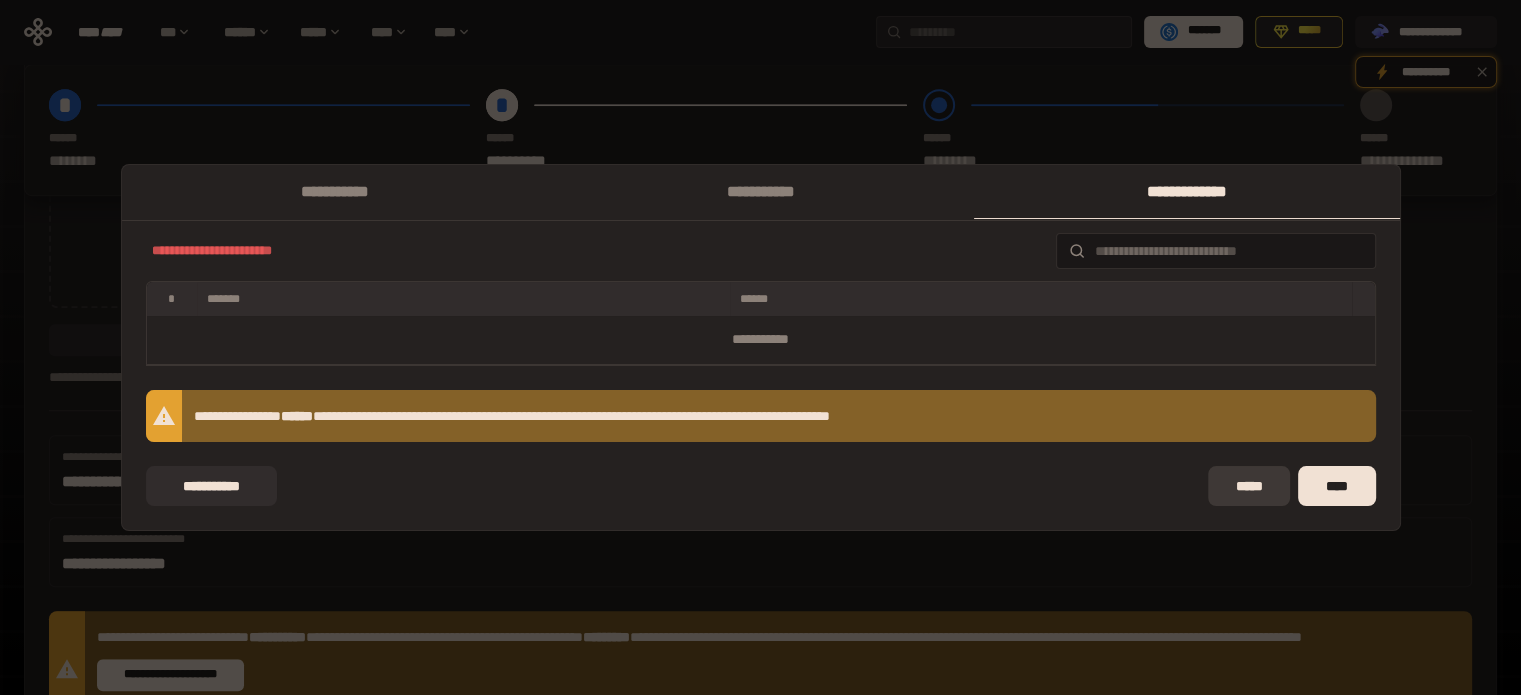 click on "*****" at bounding box center (1249, 486) 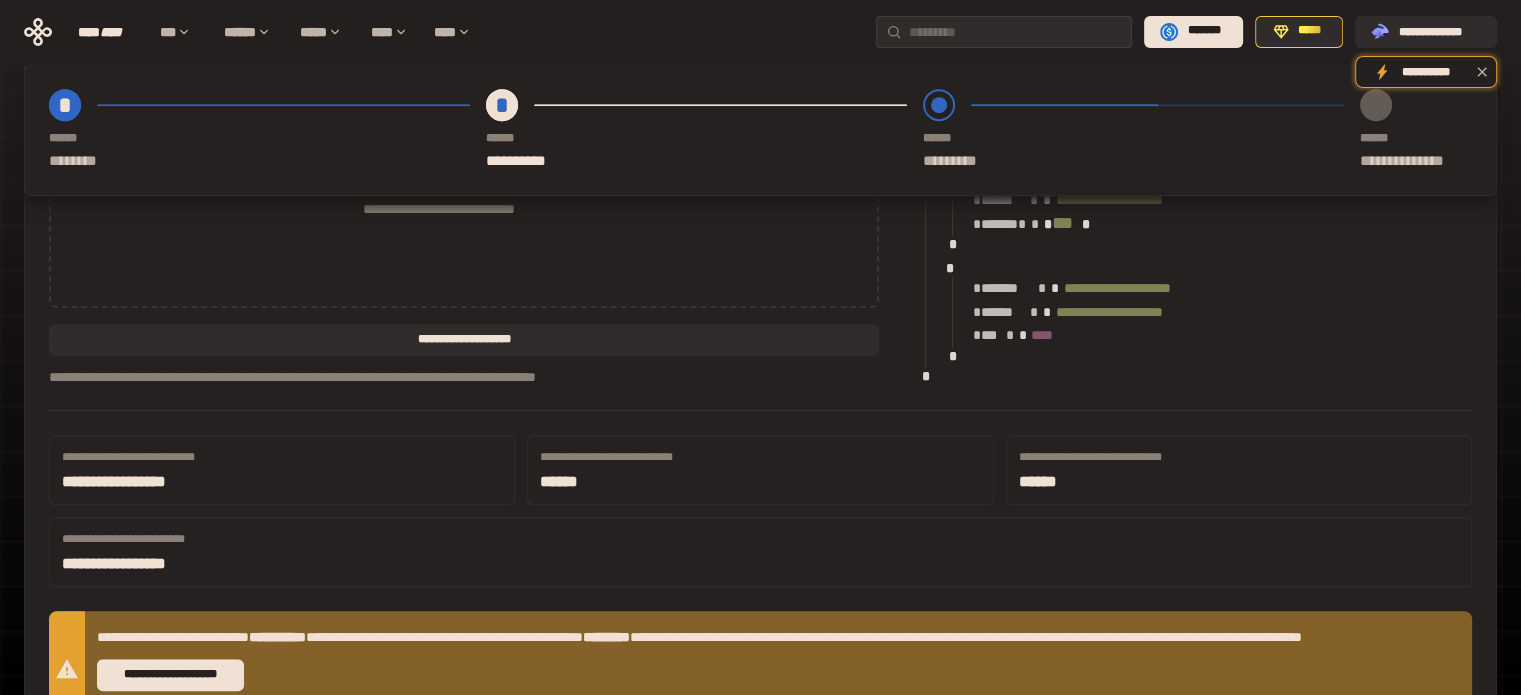 scroll, scrollTop: 1440, scrollLeft: 0, axis: vertical 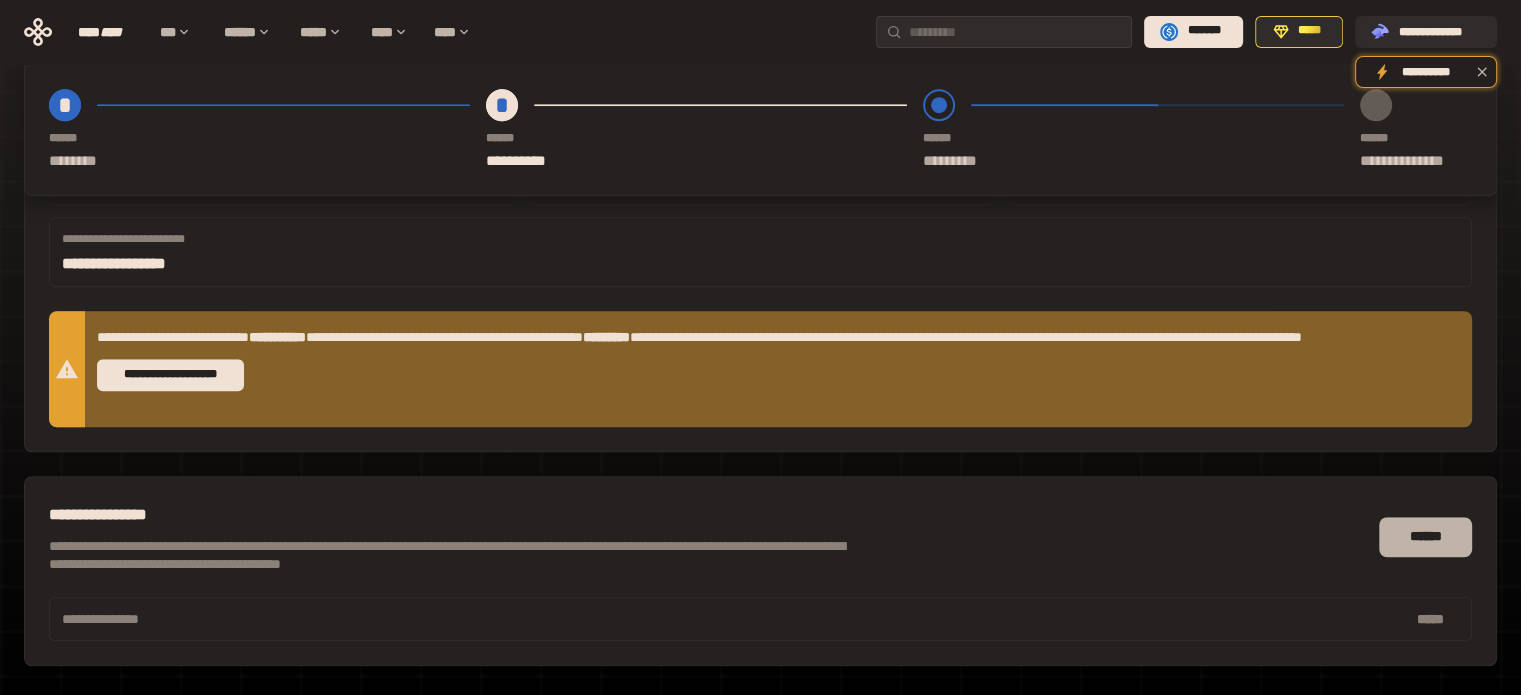 click on "******" at bounding box center (1425, 537) 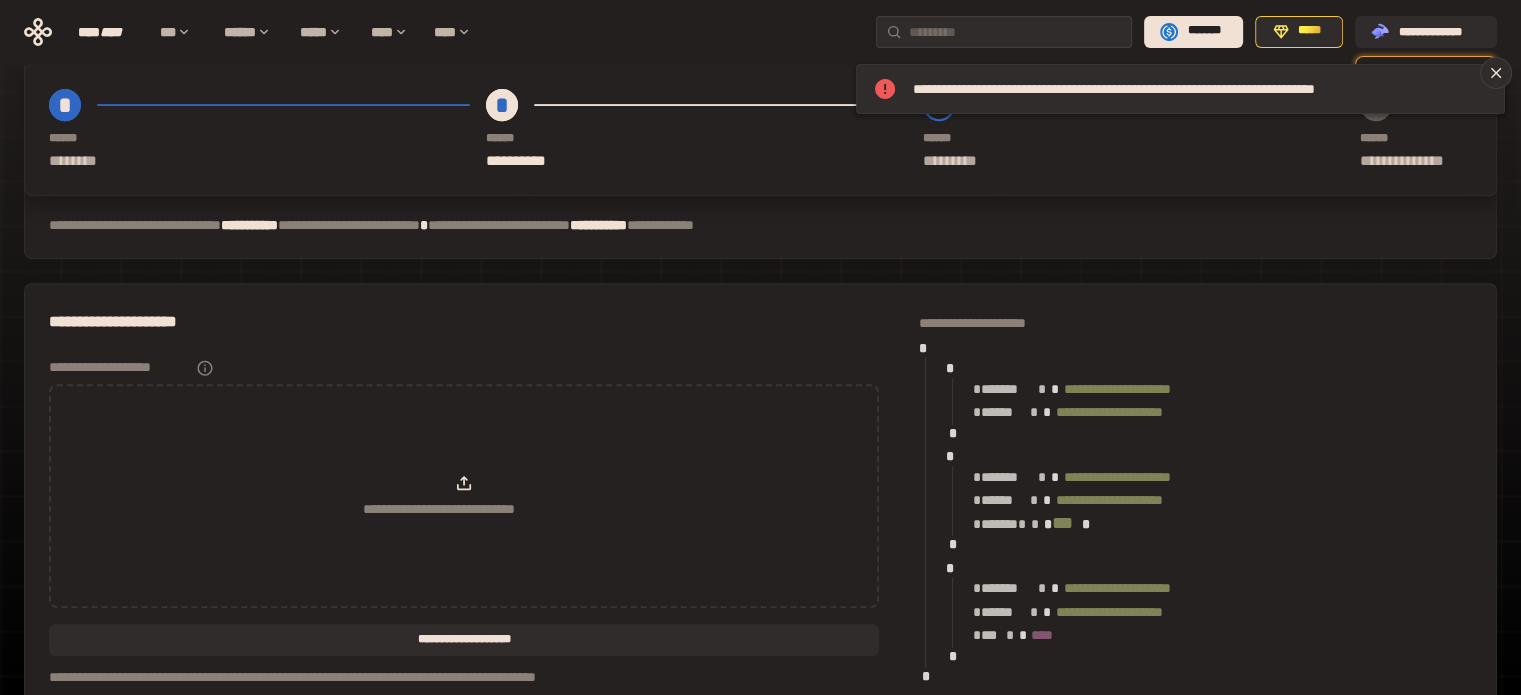 scroll, scrollTop: 540, scrollLeft: 0, axis: vertical 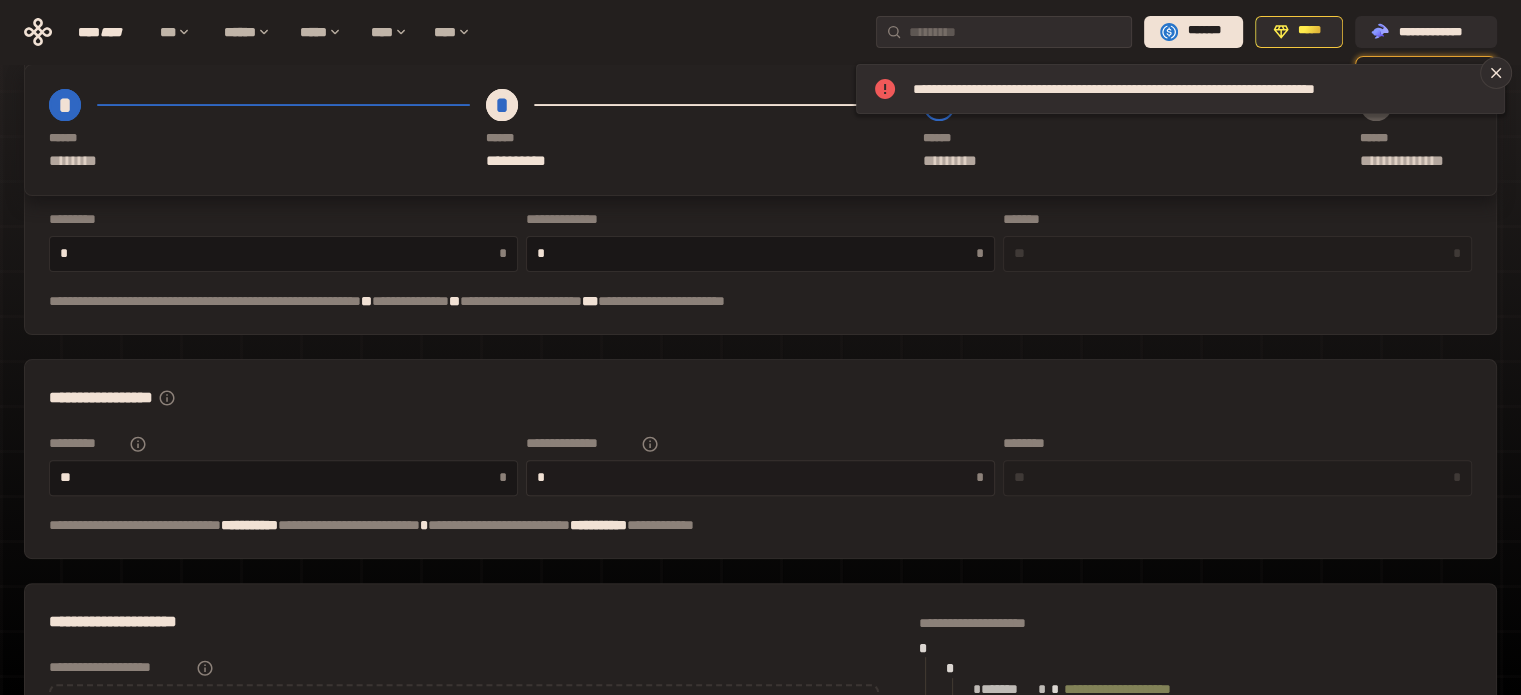click on "*" at bounding box center (756, 477) 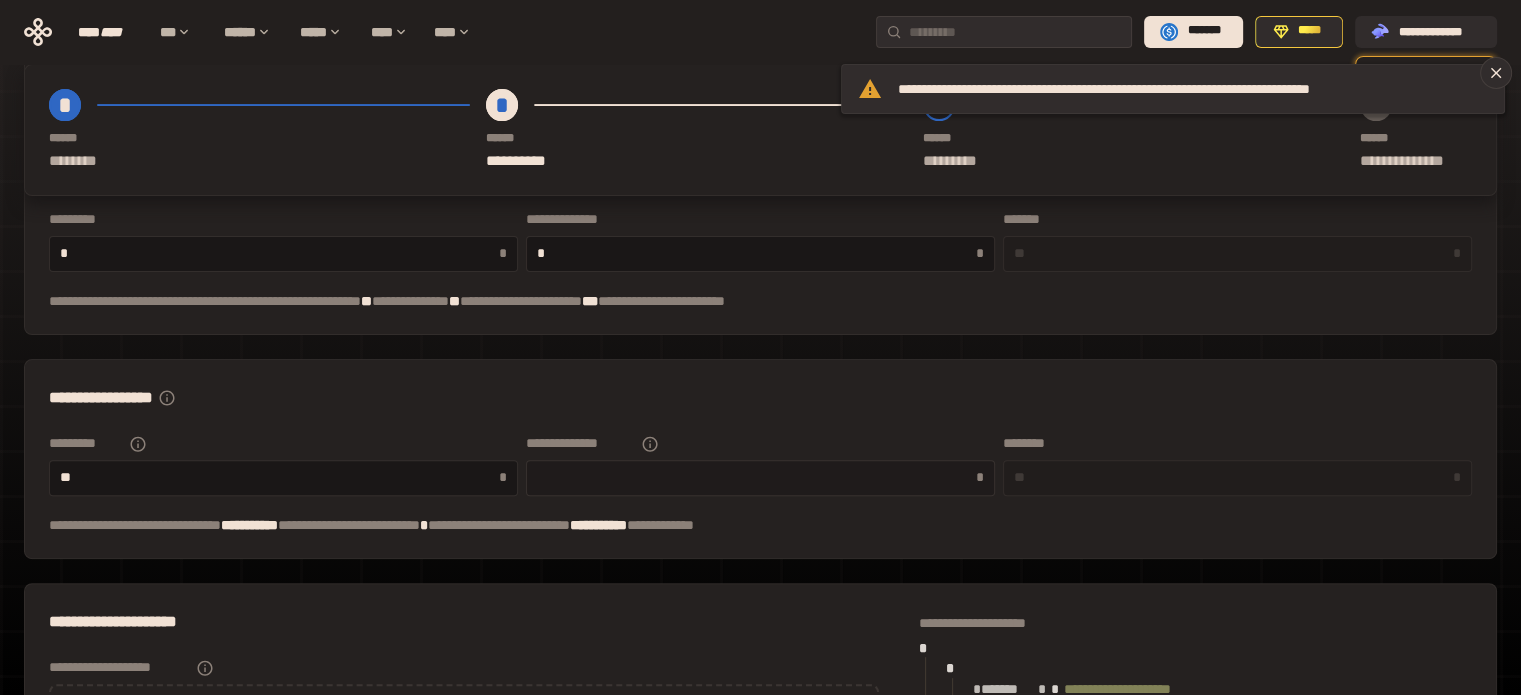 type on "*" 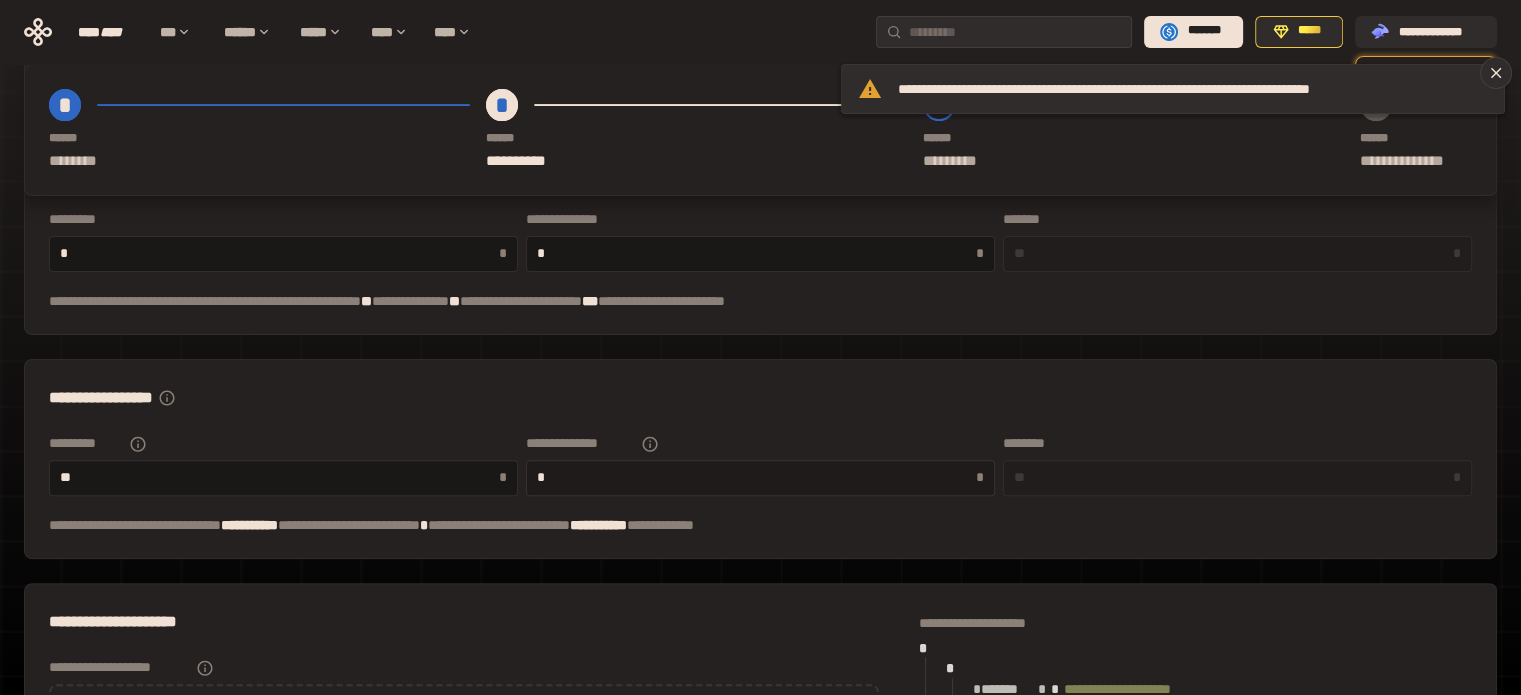 type on "**" 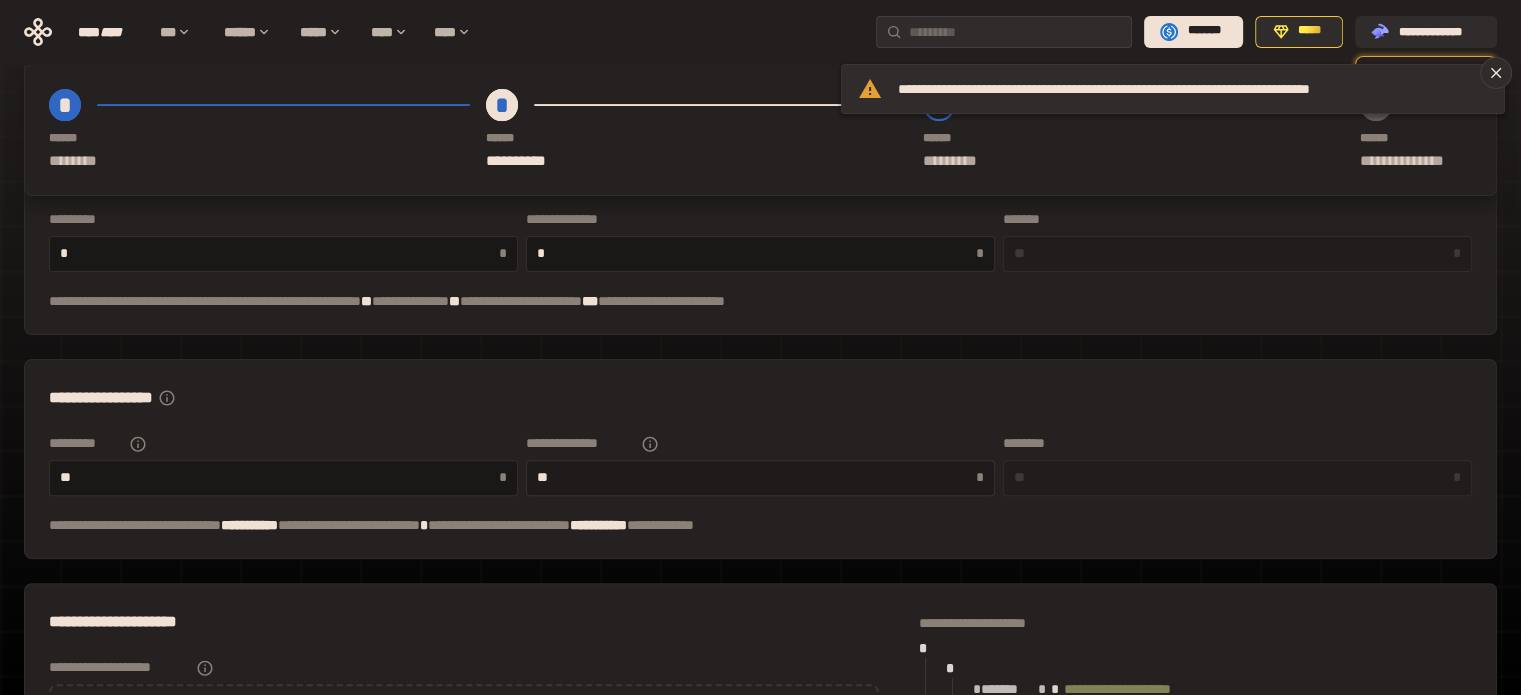 type on "**" 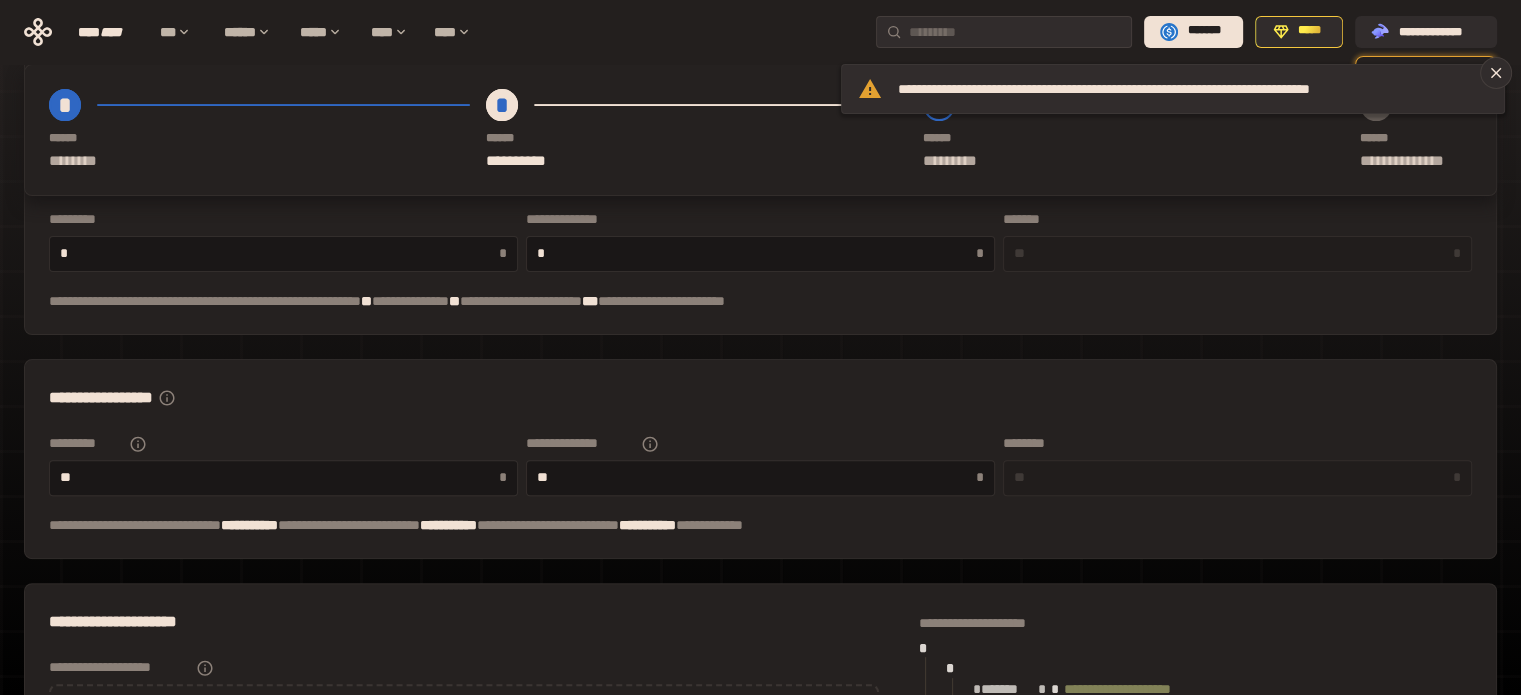 type on "**" 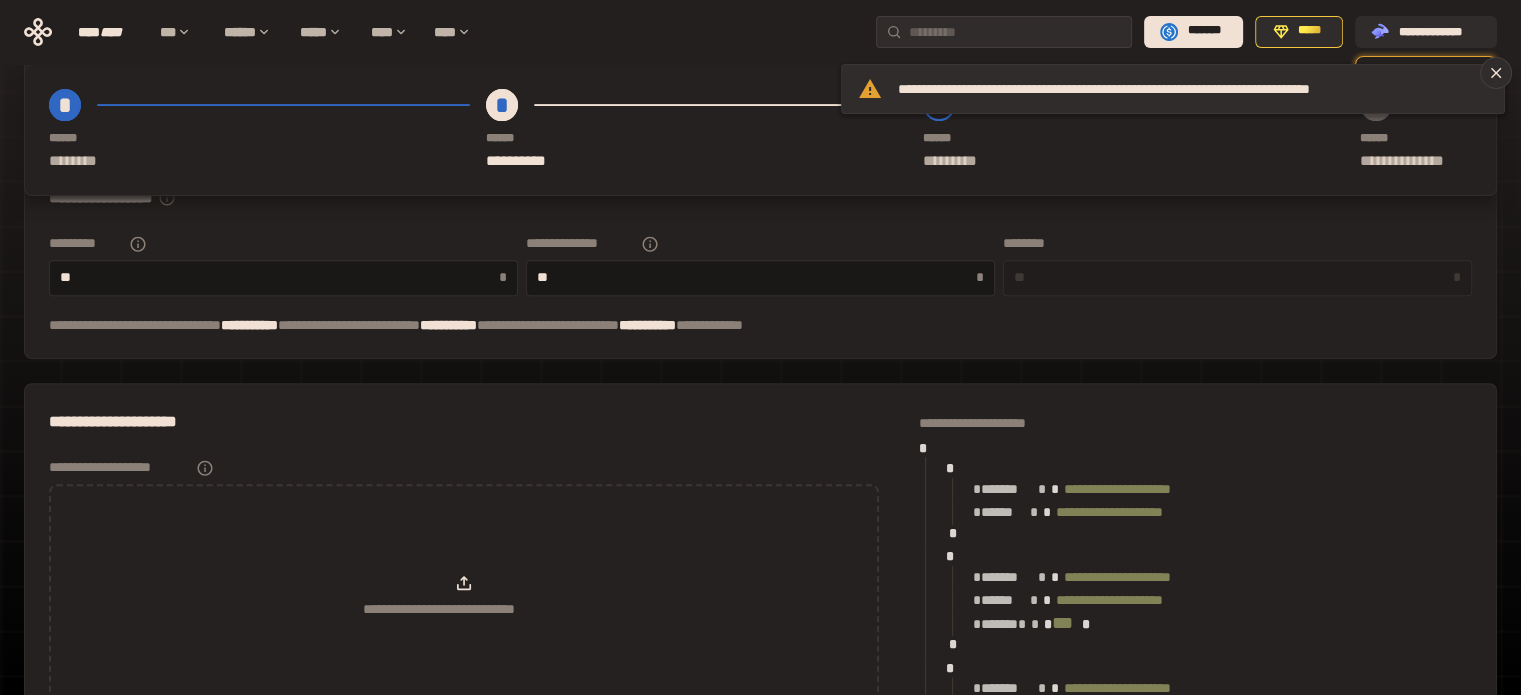 scroll, scrollTop: 1040, scrollLeft: 0, axis: vertical 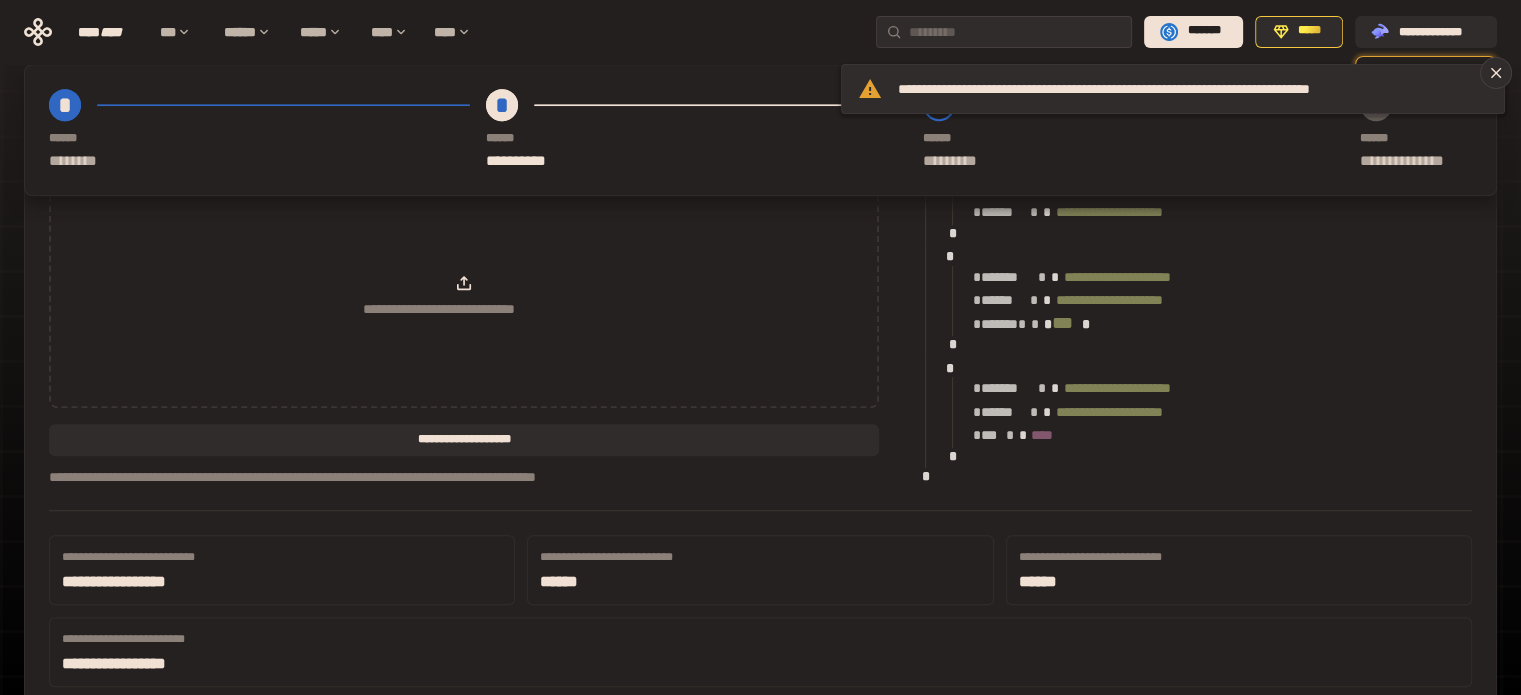 click on "**********" at bounding box center [464, 319] 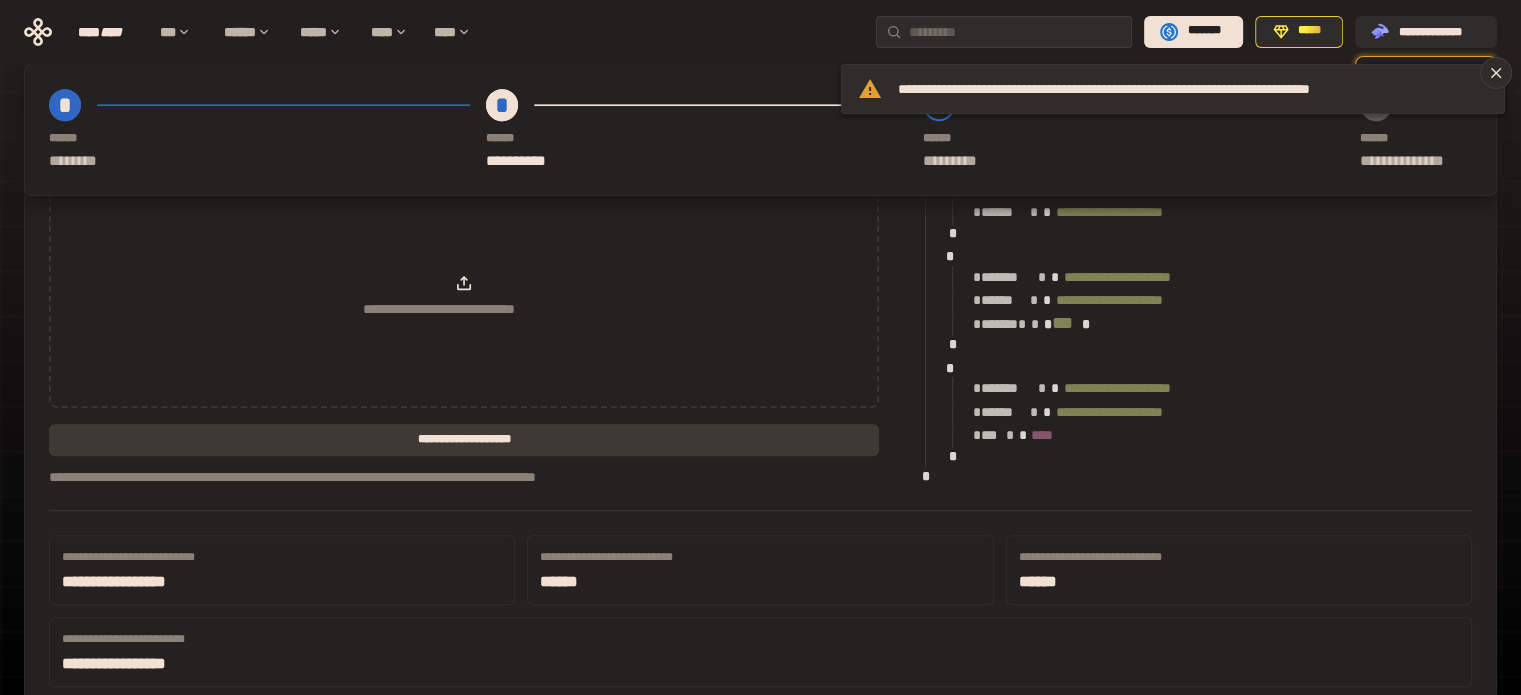 click on "**********" at bounding box center [464, 440] 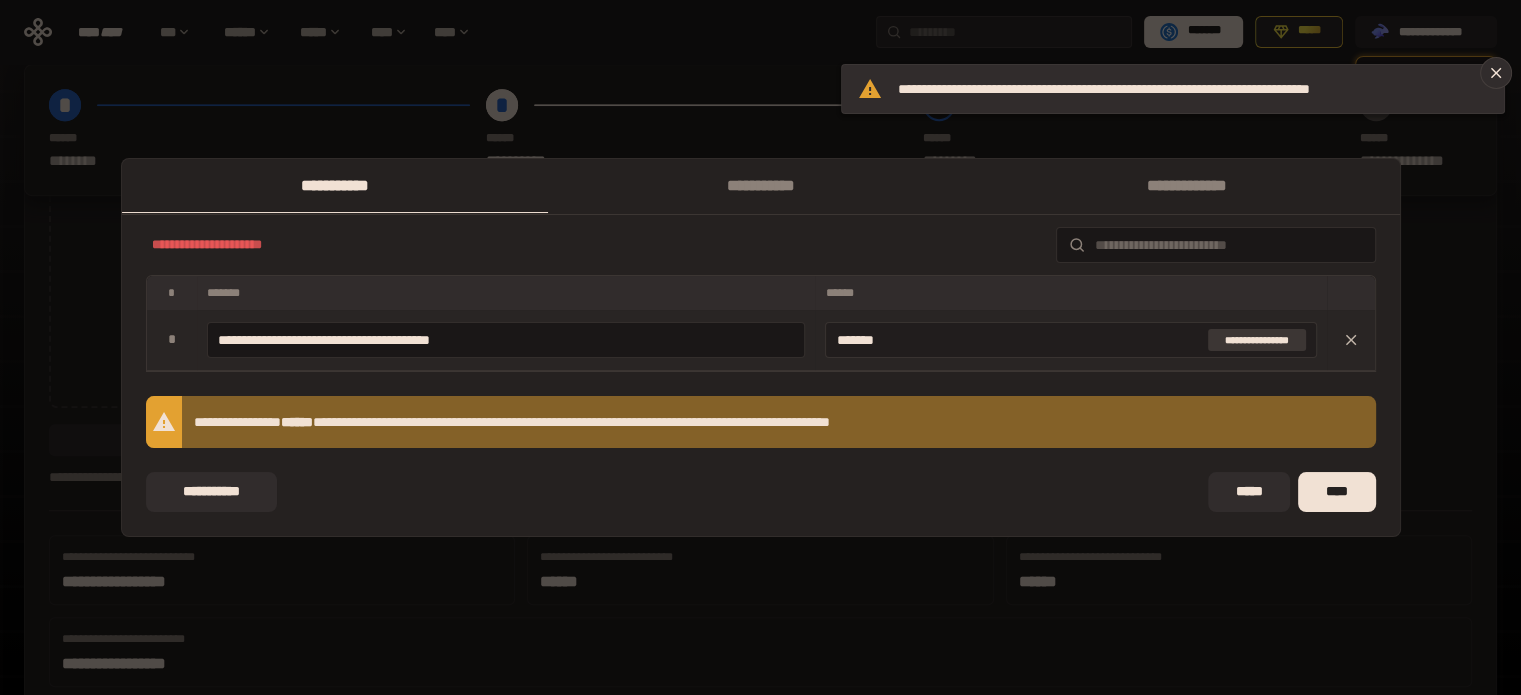 click on "**********" at bounding box center [1257, 340] 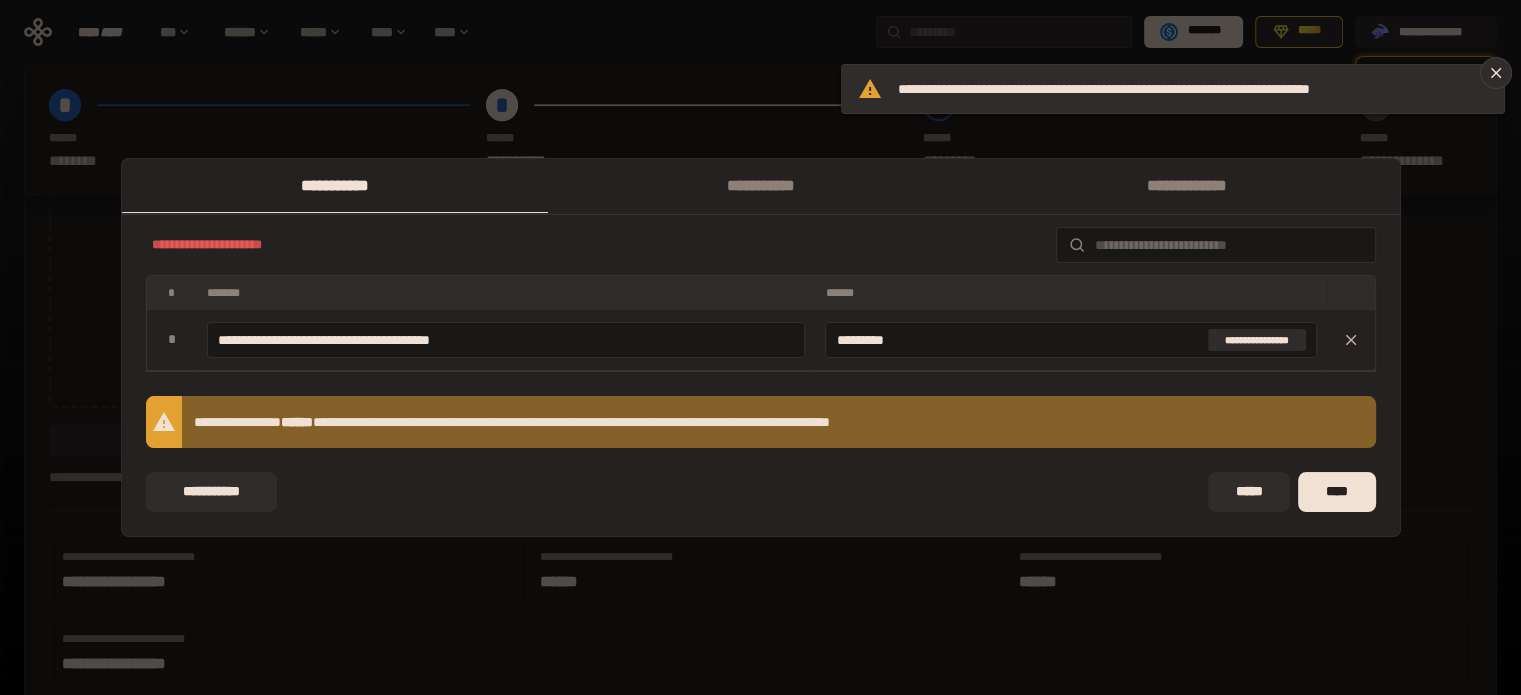 click on "**********" at bounding box center (761, 347) 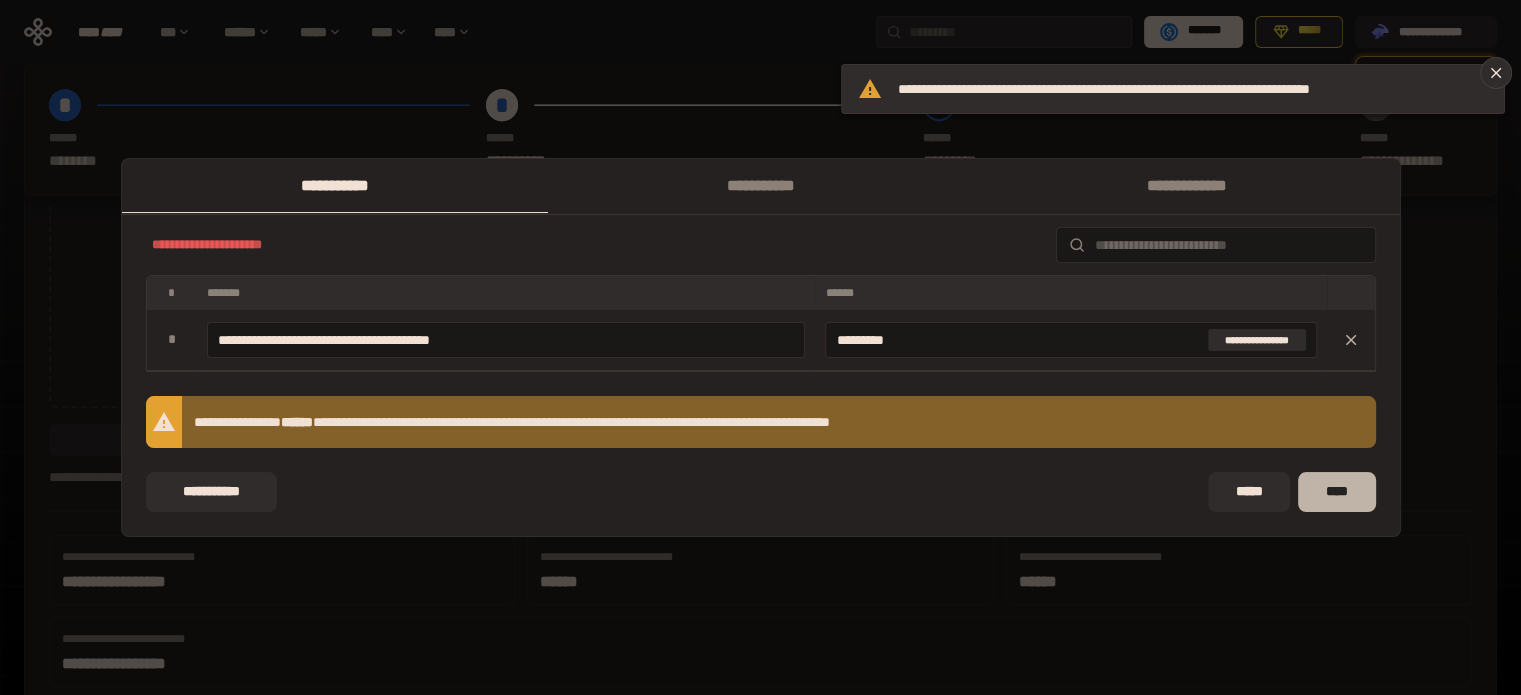 click on "****" at bounding box center (1336, 492) 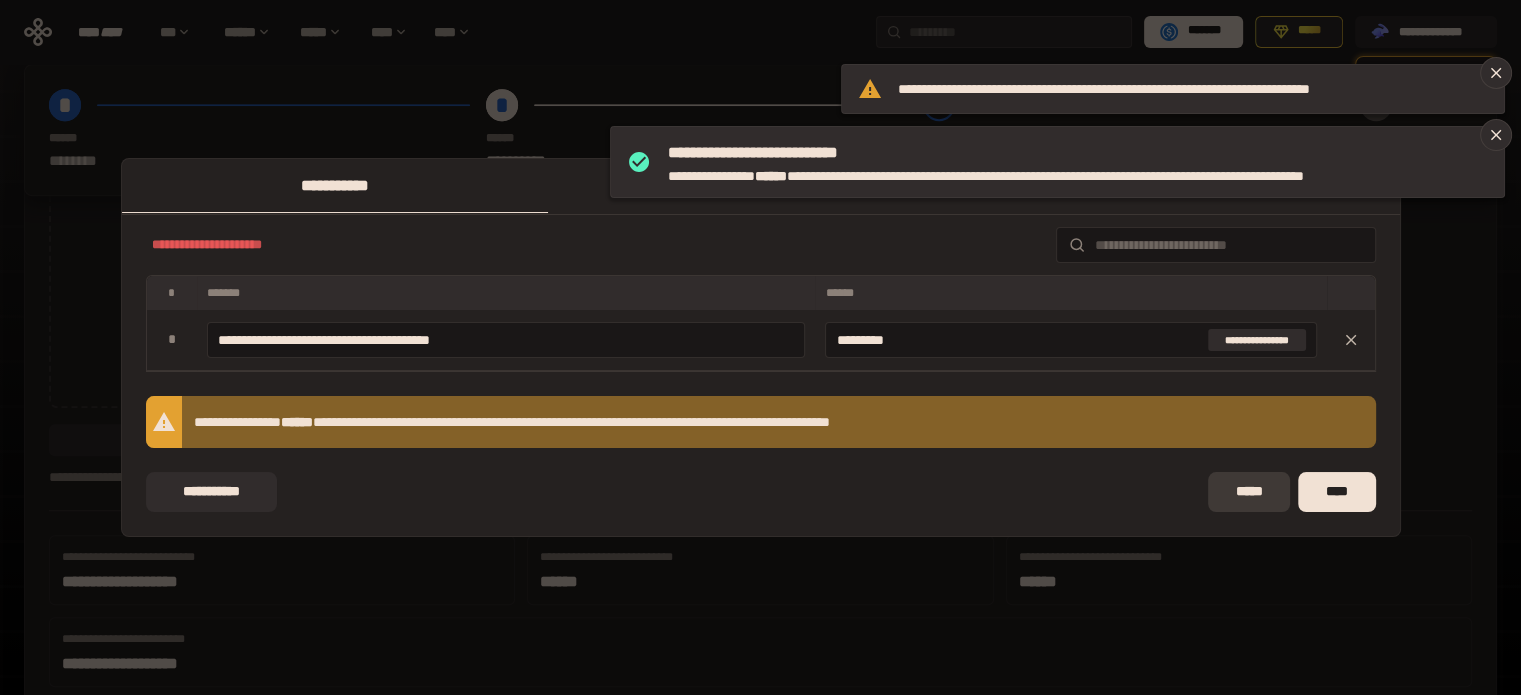 click on "*****" at bounding box center [1249, 492] 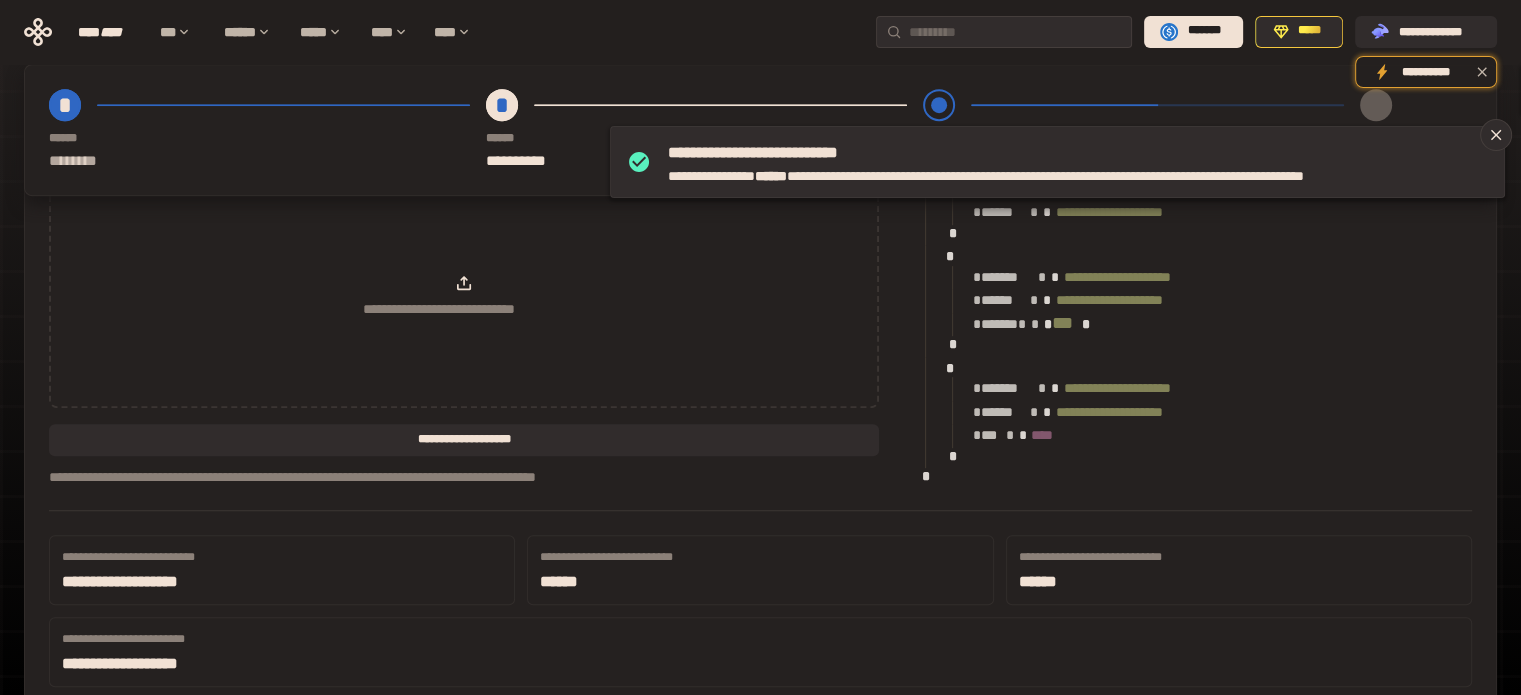 scroll, scrollTop: 1300, scrollLeft: 0, axis: vertical 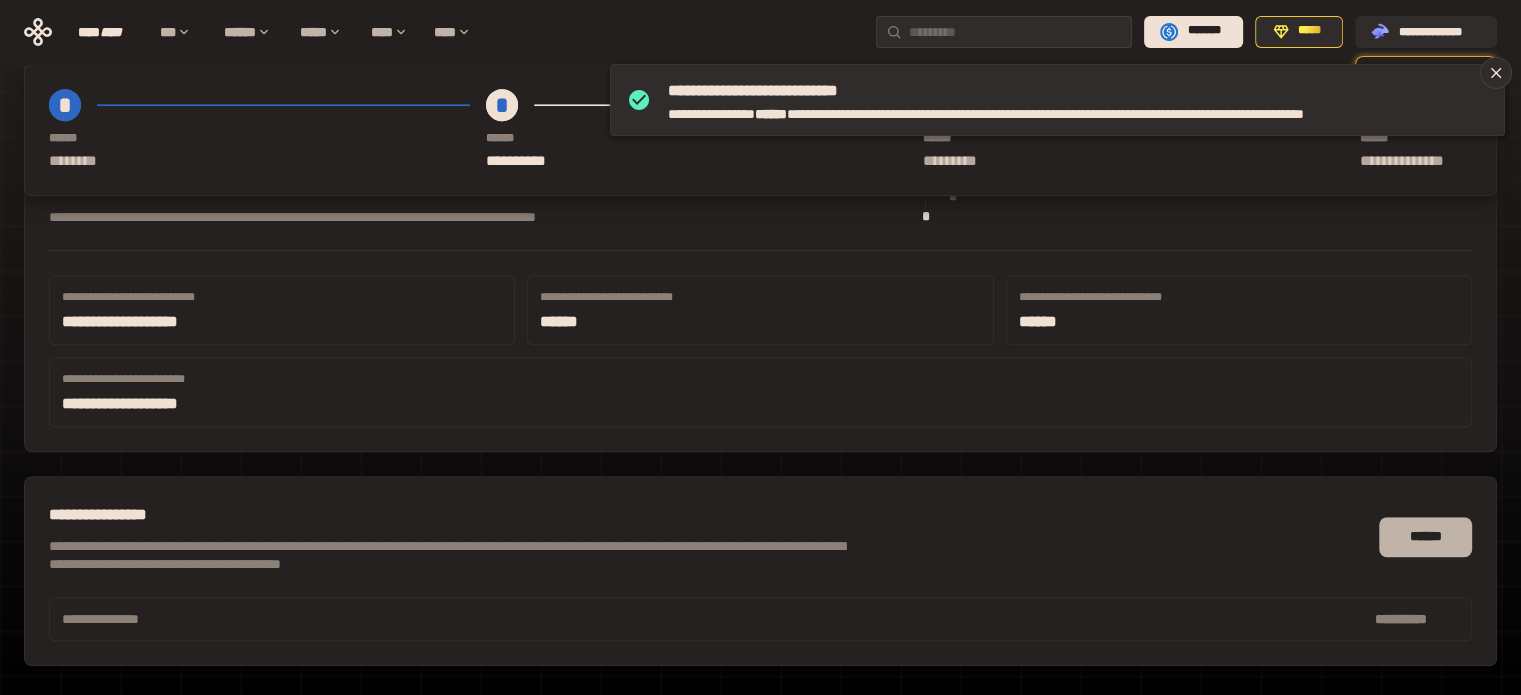 click on "******" at bounding box center [1425, 537] 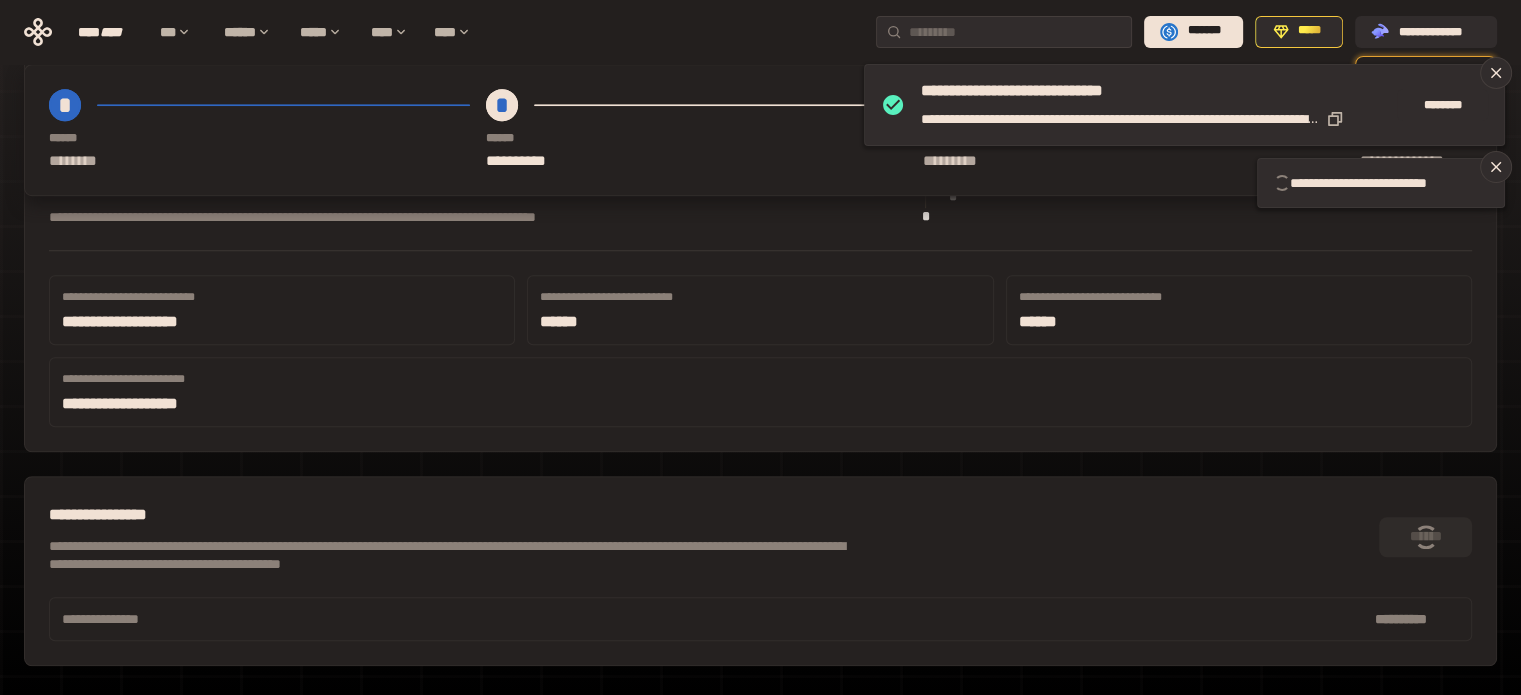 scroll, scrollTop: 1100, scrollLeft: 0, axis: vertical 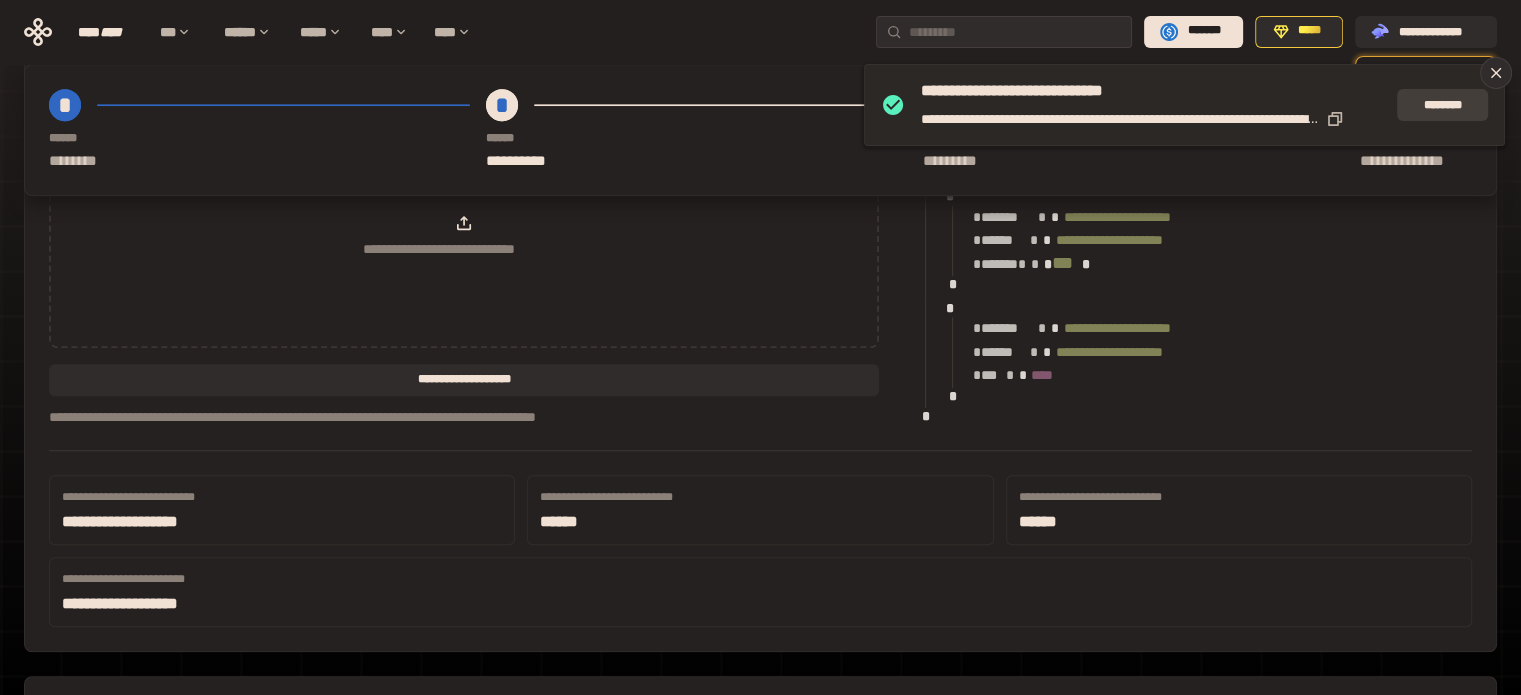 click on "********" at bounding box center [1442, 105] 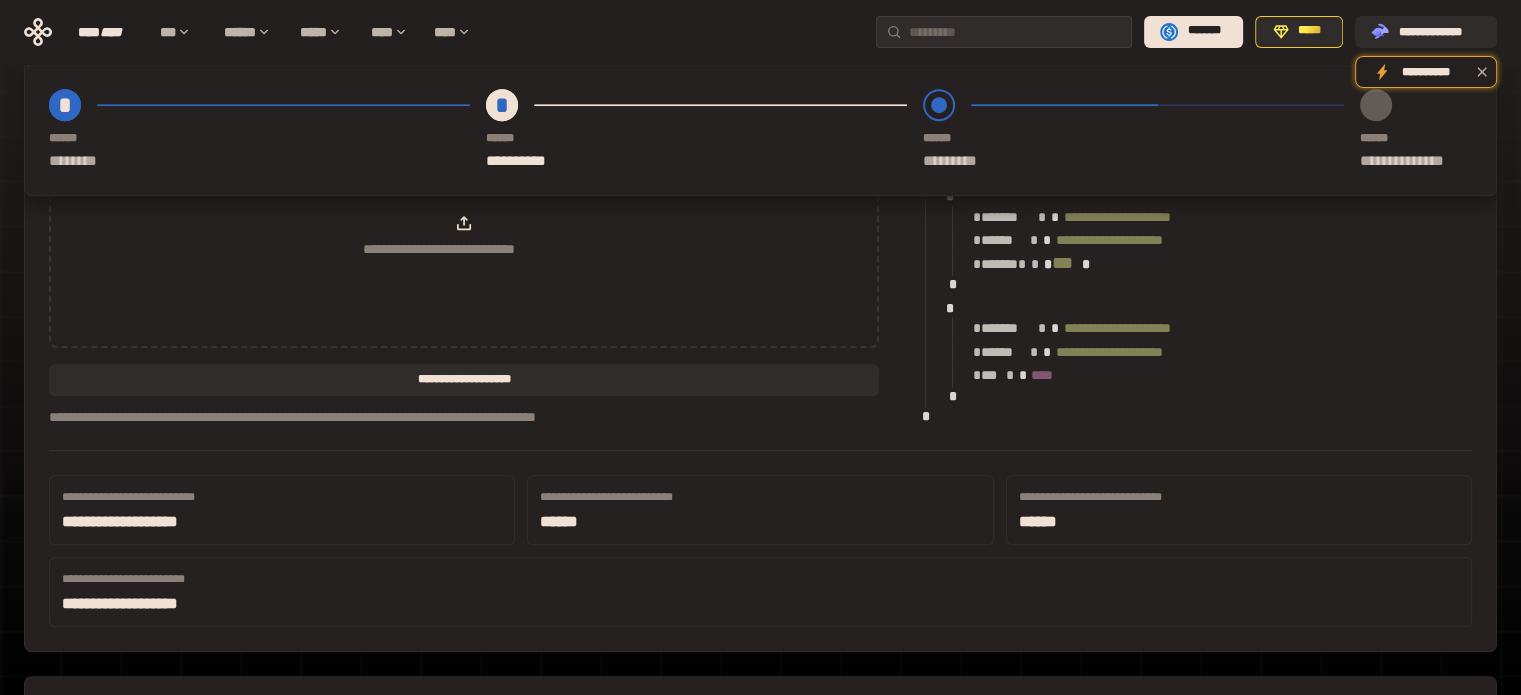 click on "*********" at bounding box center (1141, 161) 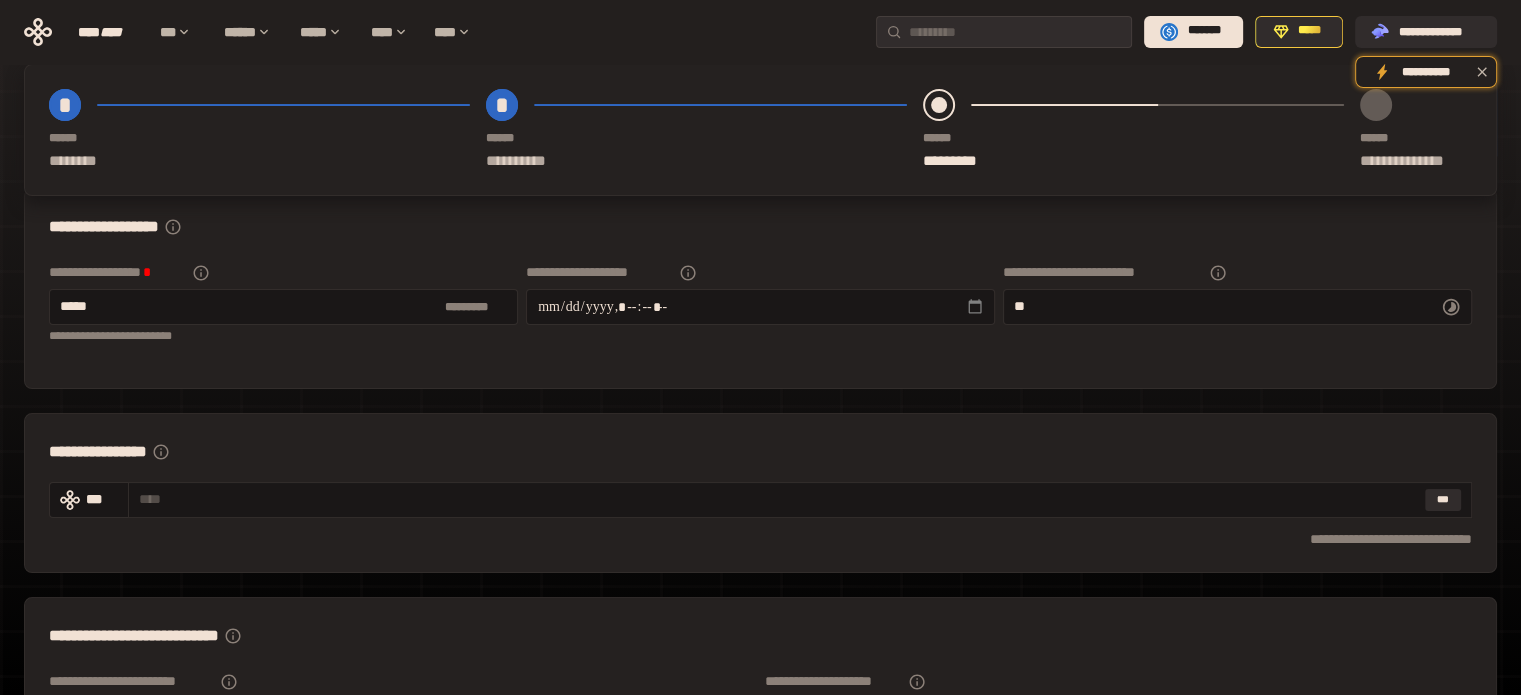 scroll, scrollTop: 0, scrollLeft: 0, axis: both 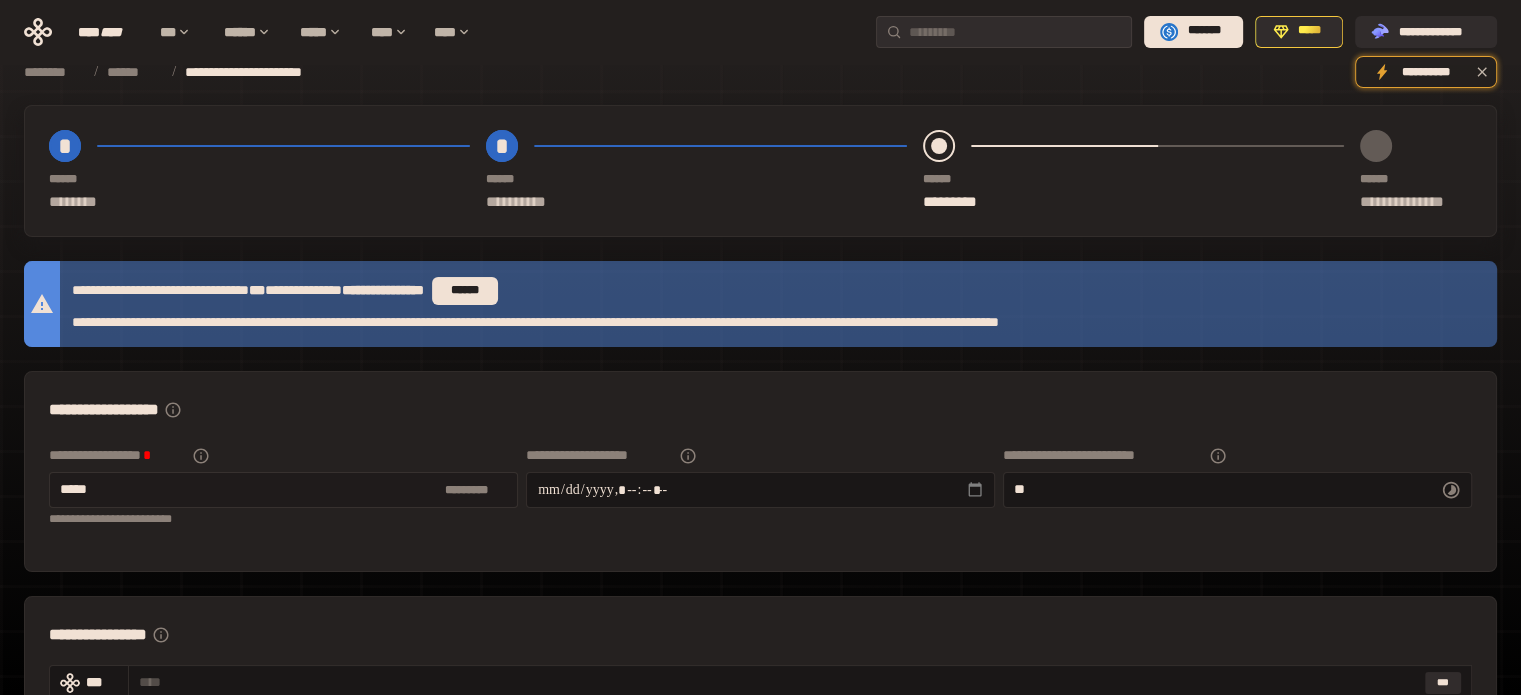 click on "*****" at bounding box center (248, 489) 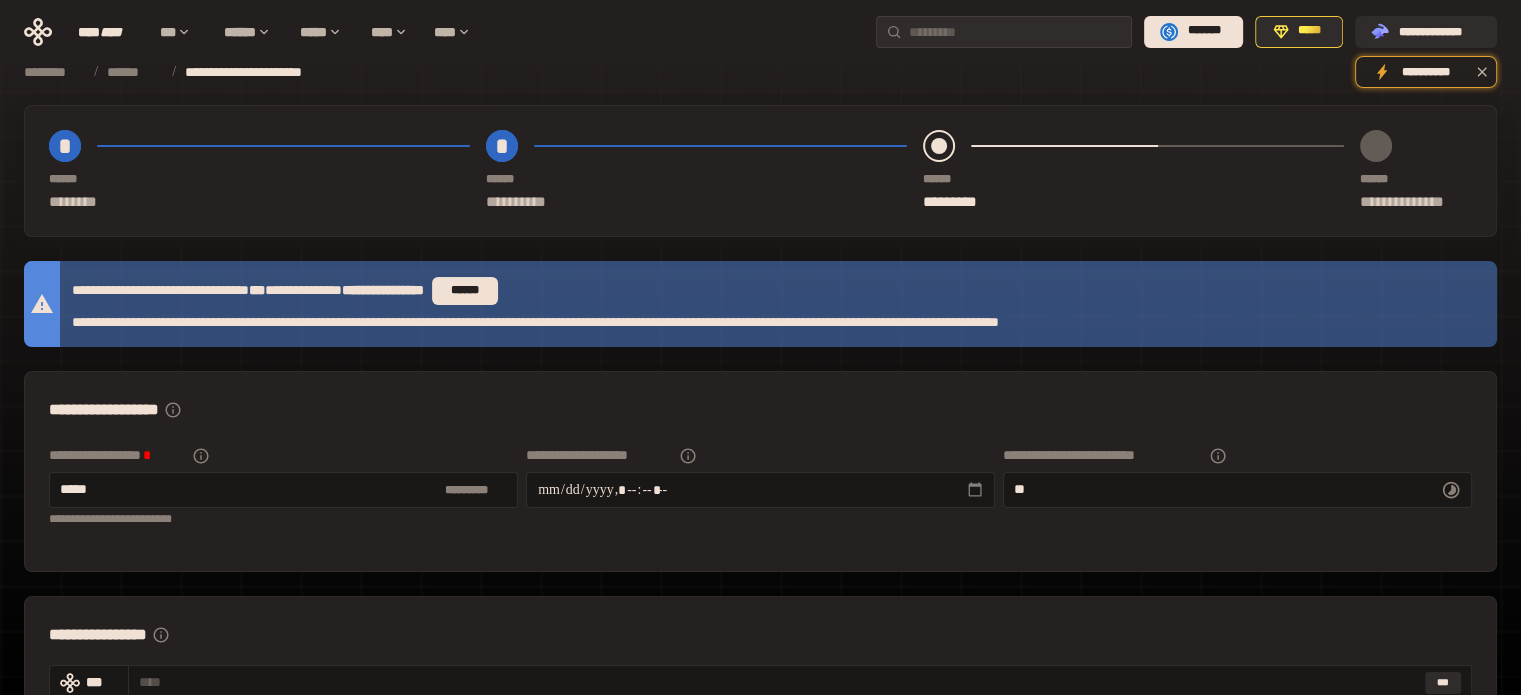 click on "**********" at bounding box center [283, 519] 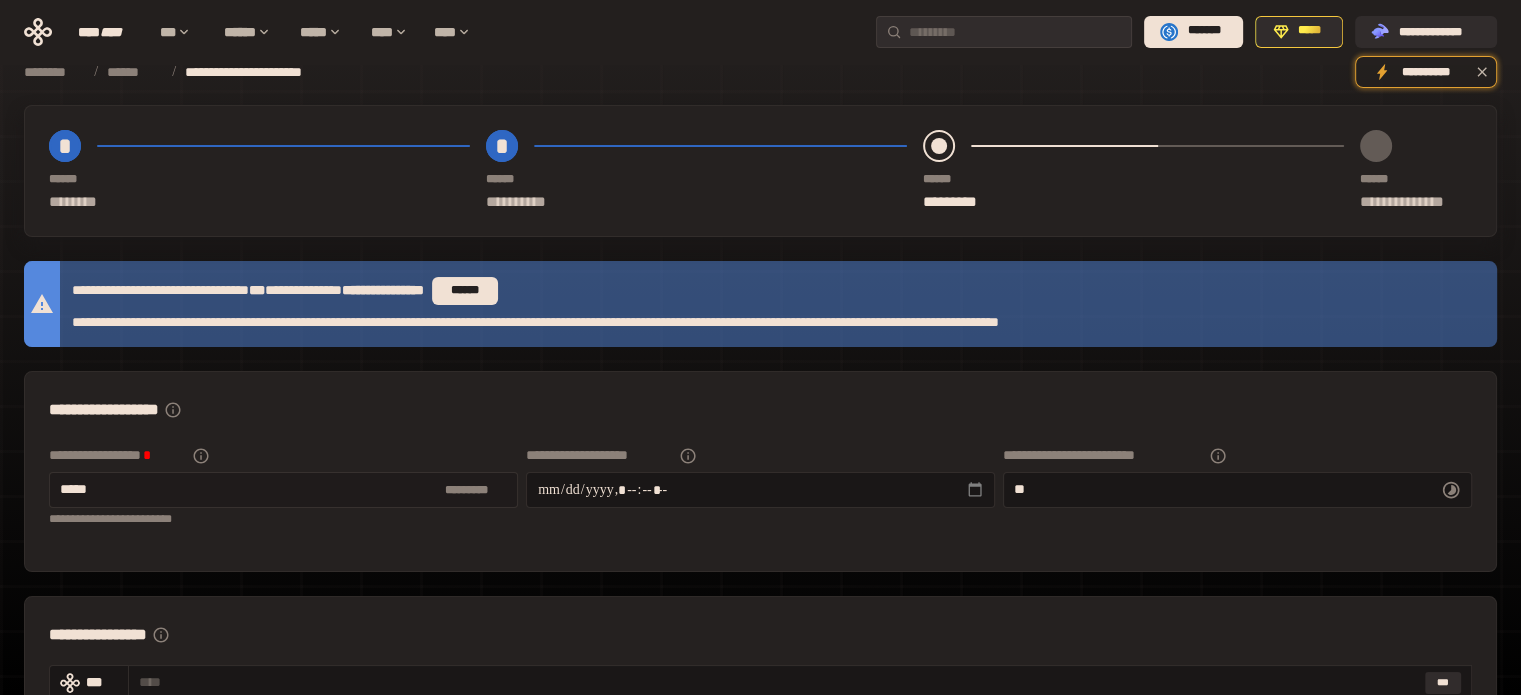 click on "*****" at bounding box center (248, 489) 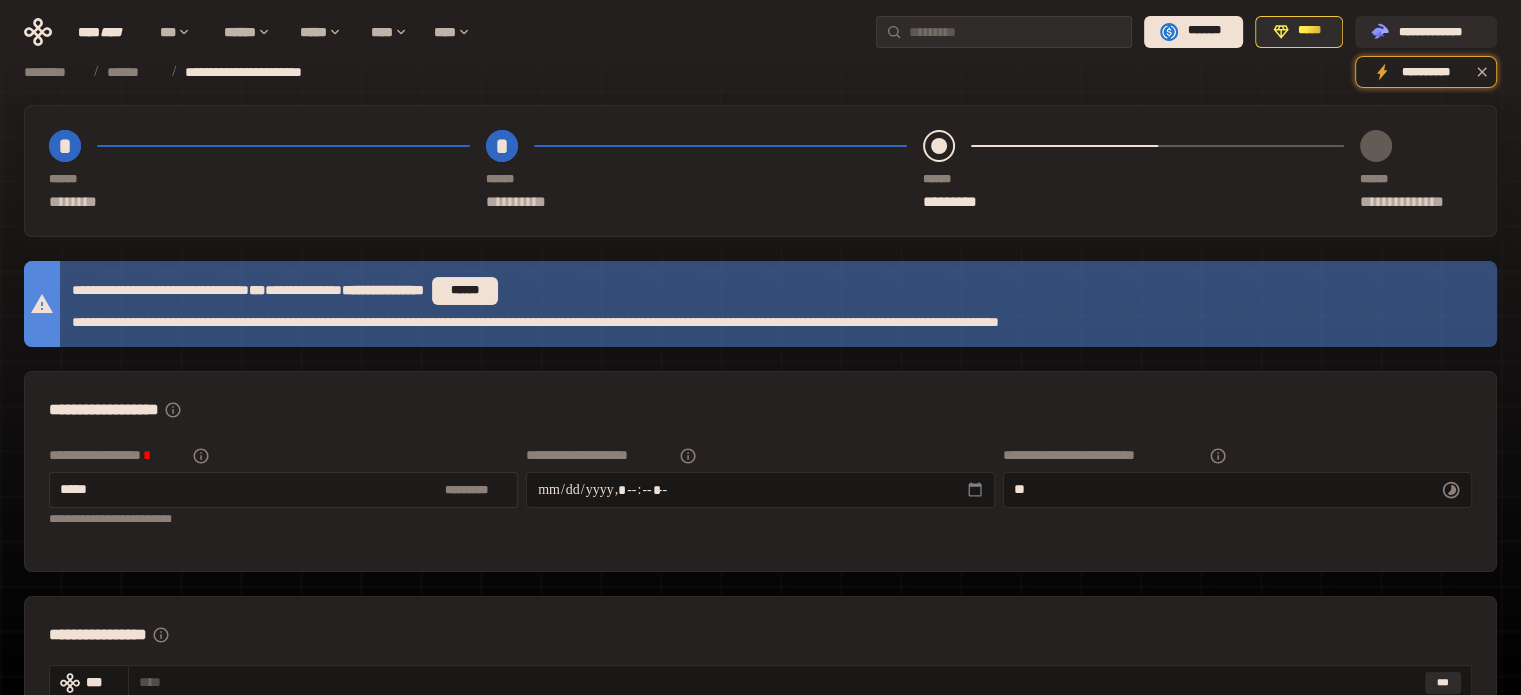 drag, startPoint x: 128, startPoint y: 493, endPoint x: 50, endPoint y: 493, distance: 78 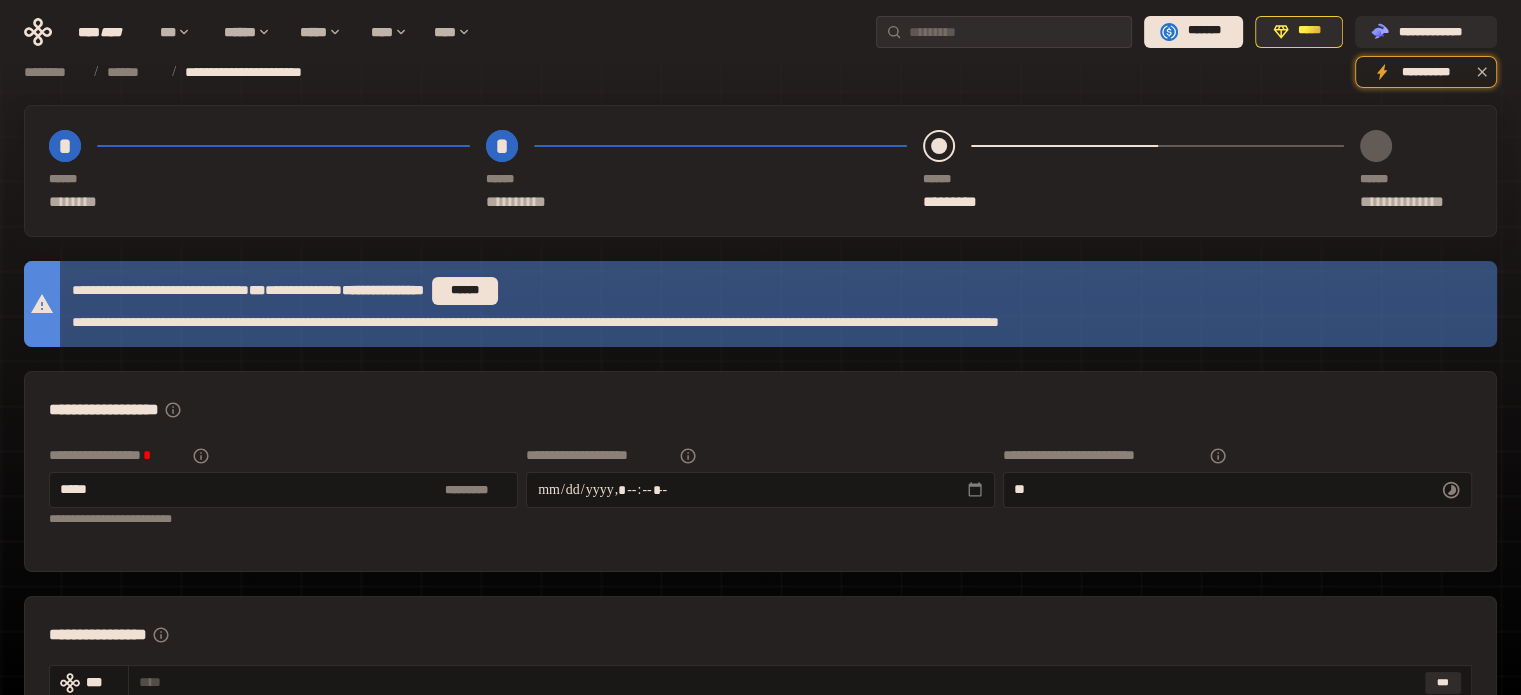 type on "**********" 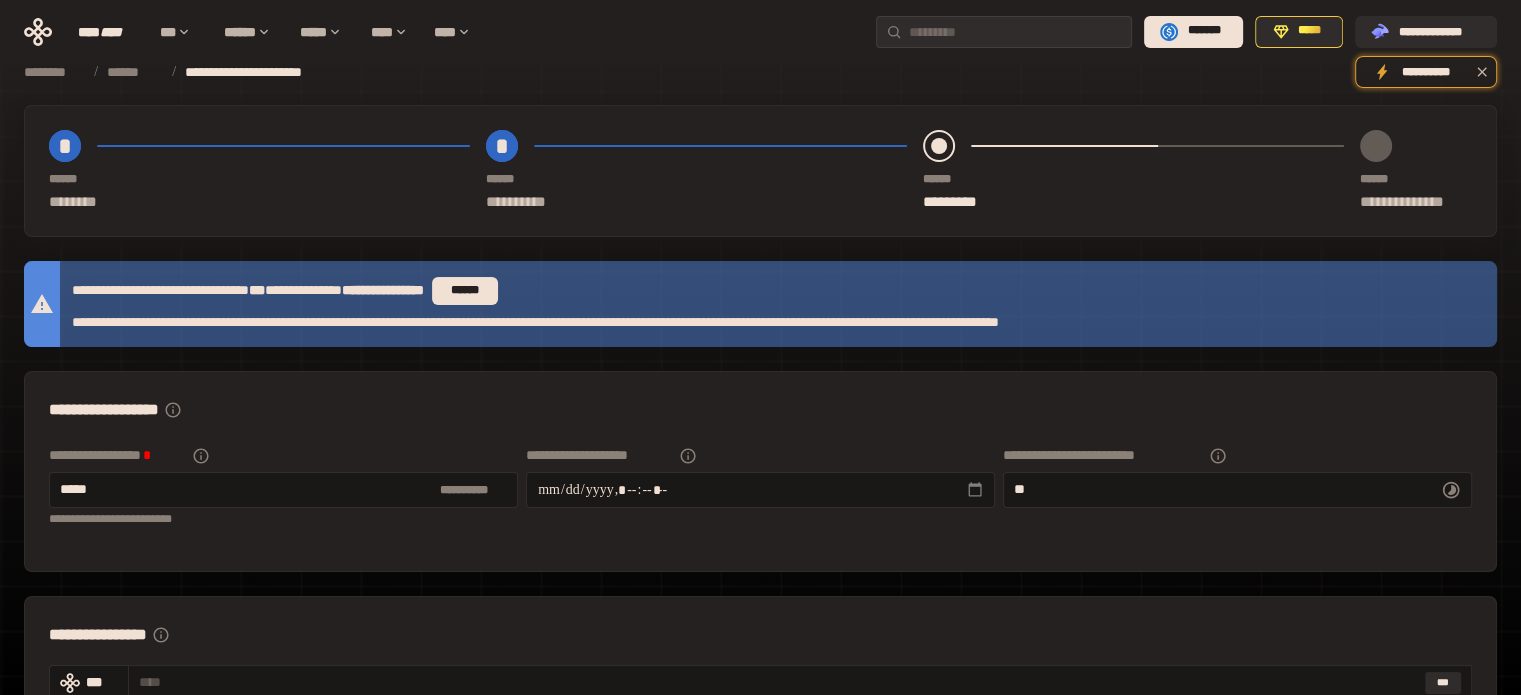 type on "*****" 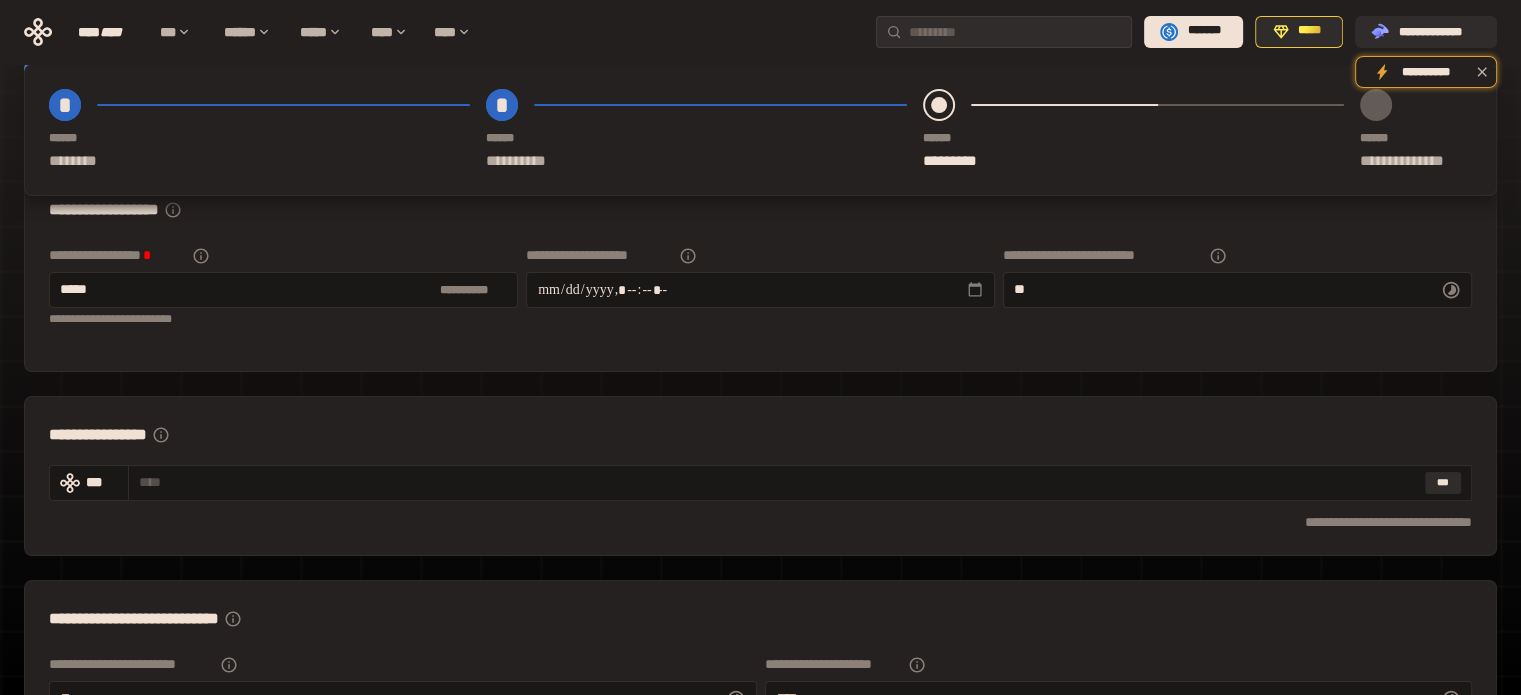 scroll, scrollTop: 300, scrollLeft: 0, axis: vertical 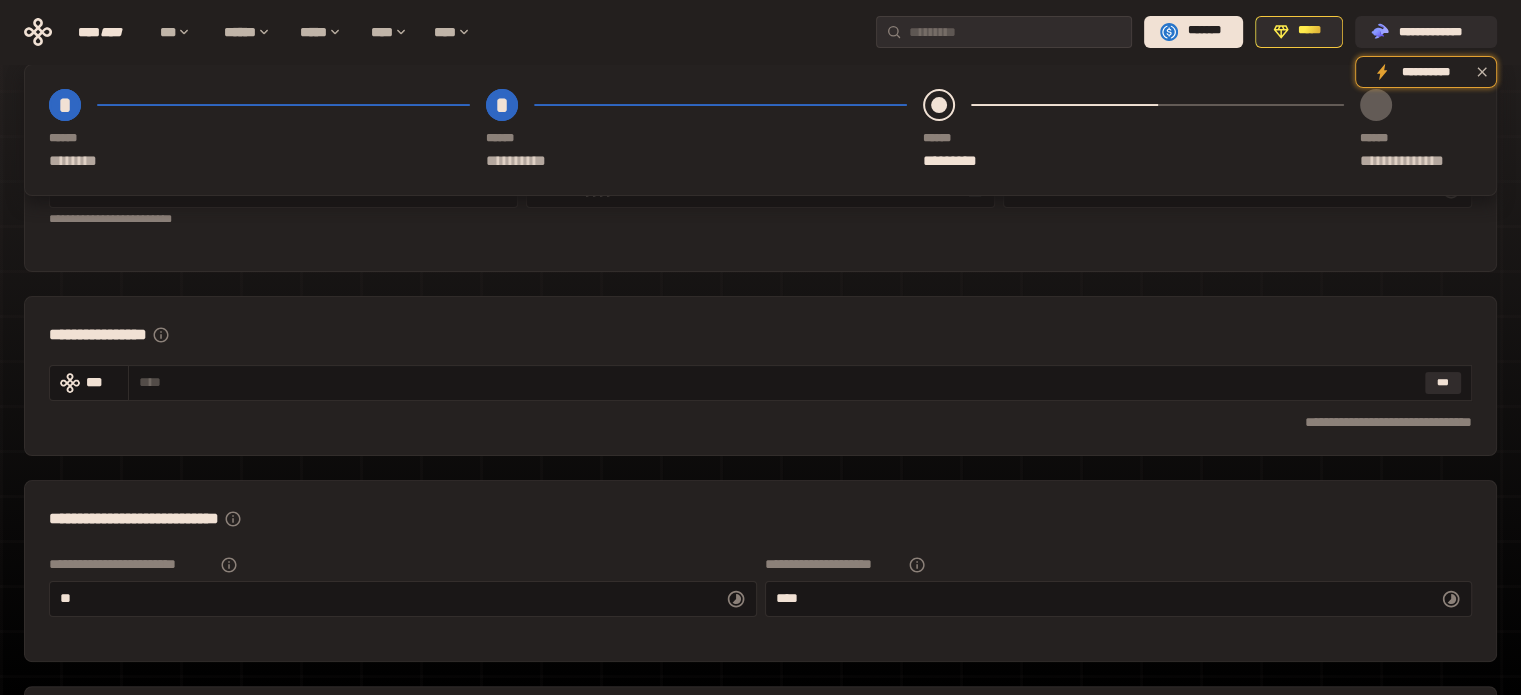 click on "**********" at bounding box center (760, 376) 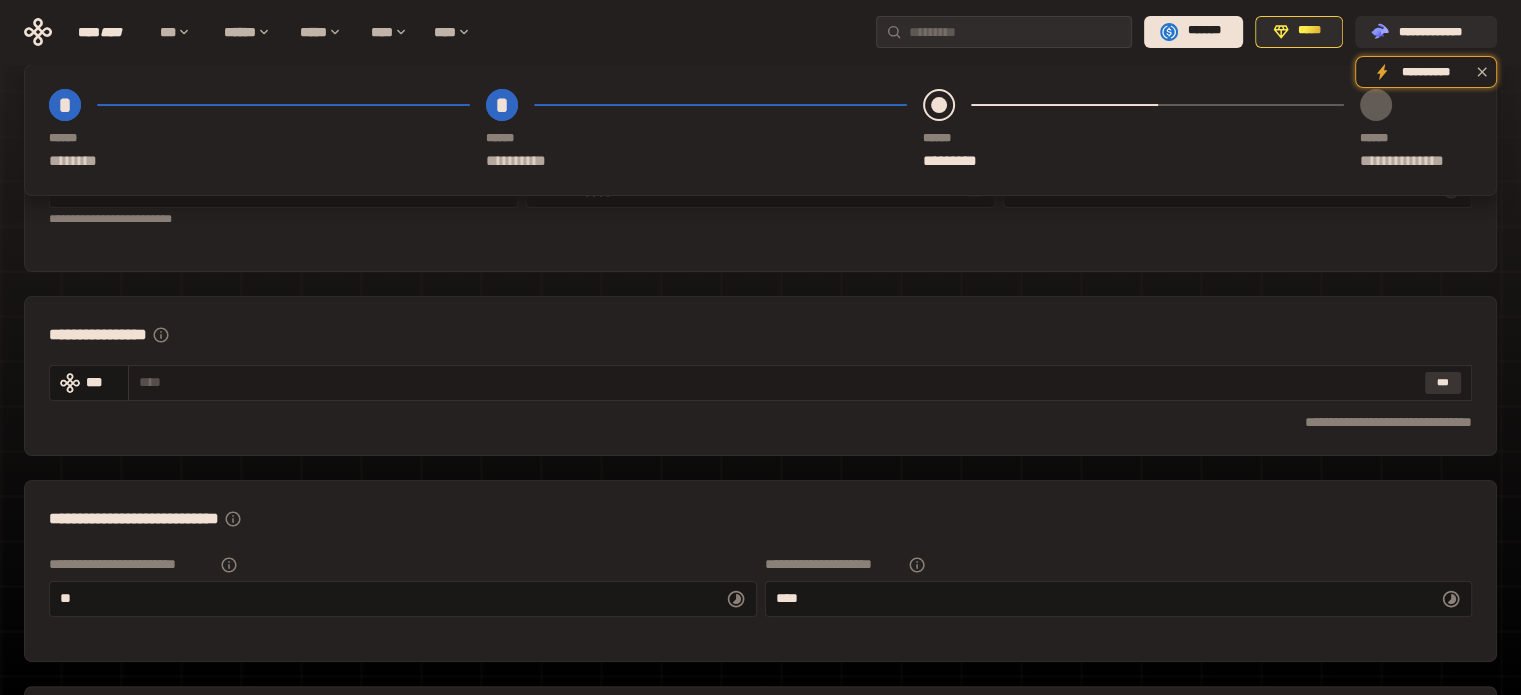 click on "***" at bounding box center (1443, 383) 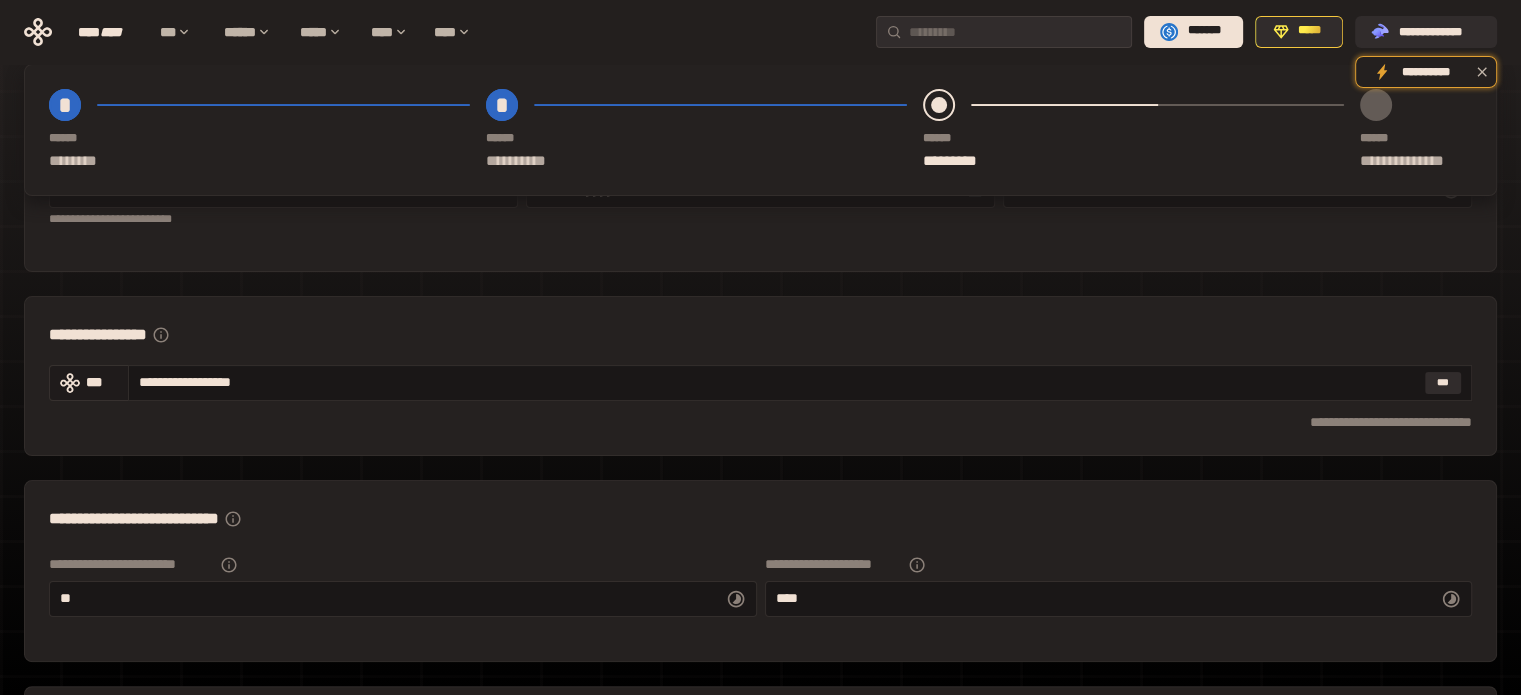 drag, startPoint x: 318, startPoint y: 381, endPoint x: 98, endPoint y: 383, distance: 220.0091 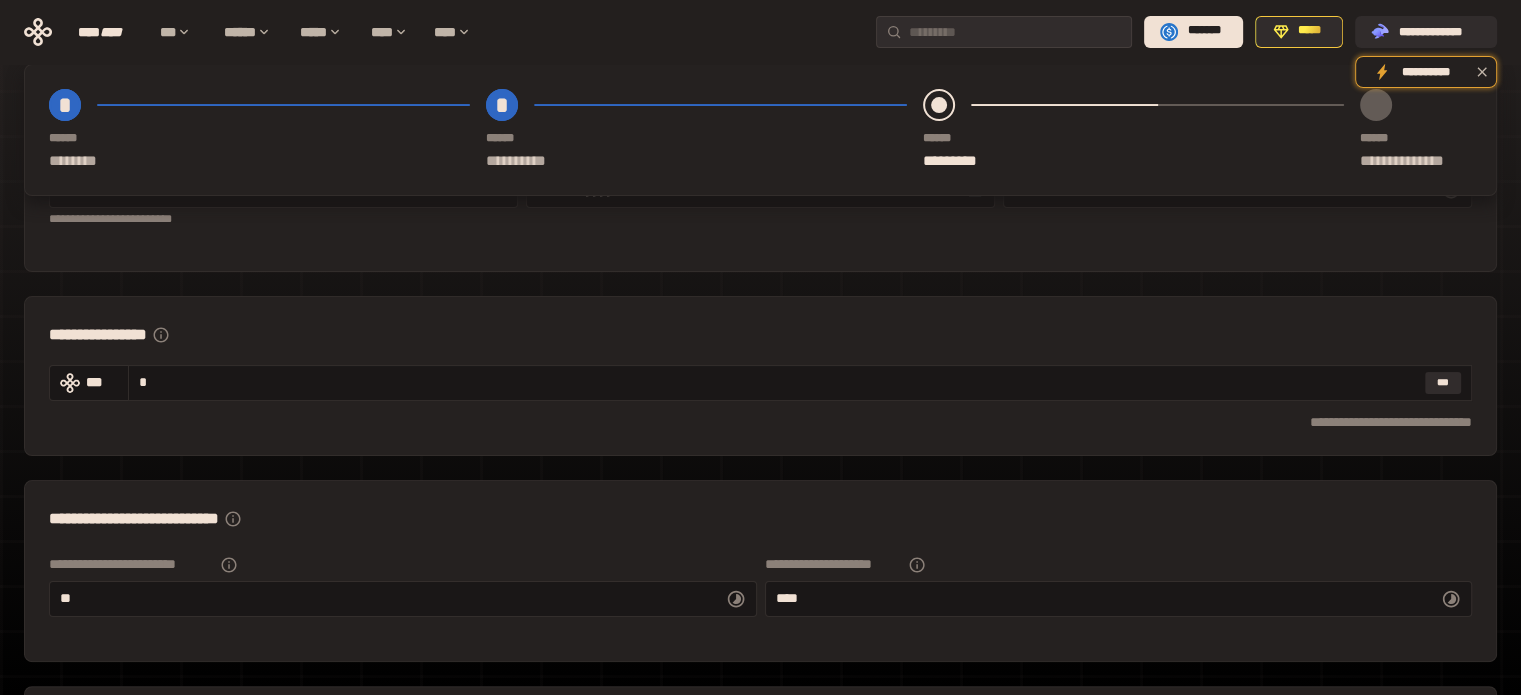 type on "*" 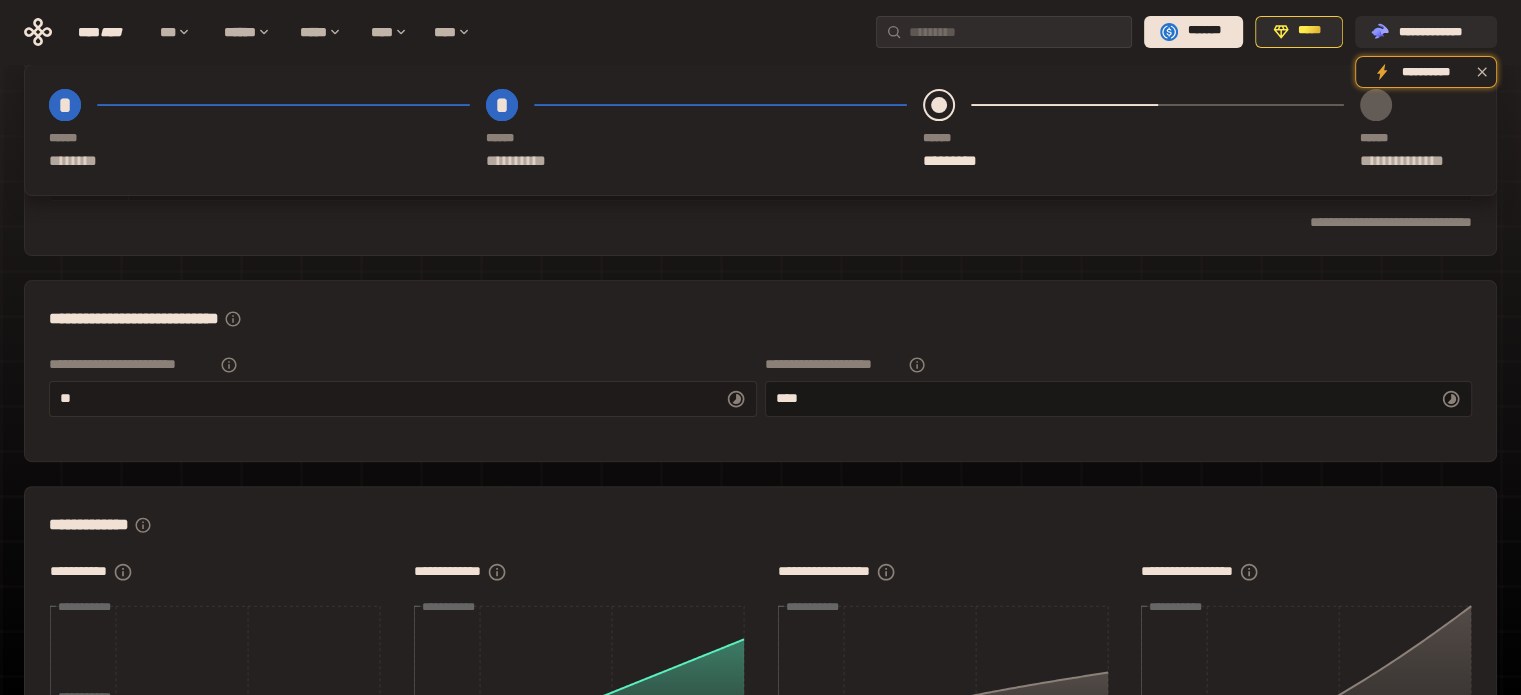 click on "* *" at bounding box center (403, 399) 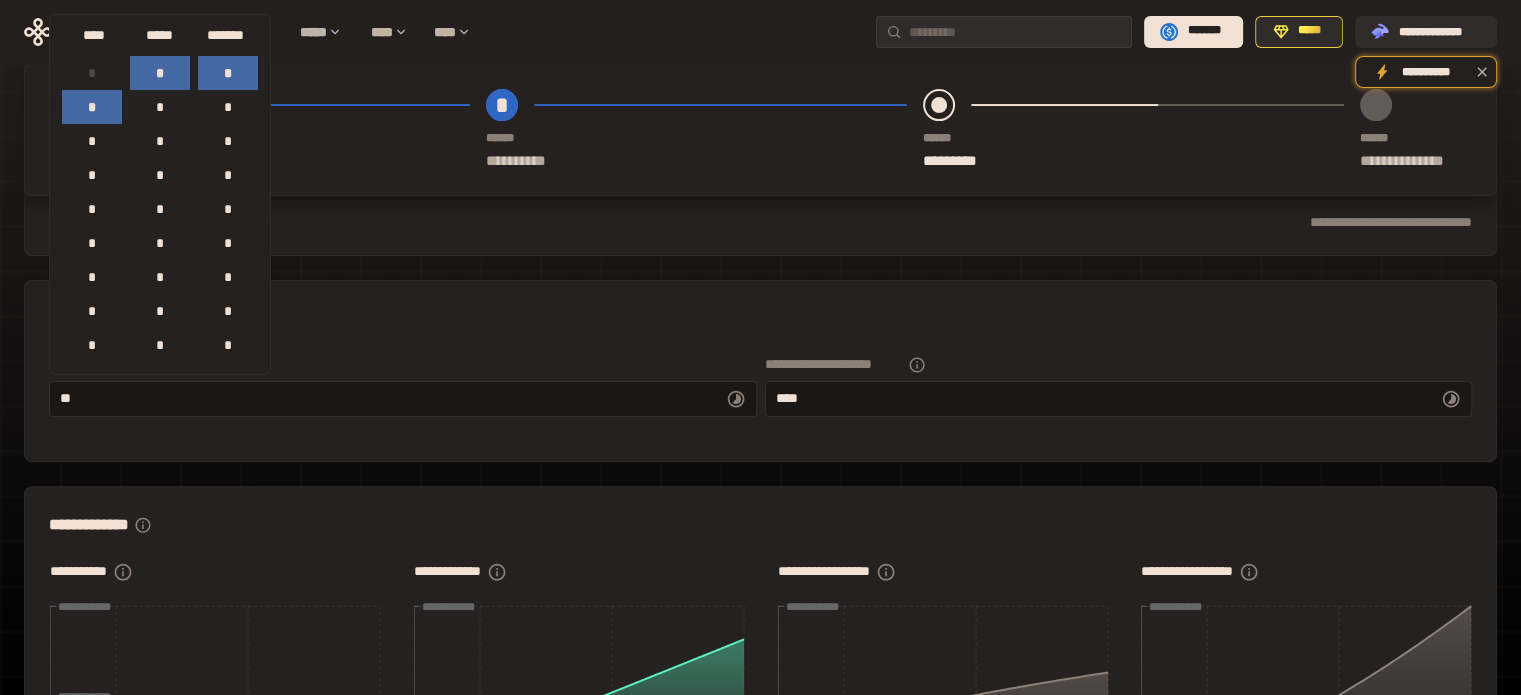 click on "**********" at bounding box center (403, 365) 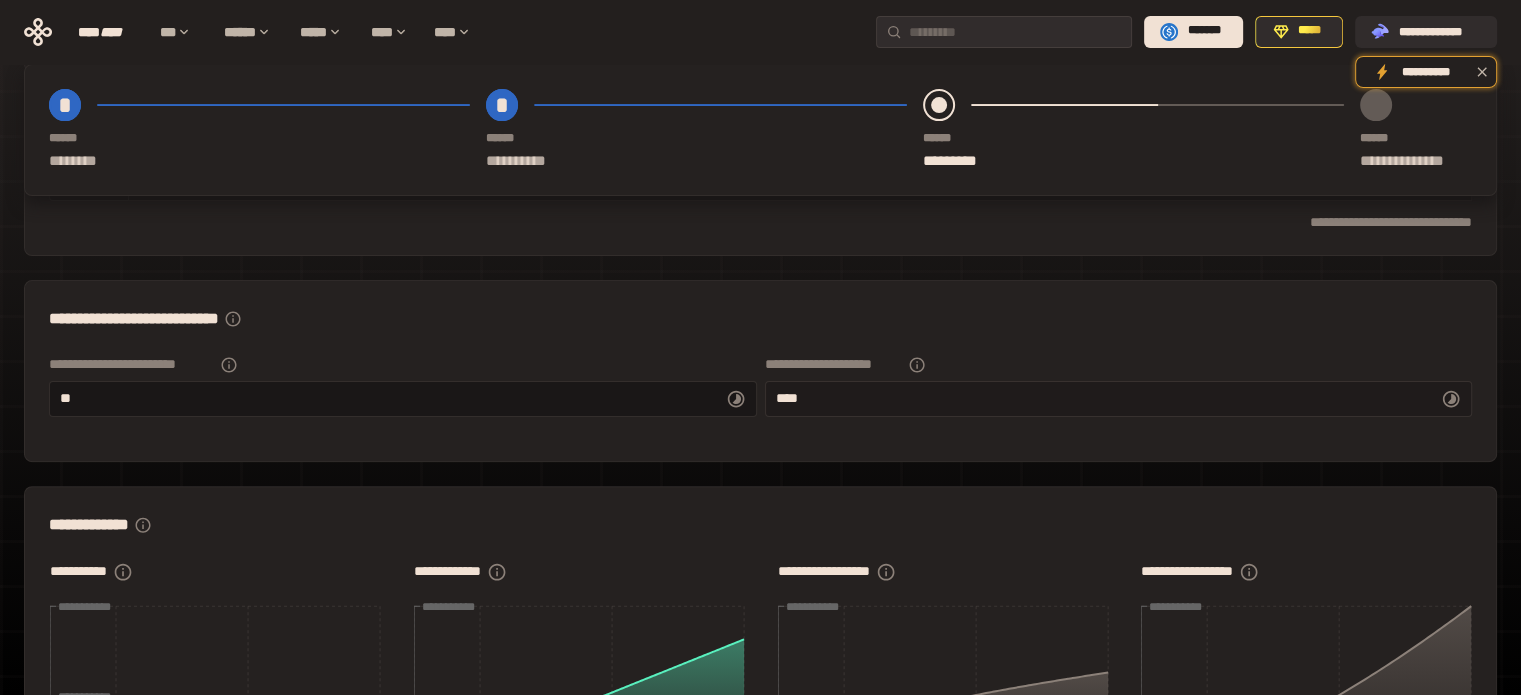 click on "*** *" at bounding box center (1119, 399) 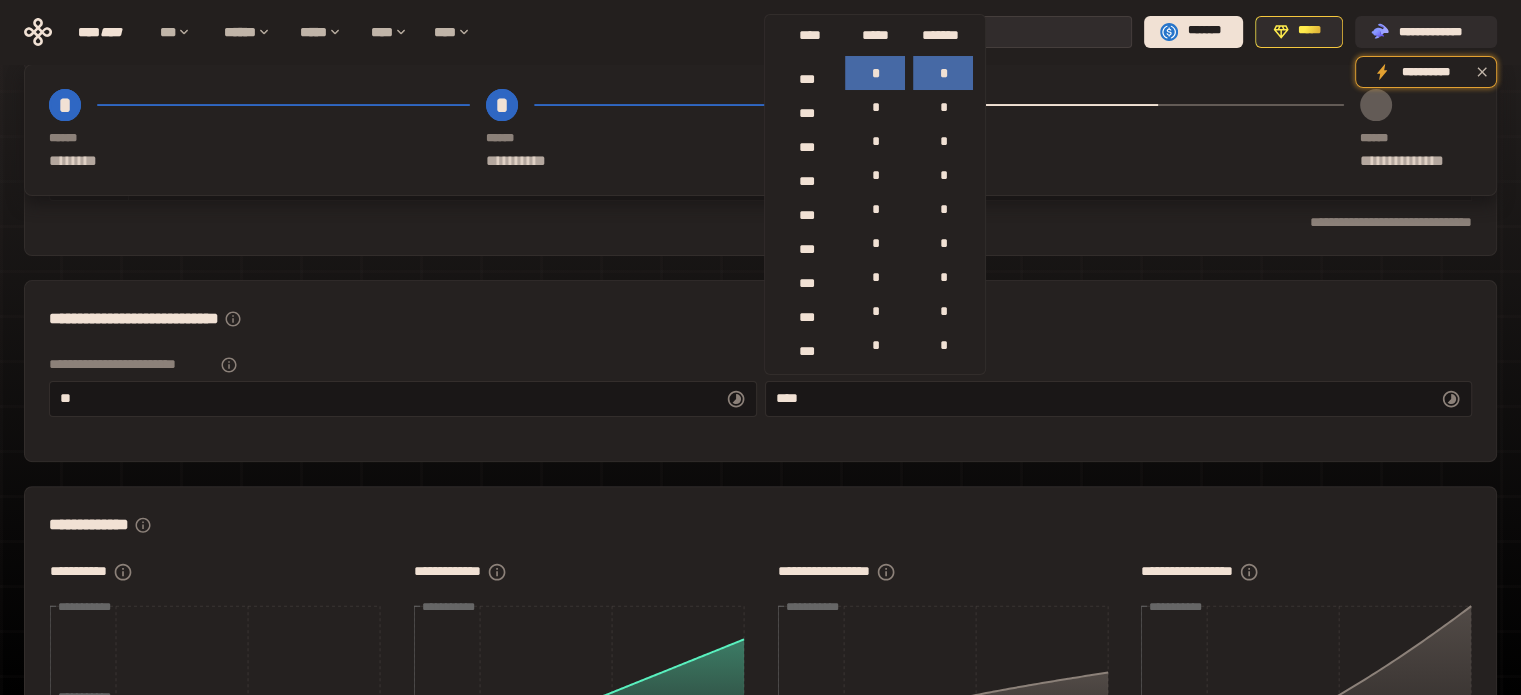 scroll, scrollTop: 12674, scrollLeft: 0, axis: vertical 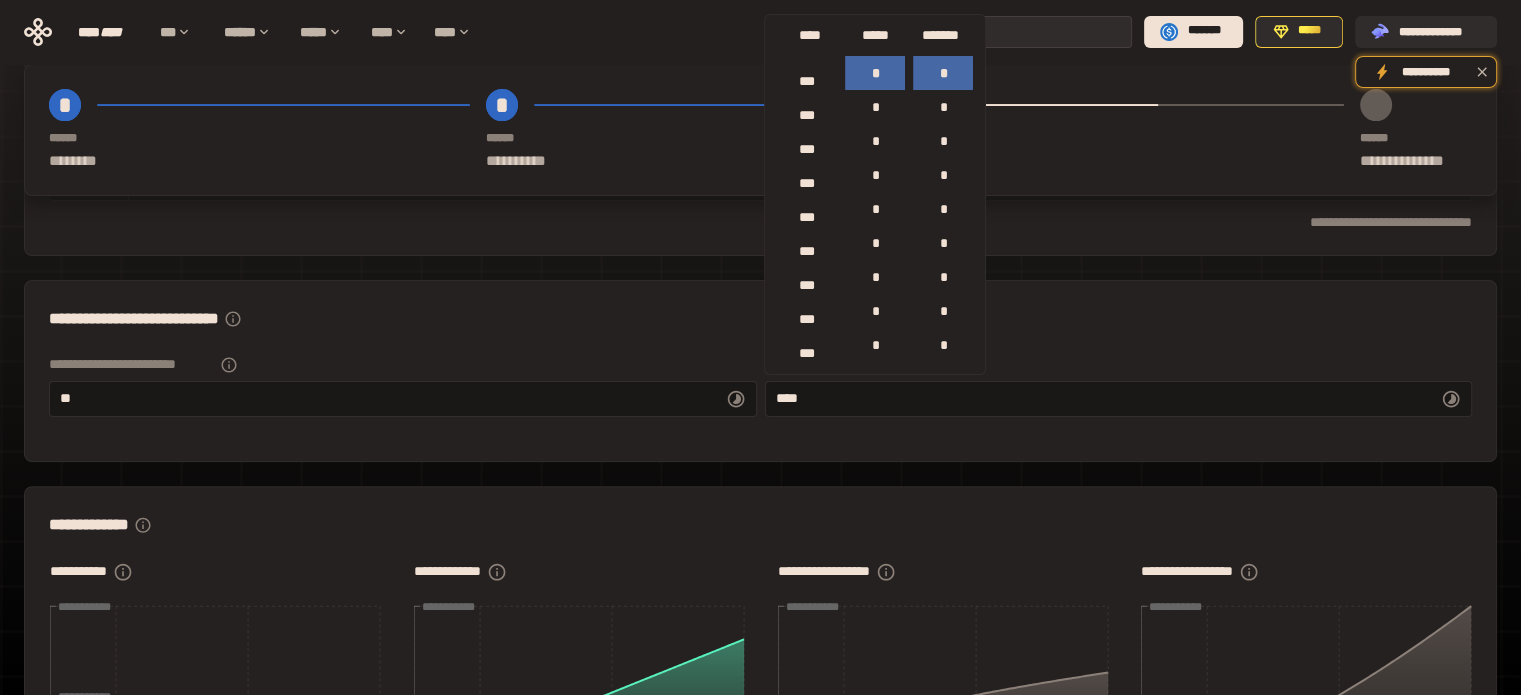 drag, startPoint x: 804, startPoint y: 302, endPoint x: 827, endPoint y: 135, distance: 168.57639 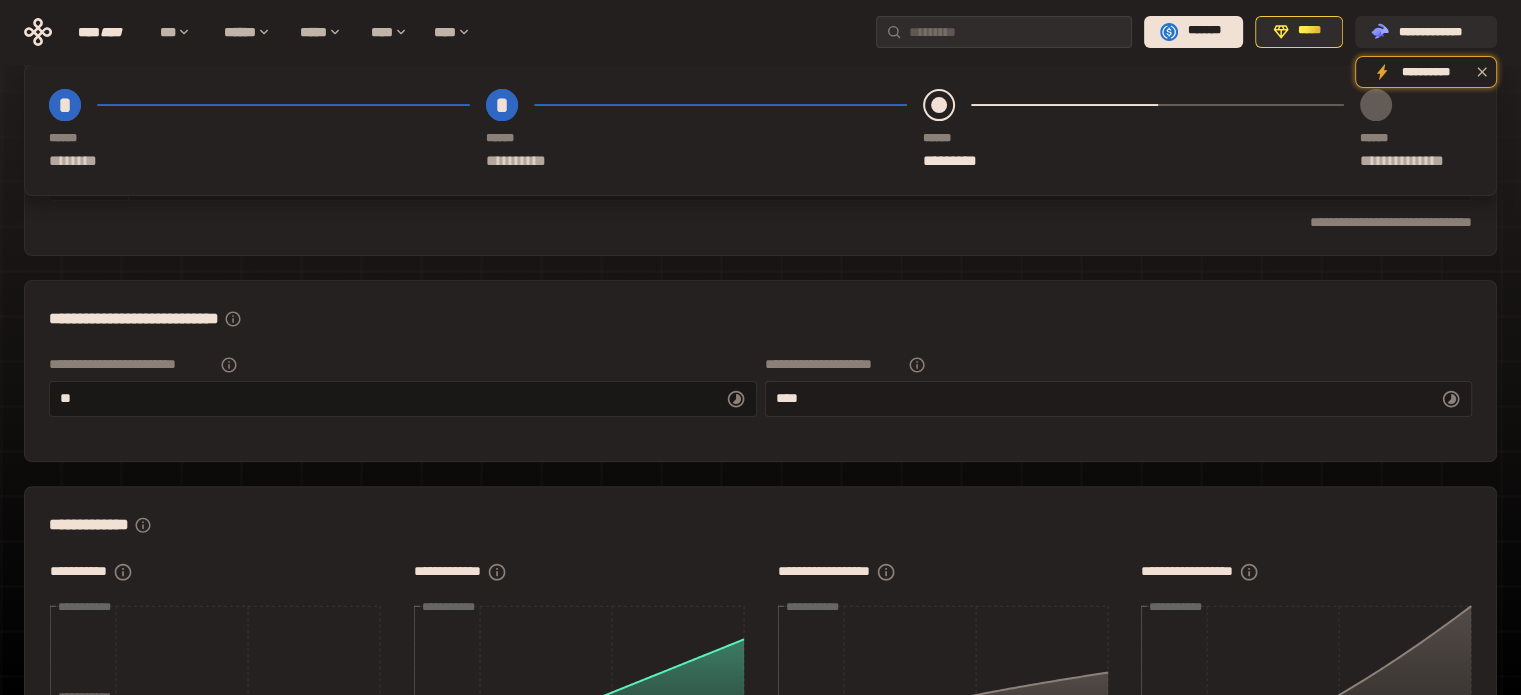 click on "*** *" at bounding box center [1119, 399] 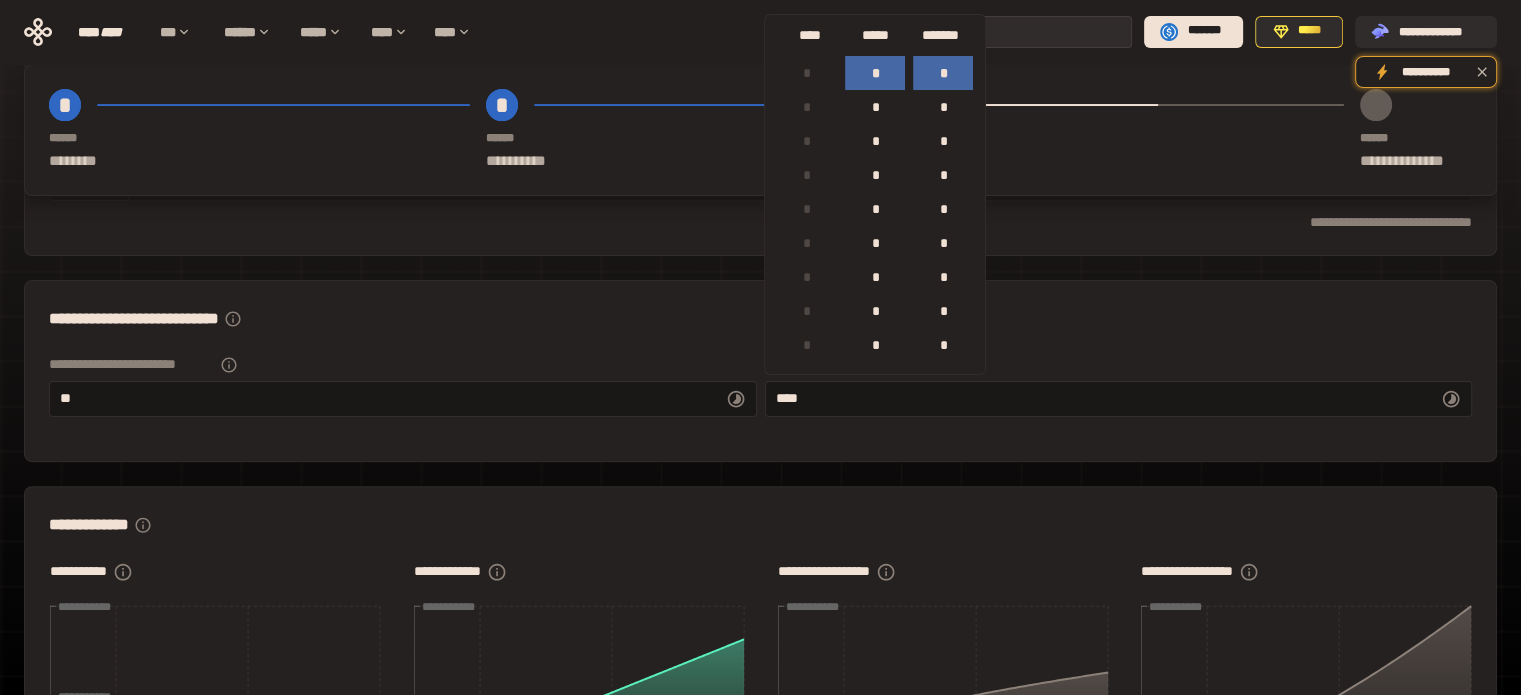 scroll, scrollTop: 12274, scrollLeft: 0, axis: vertical 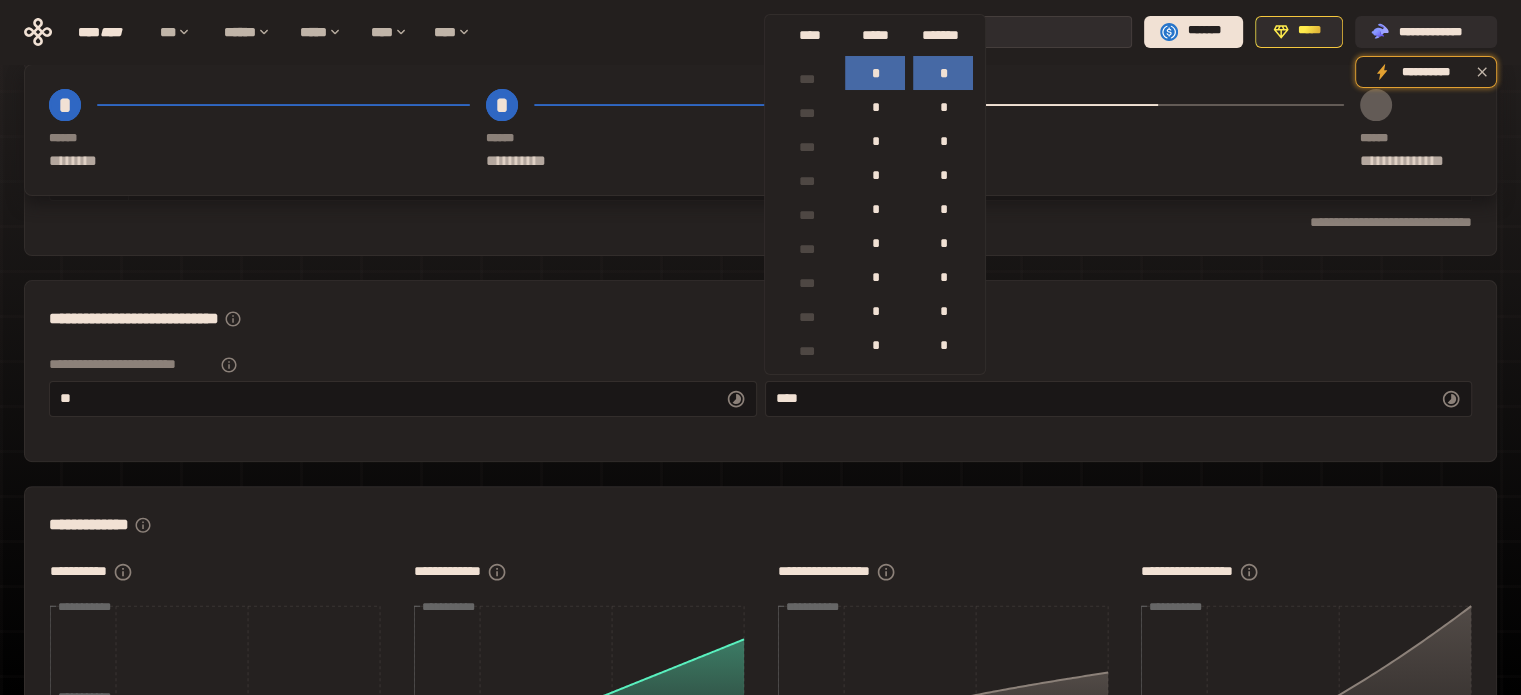 type on "**********" 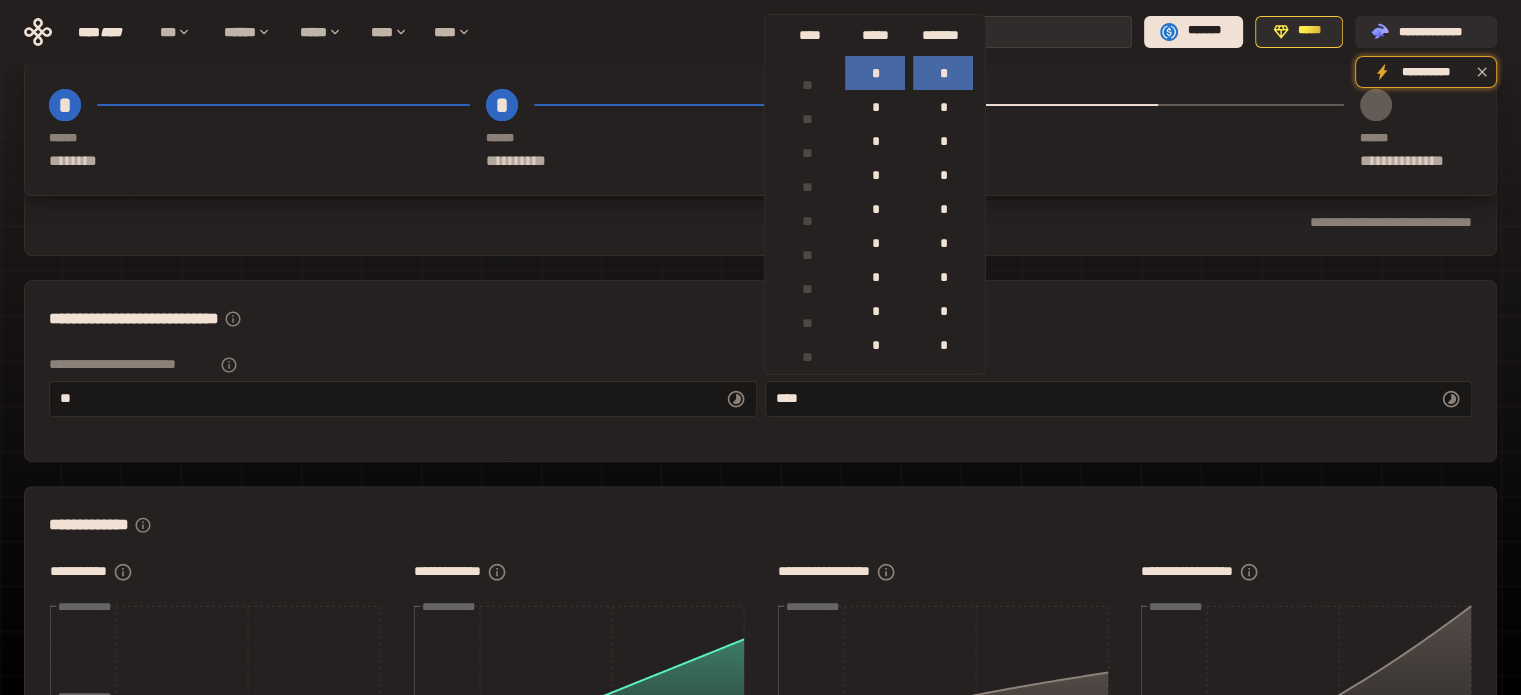 scroll, scrollTop: 2874, scrollLeft: 0, axis: vertical 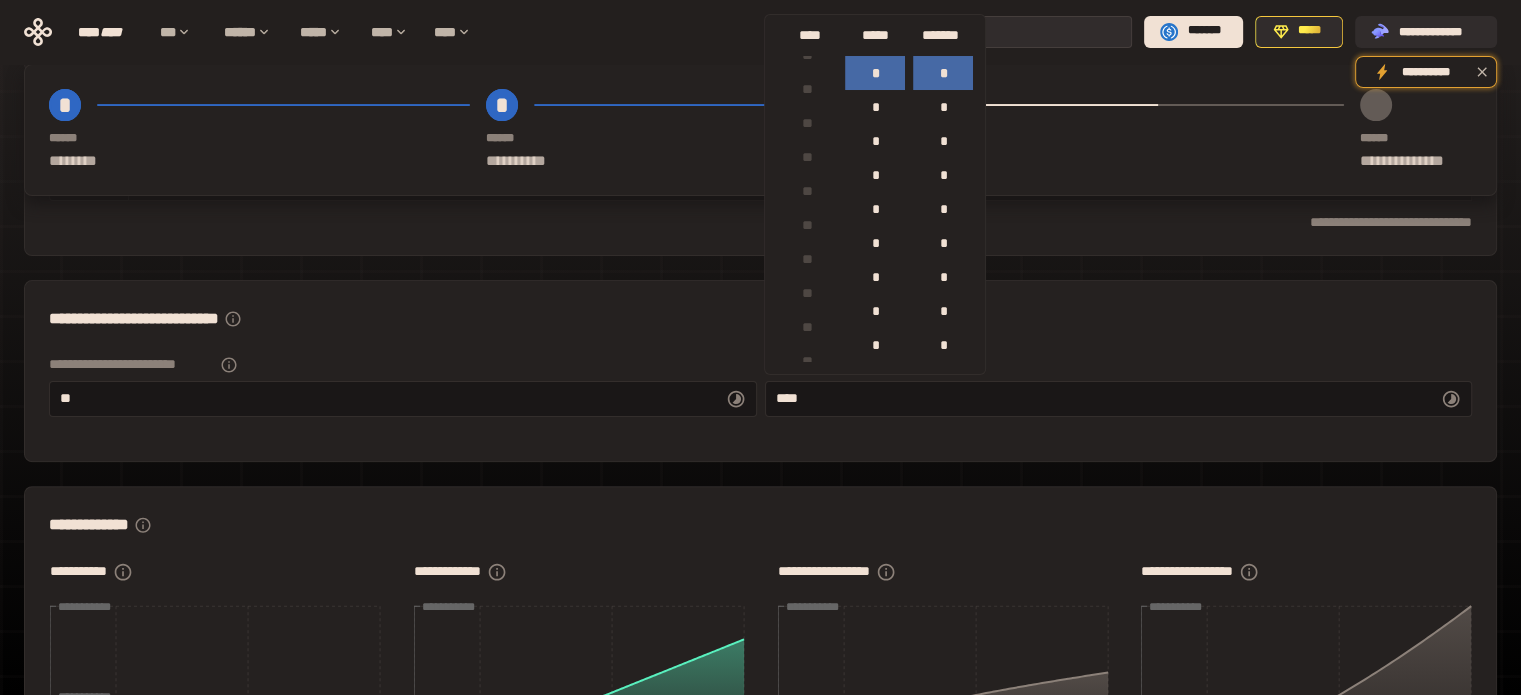 click on "**********" at bounding box center (760, 393) 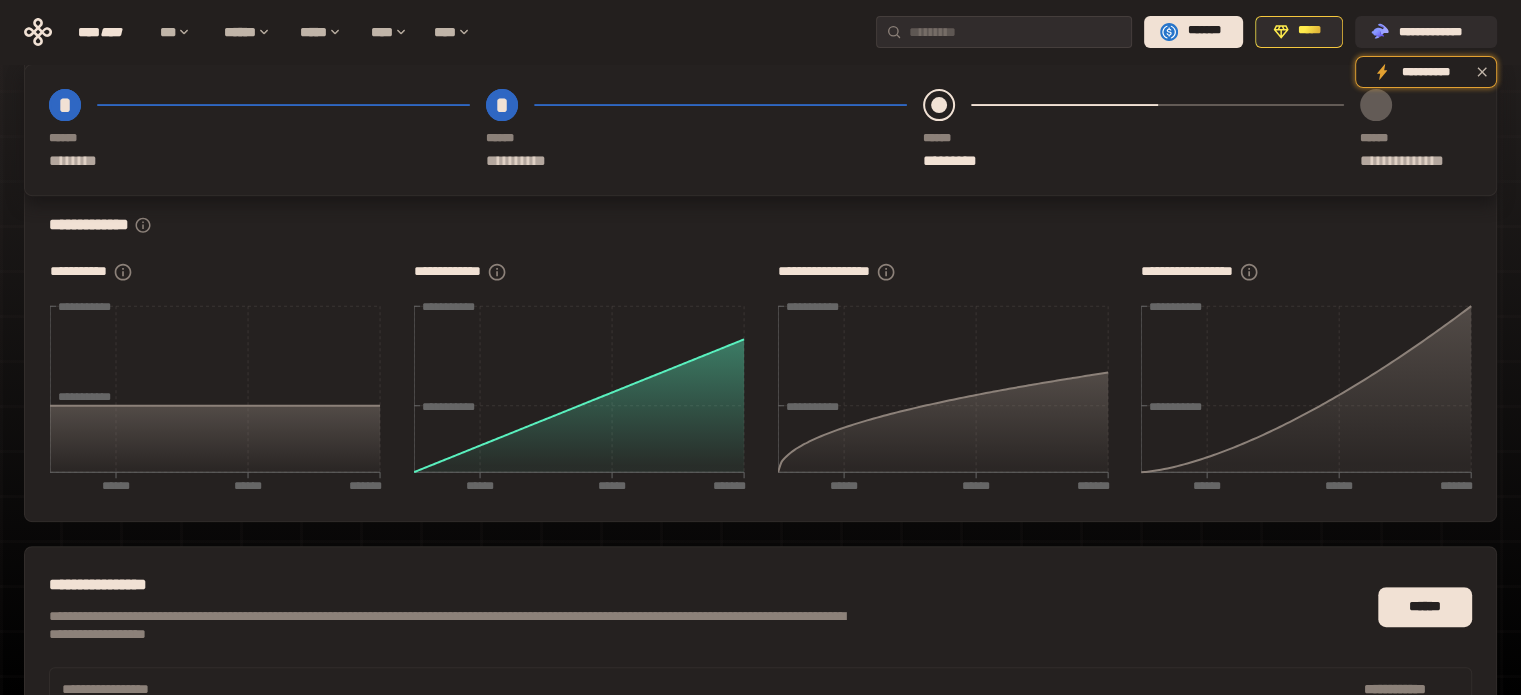 scroll, scrollTop: 983, scrollLeft: 0, axis: vertical 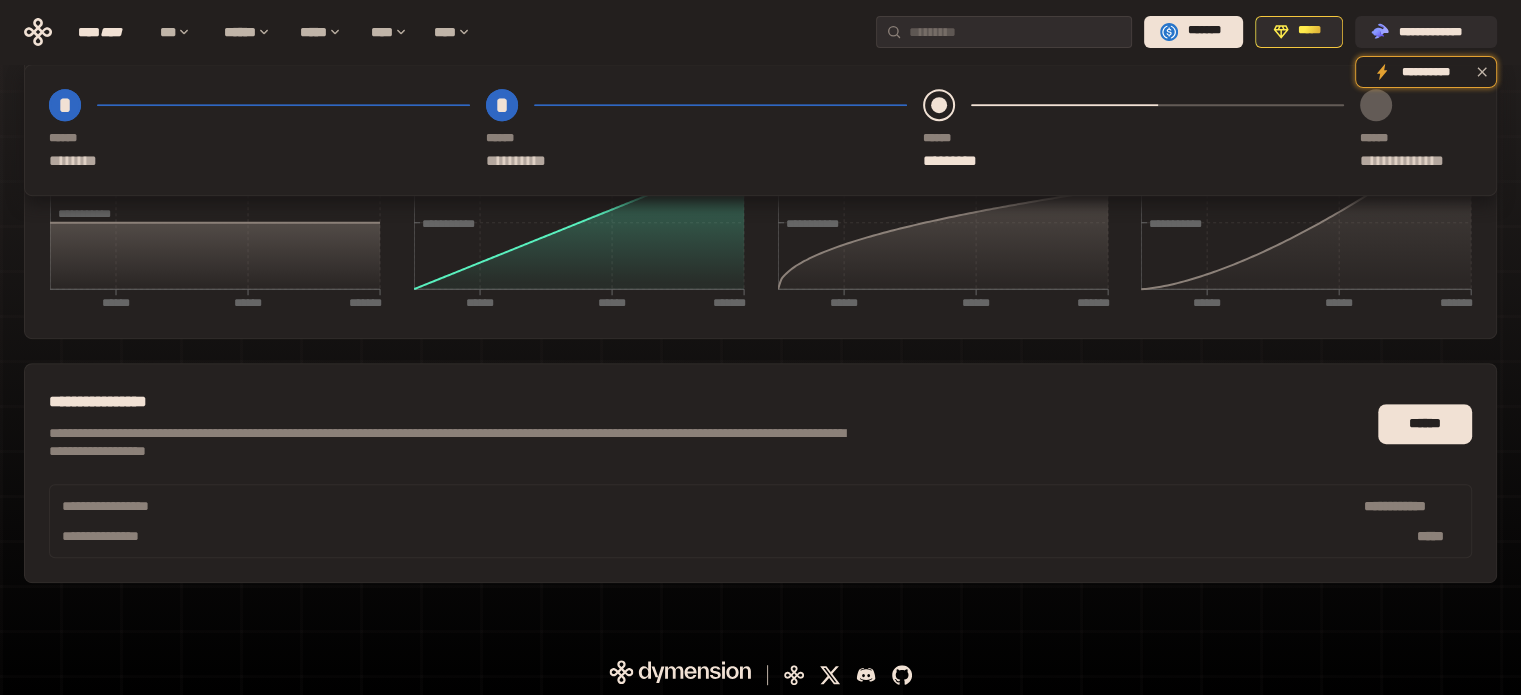 click on "**********" at bounding box center [761, 536] 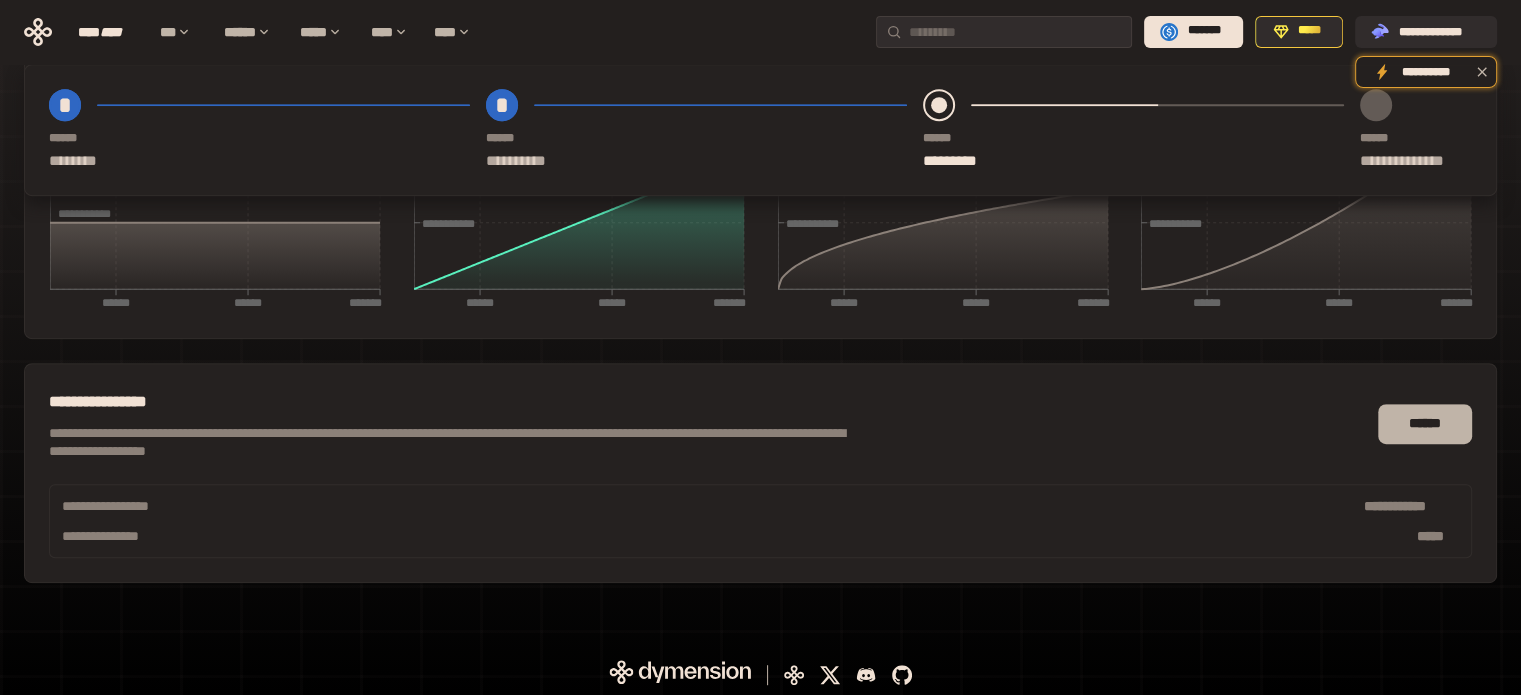 click on "******" at bounding box center (1425, 424) 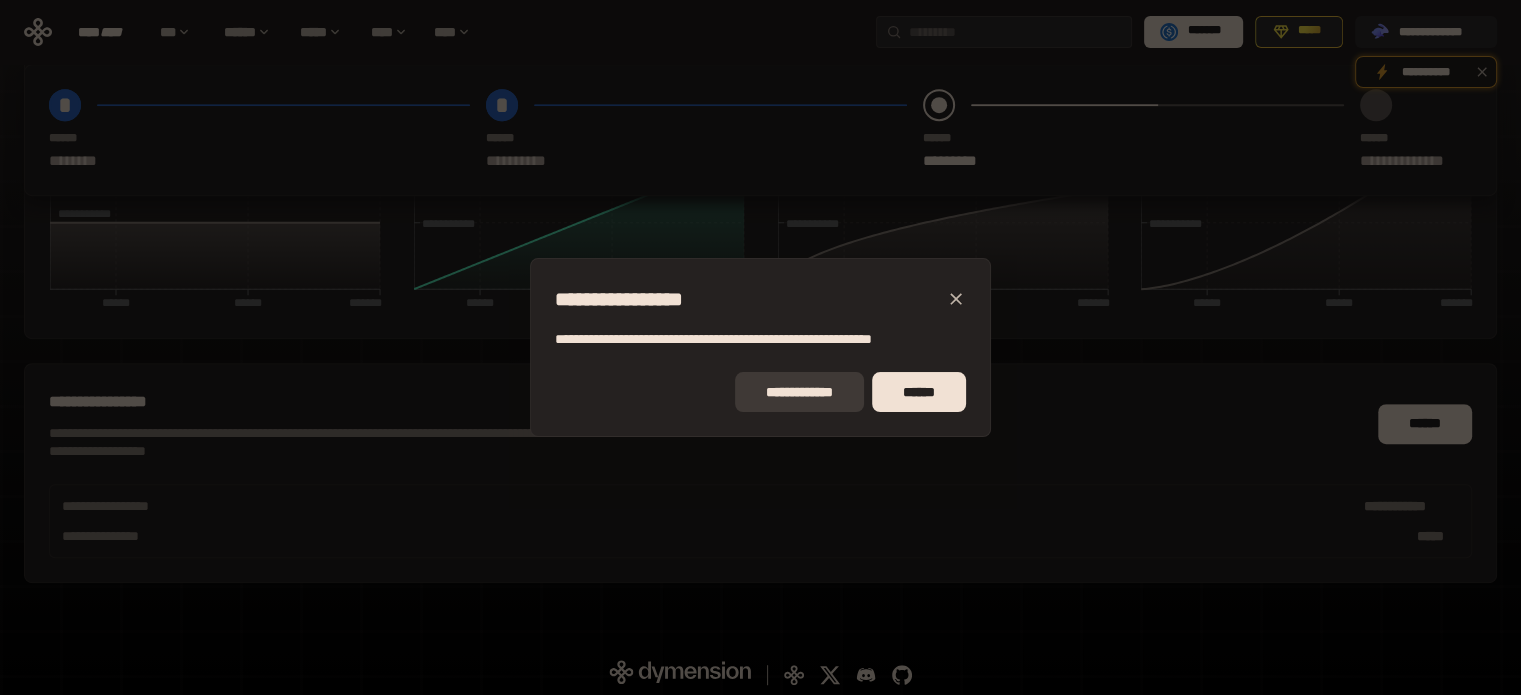 click on "**********" at bounding box center [799, 392] 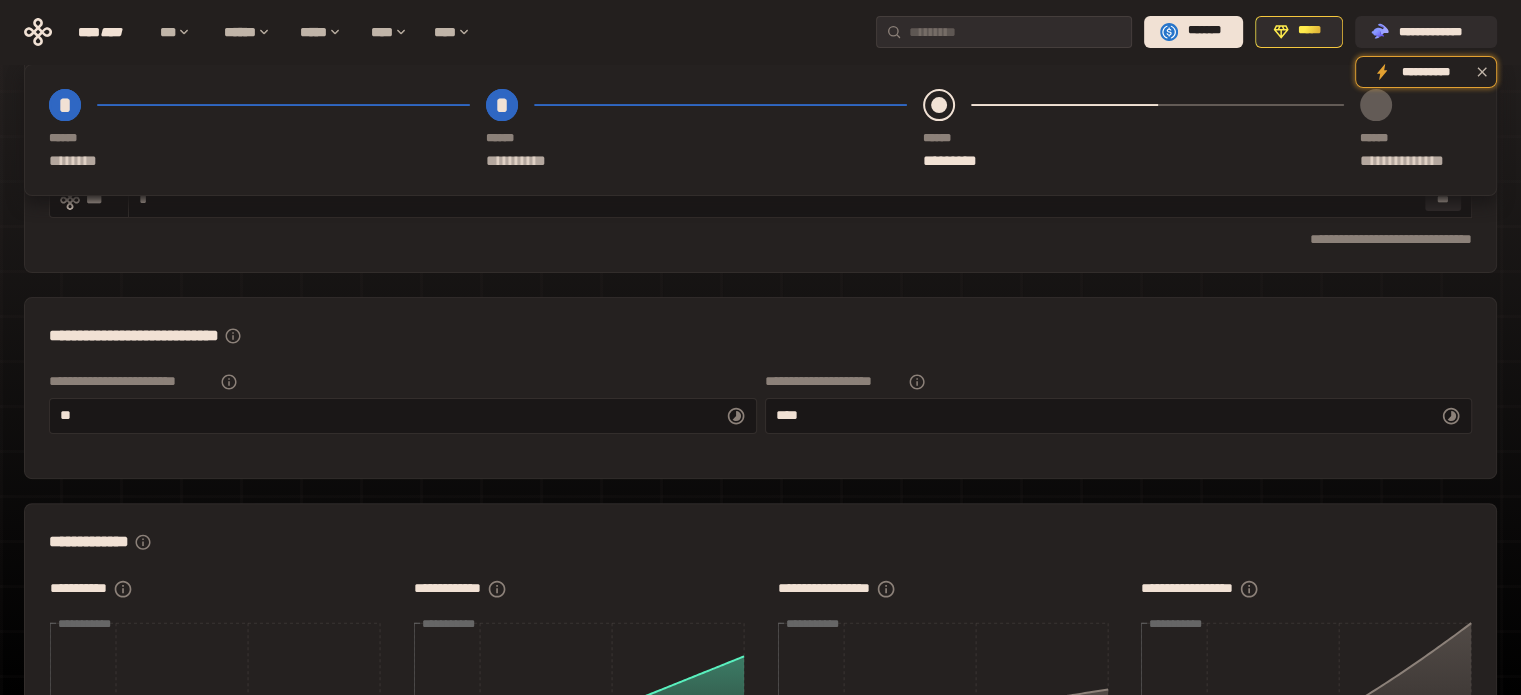 scroll, scrollTop: 383, scrollLeft: 0, axis: vertical 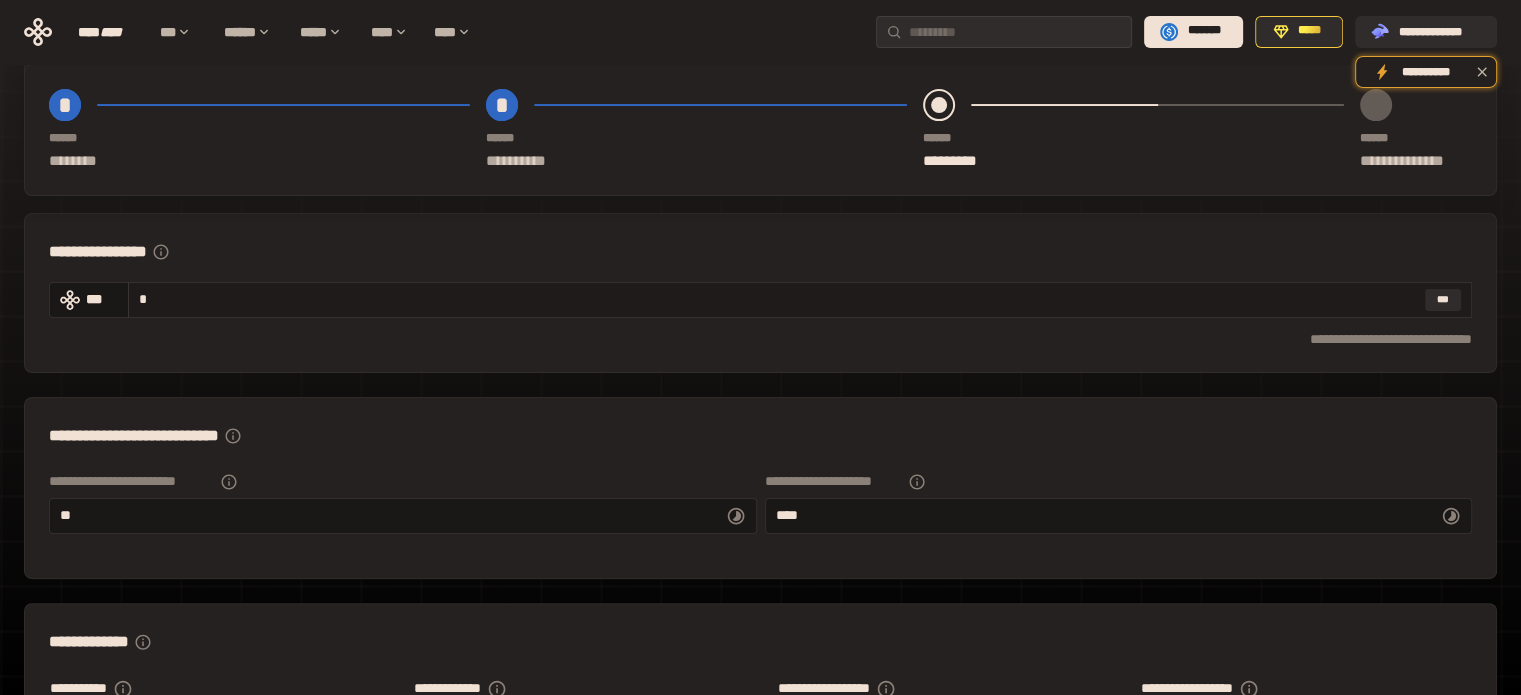 click on "* ***" at bounding box center [800, 300] 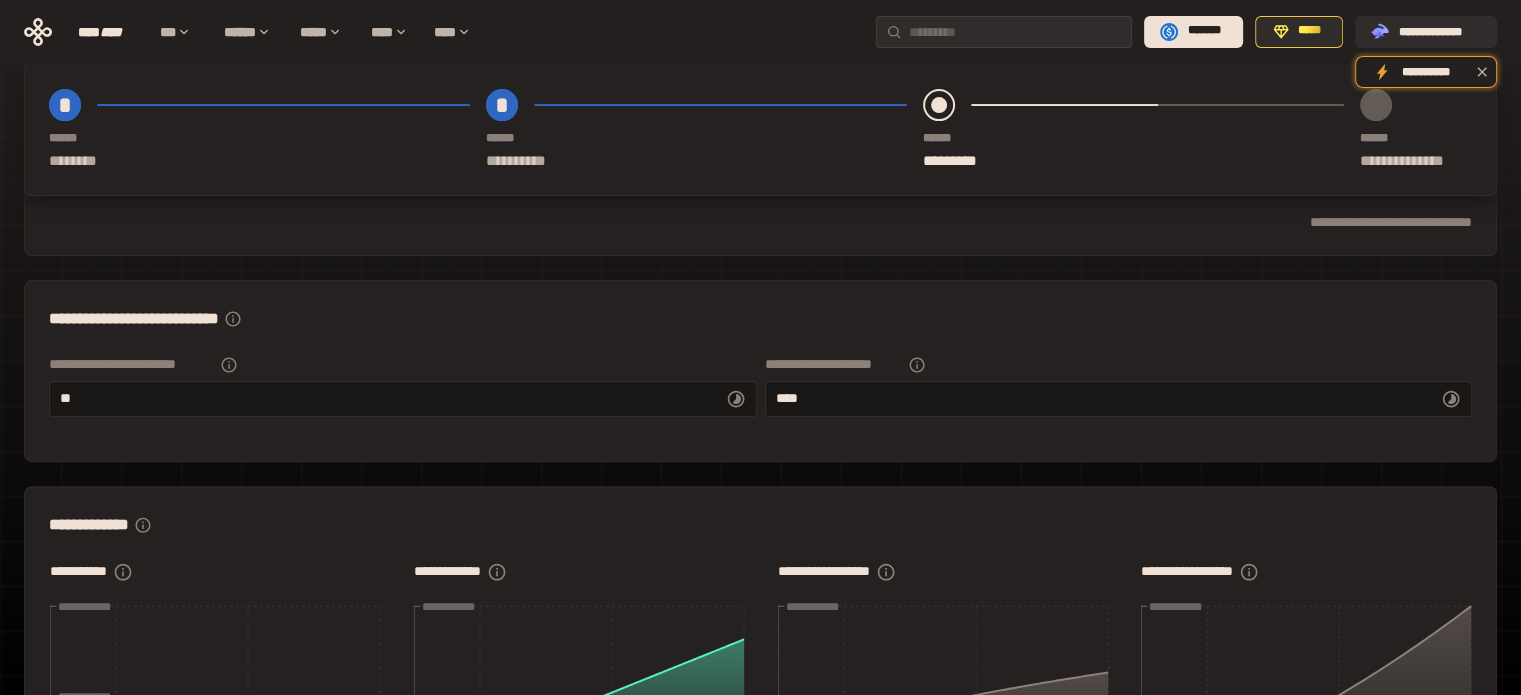 scroll, scrollTop: 983, scrollLeft: 0, axis: vertical 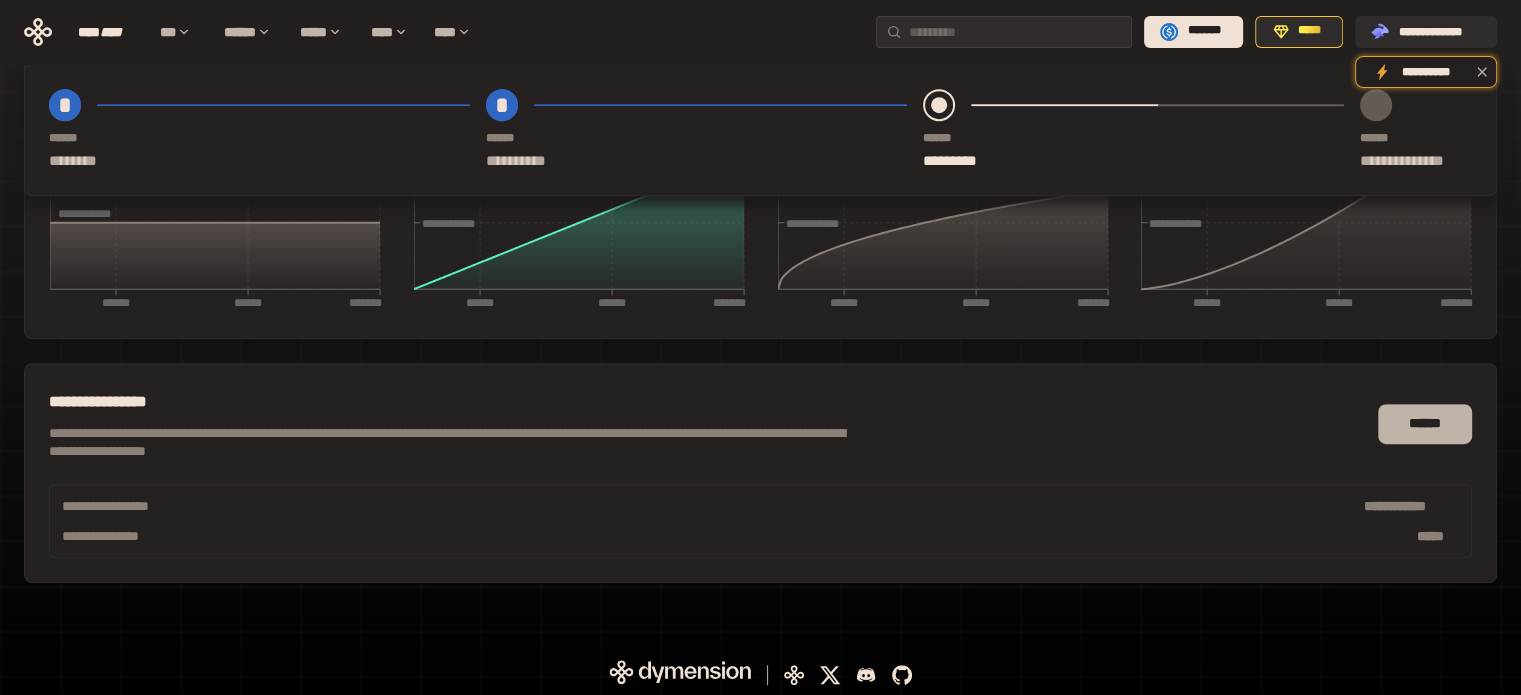 type on "***" 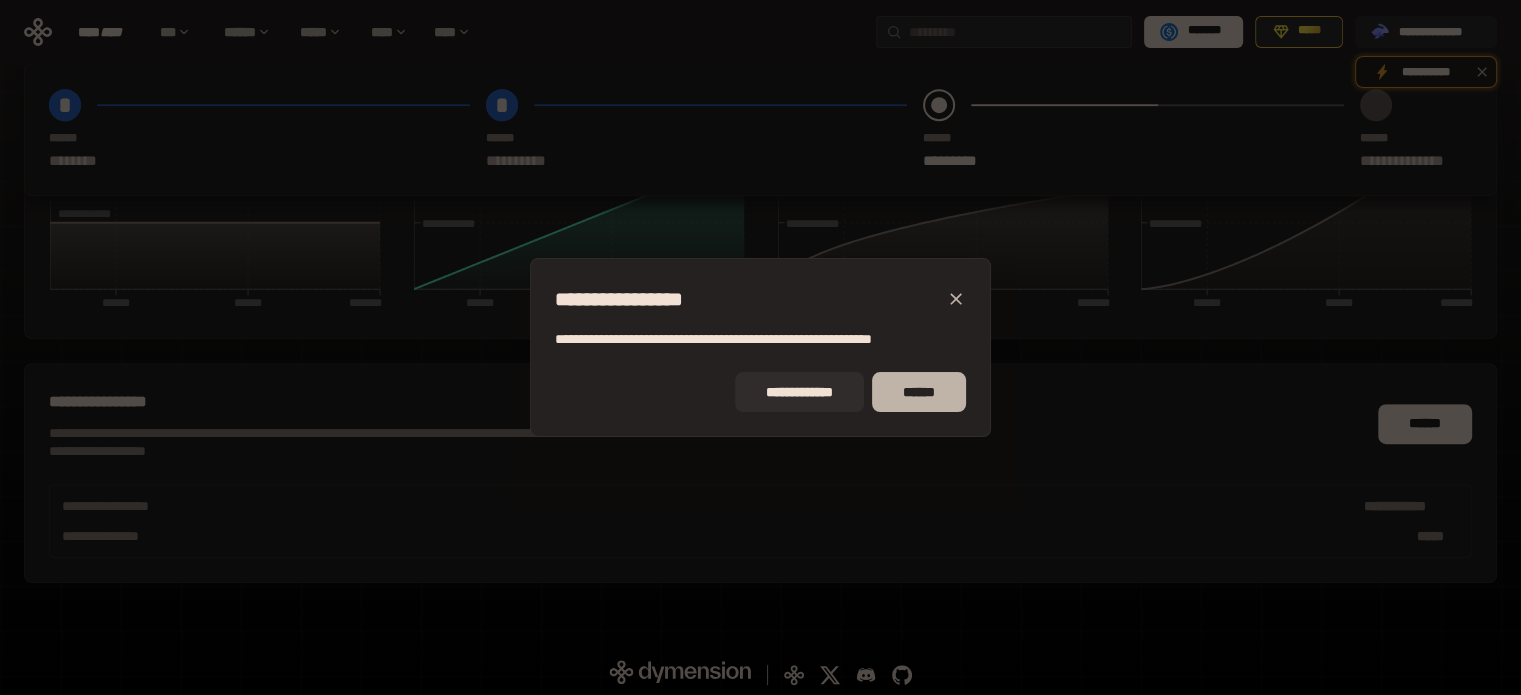 click on "******" at bounding box center (919, 392) 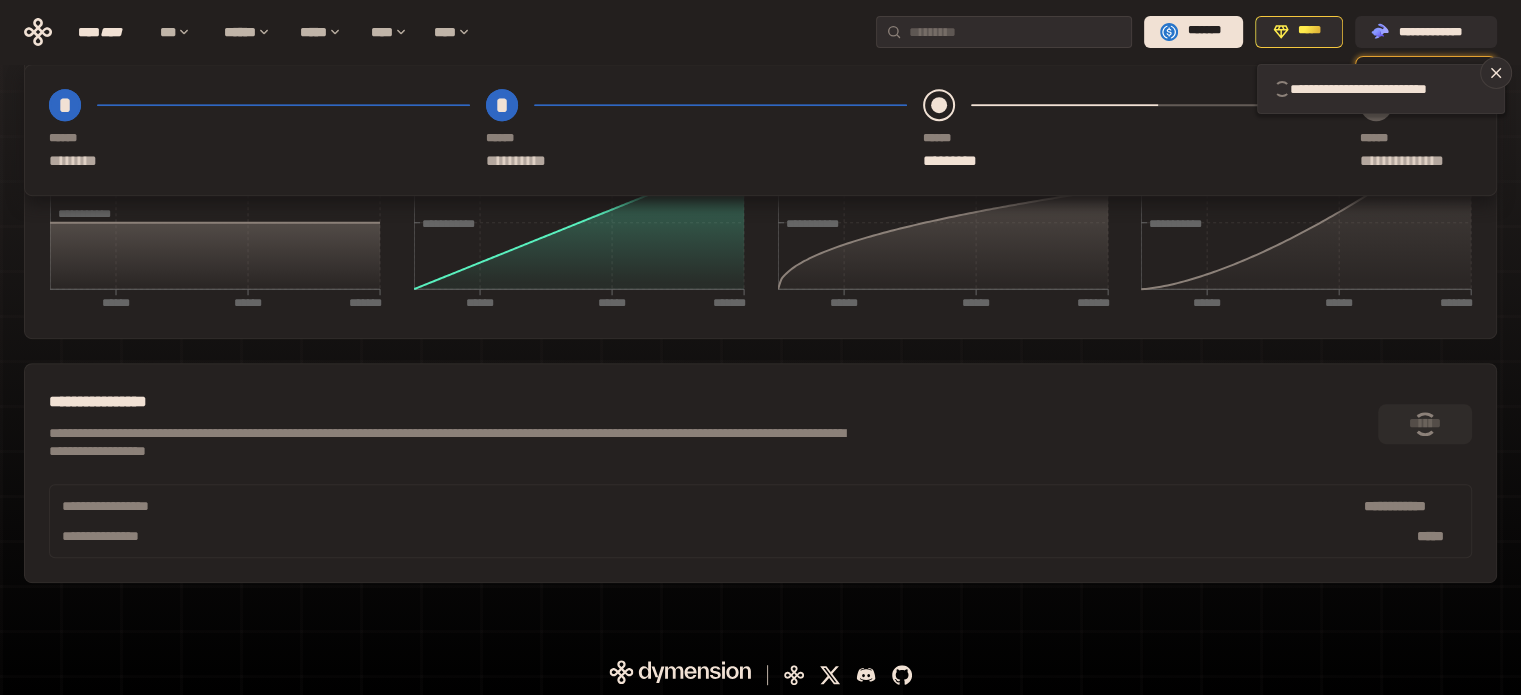 scroll, scrollTop: 783, scrollLeft: 0, axis: vertical 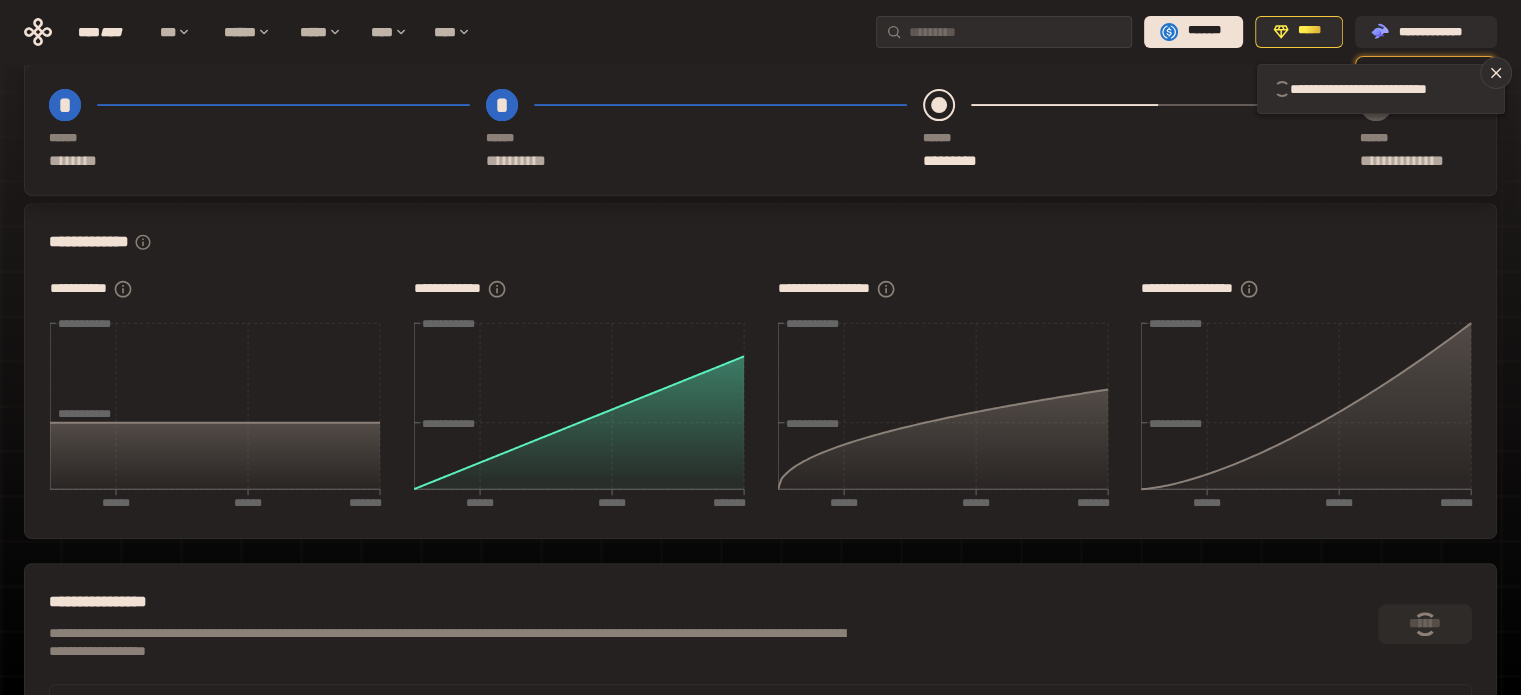 type on "**********" 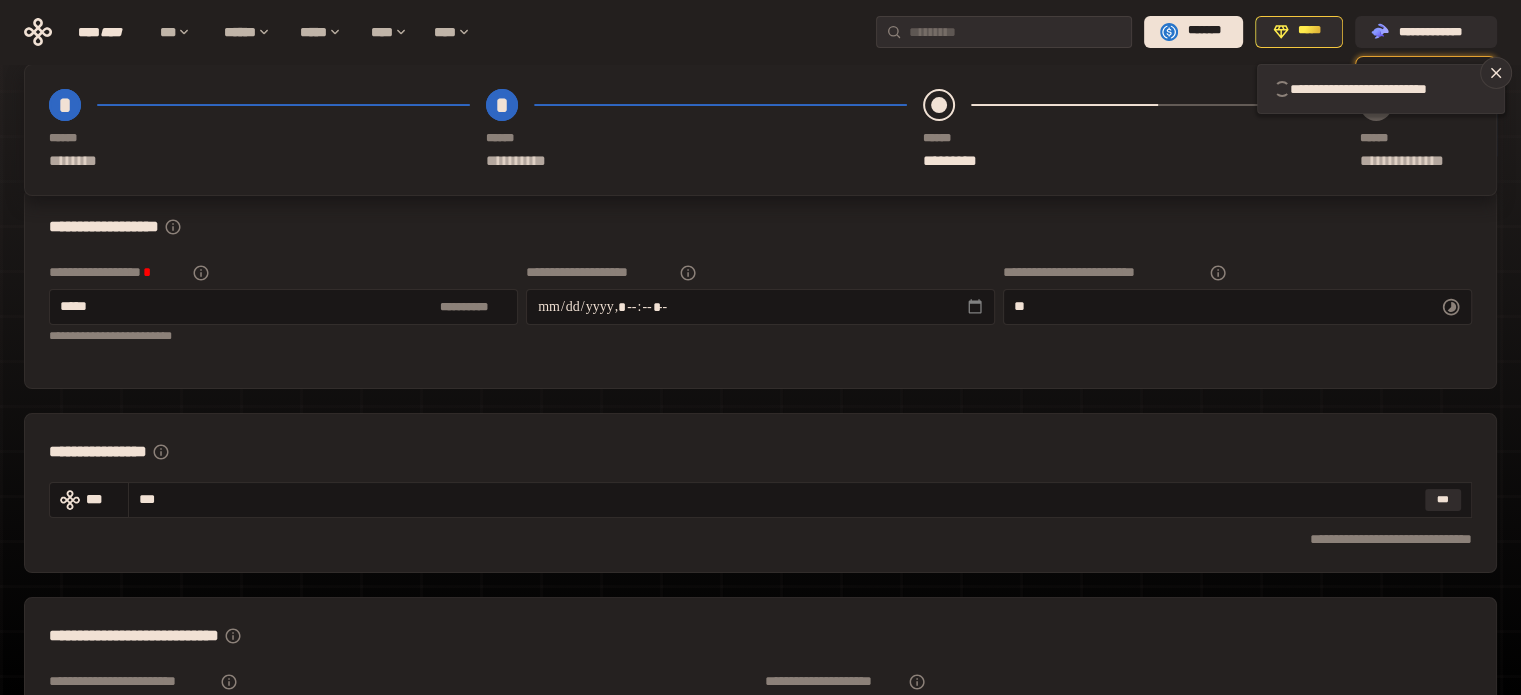 scroll, scrollTop: 0, scrollLeft: 0, axis: both 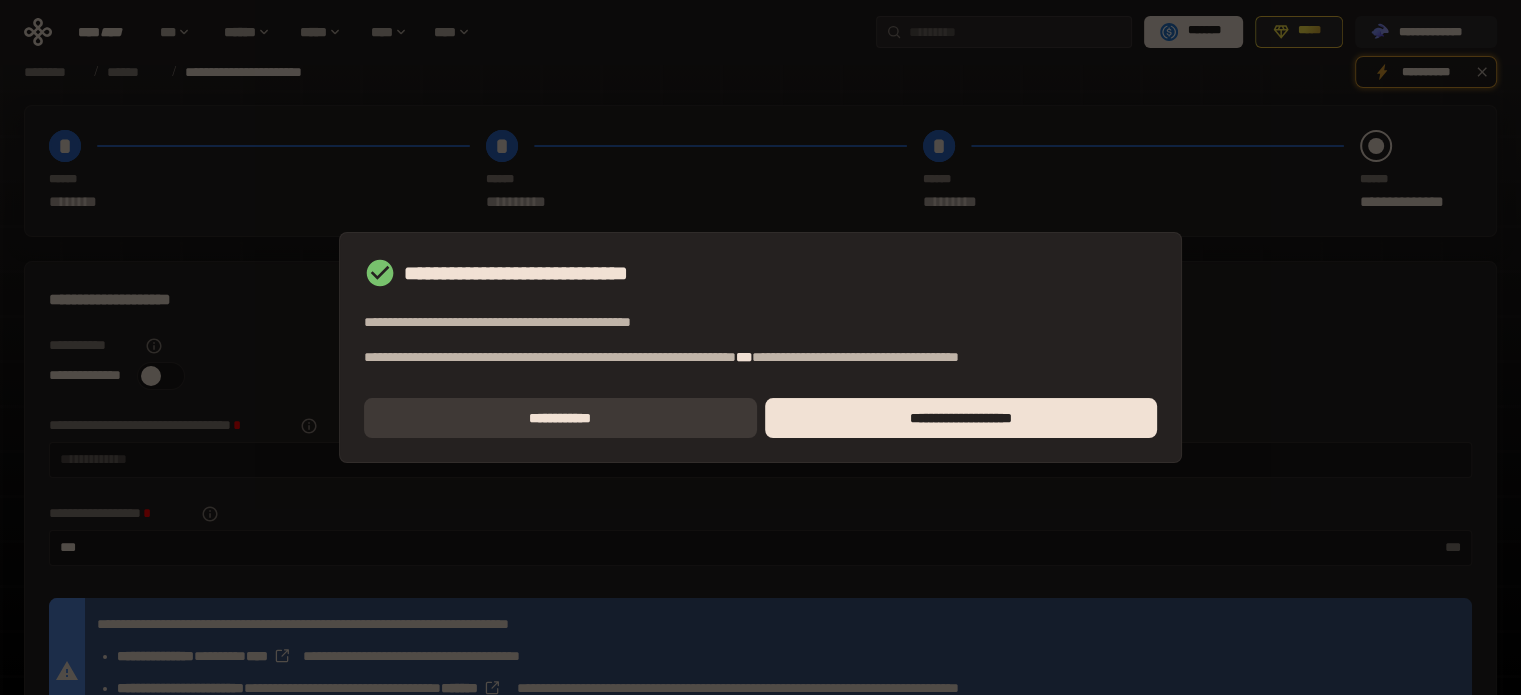 click on "**********" at bounding box center [560, 418] 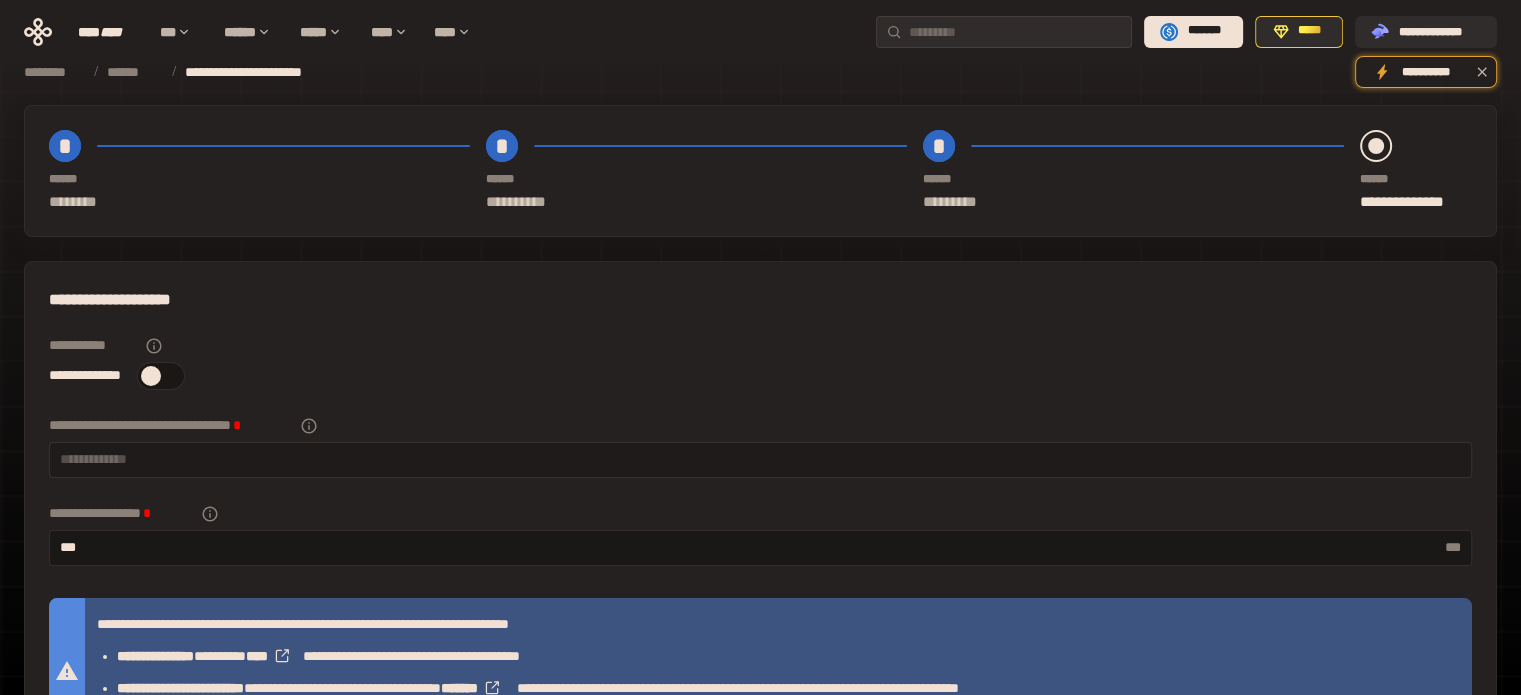 click at bounding box center (760, 459) 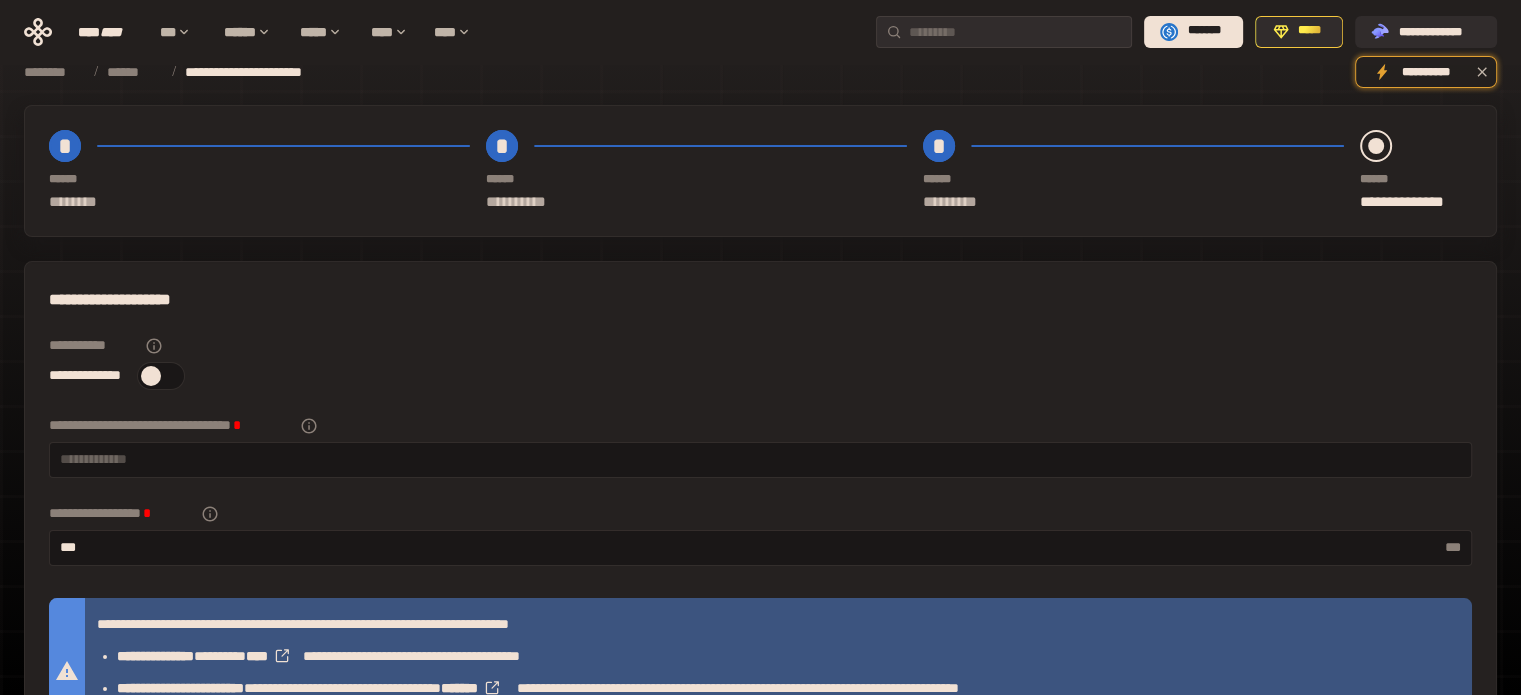 click on "**********" at bounding box center (172, 426) 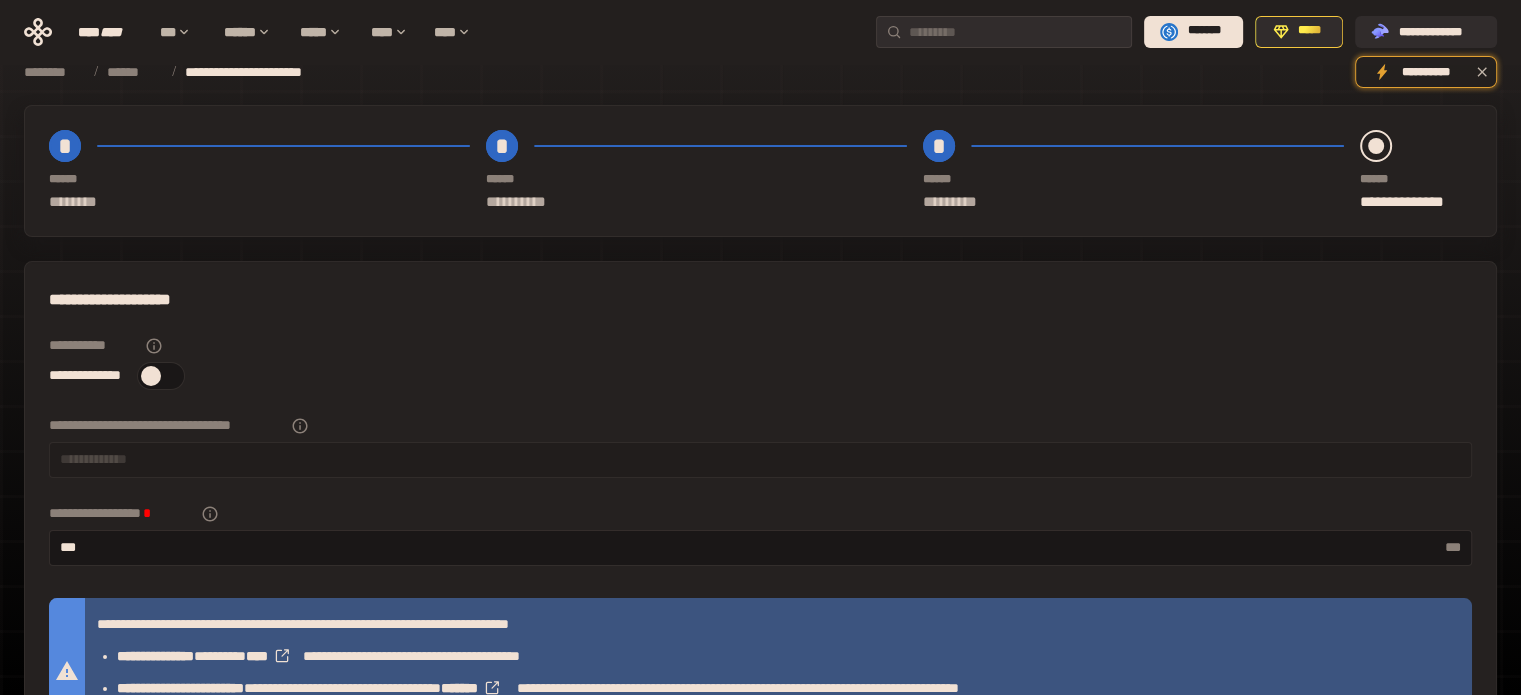 click on "**********" at bounding box center [760, 346] 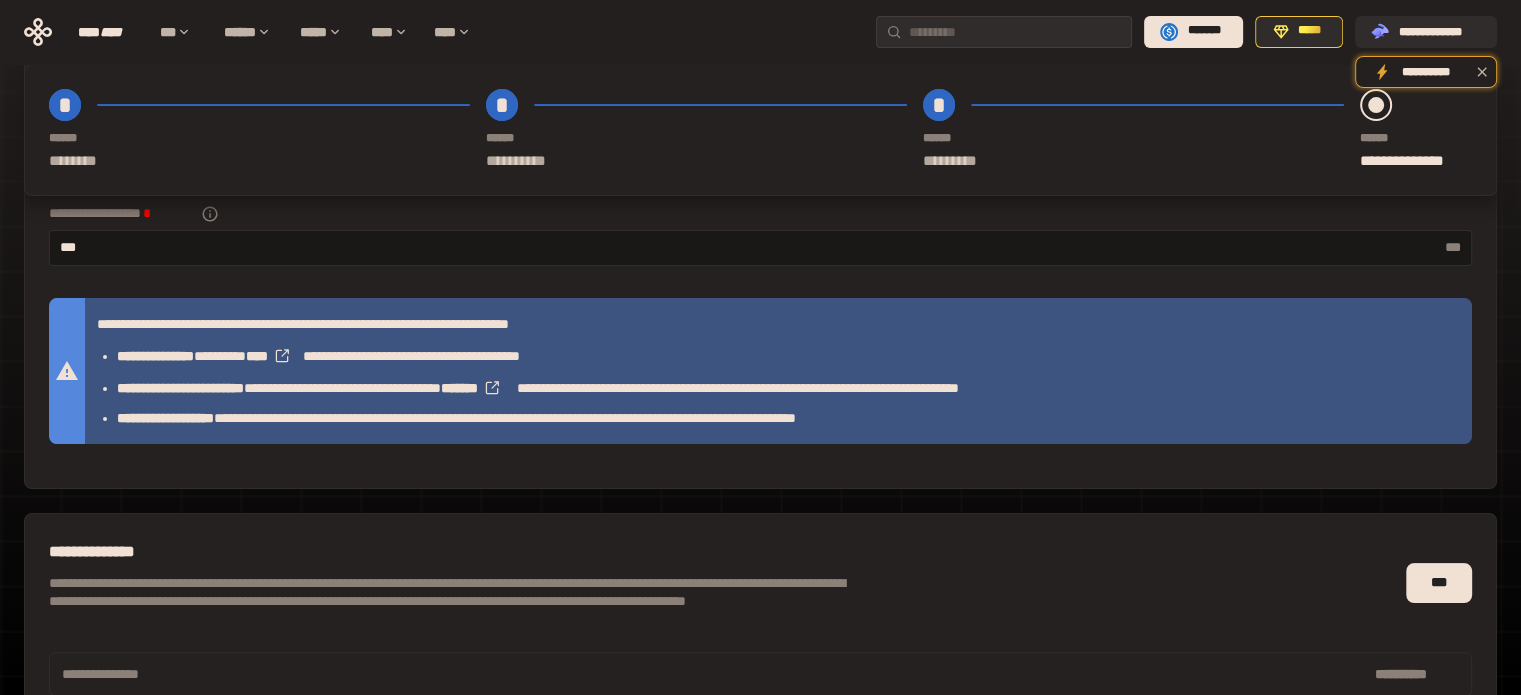 scroll, scrollTop: 440, scrollLeft: 0, axis: vertical 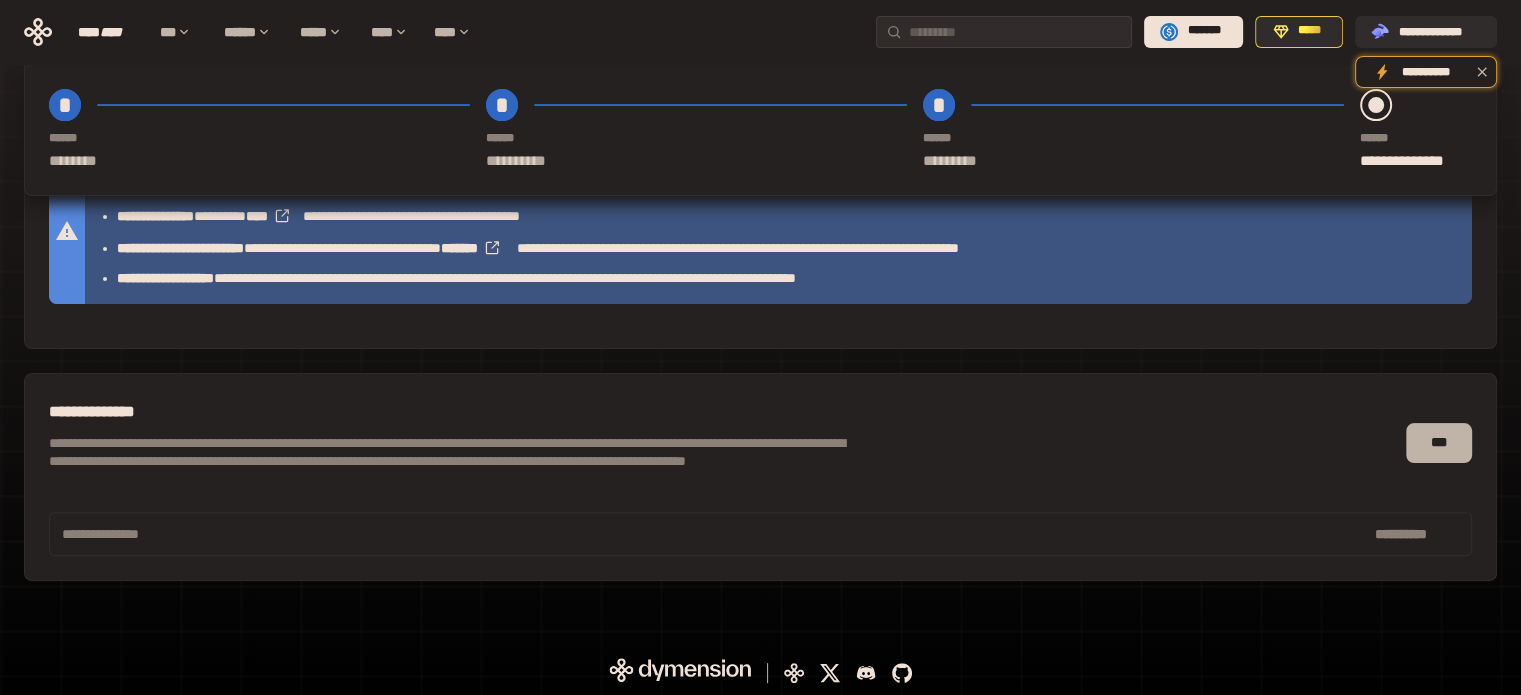 click on "***" at bounding box center [1439, 443] 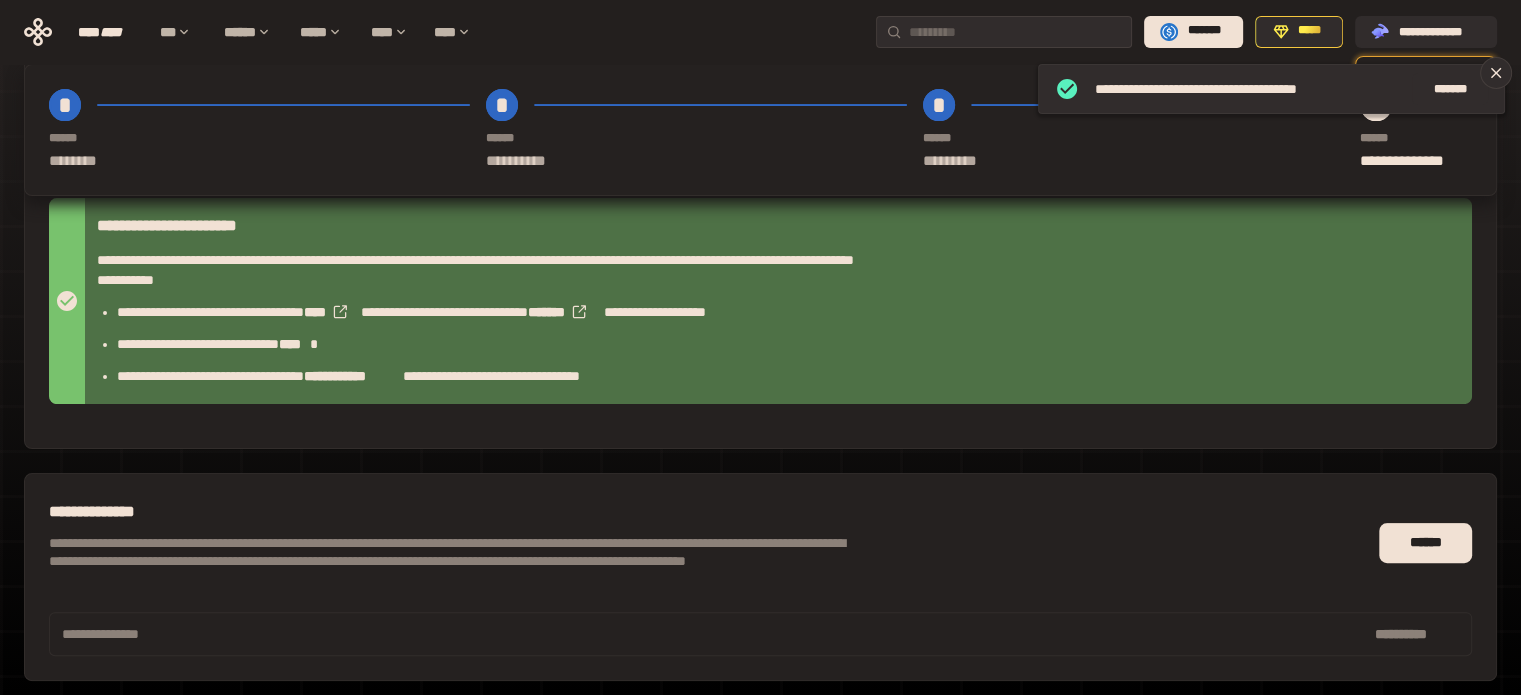 scroll, scrollTop: 500, scrollLeft: 0, axis: vertical 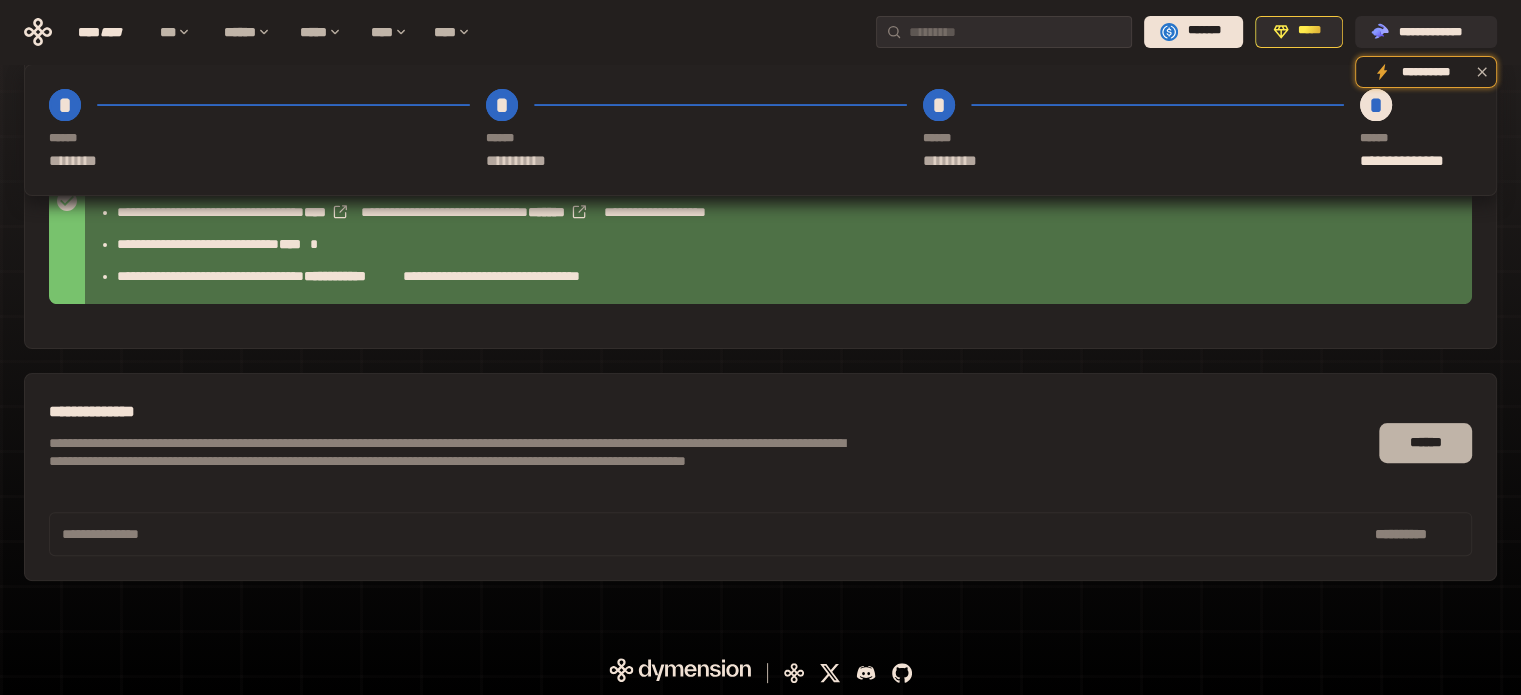 click on "******" at bounding box center (1425, 443) 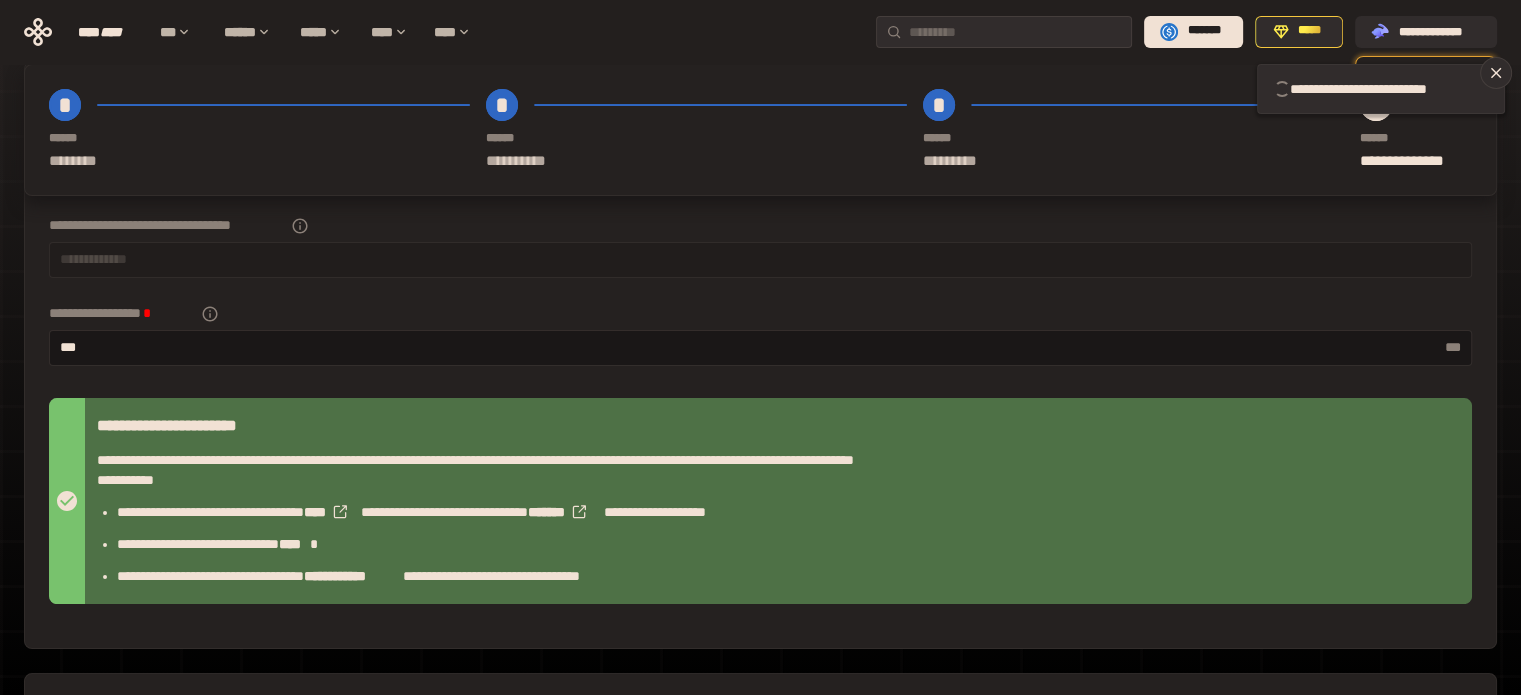 scroll, scrollTop: 0, scrollLeft: 0, axis: both 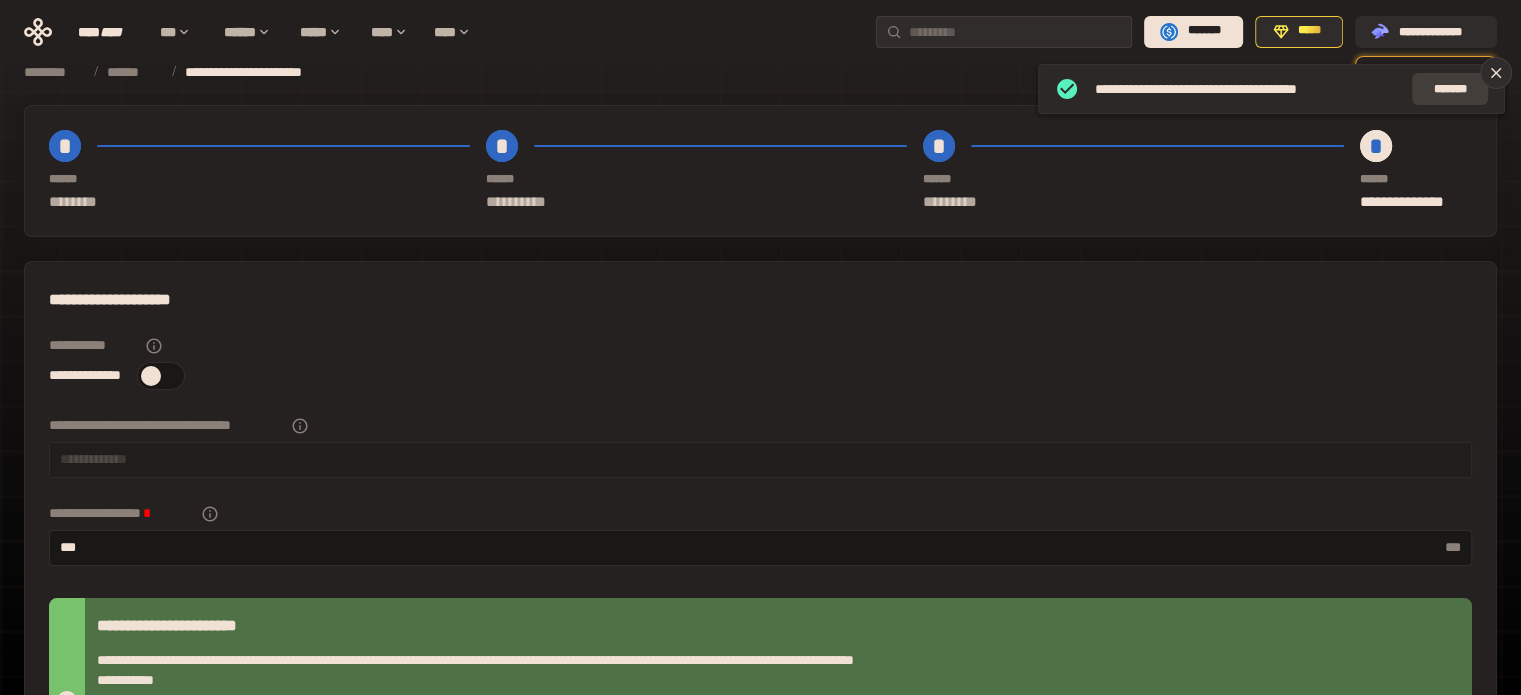 click on "*******" at bounding box center [1450, 89] 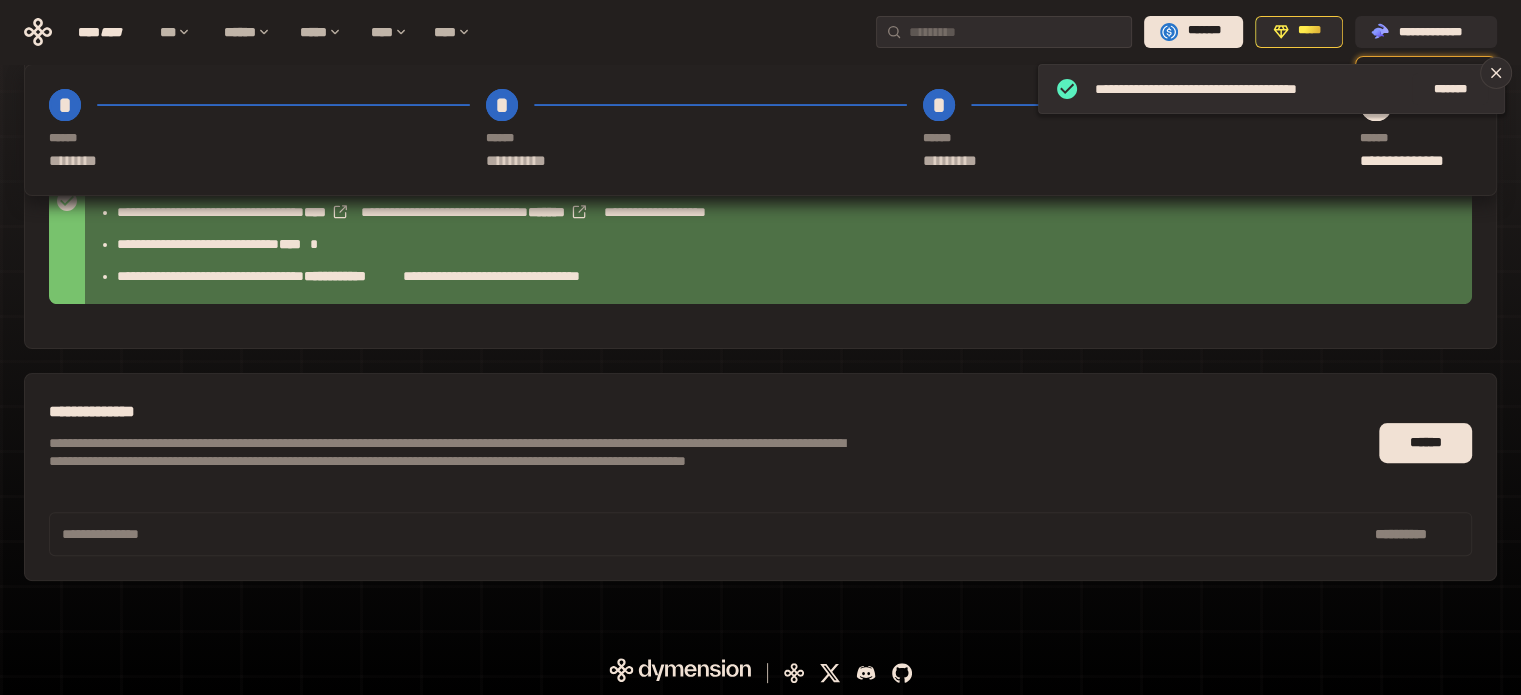 scroll, scrollTop: 0, scrollLeft: 0, axis: both 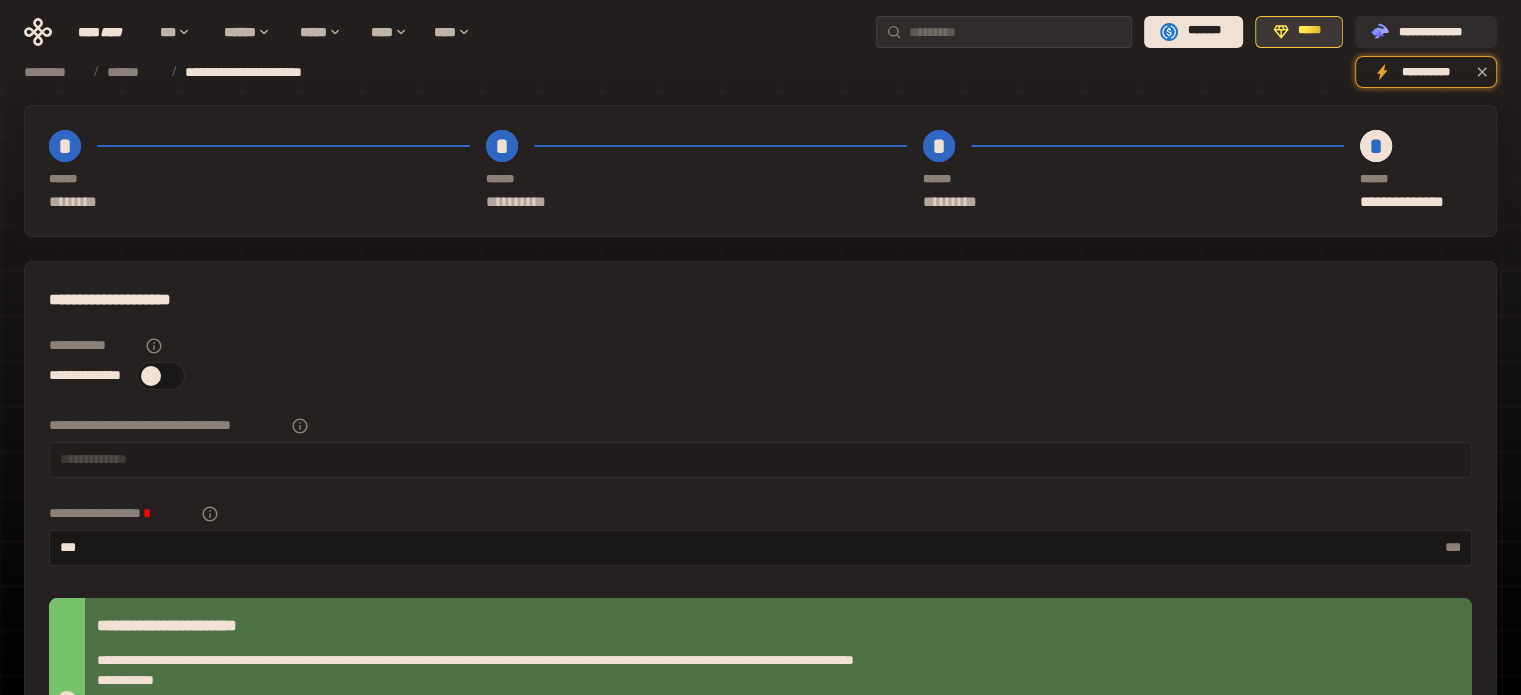 click on "*****" at bounding box center [1310, 31] 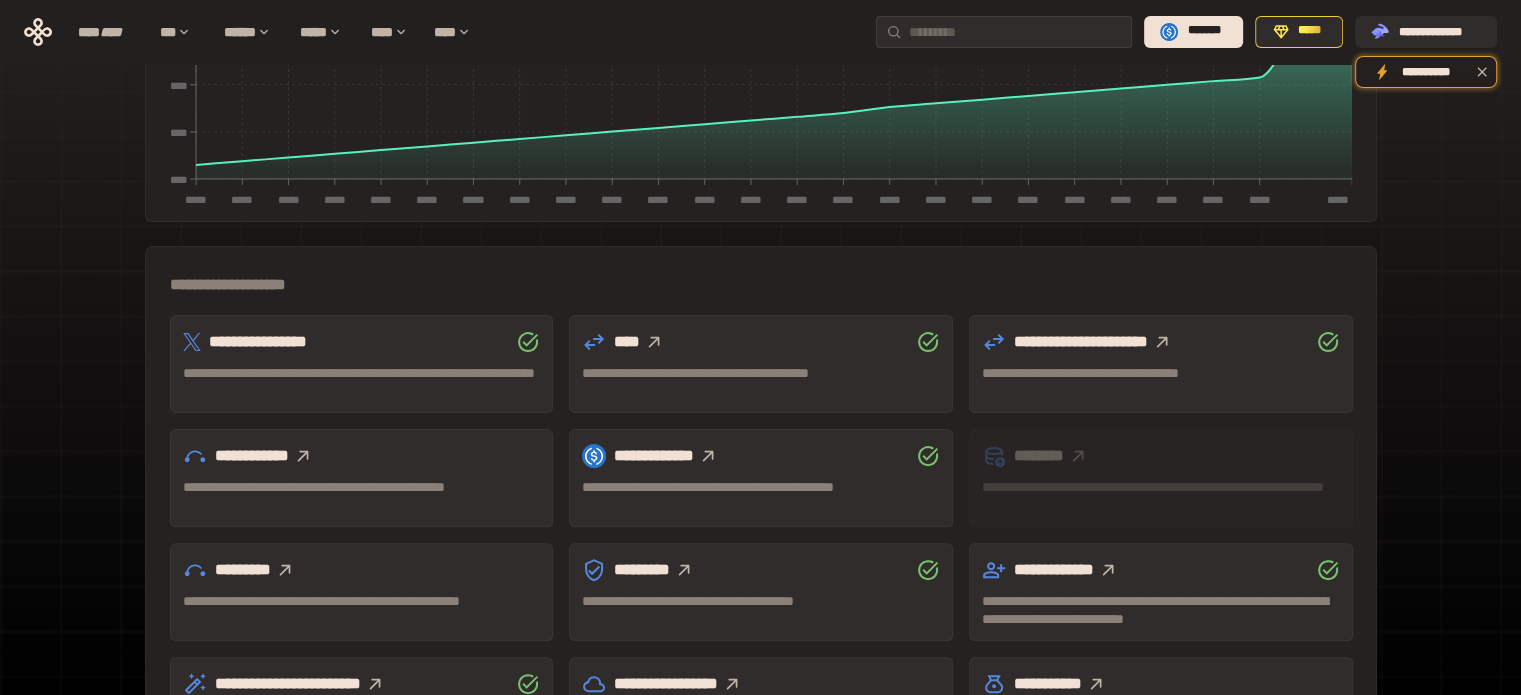 scroll, scrollTop: 589, scrollLeft: 0, axis: vertical 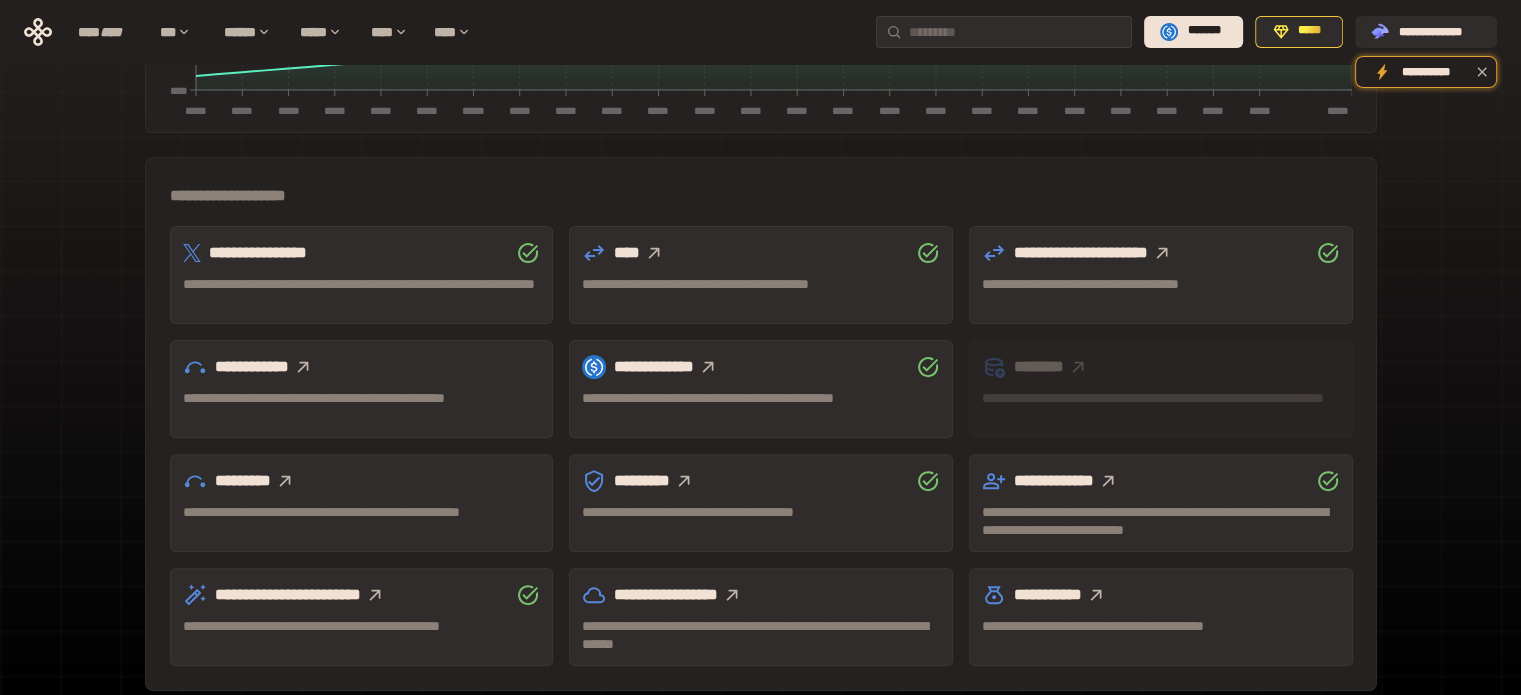 click 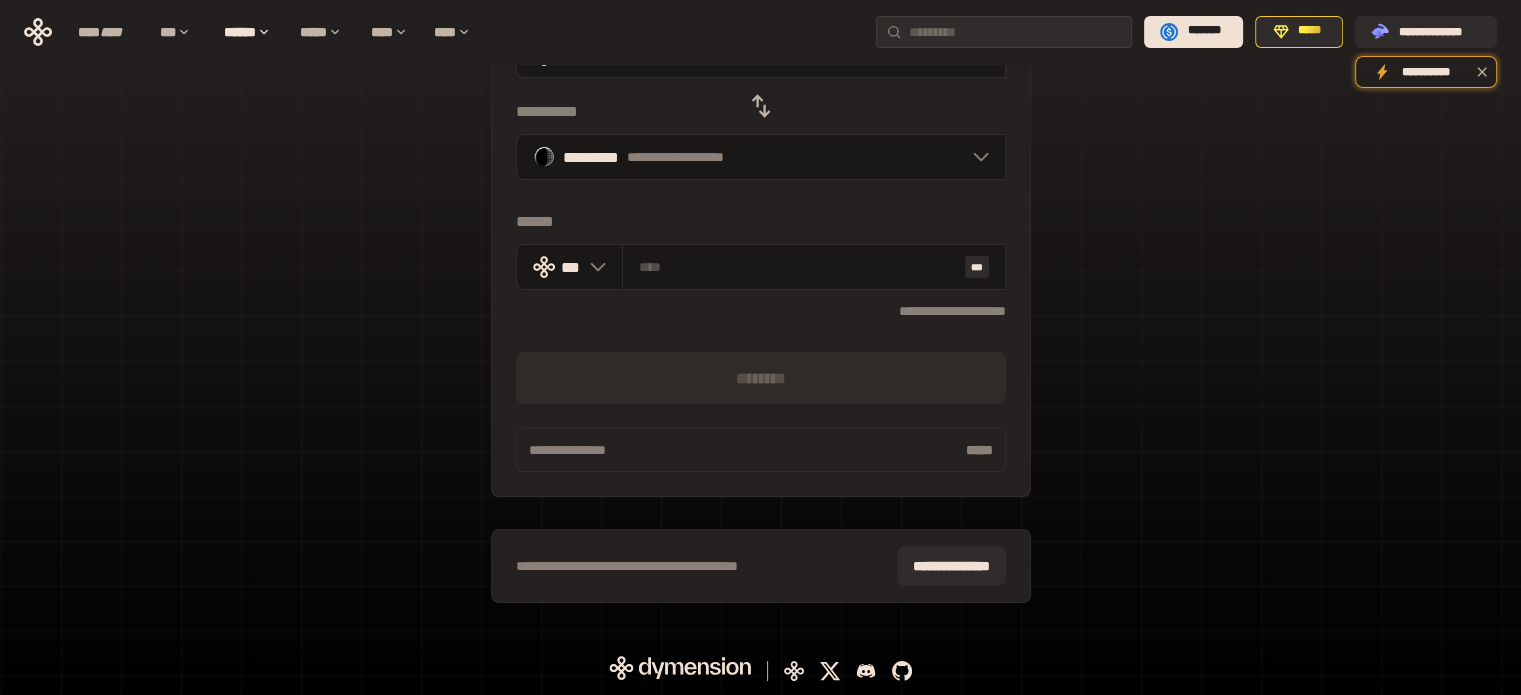 scroll, scrollTop: 177, scrollLeft: 0, axis: vertical 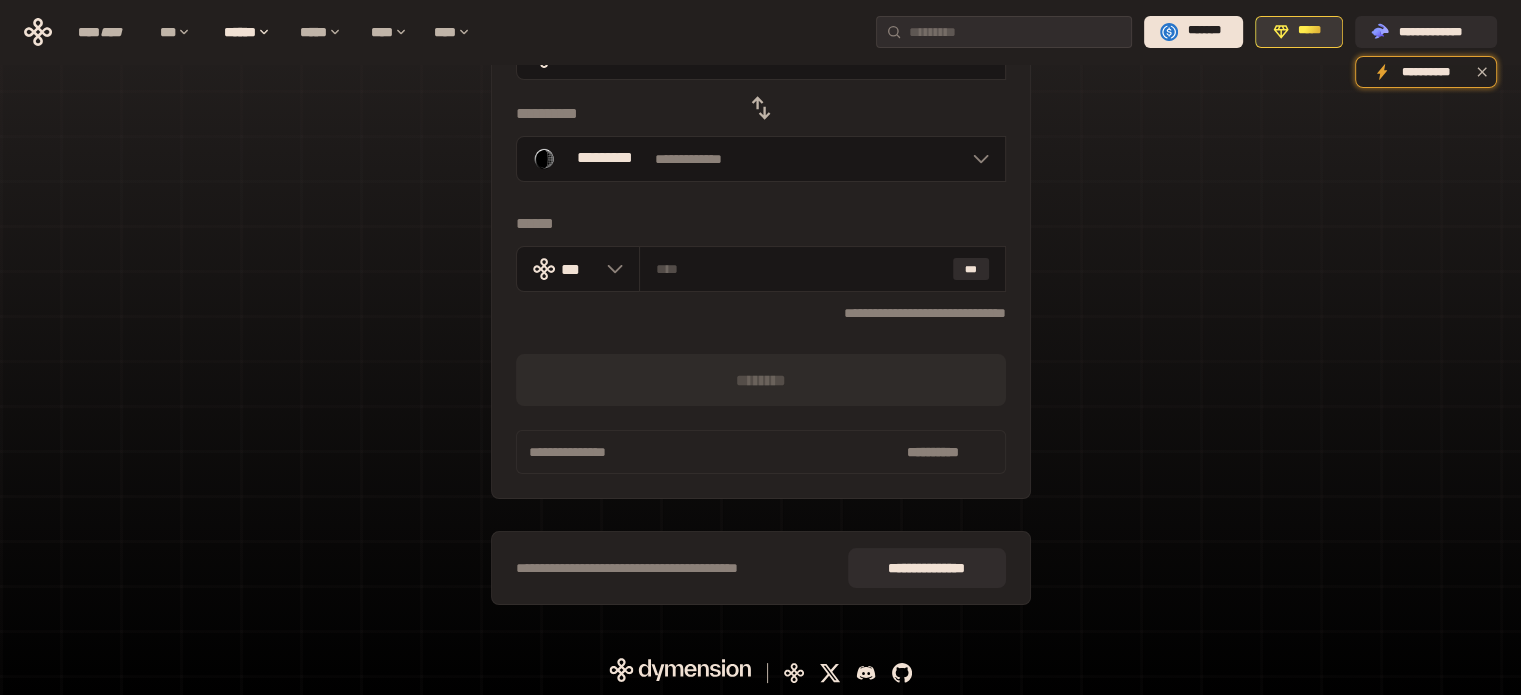 click on "*****" at bounding box center [1310, 31] 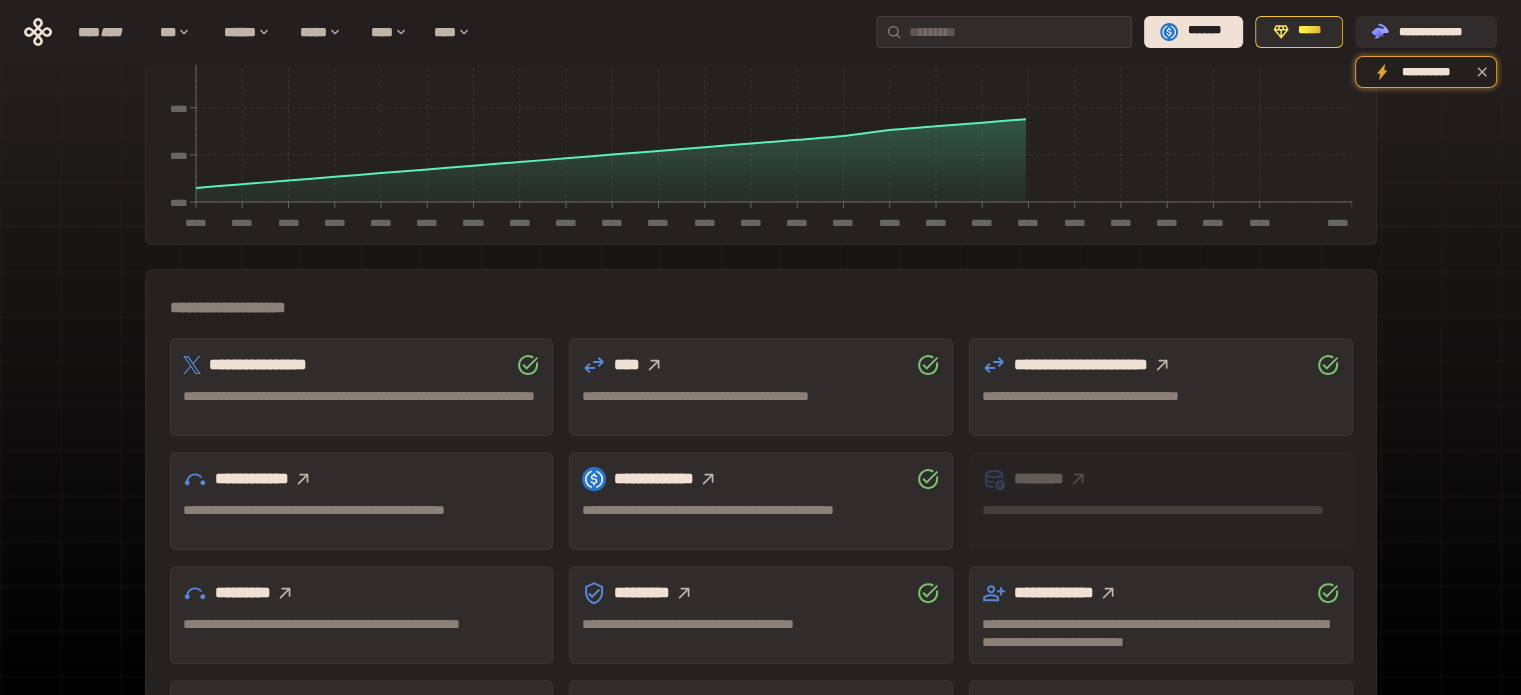 scroll, scrollTop: 589, scrollLeft: 0, axis: vertical 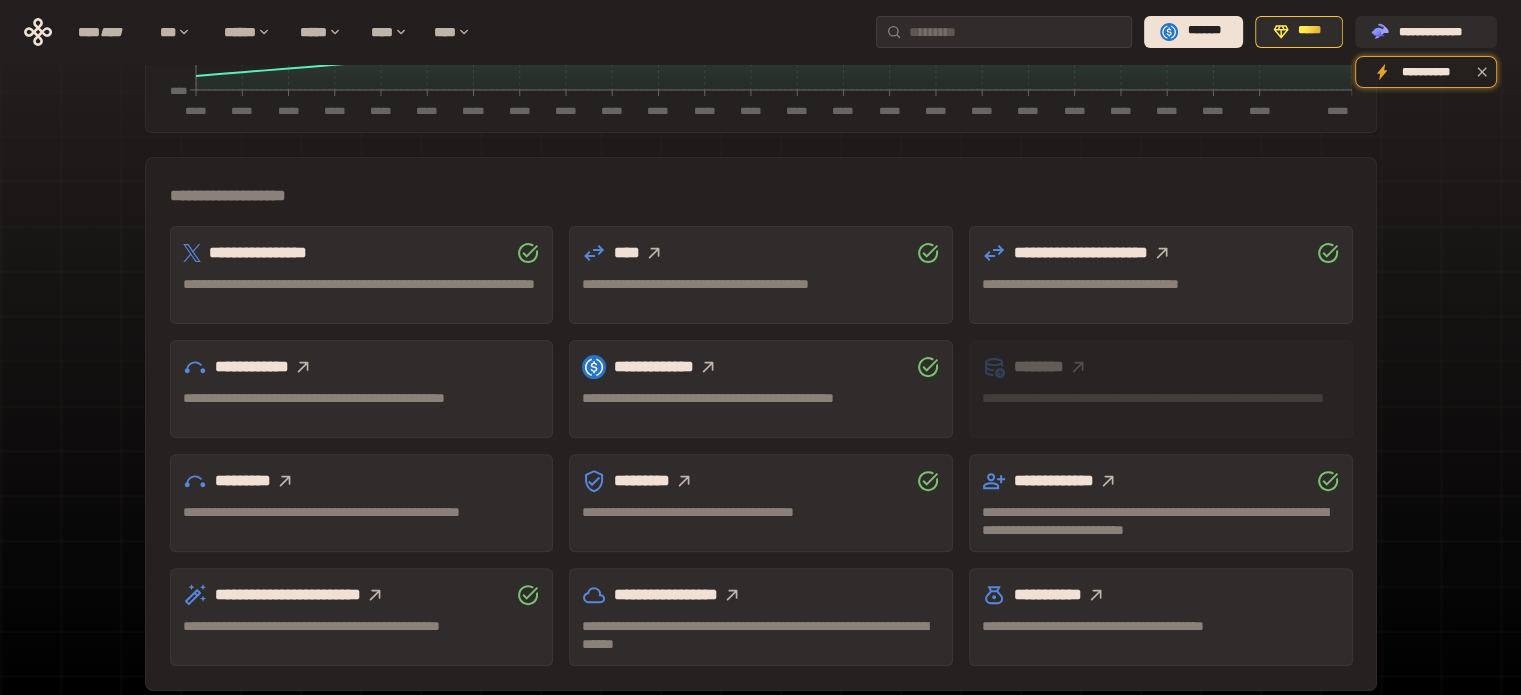 click on "**********" at bounding box center (362, 521) 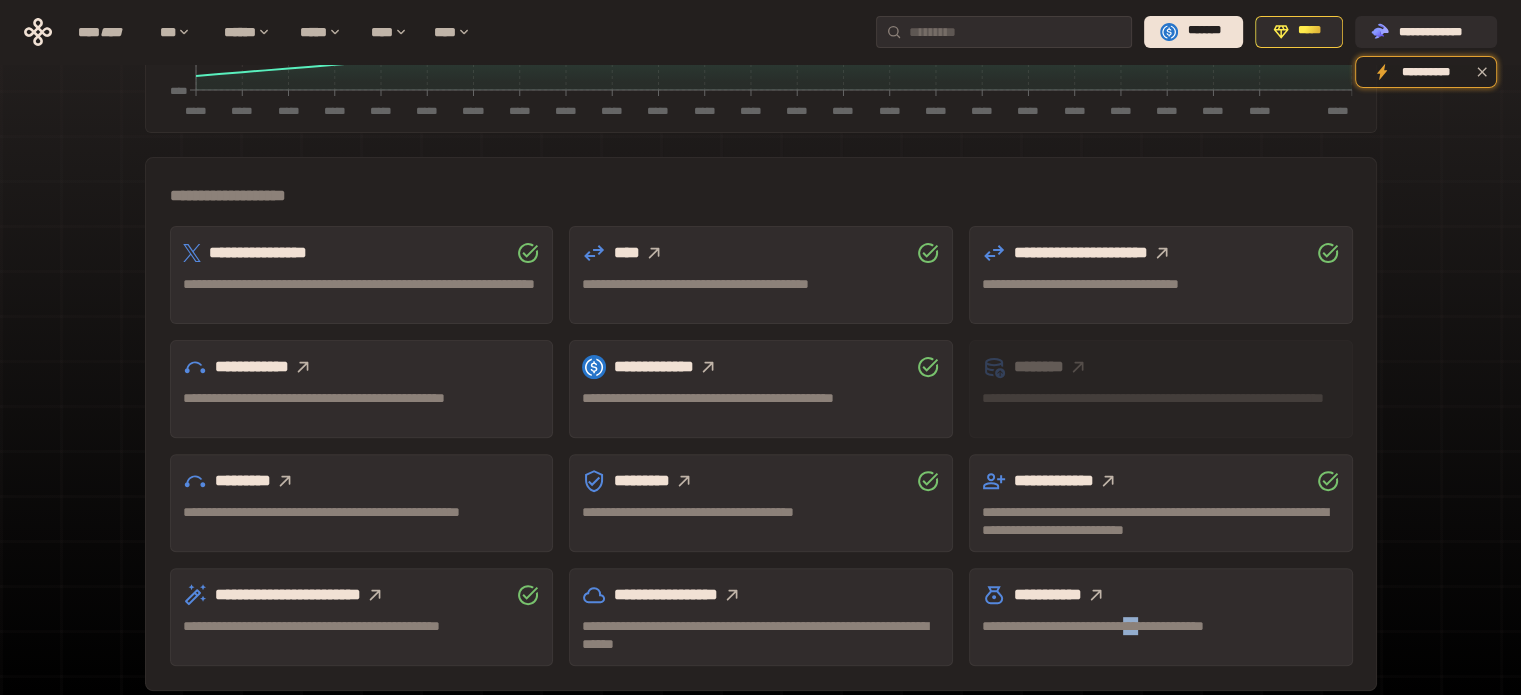 click on "**********" at bounding box center (1161, 617) 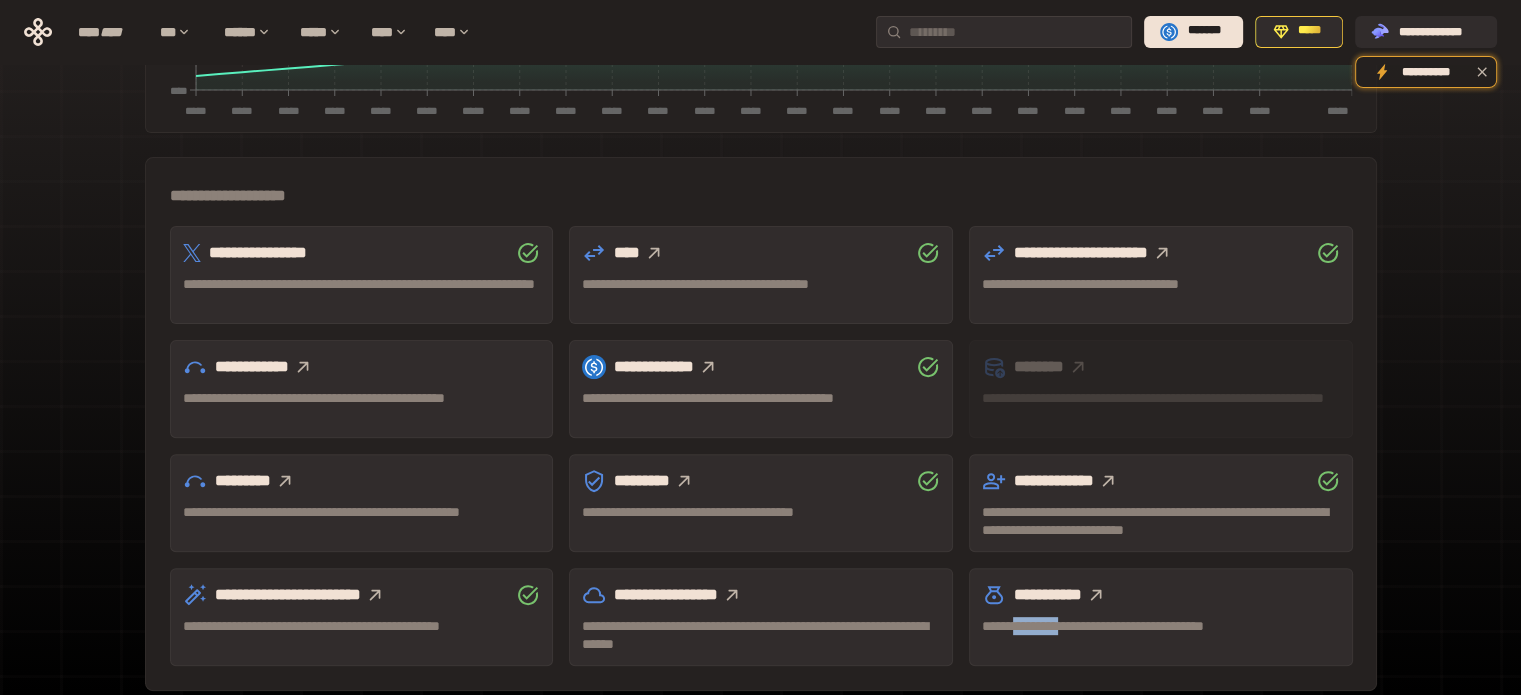 drag, startPoint x: 1017, startPoint y: 535, endPoint x: 1076, endPoint y: 535, distance: 59 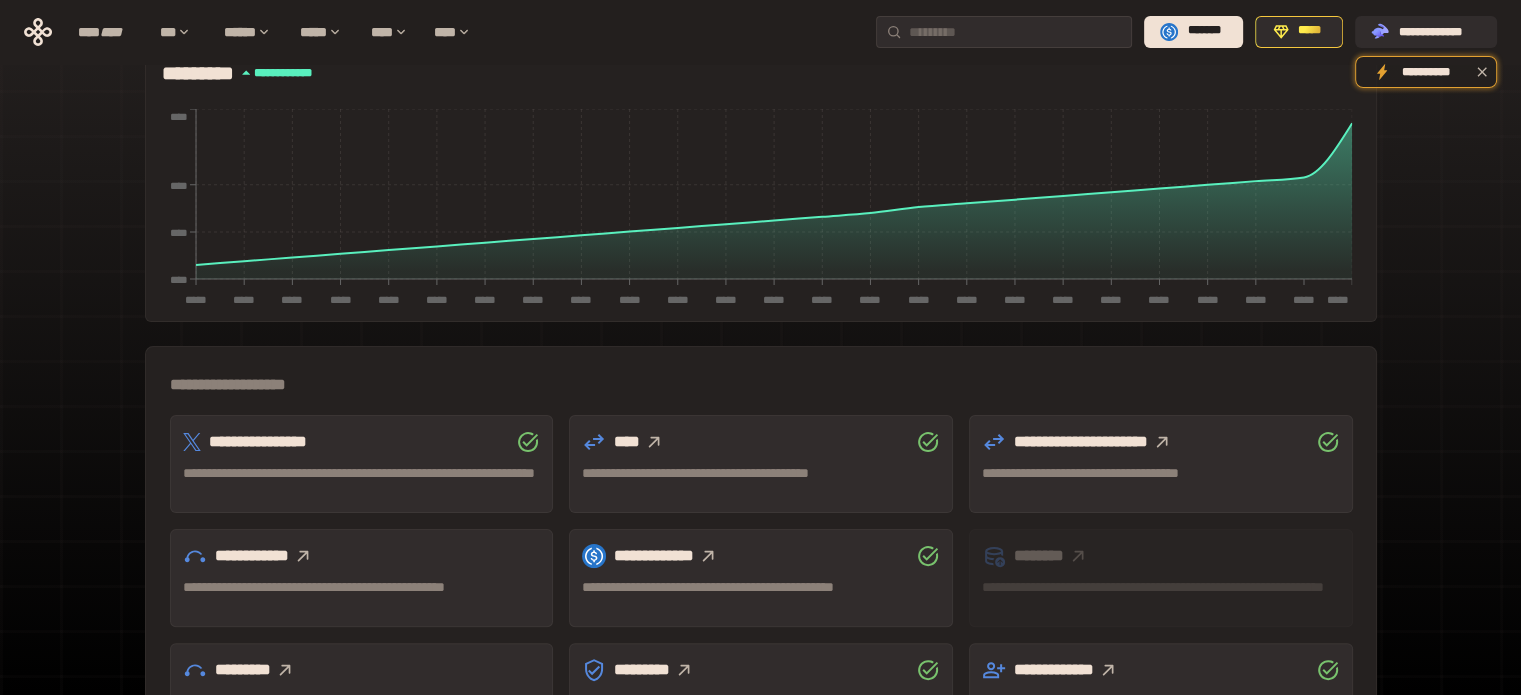 scroll, scrollTop: 589, scrollLeft: 0, axis: vertical 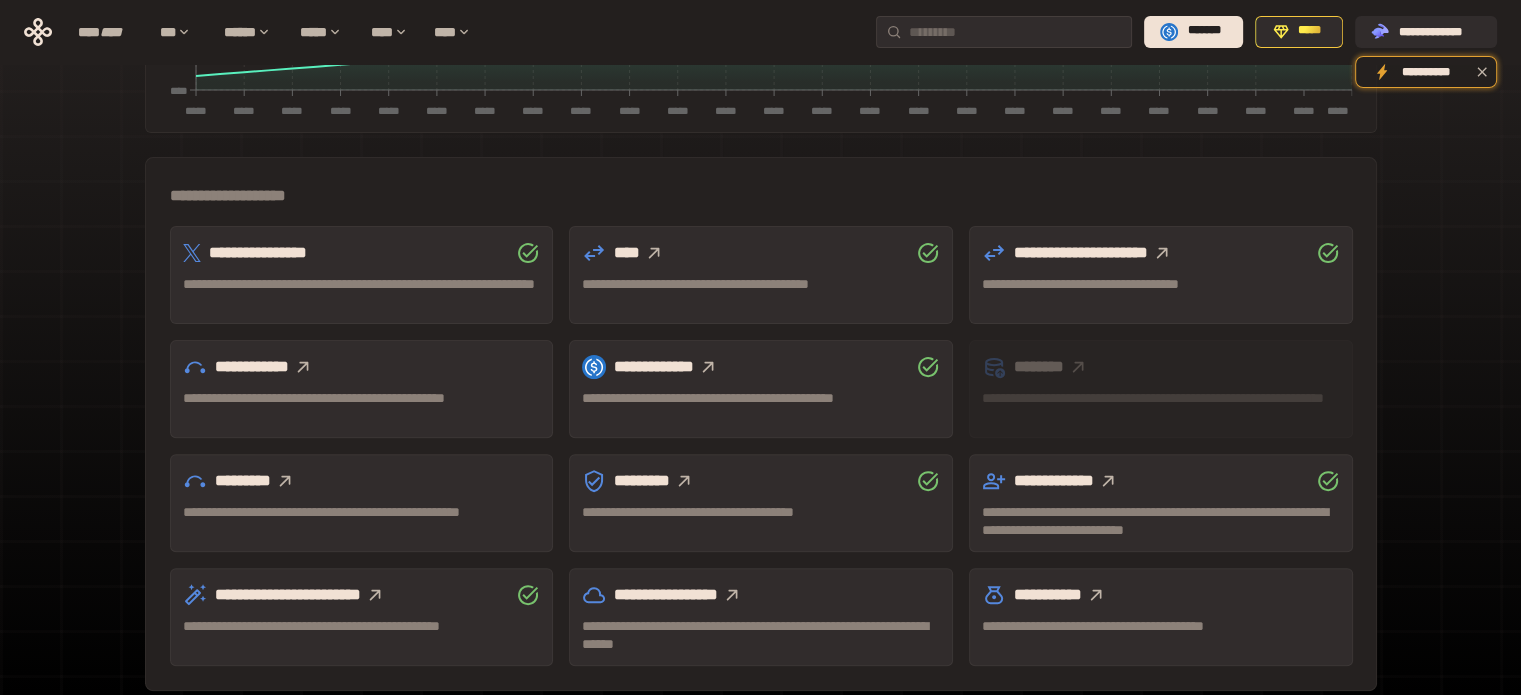 click 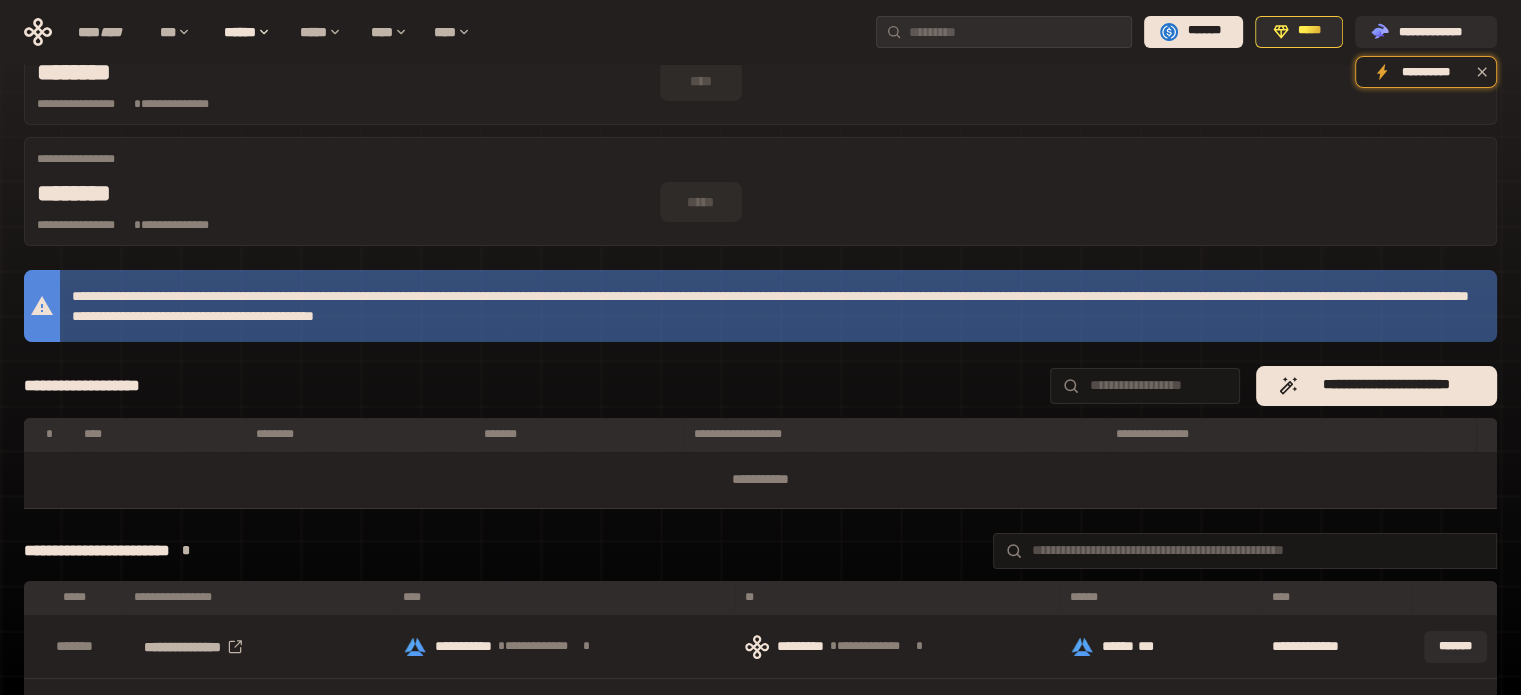 scroll, scrollTop: 0, scrollLeft: 0, axis: both 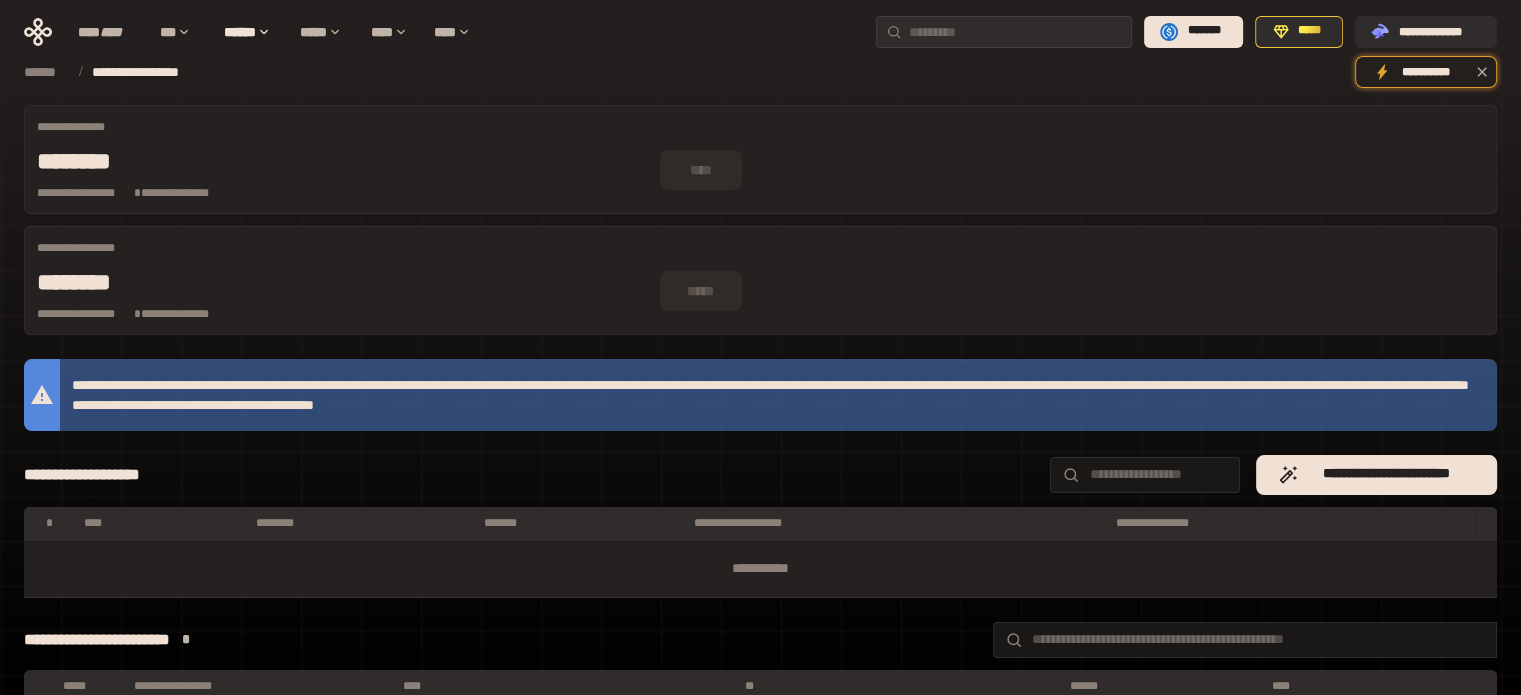 click on "**********" at bounding box center [760, 475] 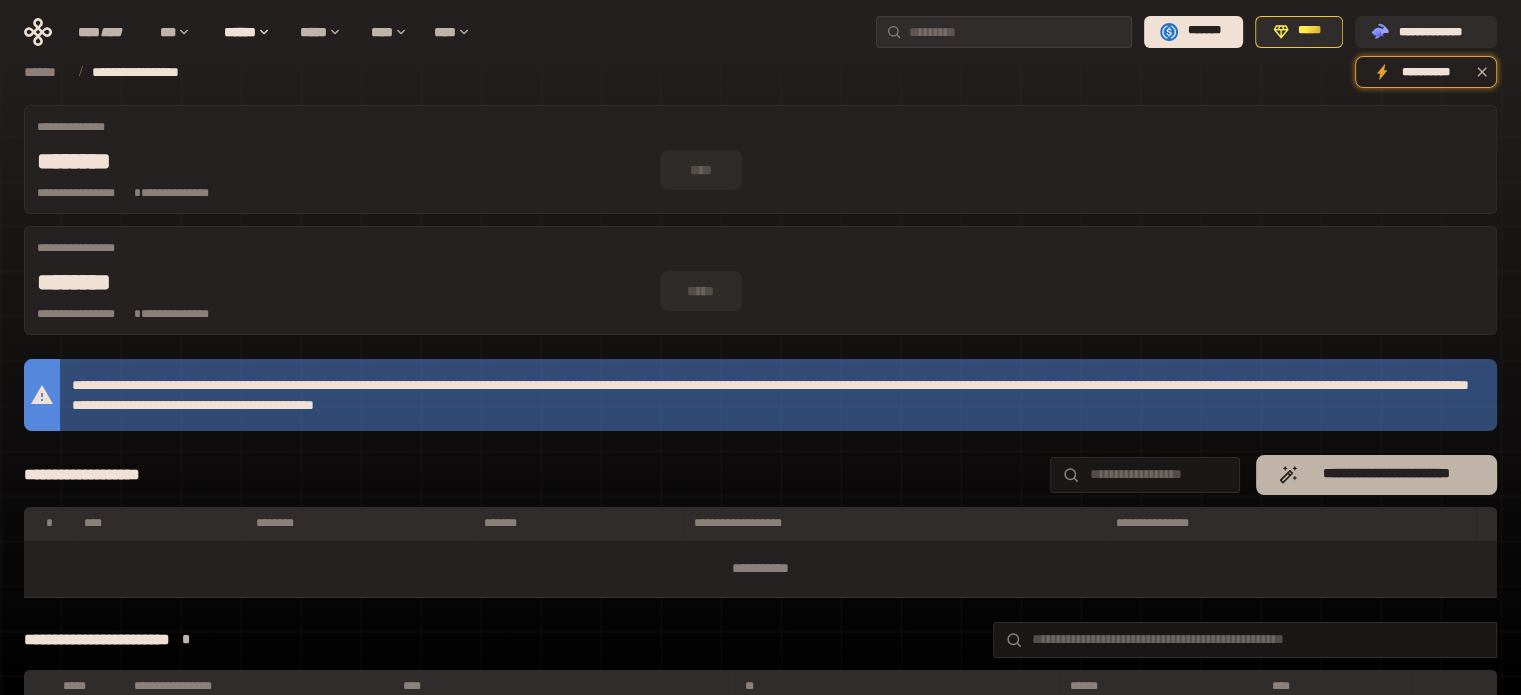 click on "**********" at bounding box center (1376, 475) 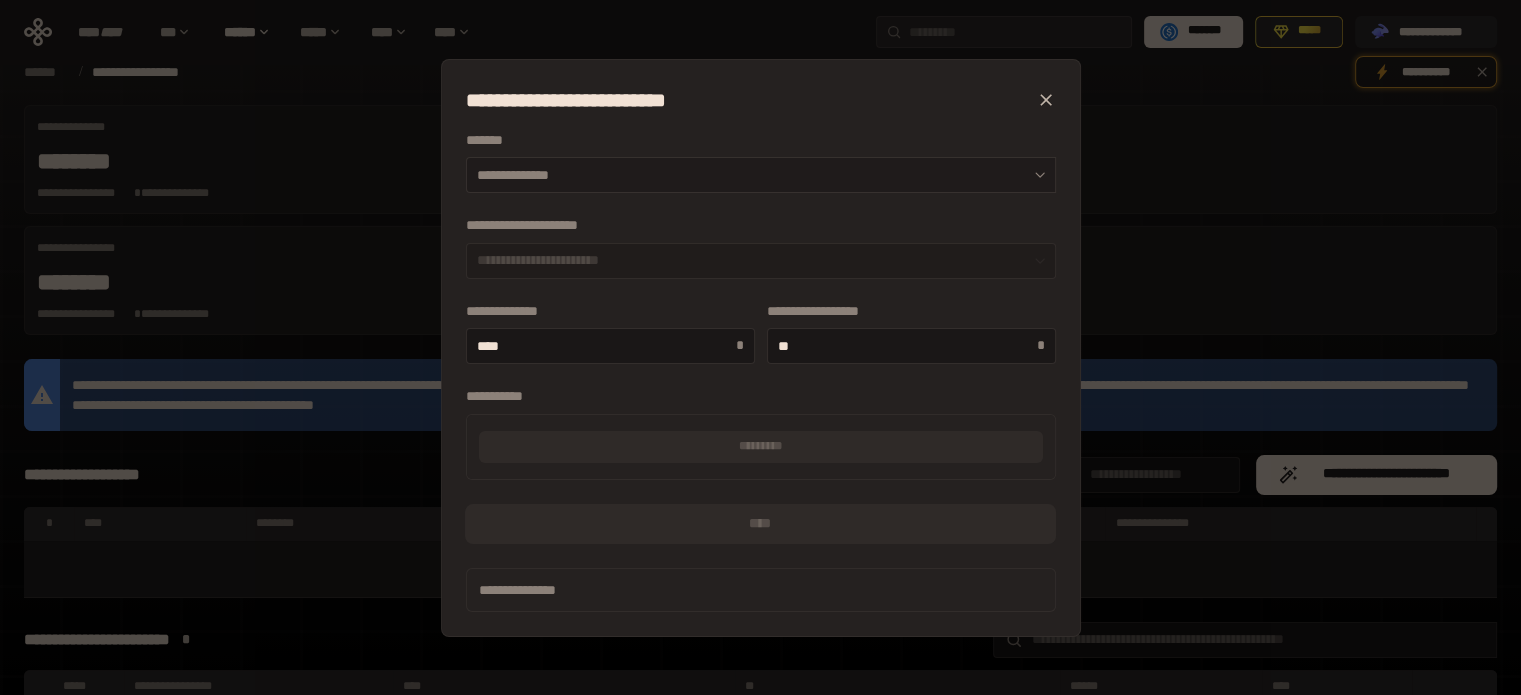 click on "**********" at bounding box center (761, 175) 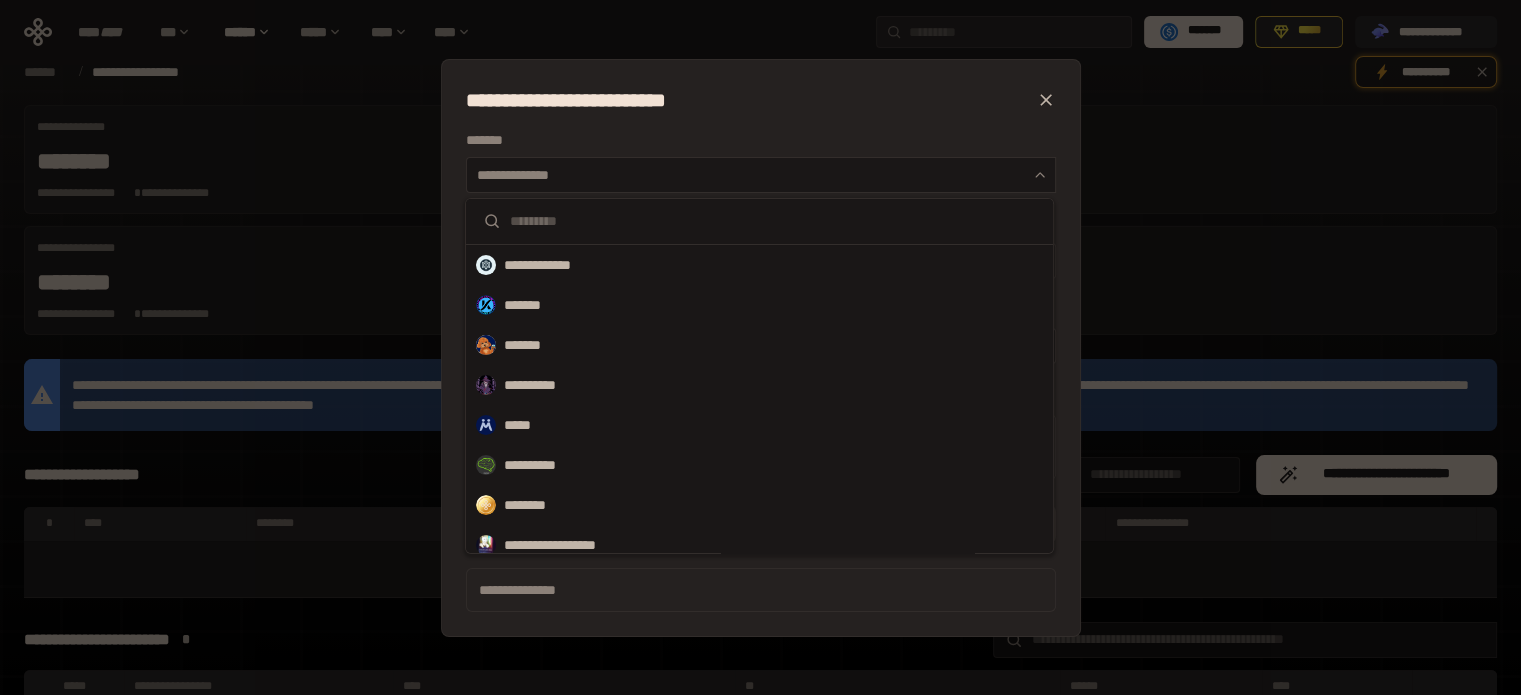 scroll, scrollTop: 451, scrollLeft: 0, axis: vertical 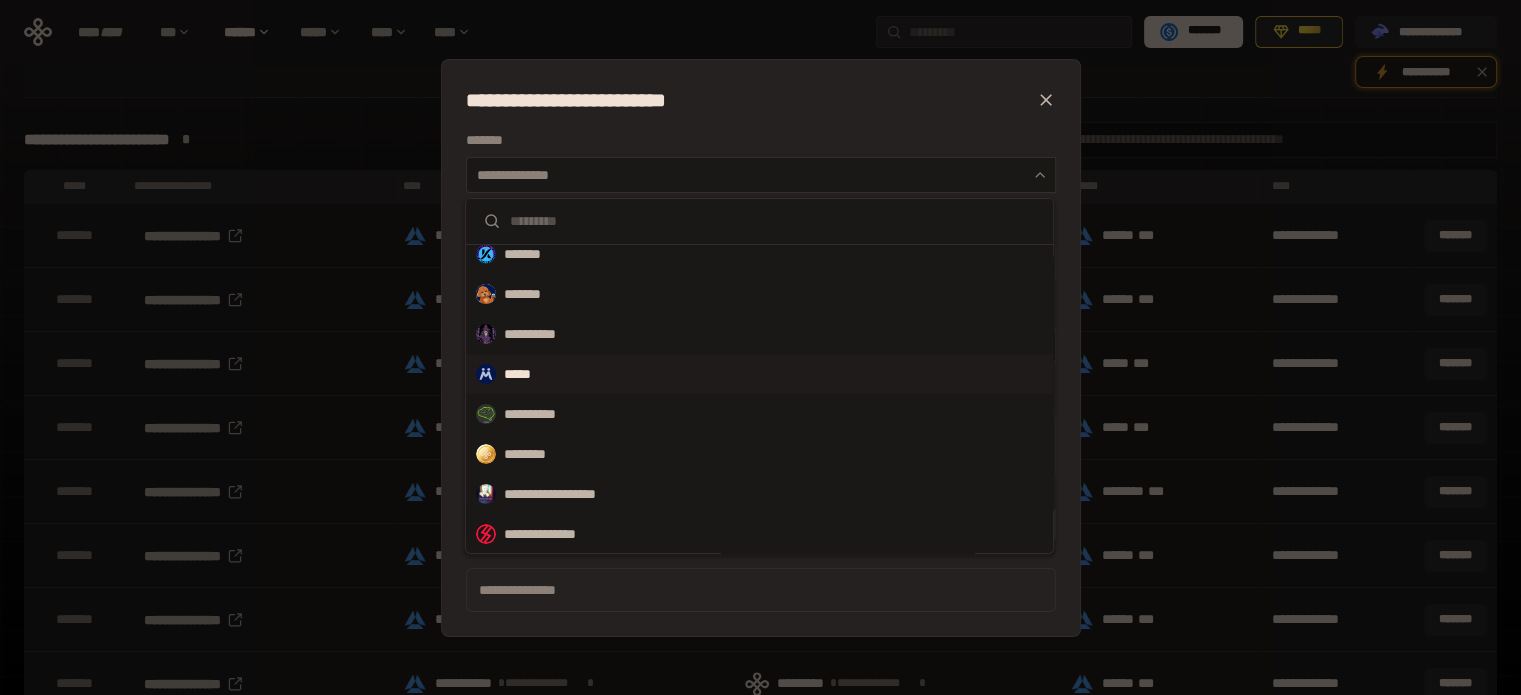 click on "*****" at bounding box center [759, 374] 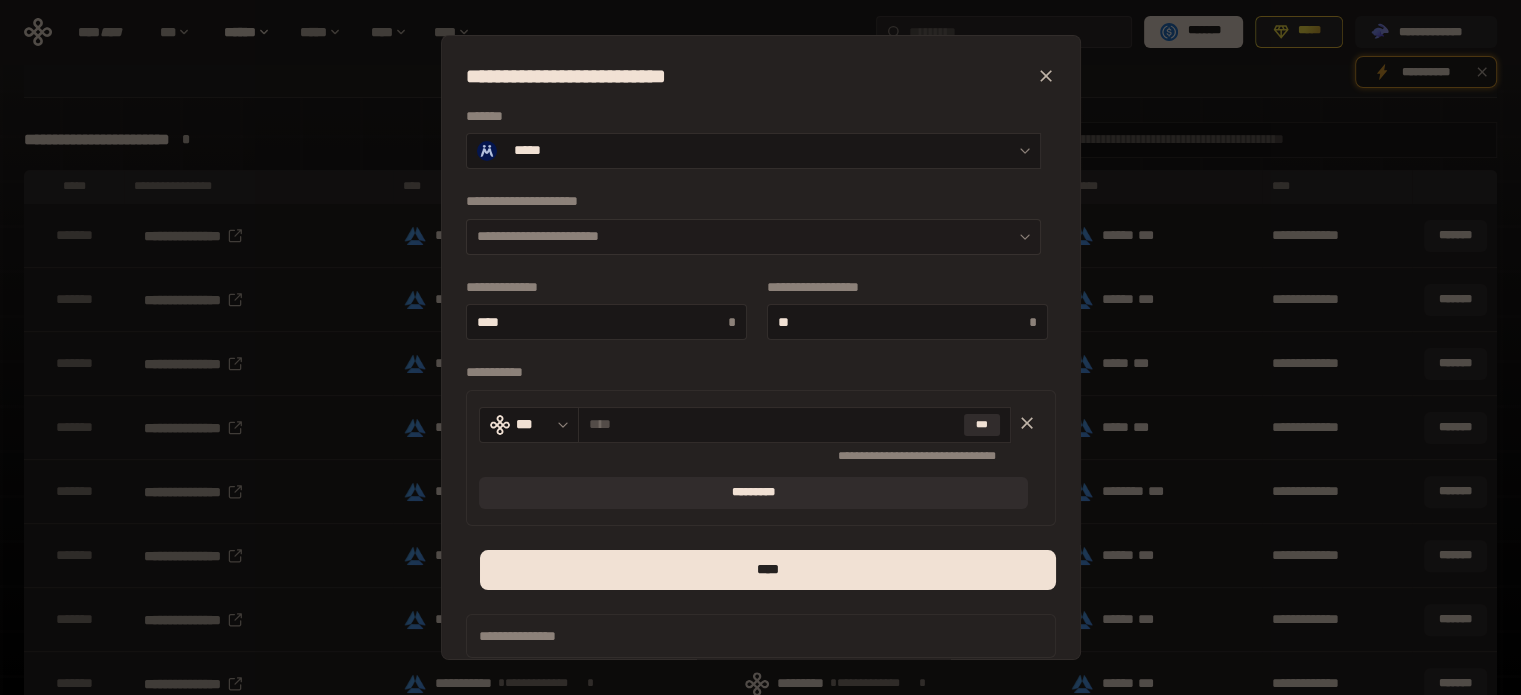 click on "**********" at bounding box center [753, 237] 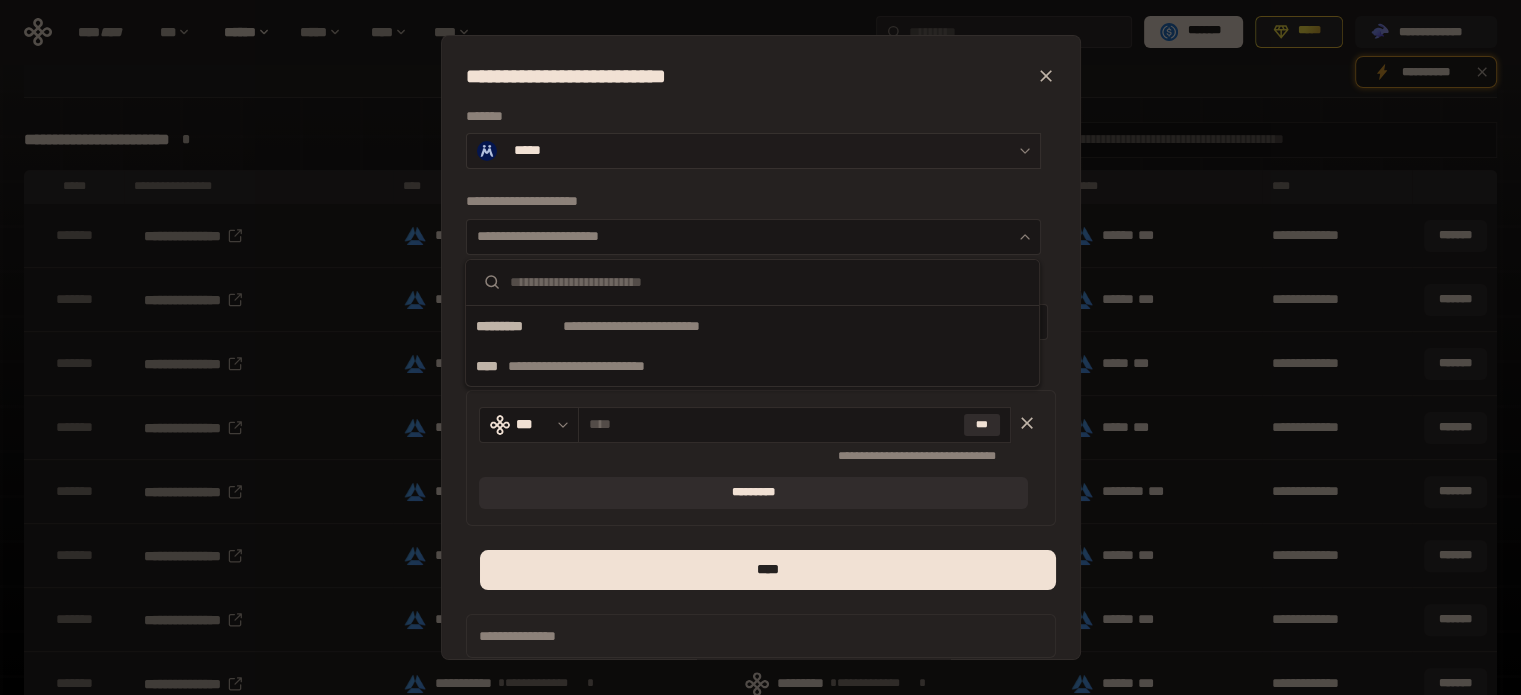 click on "*****" at bounding box center (753, 151) 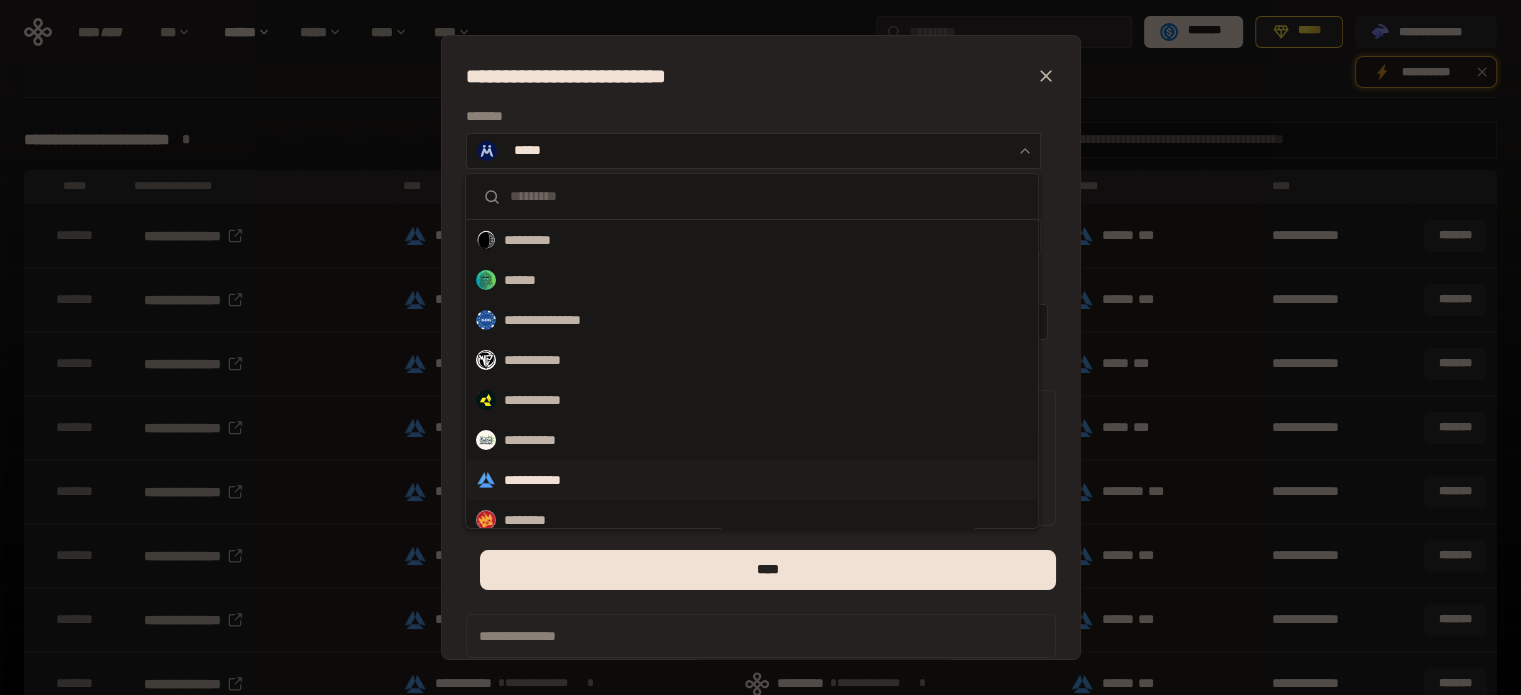 click on "**********" at bounding box center (752, 480) 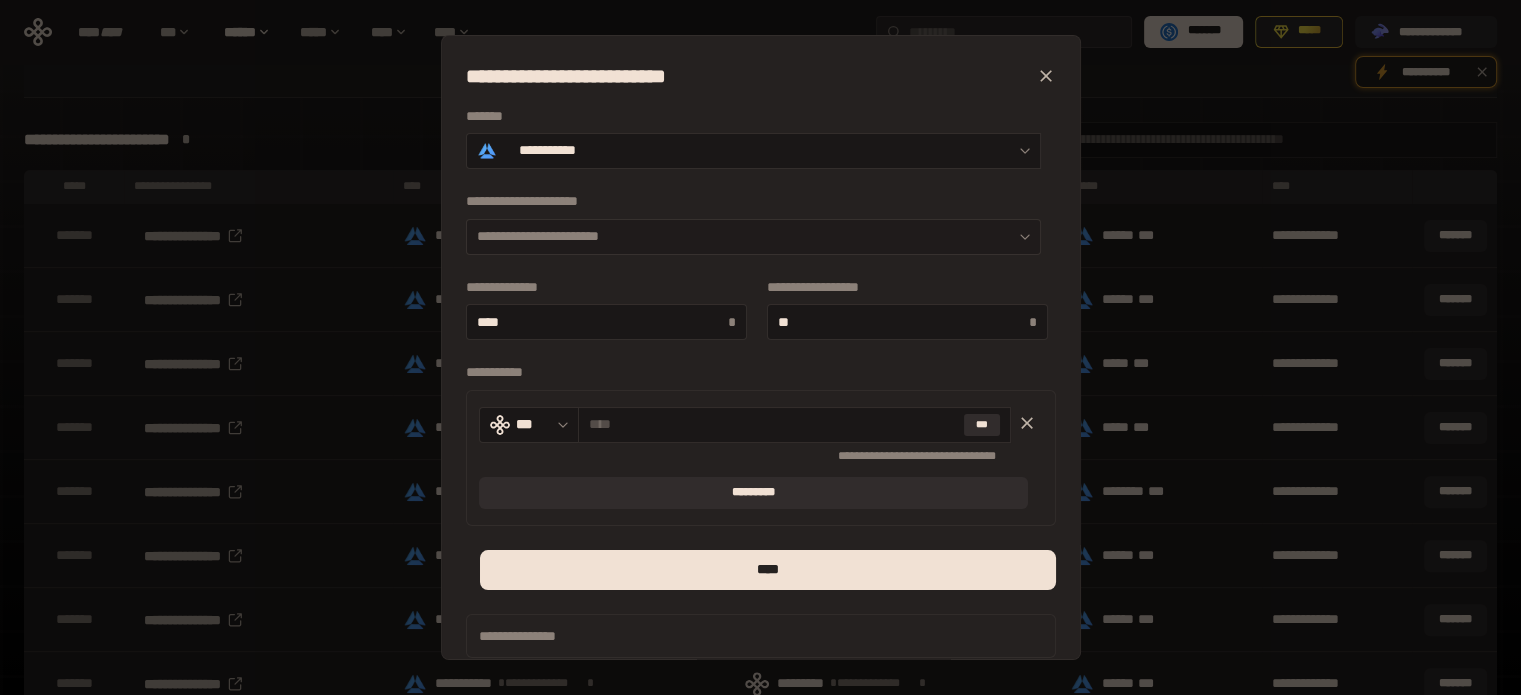 click on "**********" at bounding box center (753, 237) 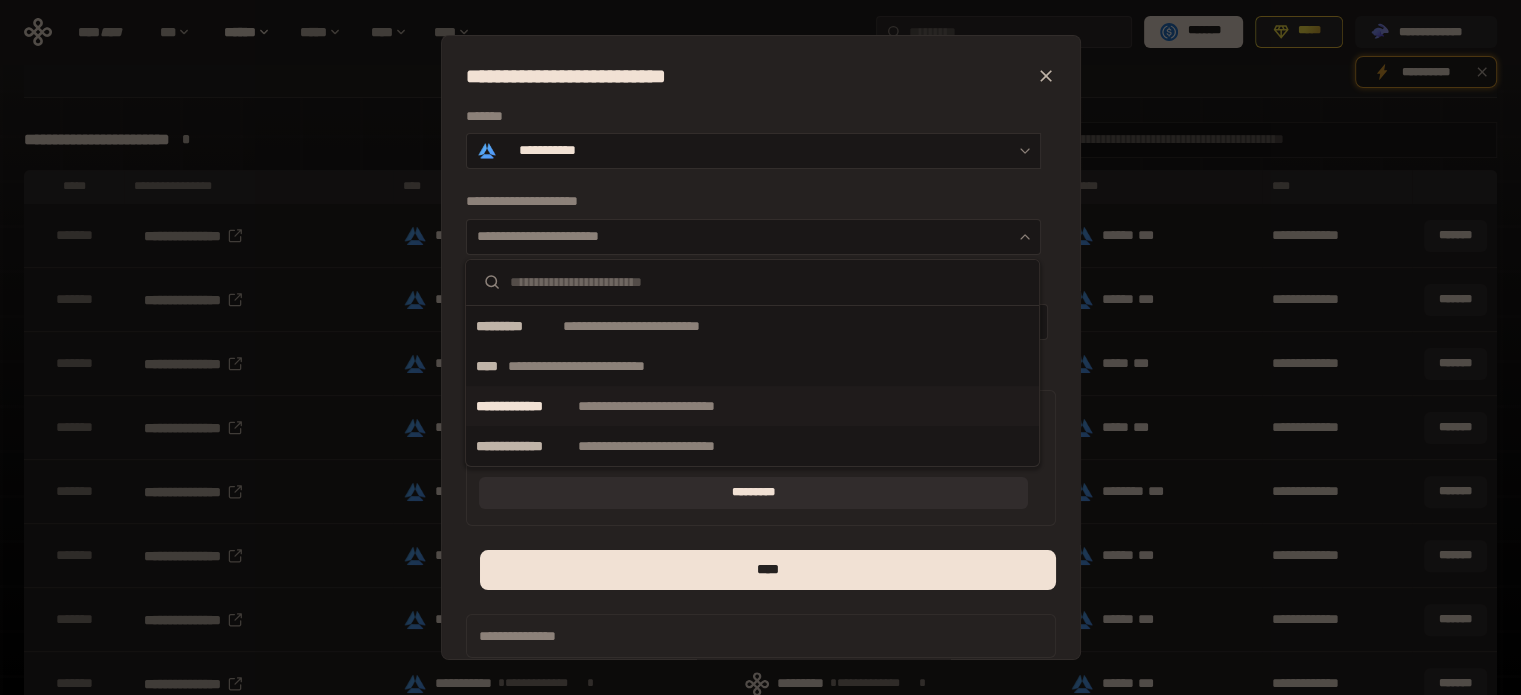 scroll, scrollTop: 619, scrollLeft: 0, axis: vertical 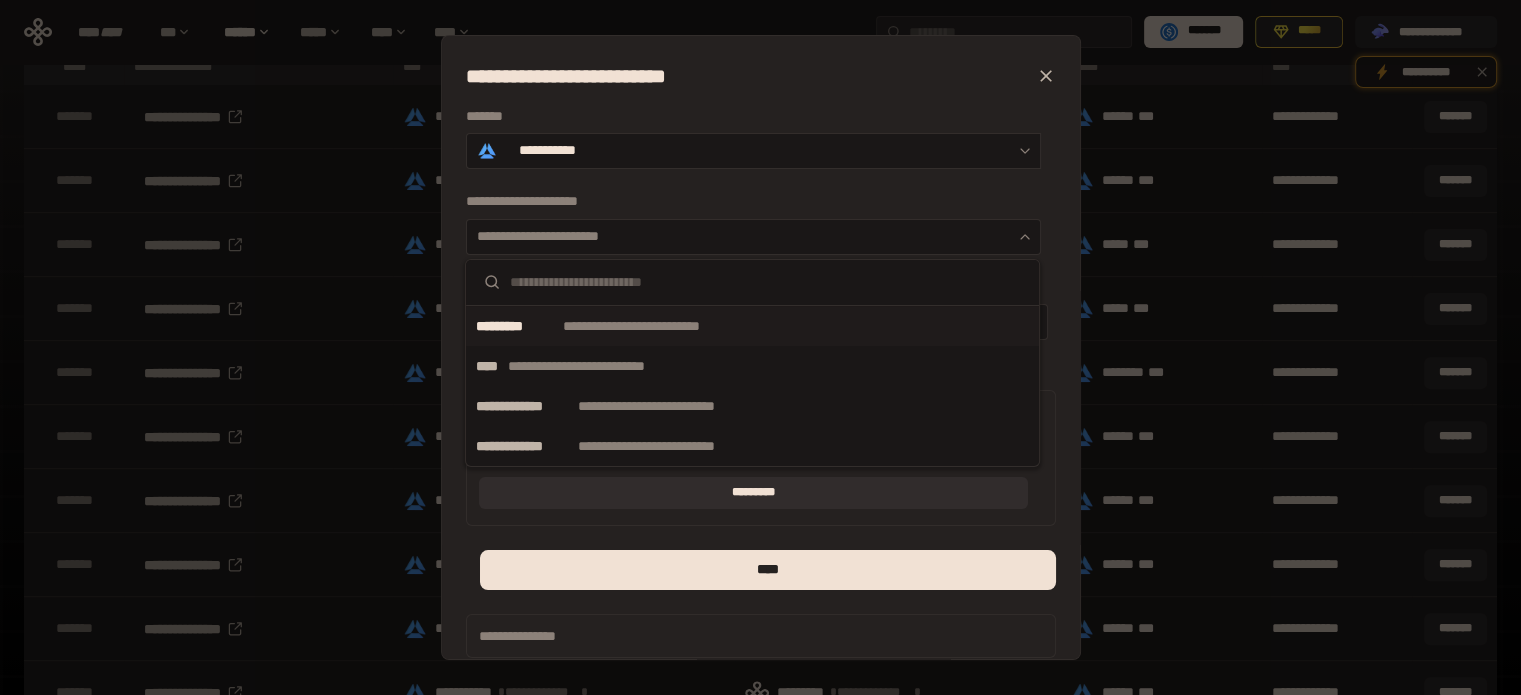 click on "**********" at bounding box center (662, 326) 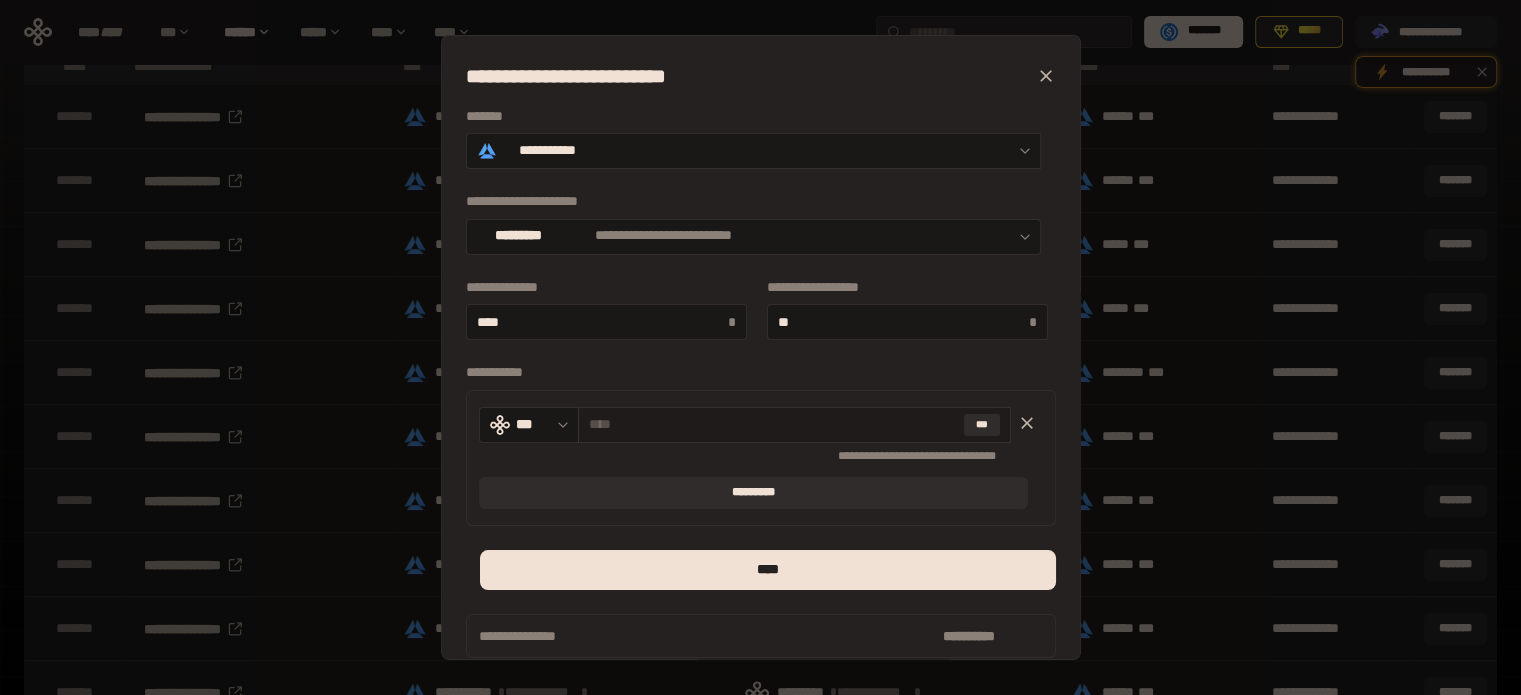 click at bounding box center [772, 424] 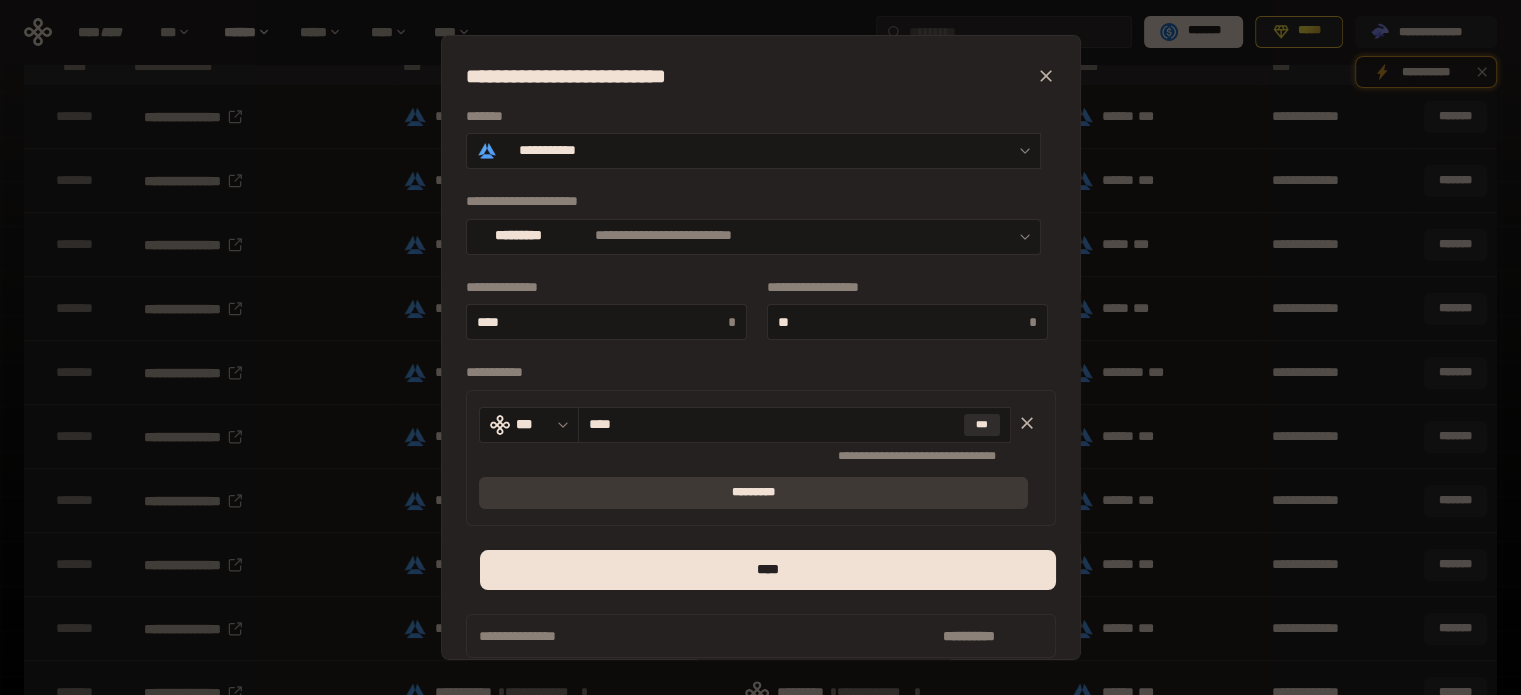 scroll, scrollTop: 20, scrollLeft: 0, axis: vertical 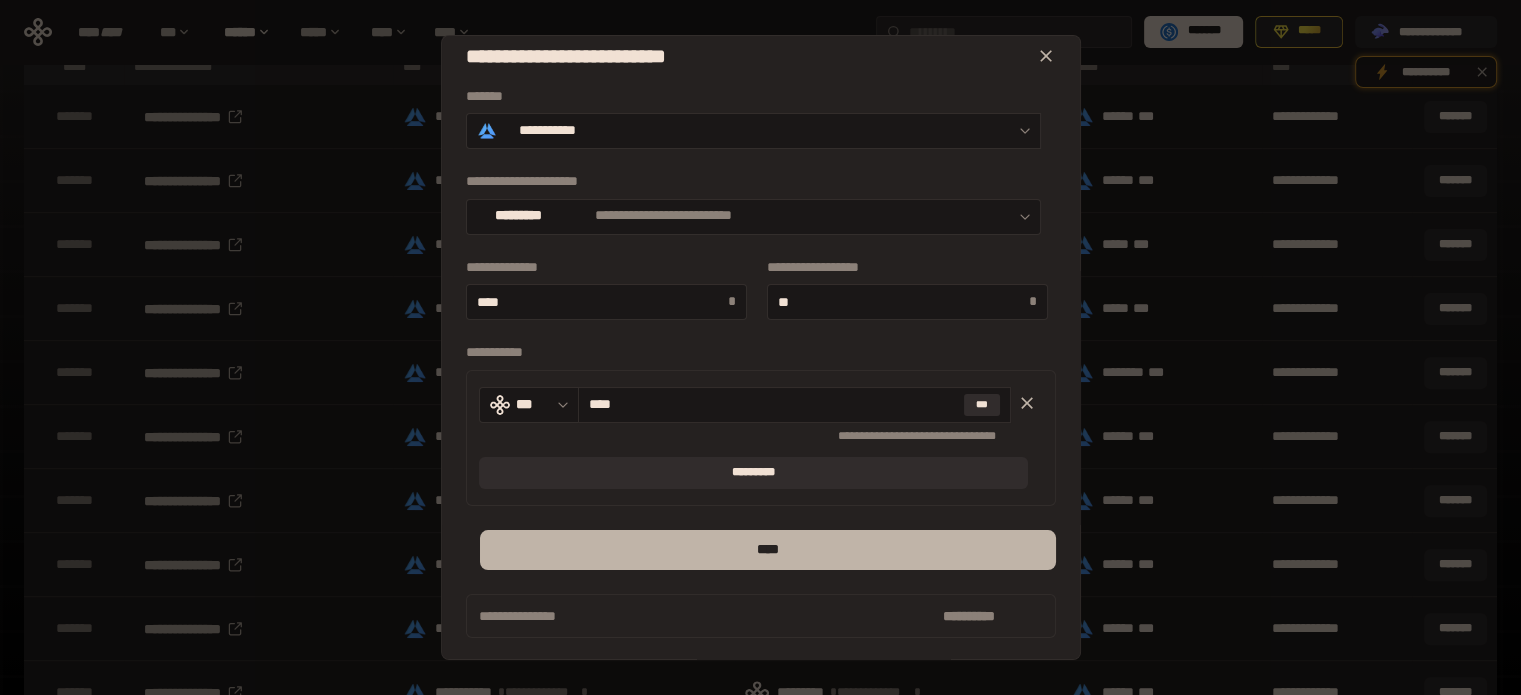 type on "****" 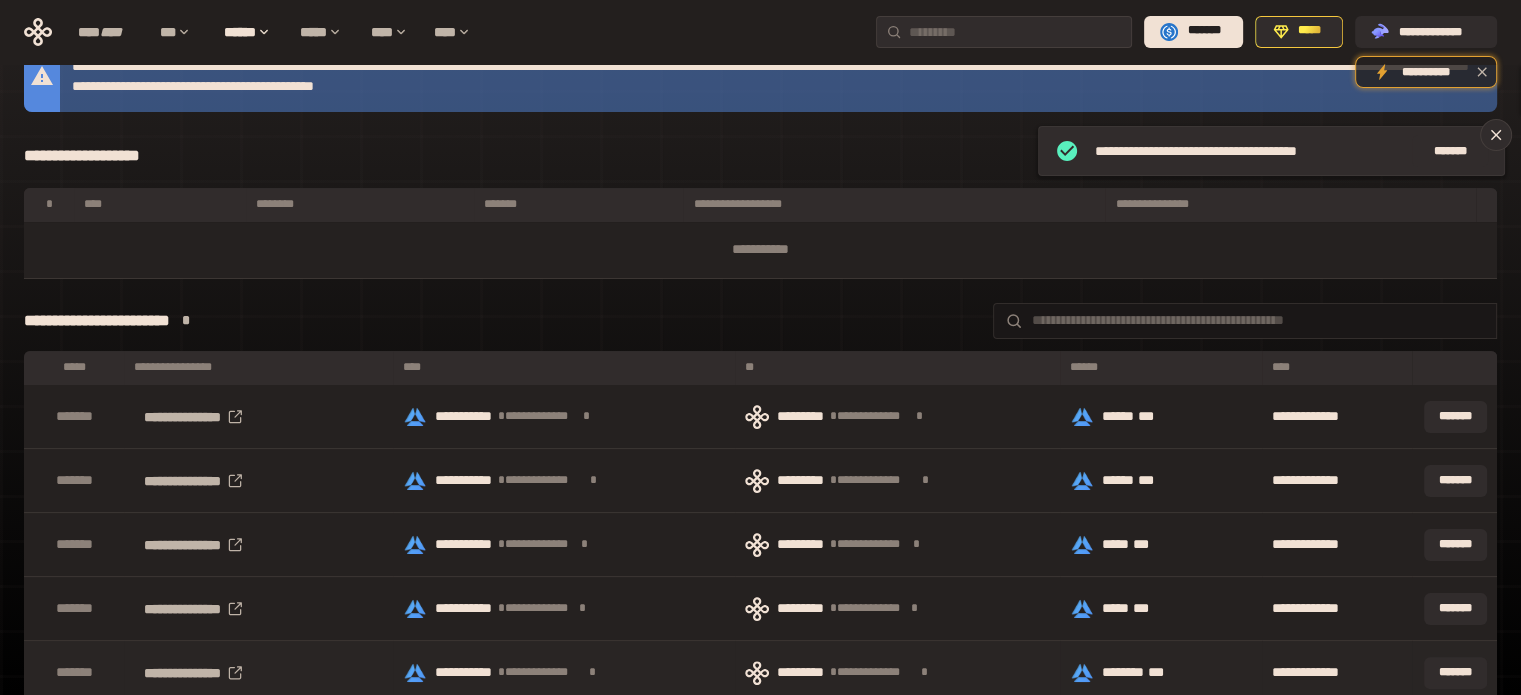 scroll, scrollTop: 219, scrollLeft: 0, axis: vertical 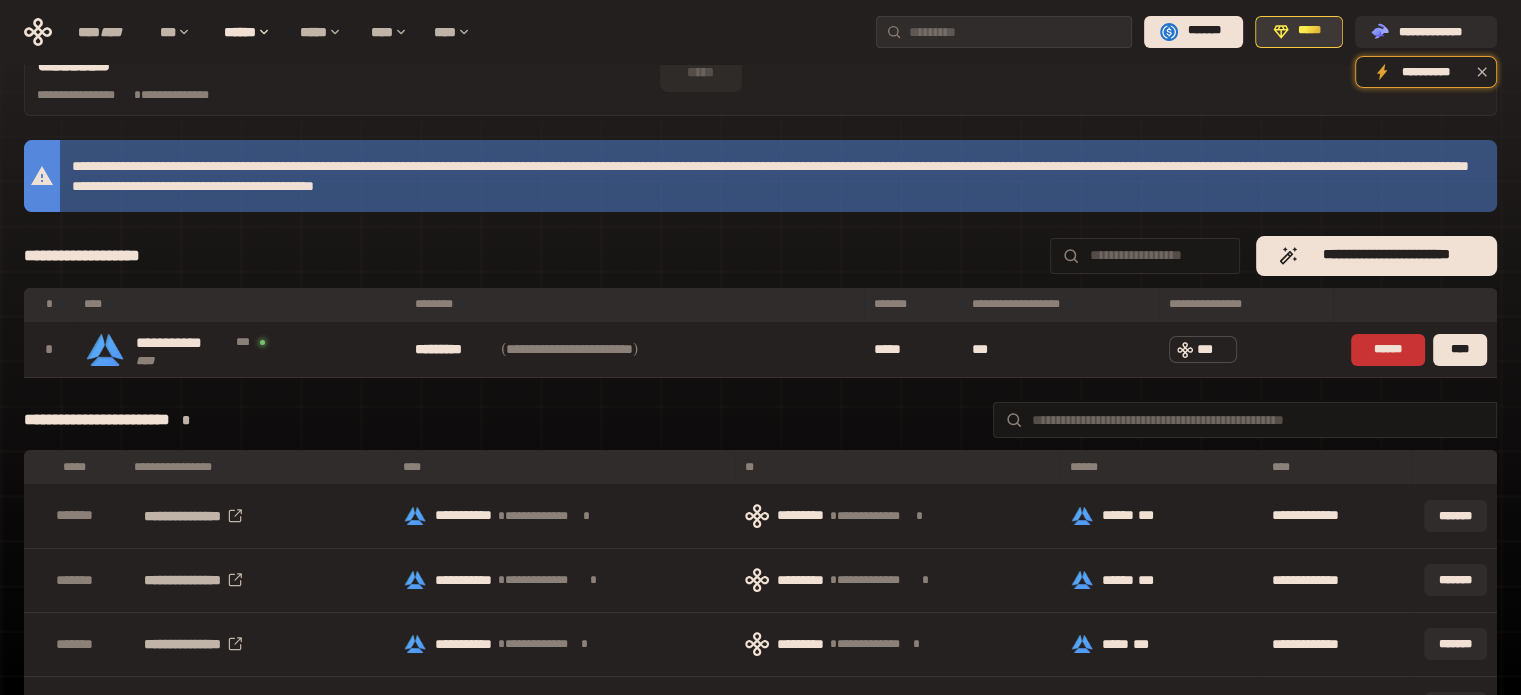 click on "*****" at bounding box center (1310, 31) 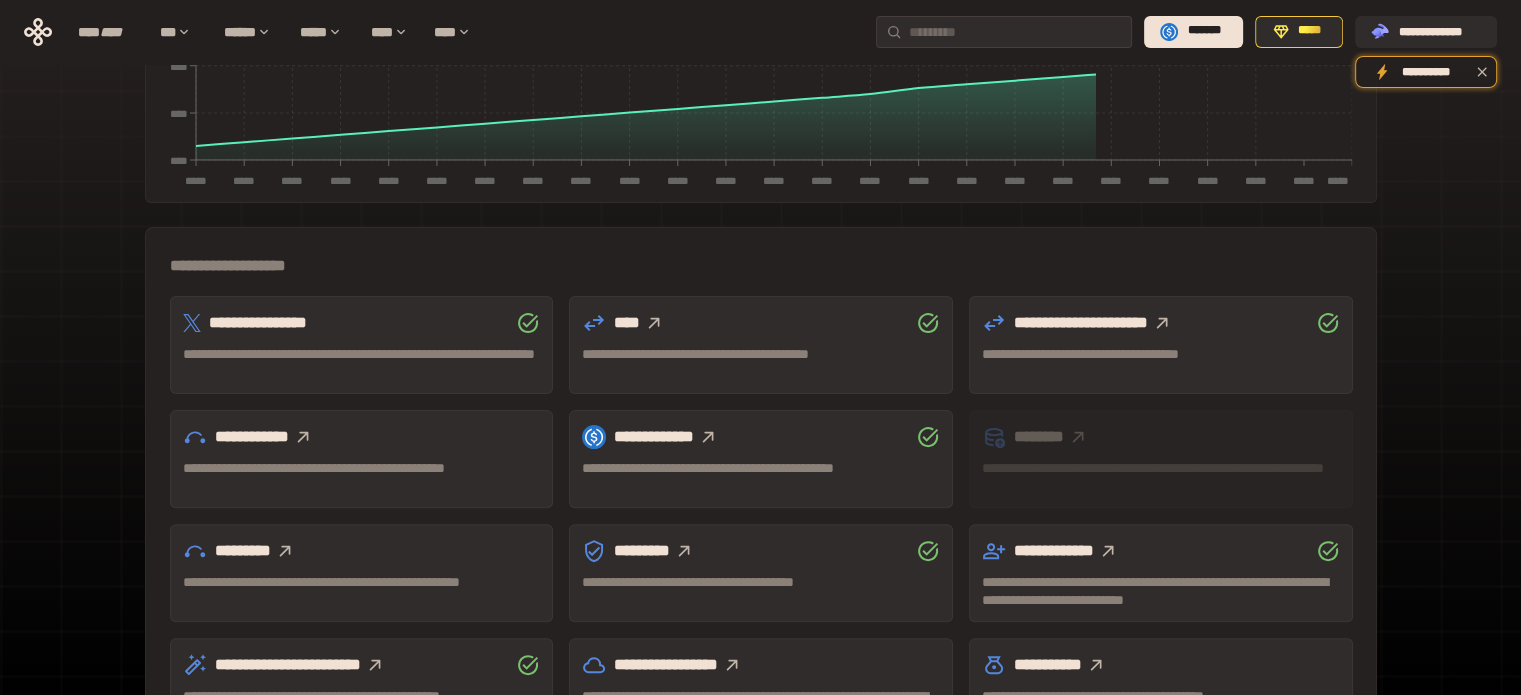 scroll, scrollTop: 589, scrollLeft: 0, axis: vertical 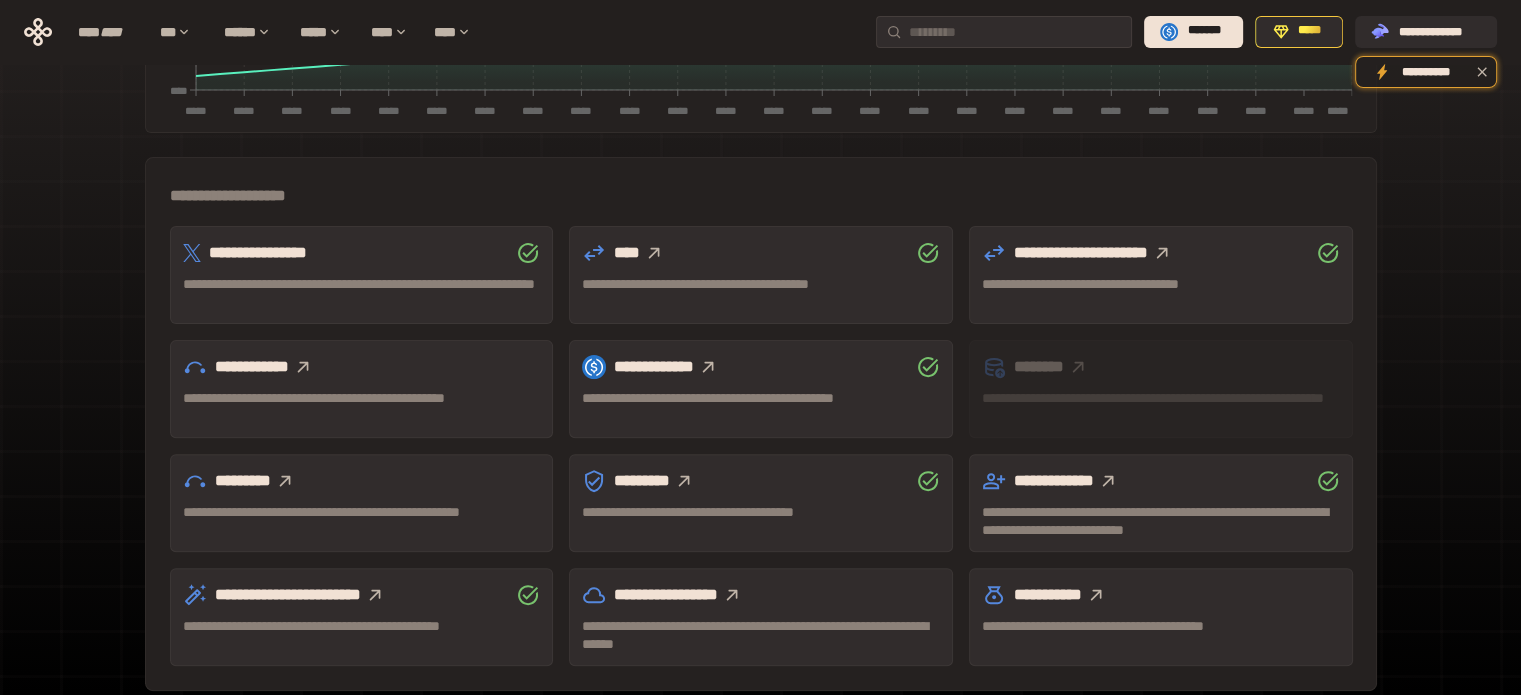 click 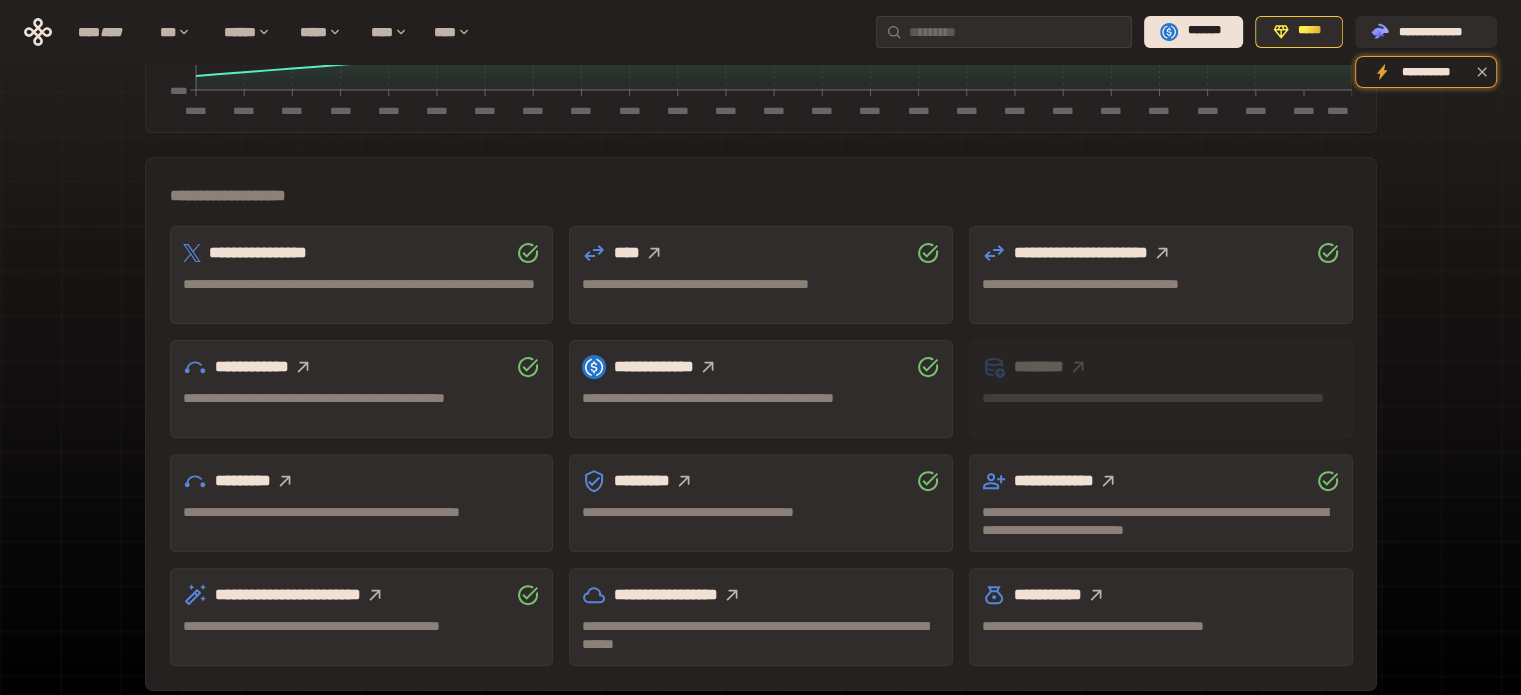 click on "**********" at bounding box center (362, 521) 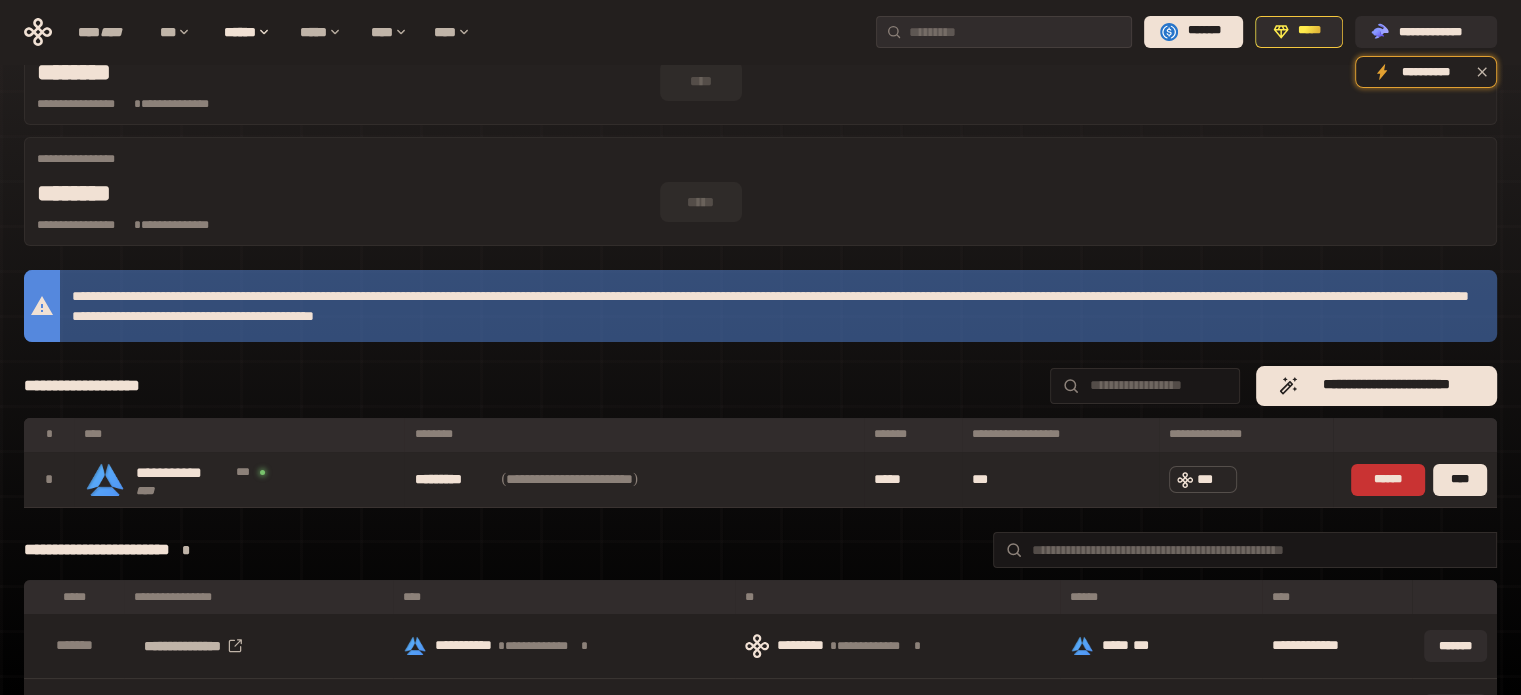 scroll, scrollTop: 0, scrollLeft: 0, axis: both 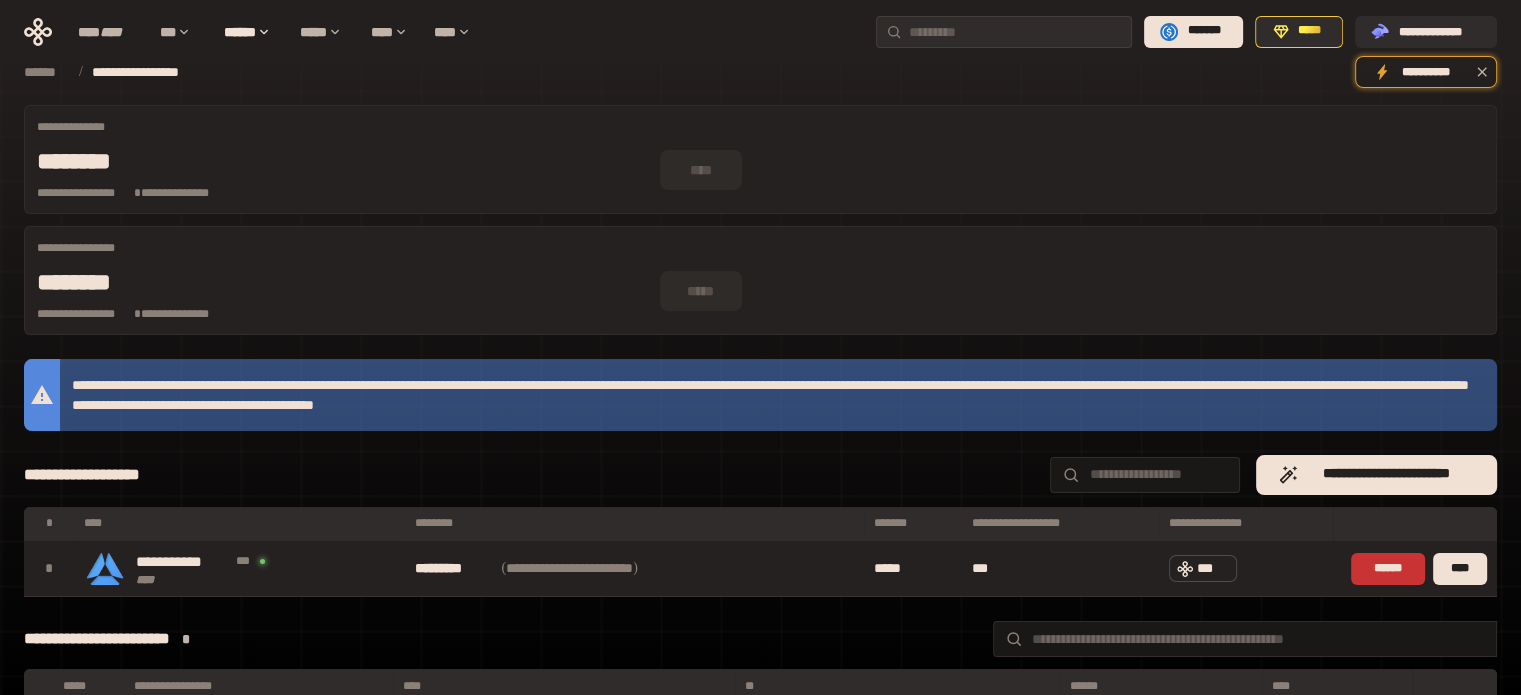 click on "* ***** *" at bounding box center (344, 161) 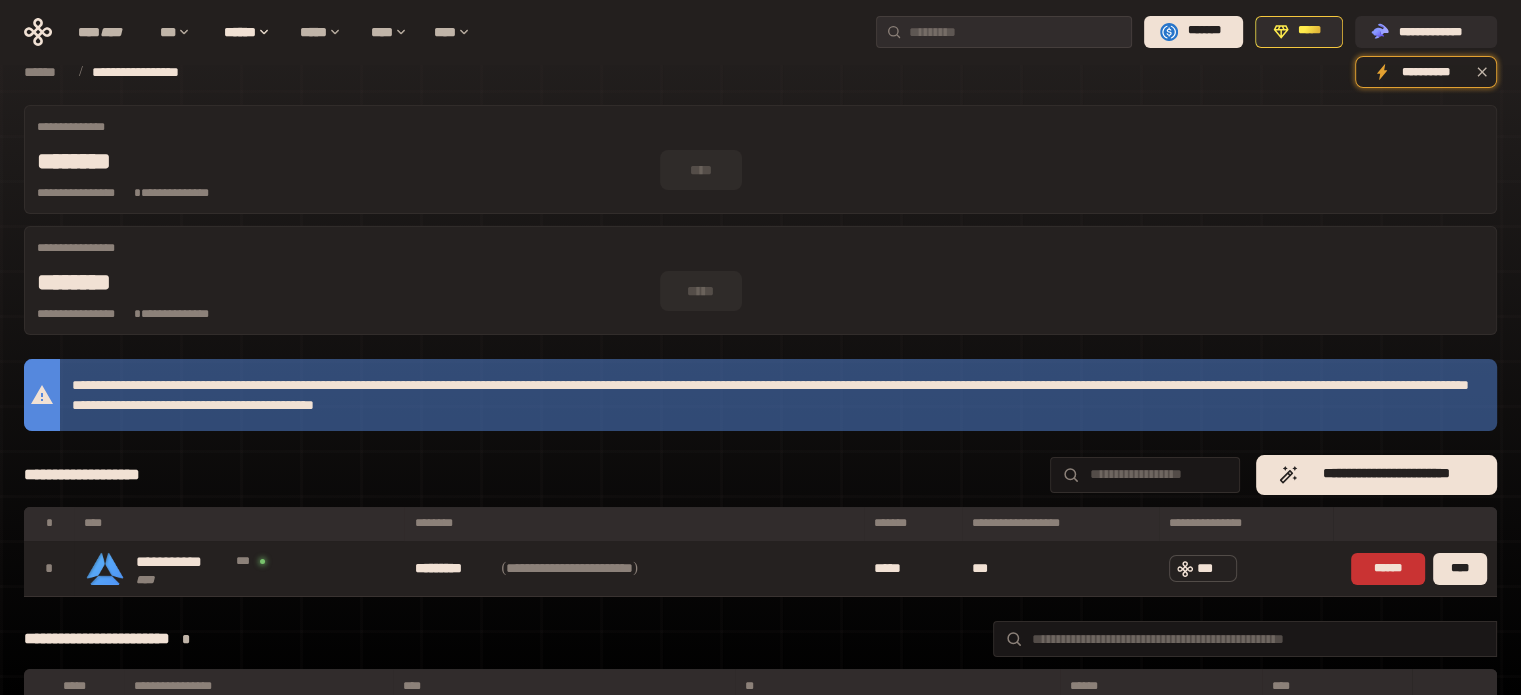 click on "**********" at bounding box center [760, 395] 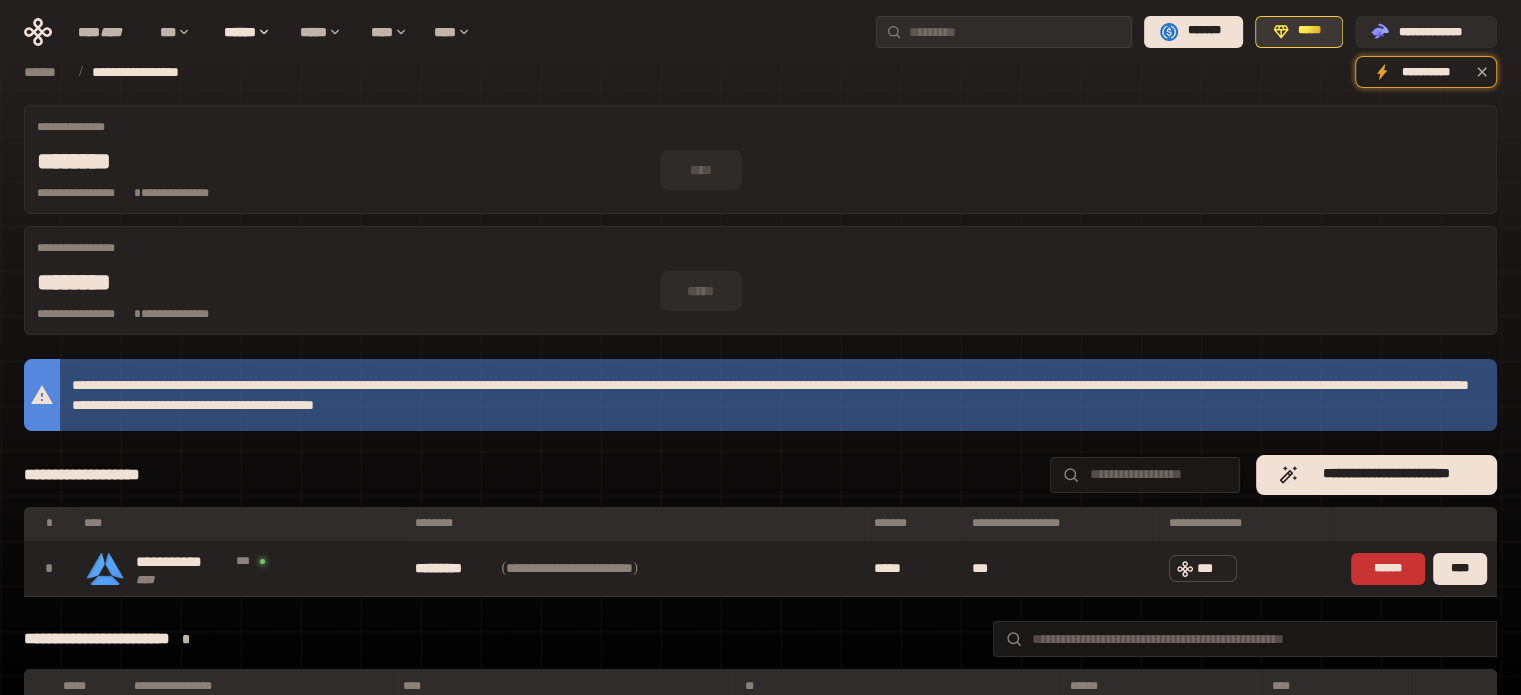 click on "*****" at bounding box center [1299, 32] 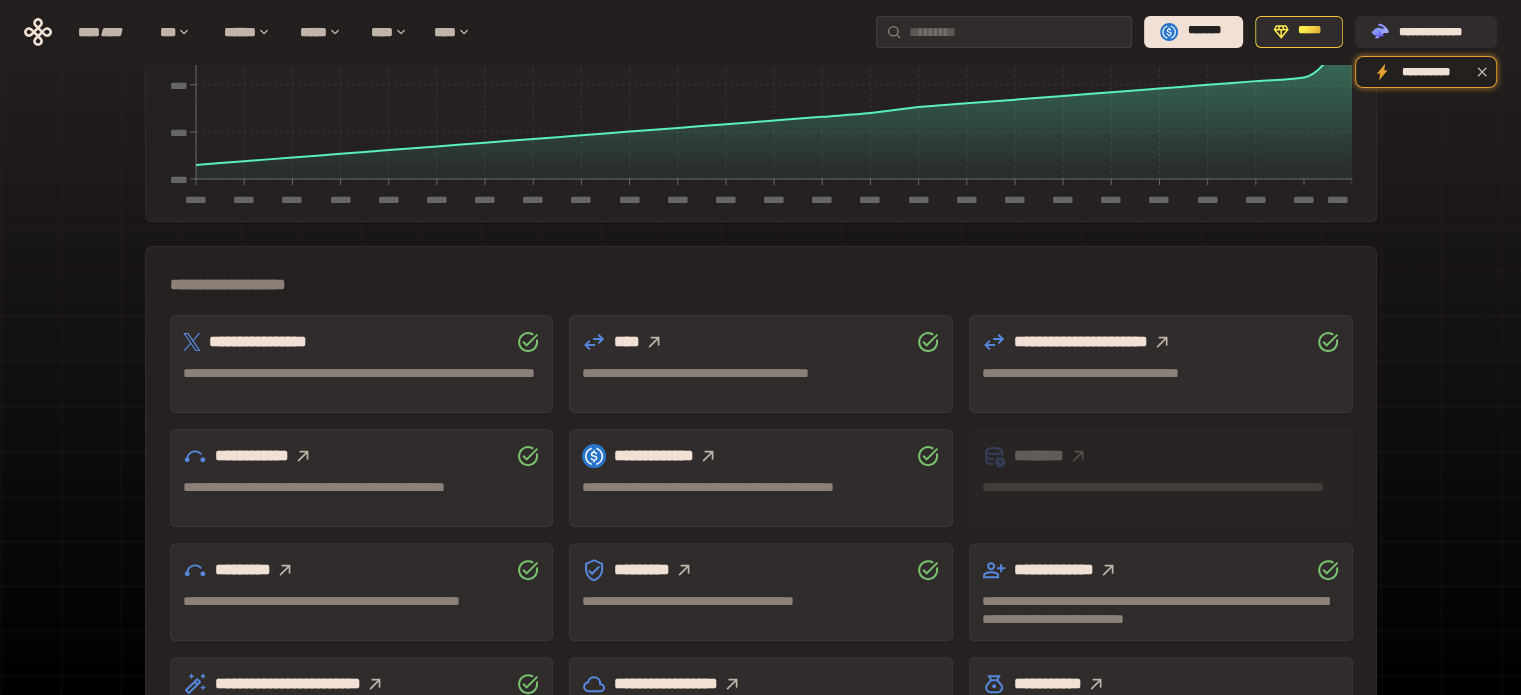 scroll, scrollTop: 589, scrollLeft: 0, axis: vertical 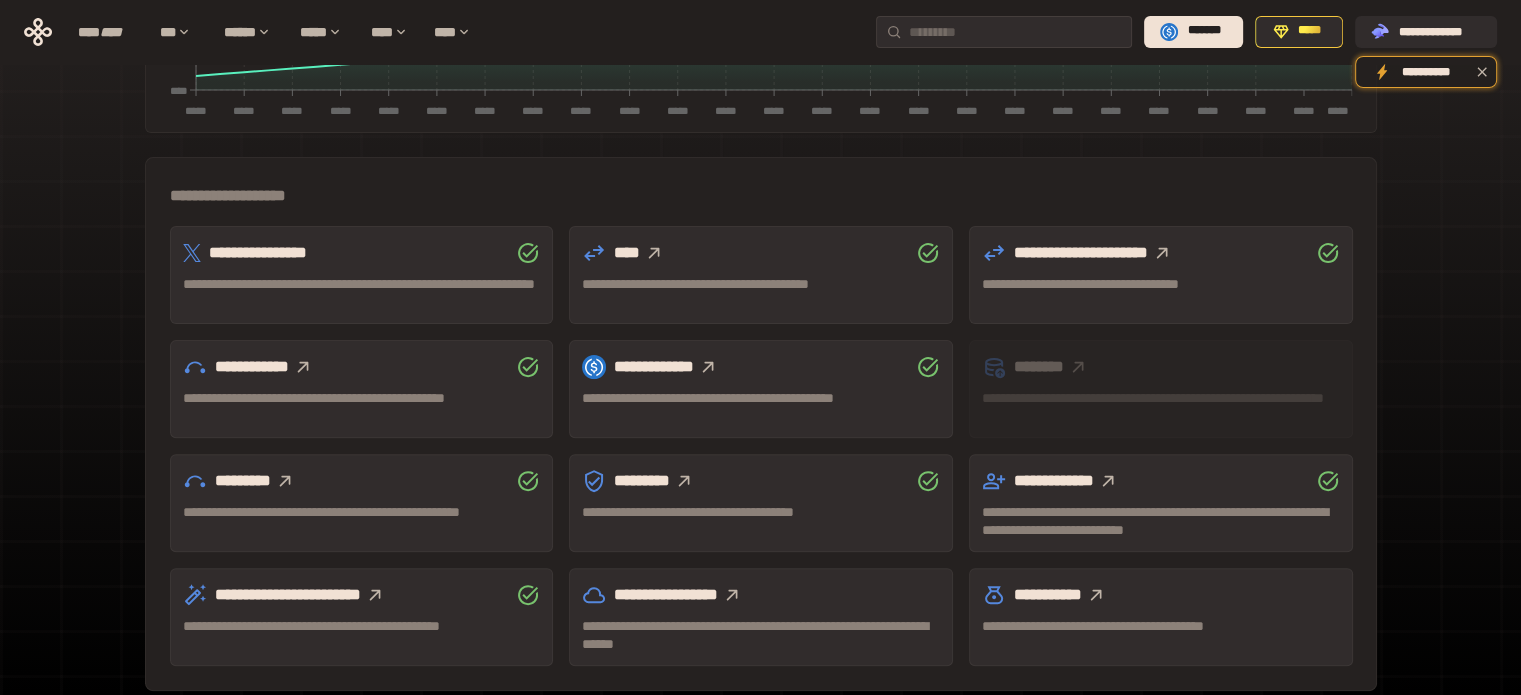 click 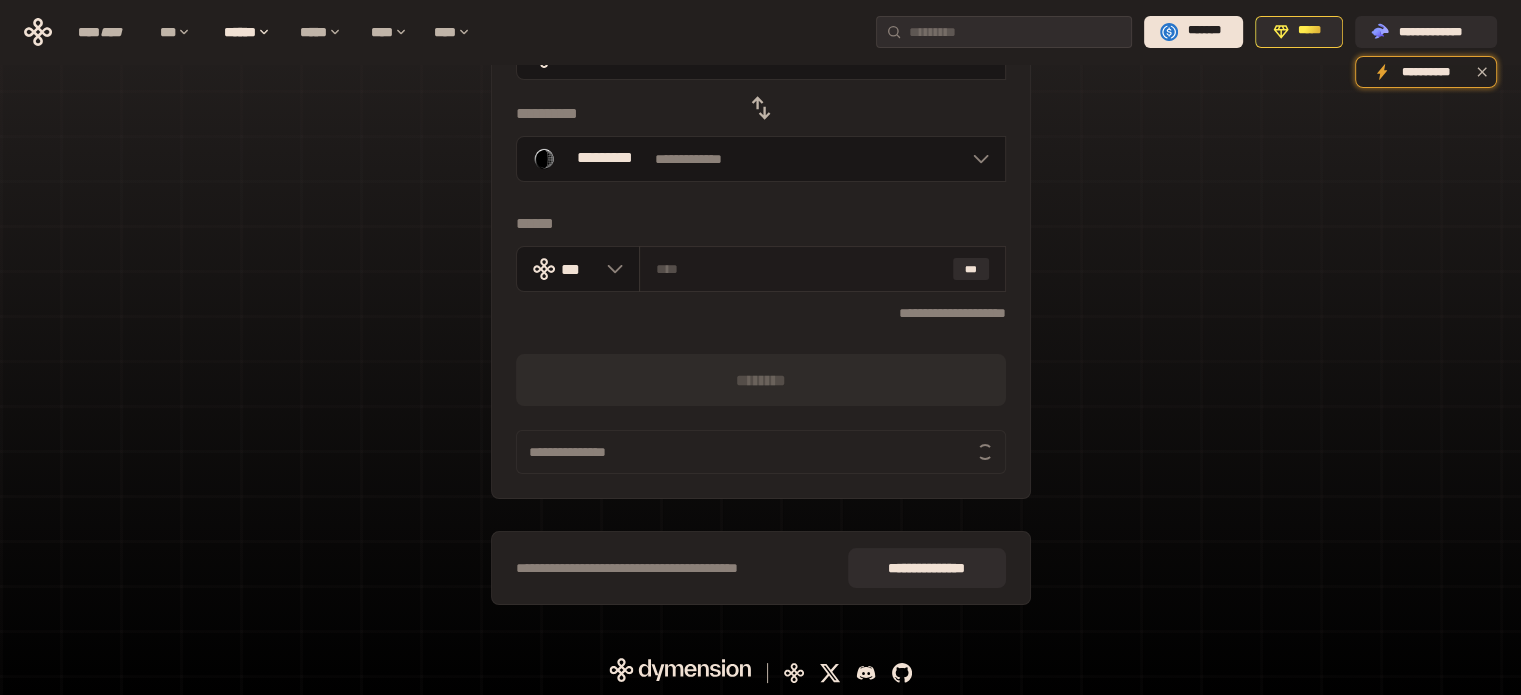 scroll, scrollTop: 77, scrollLeft: 0, axis: vertical 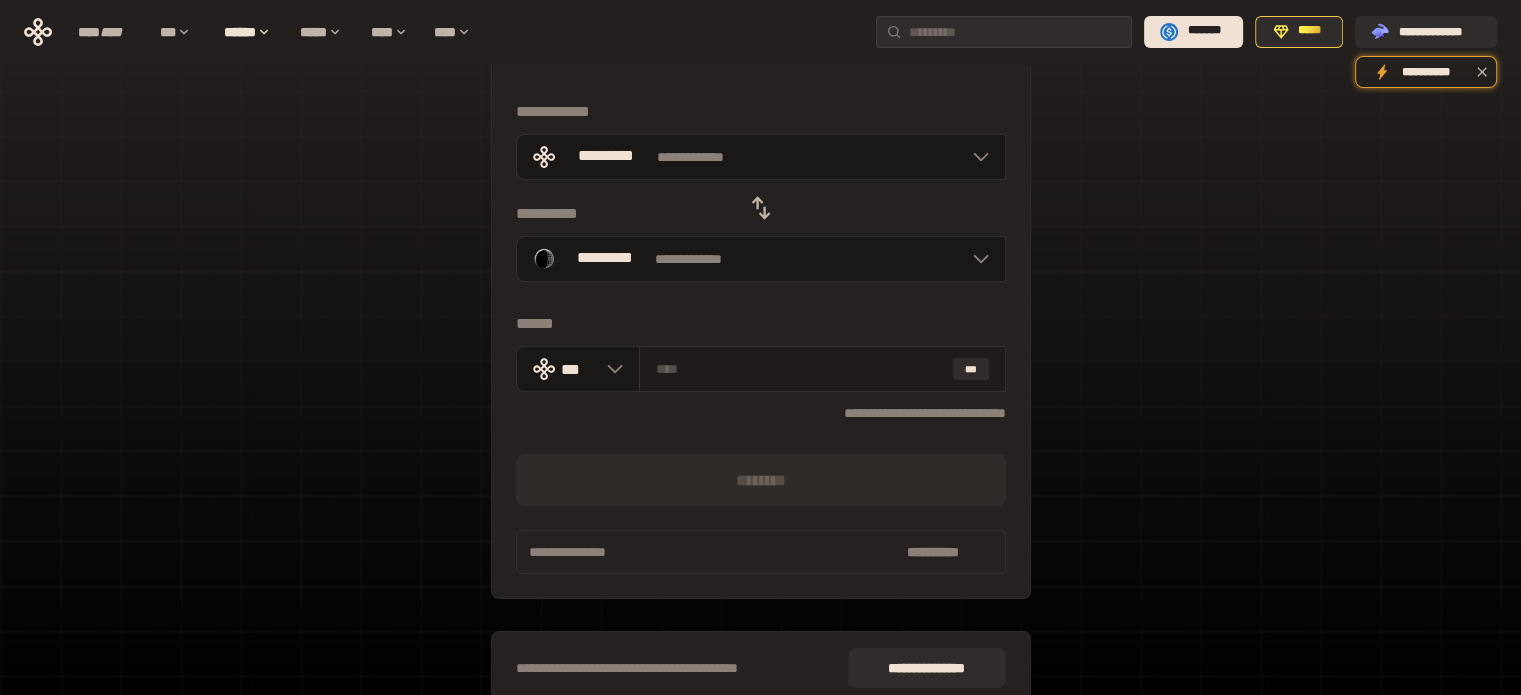 click at bounding box center (800, 369) 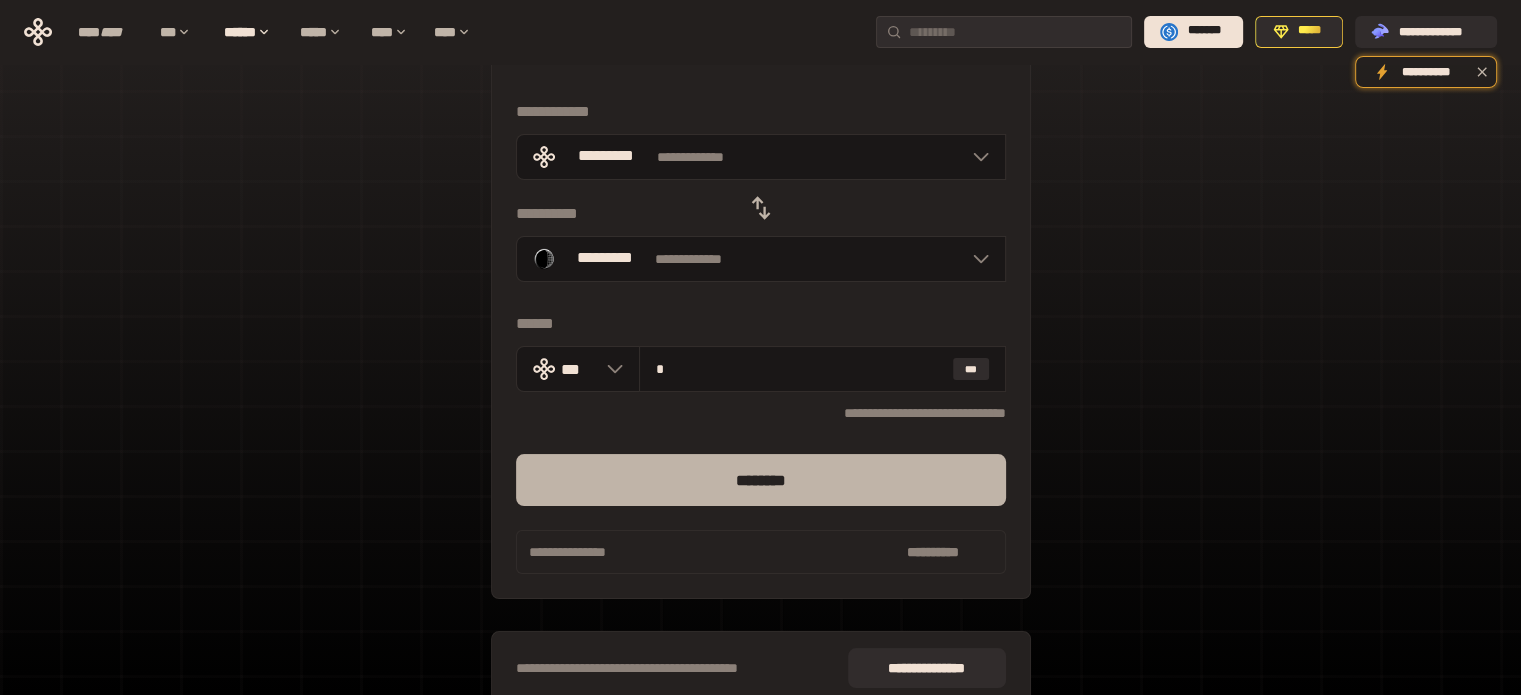 type on "*" 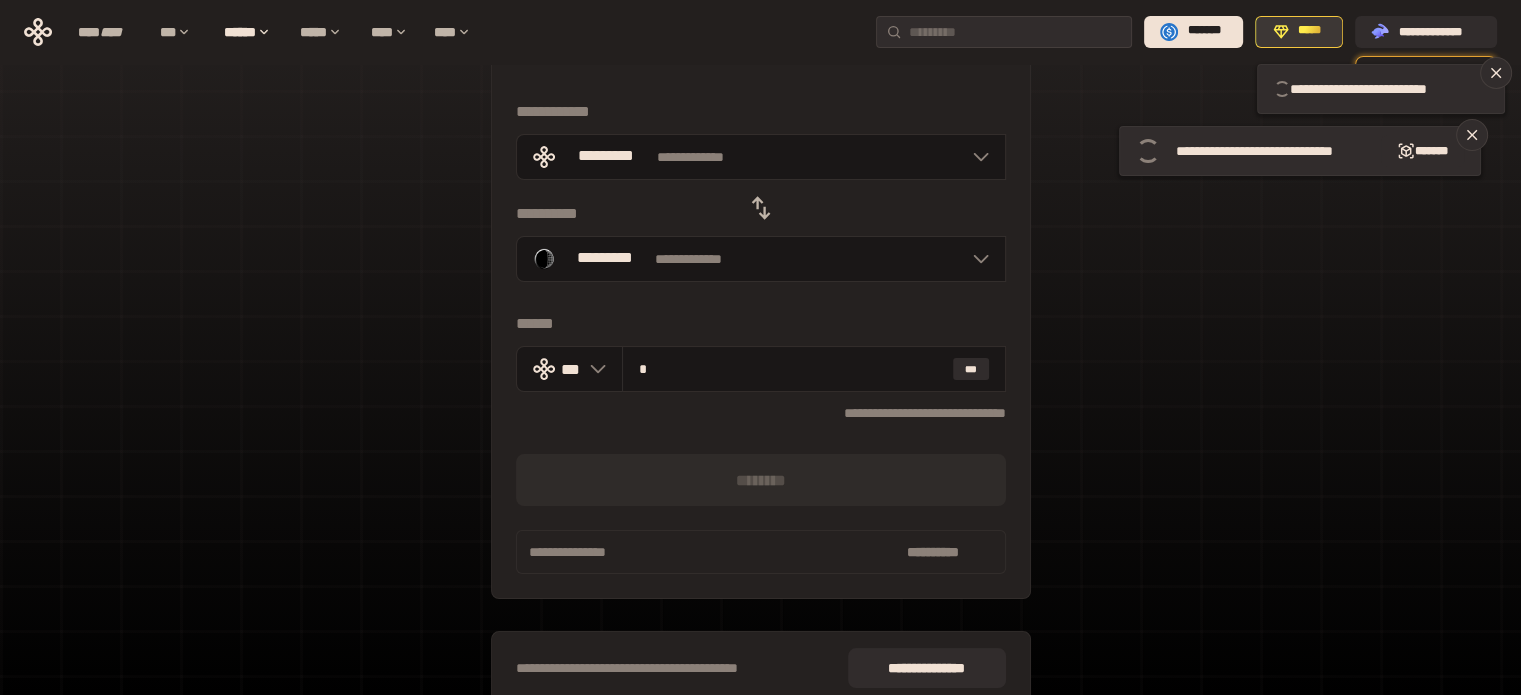 type 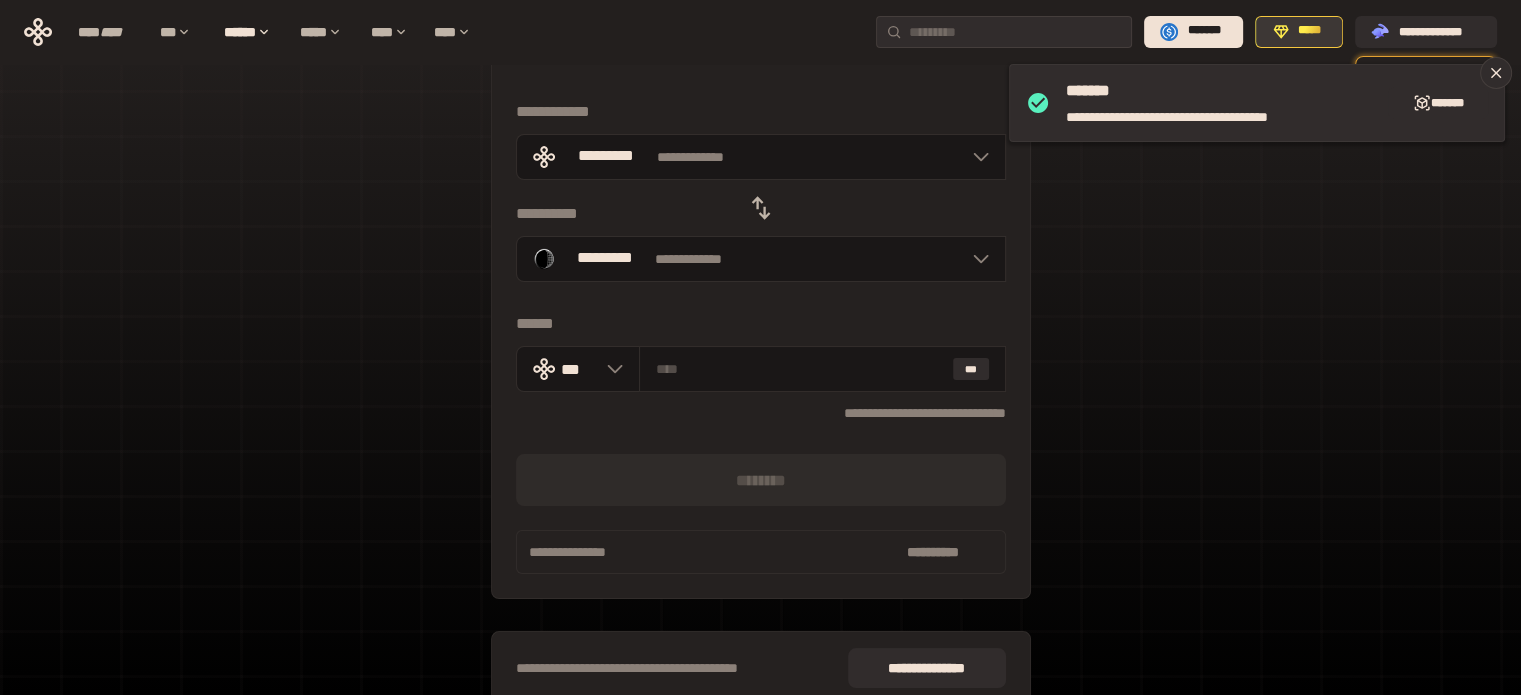 click 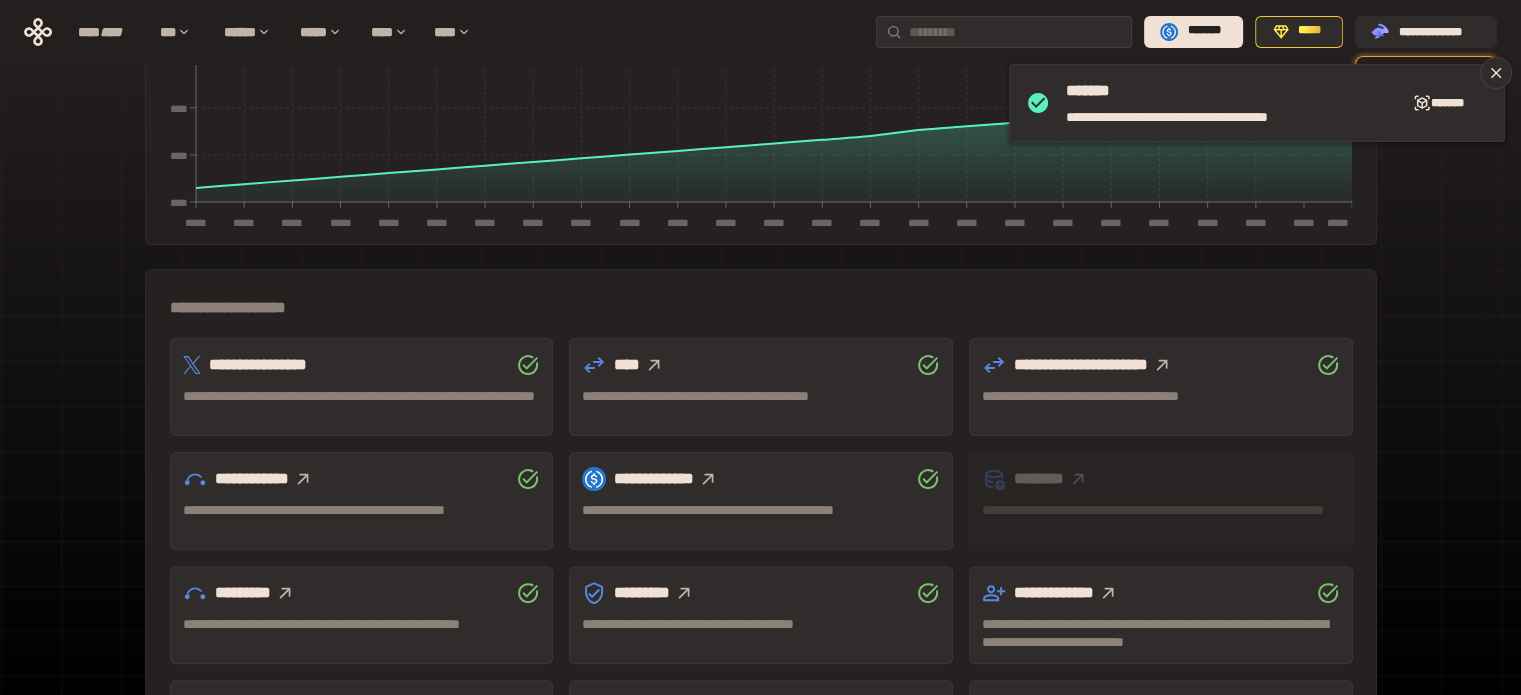 scroll, scrollTop: 577, scrollLeft: 0, axis: vertical 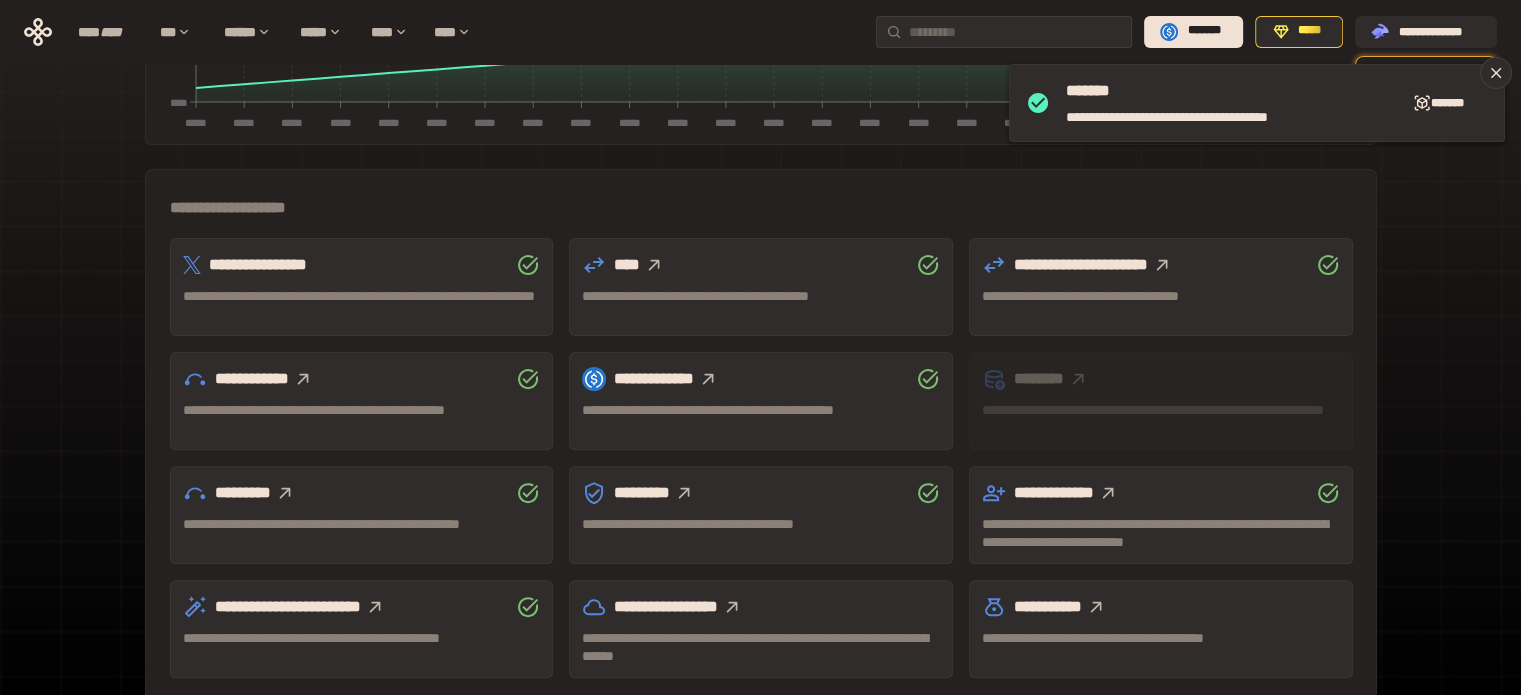click on "**********" at bounding box center [760, 85] 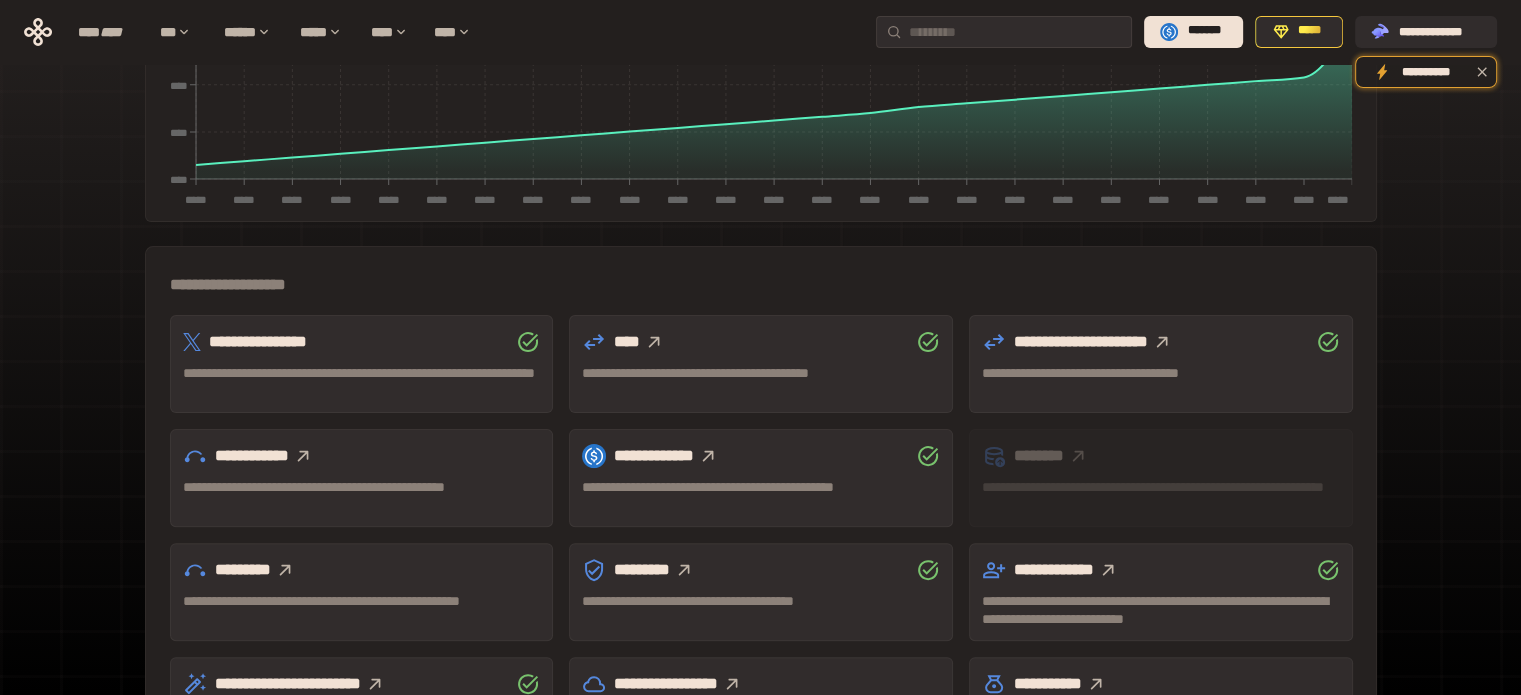 scroll, scrollTop: 589, scrollLeft: 0, axis: vertical 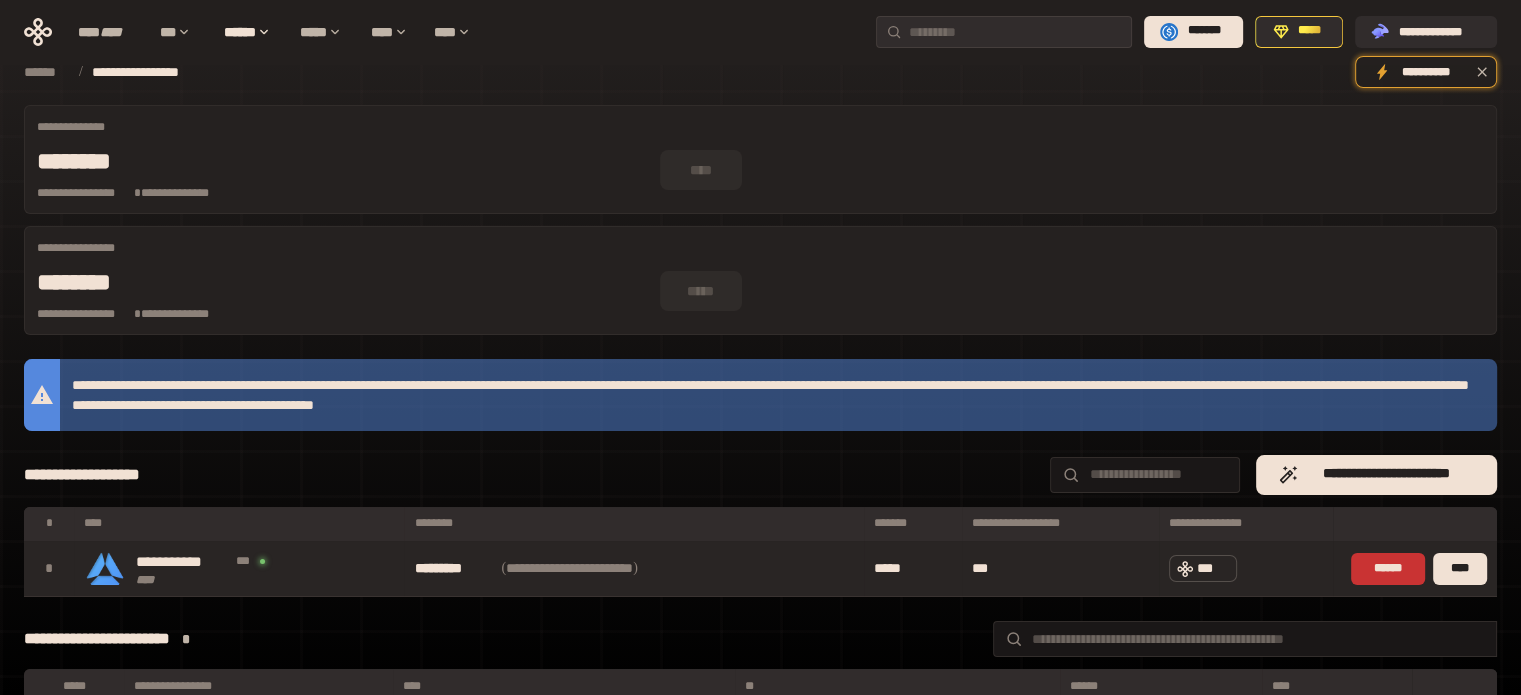 click on "**********" at bounding box center [634, 569] 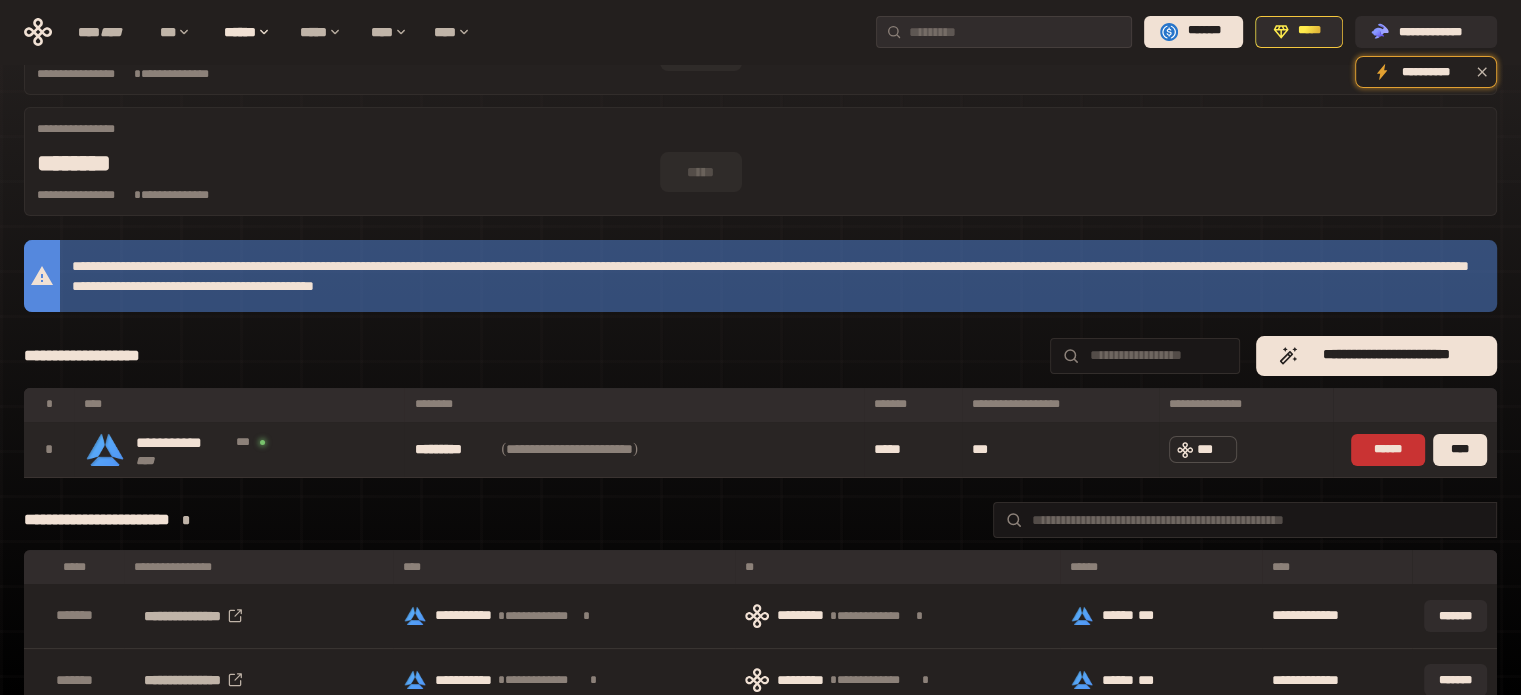 scroll, scrollTop: 19, scrollLeft: 0, axis: vertical 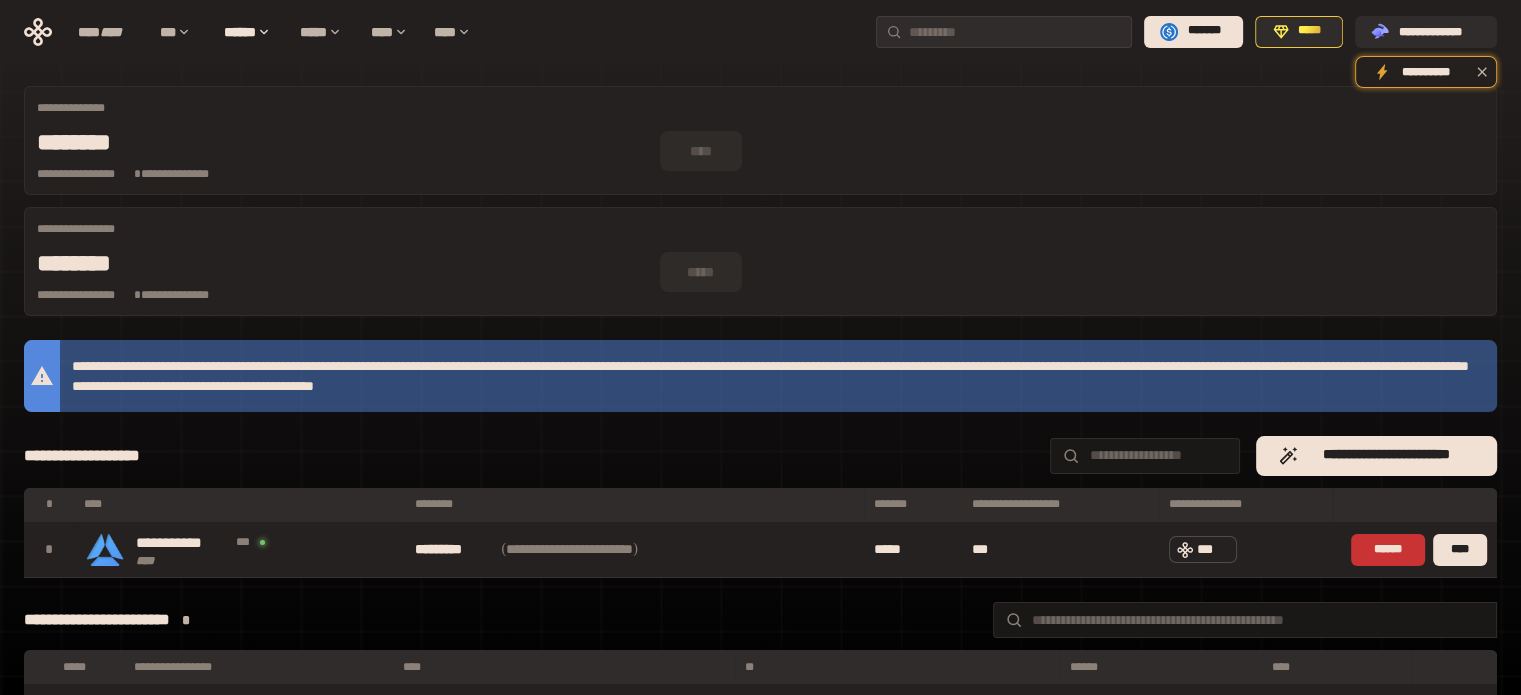 click on "**********" at bounding box center [760, 620] 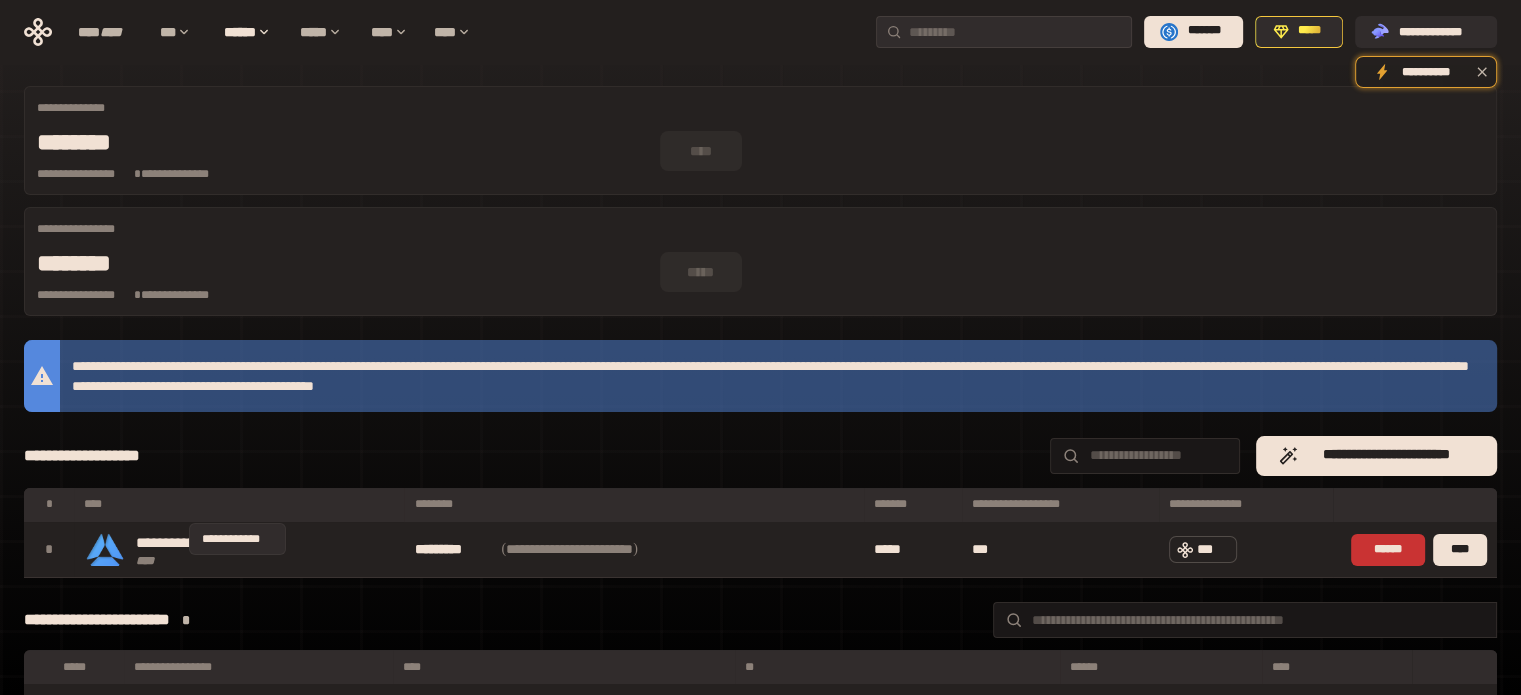 click on "*" at bounding box center (186, 620) 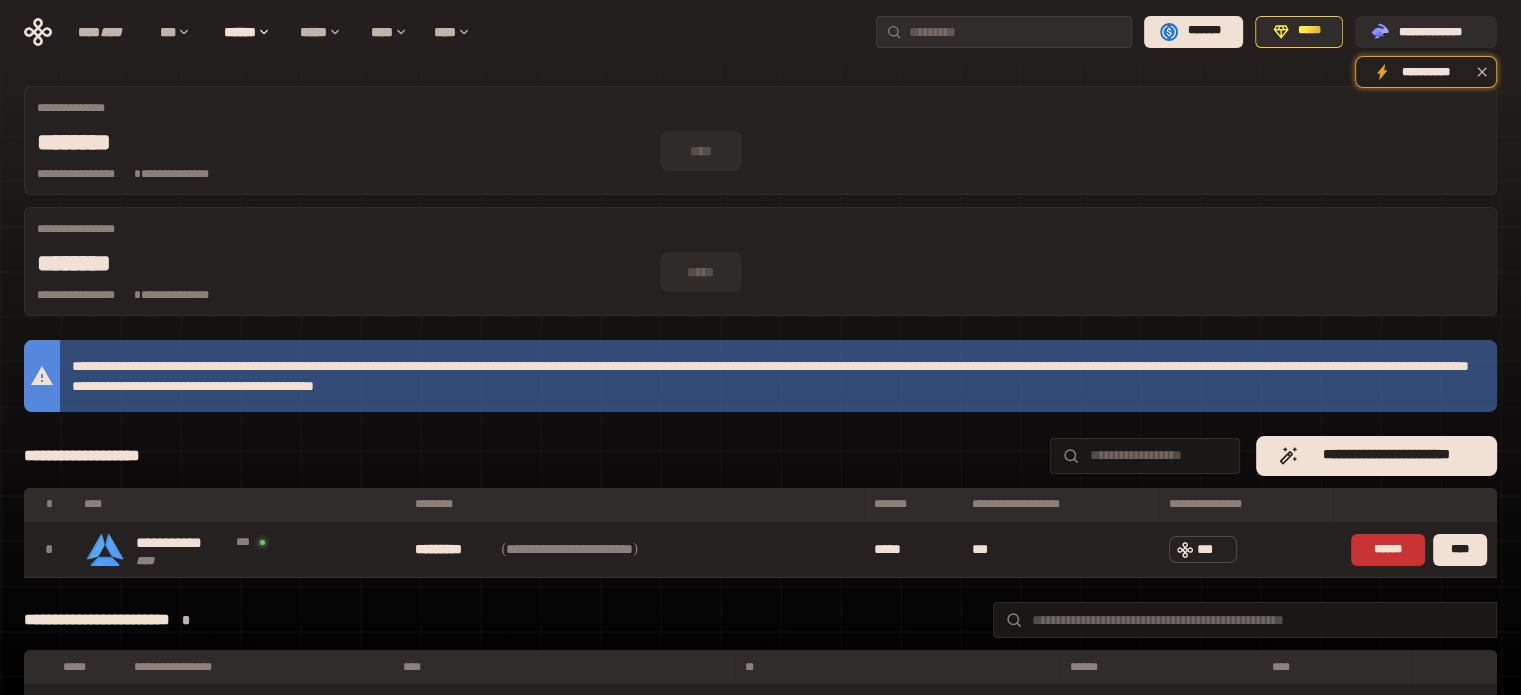click on "**********" at bounding box center [760, 456] 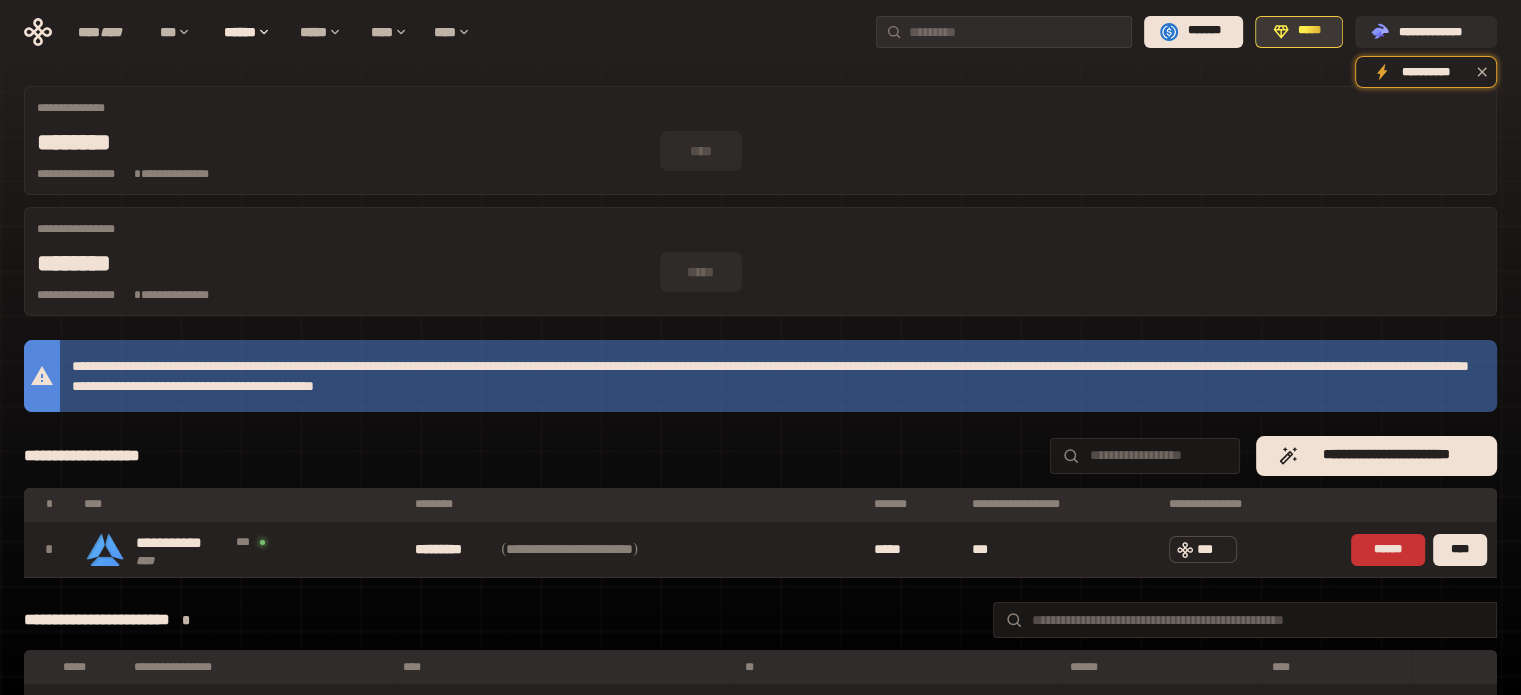 click on "*****" at bounding box center [1299, 32] 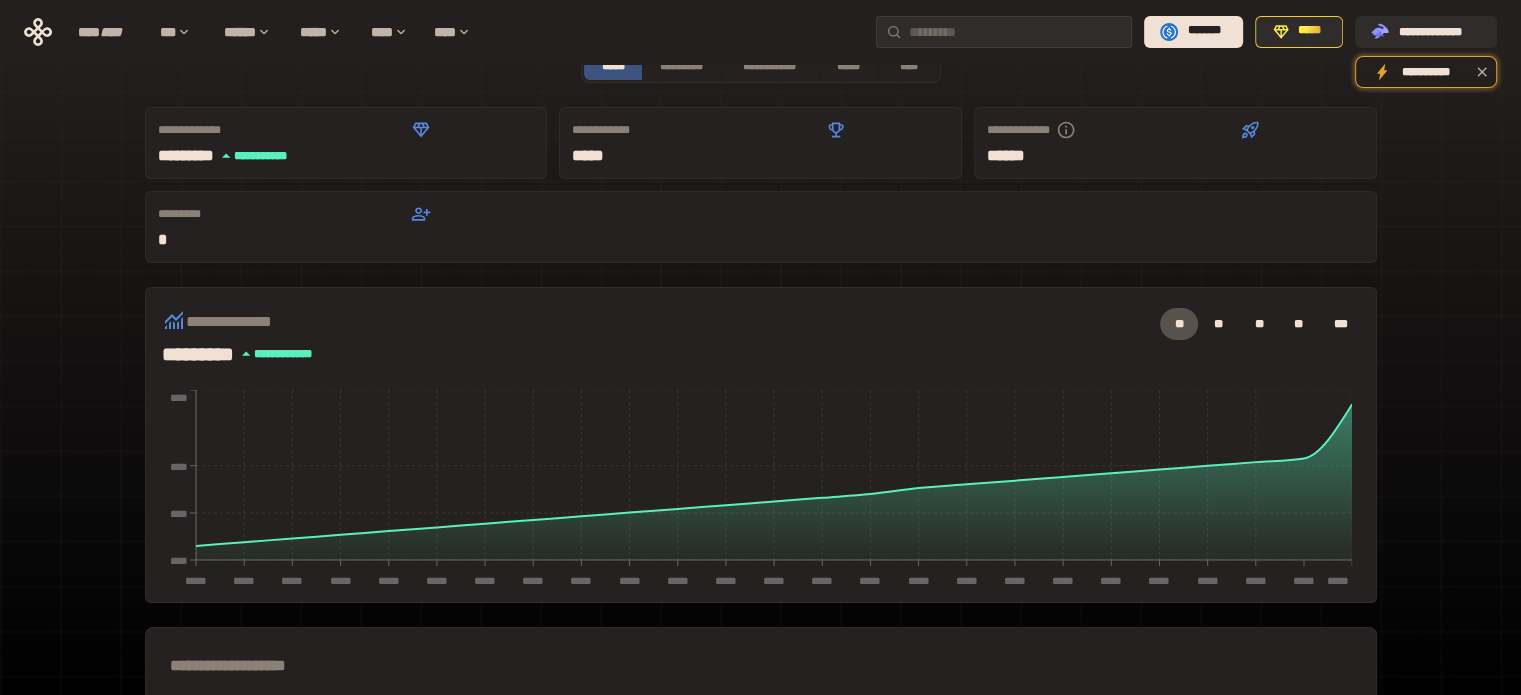 scroll, scrollTop: 0, scrollLeft: 0, axis: both 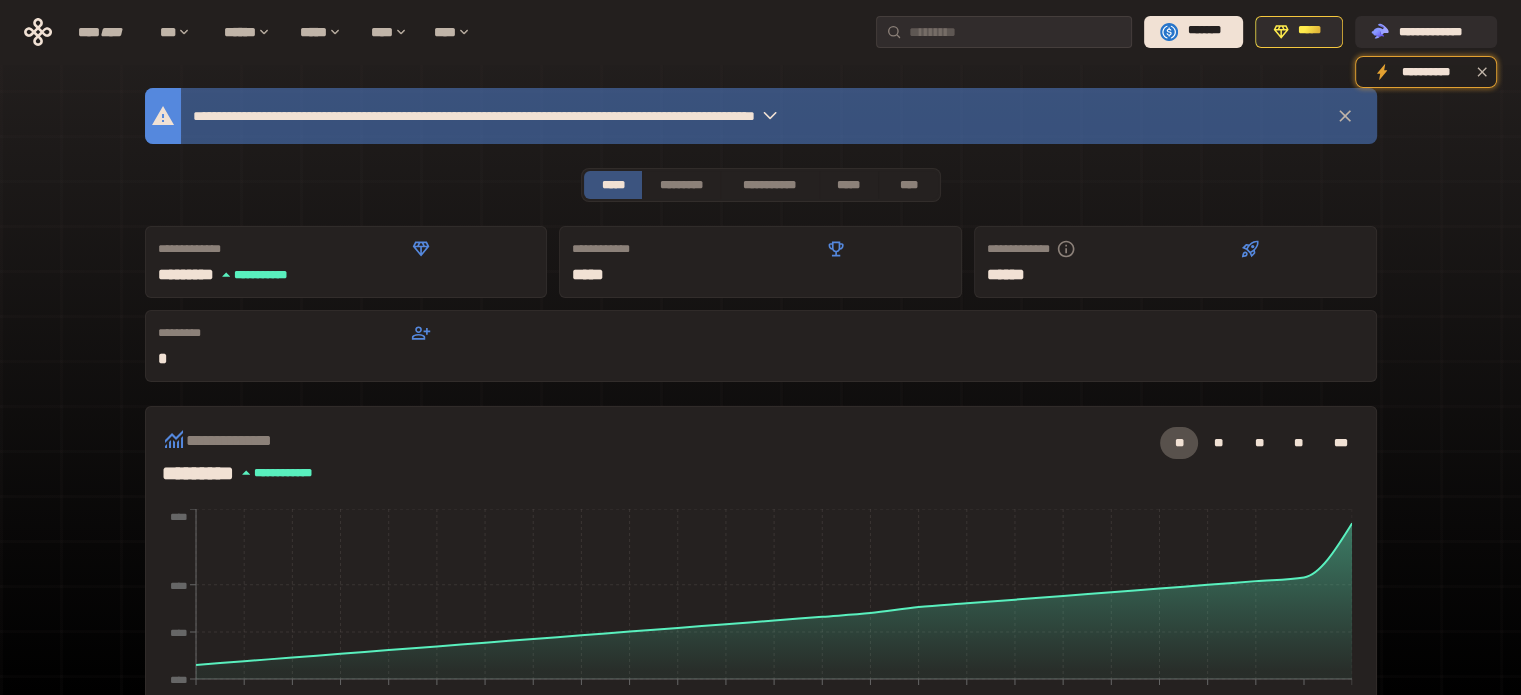 click on "**********" at bounding box center (761, 116) 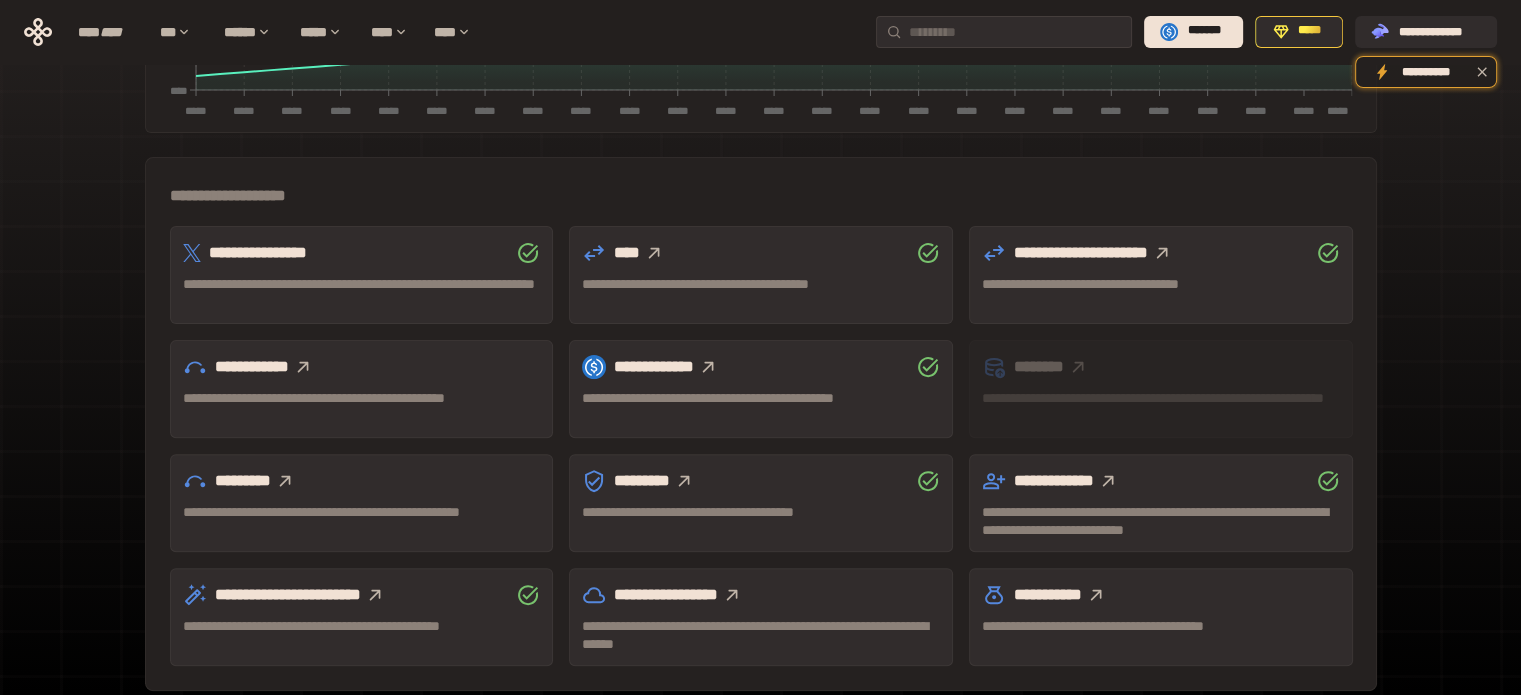 click on "**********" at bounding box center (362, 367) 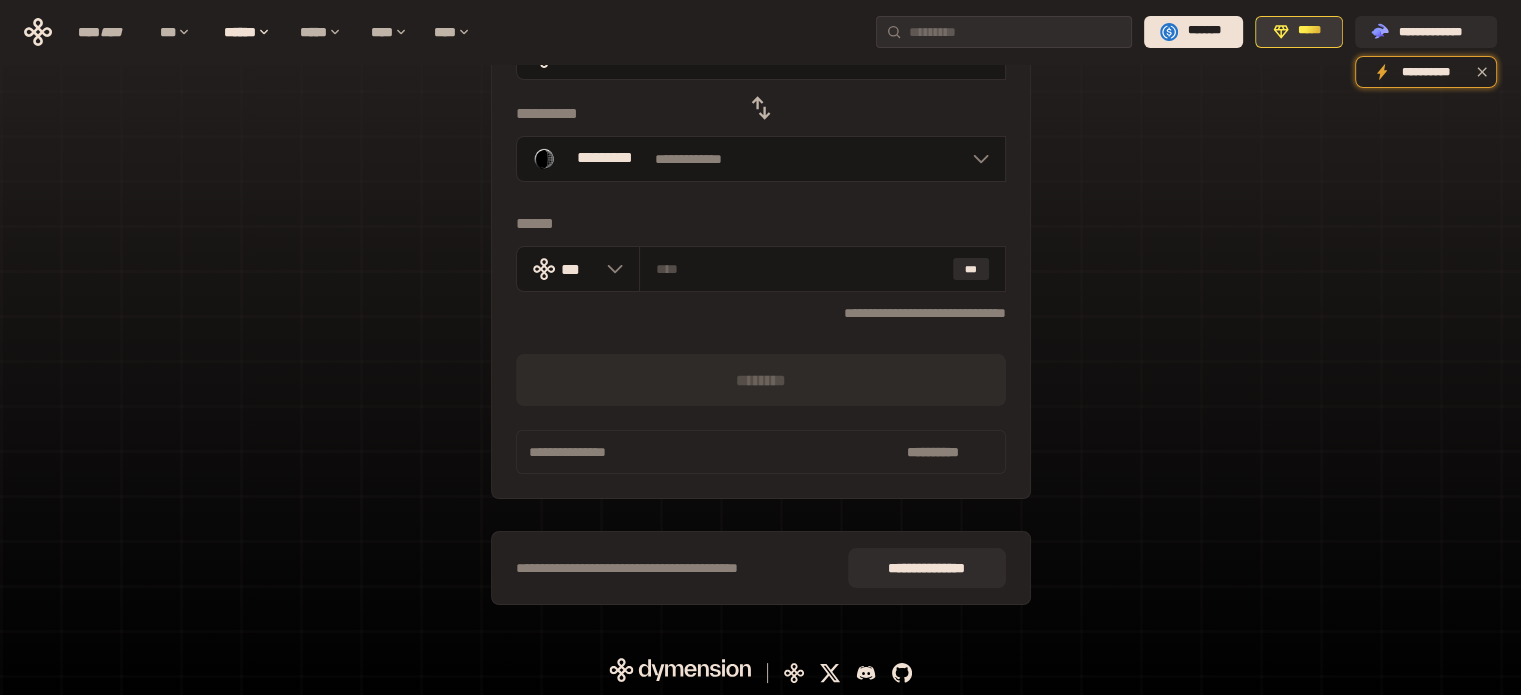 click on "*****" at bounding box center (1310, 31) 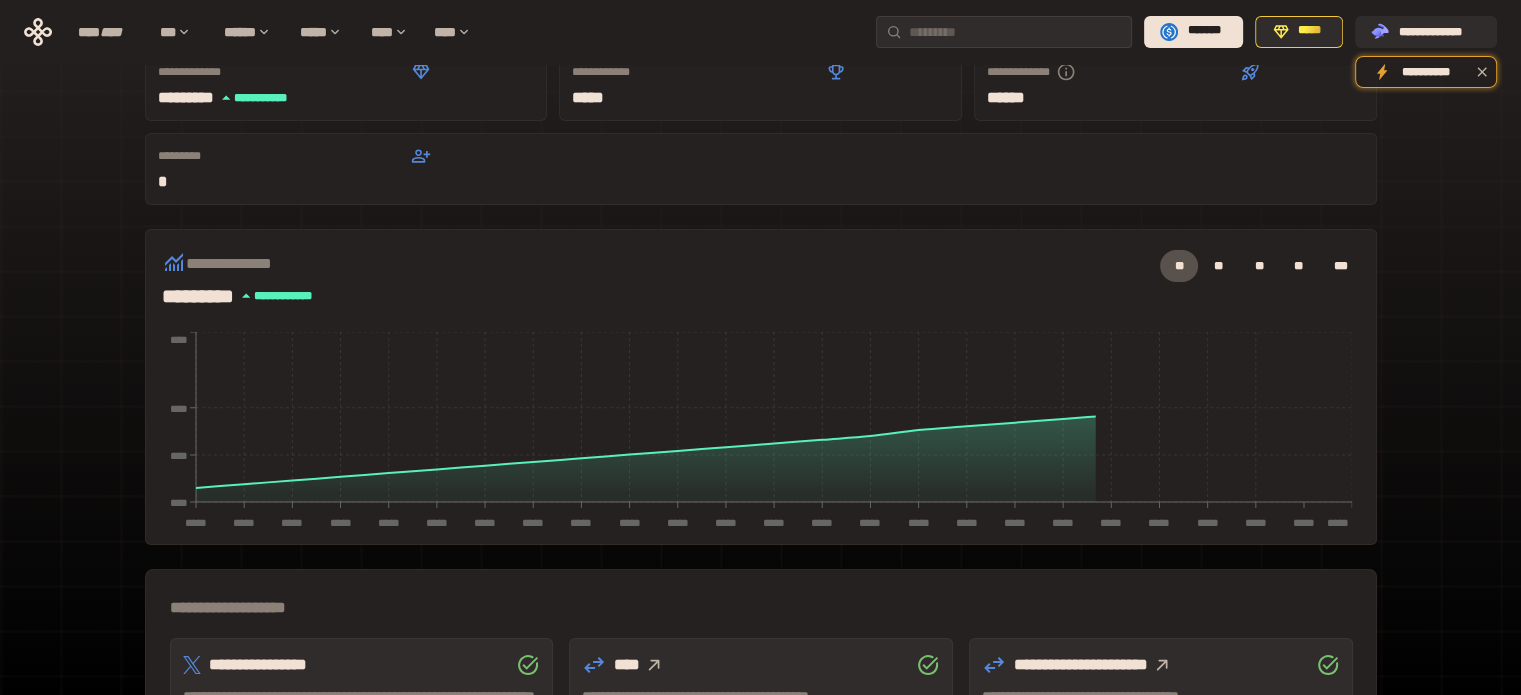 scroll, scrollTop: 577, scrollLeft: 0, axis: vertical 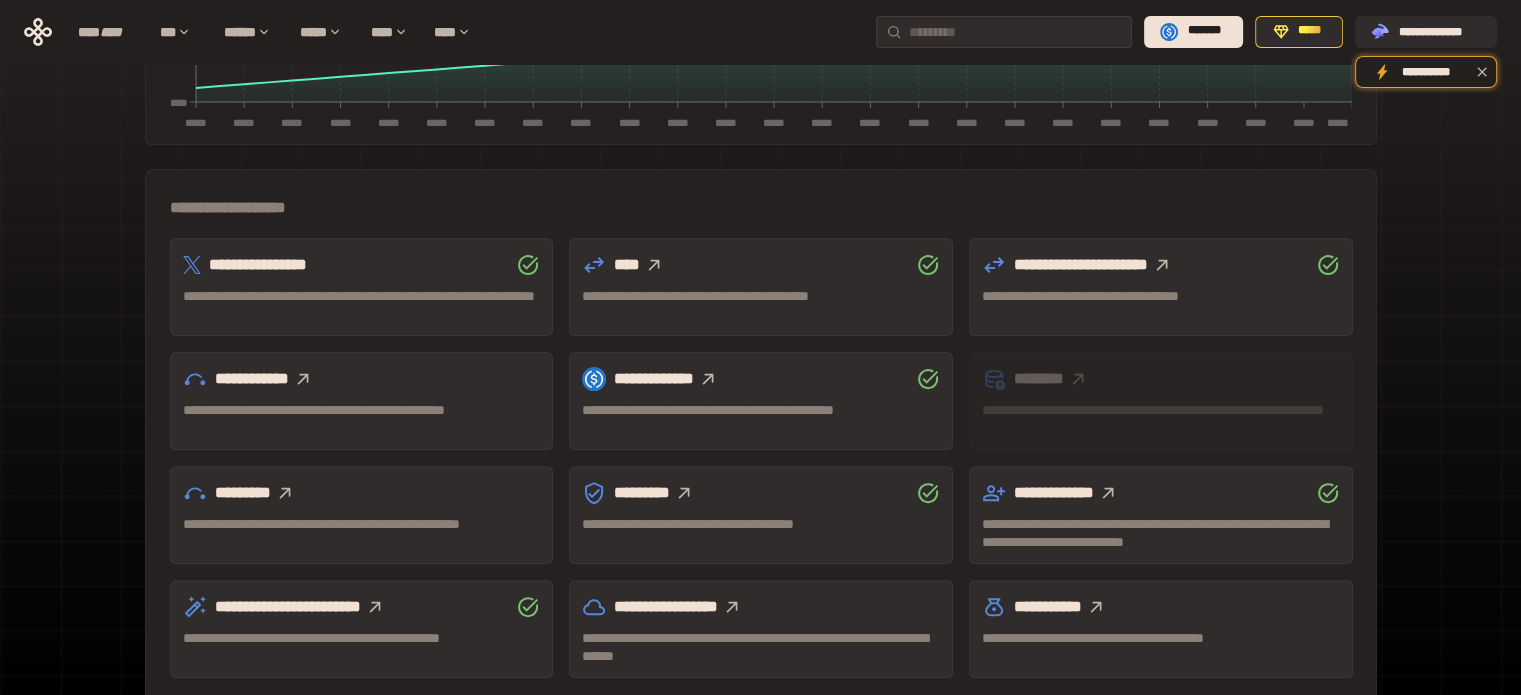 click 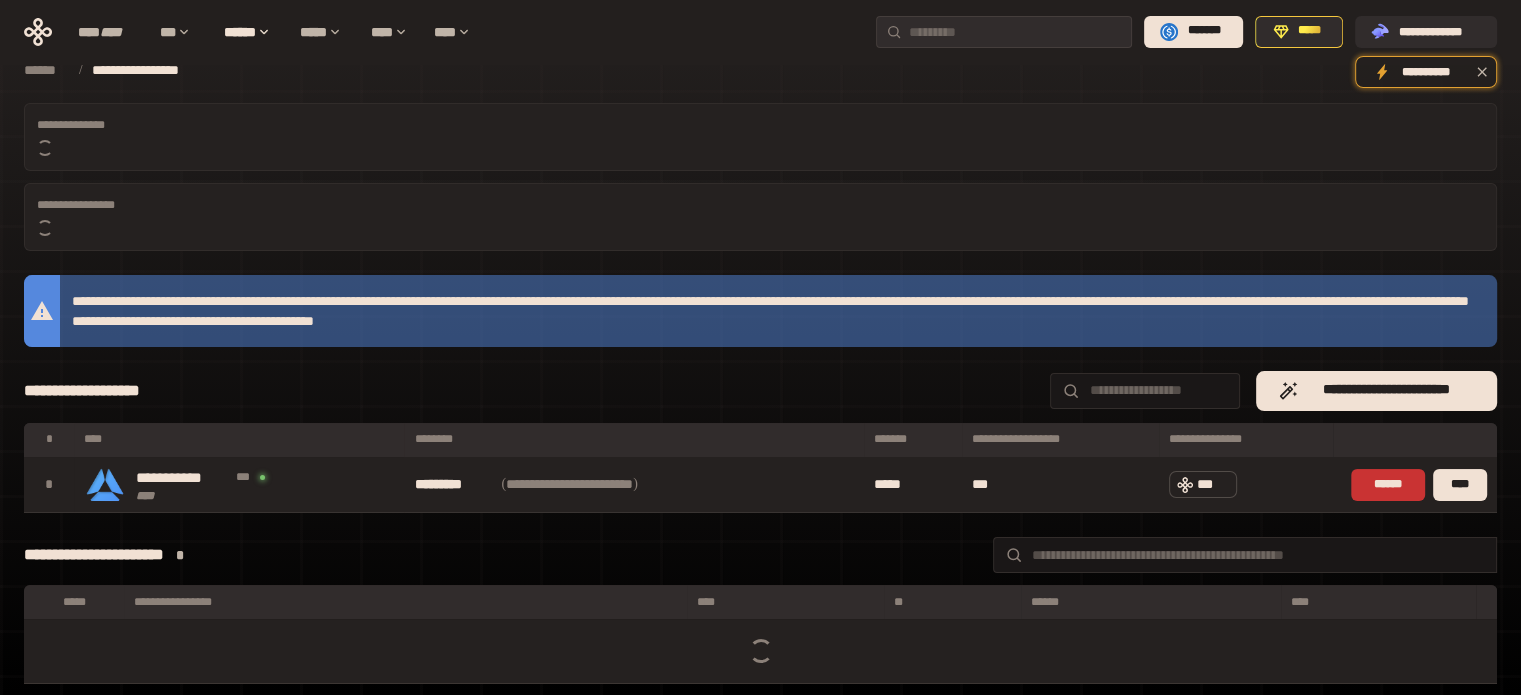 scroll, scrollTop: 577, scrollLeft: 0, axis: vertical 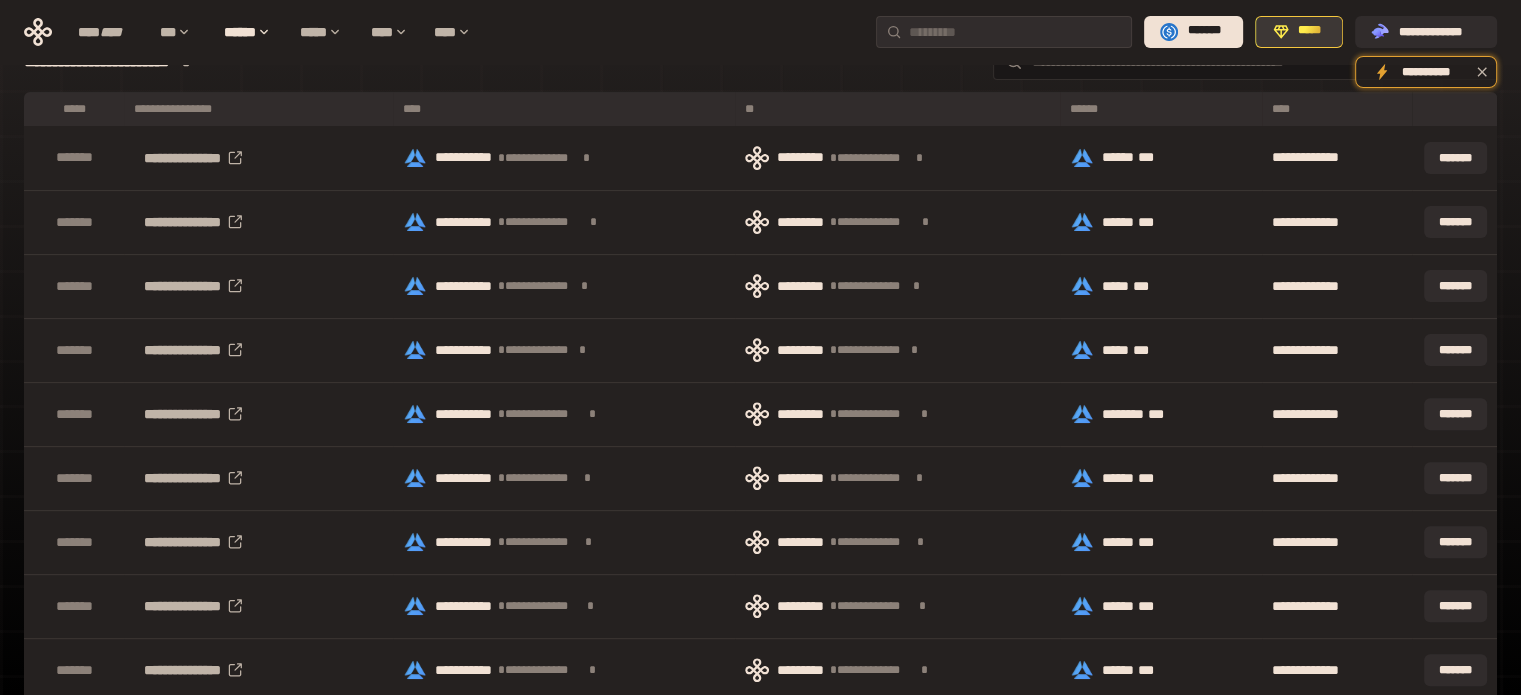 click 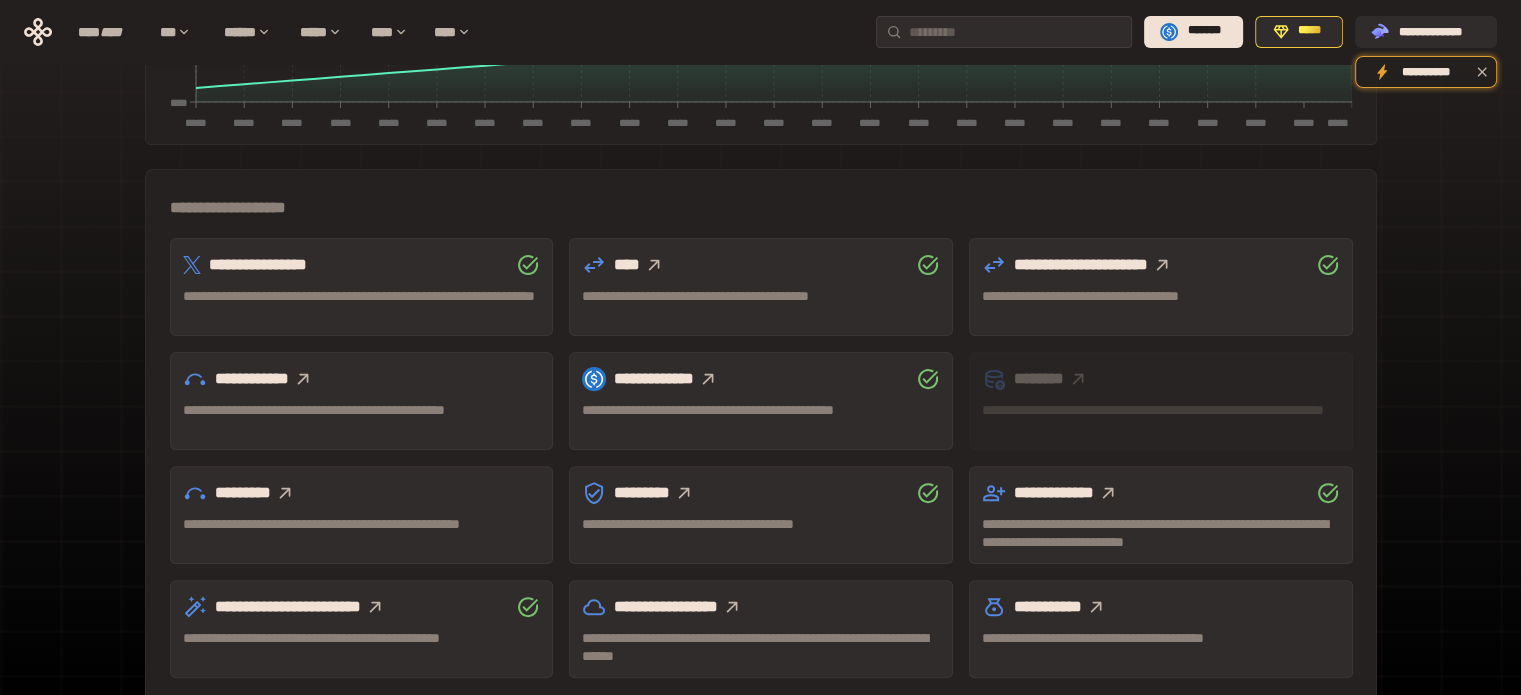 type 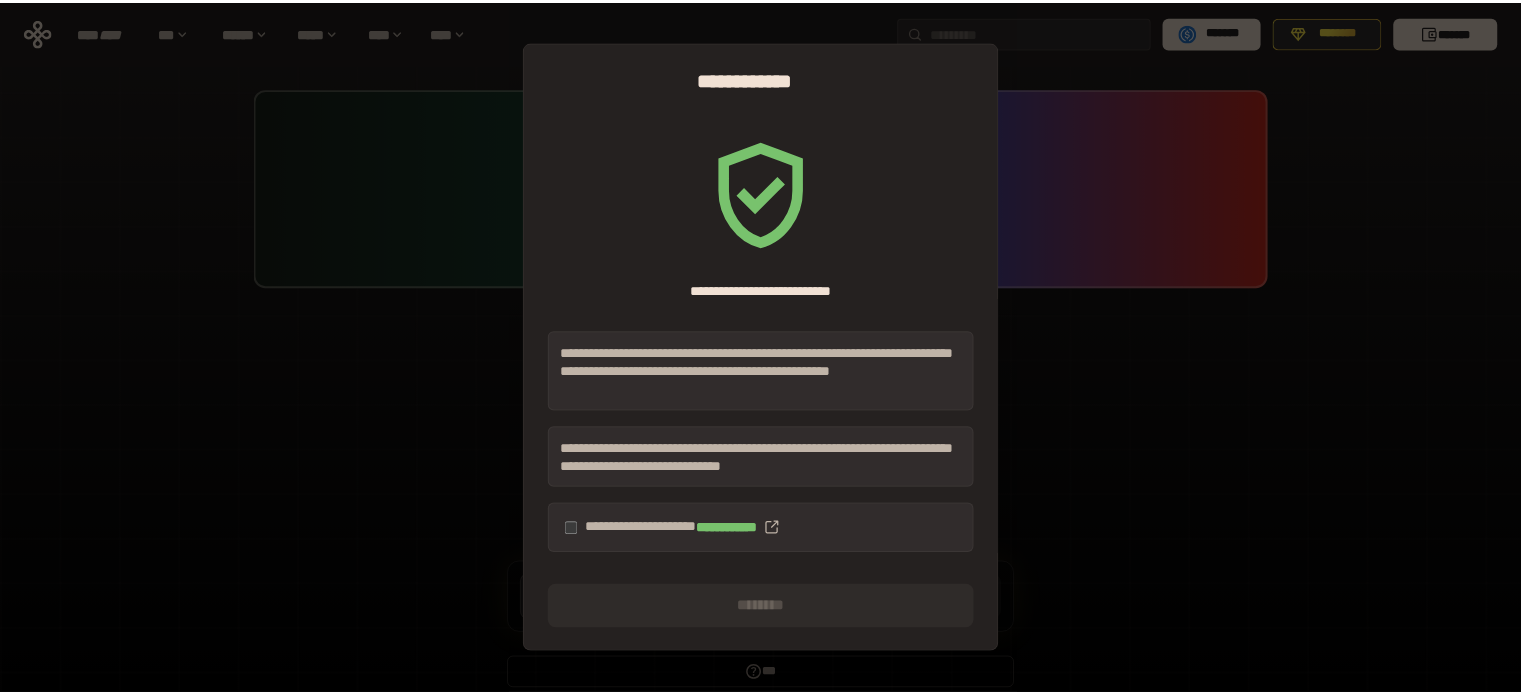 scroll, scrollTop: 87, scrollLeft: 0, axis: vertical 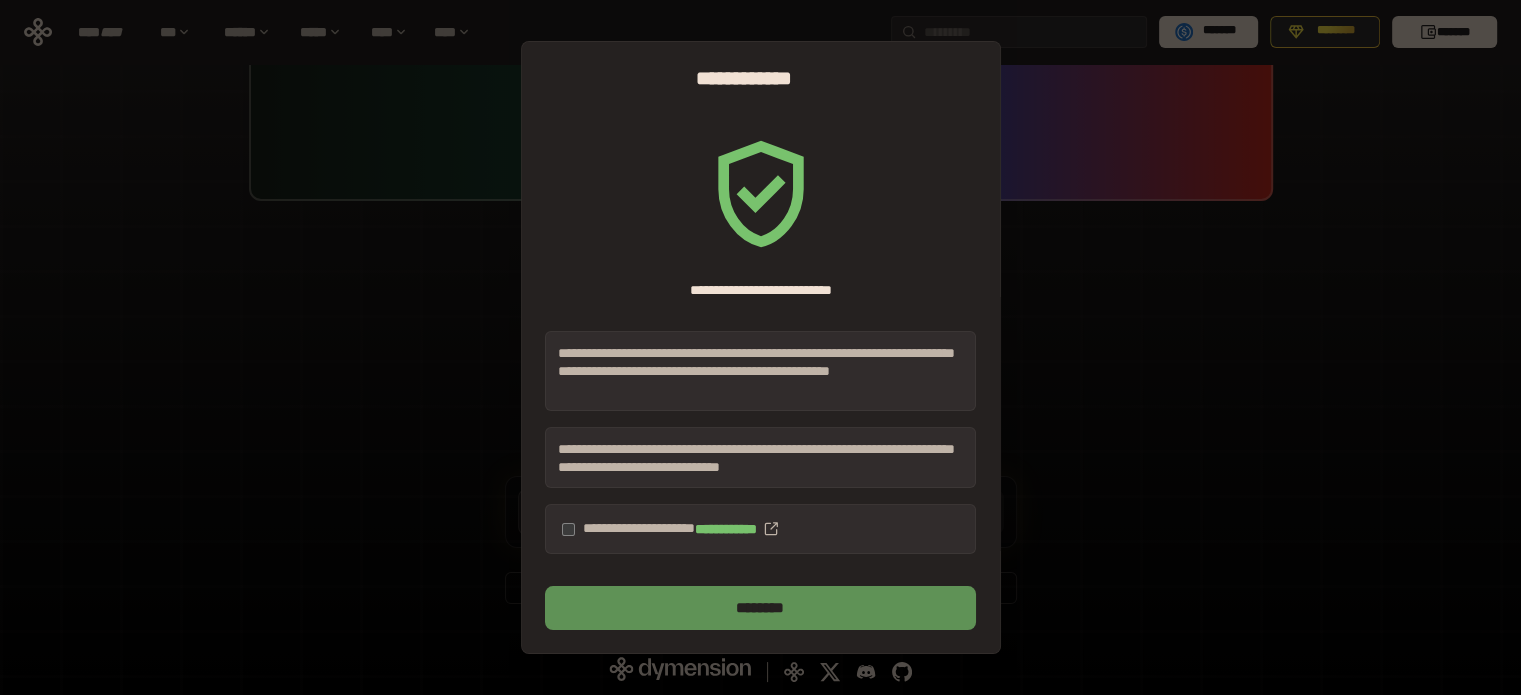 click on "********" at bounding box center (760, 608) 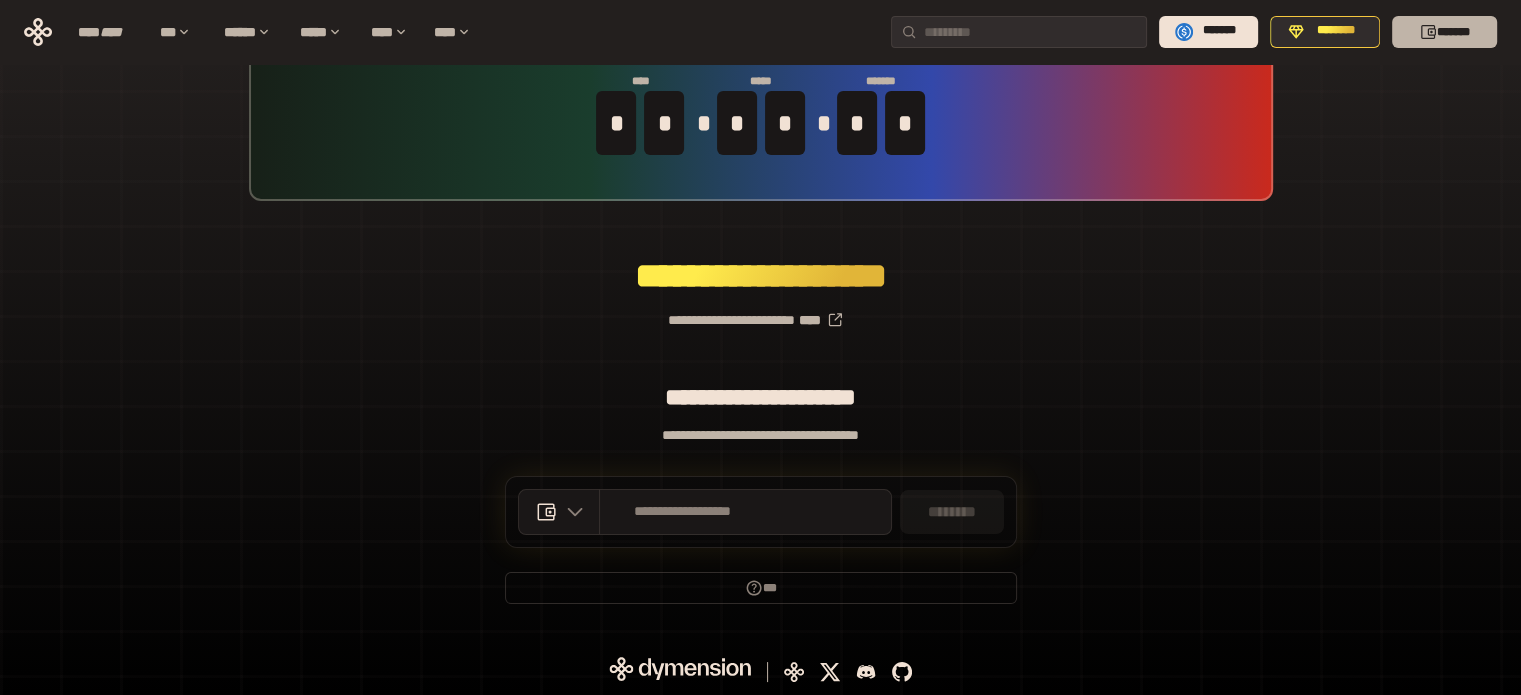 click on "*******" at bounding box center (1444, 32) 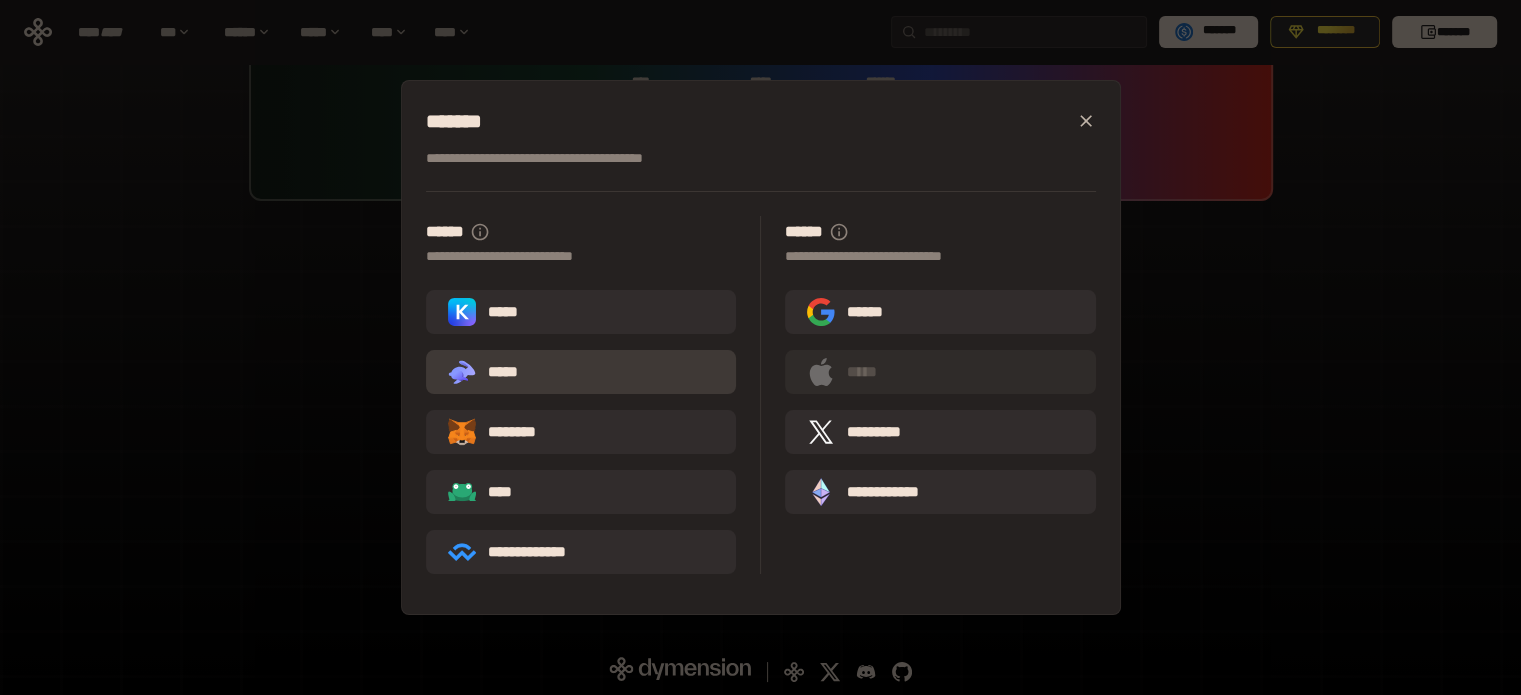 click on ".st0{fill:url(#SVGID_1_);}
.st1{fill-rule:evenodd;clip-rule:evenodd;fill:url(#SVGID_00000161597173617360504640000012432366591255278478_);}
.st2{fill-rule:evenodd;clip-rule:evenodd;fill:url(#SVGID_00000021803777515098205300000017382971856690286485_);}
.st3{fill:url(#SVGID_00000031192219548086493050000012287181694732331425_);}
*****" at bounding box center [581, 372] 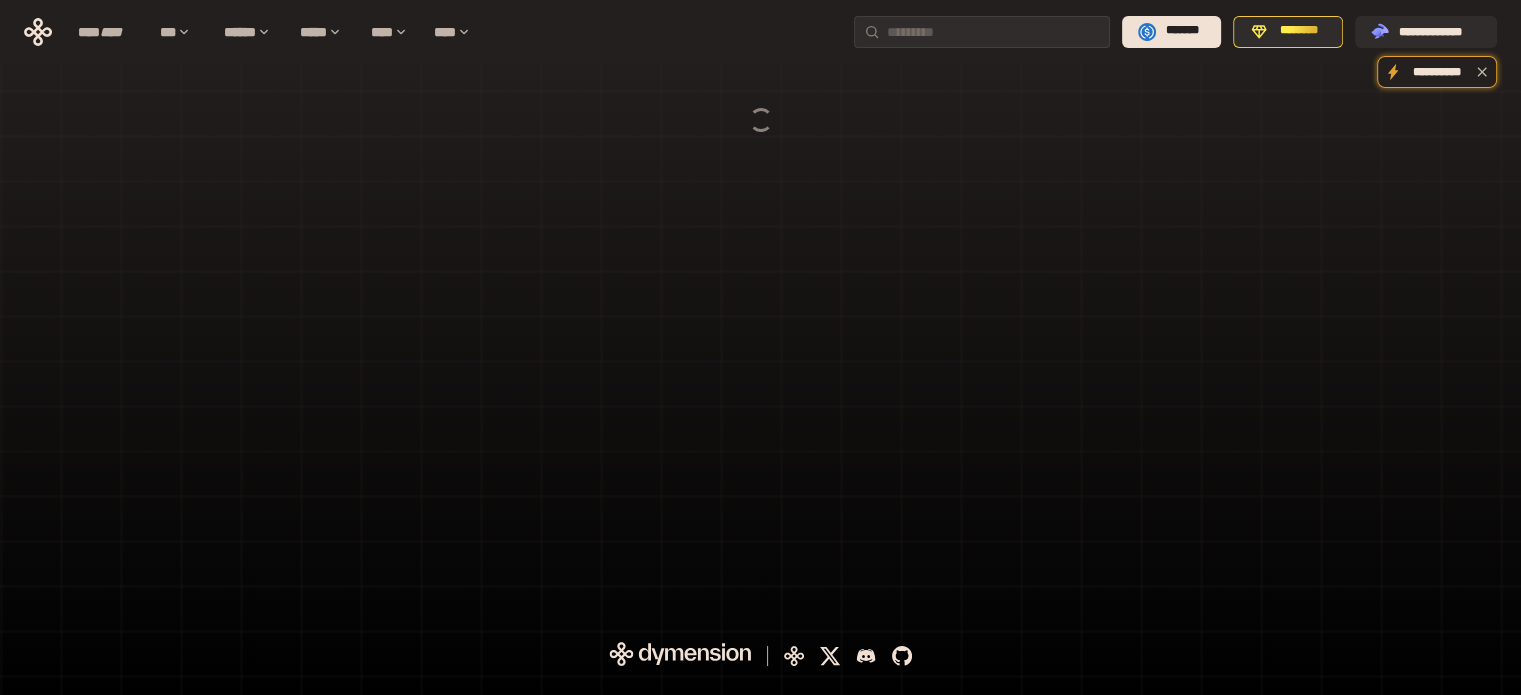 scroll, scrollTop: 0, scrollLeft: 0, axis: both 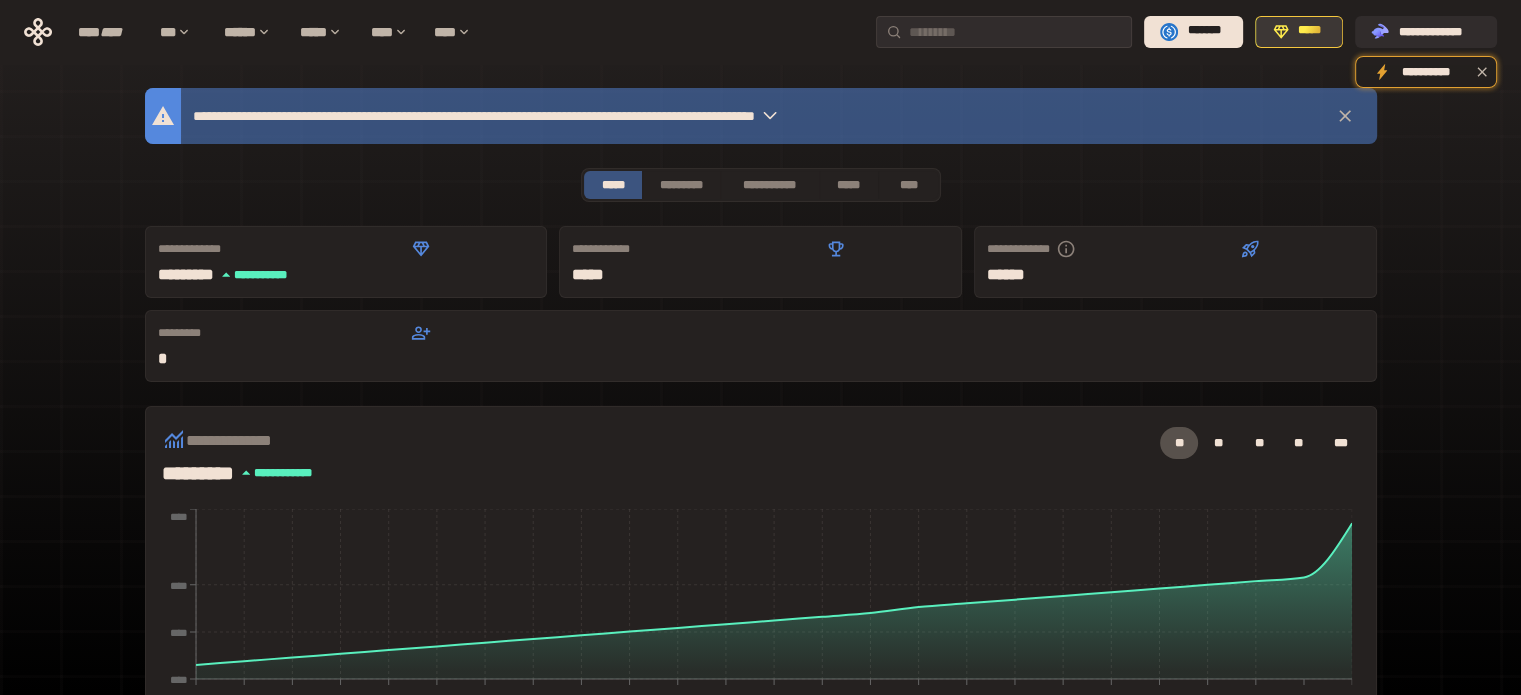 click on "*****" at bounding box center [1299, 32] 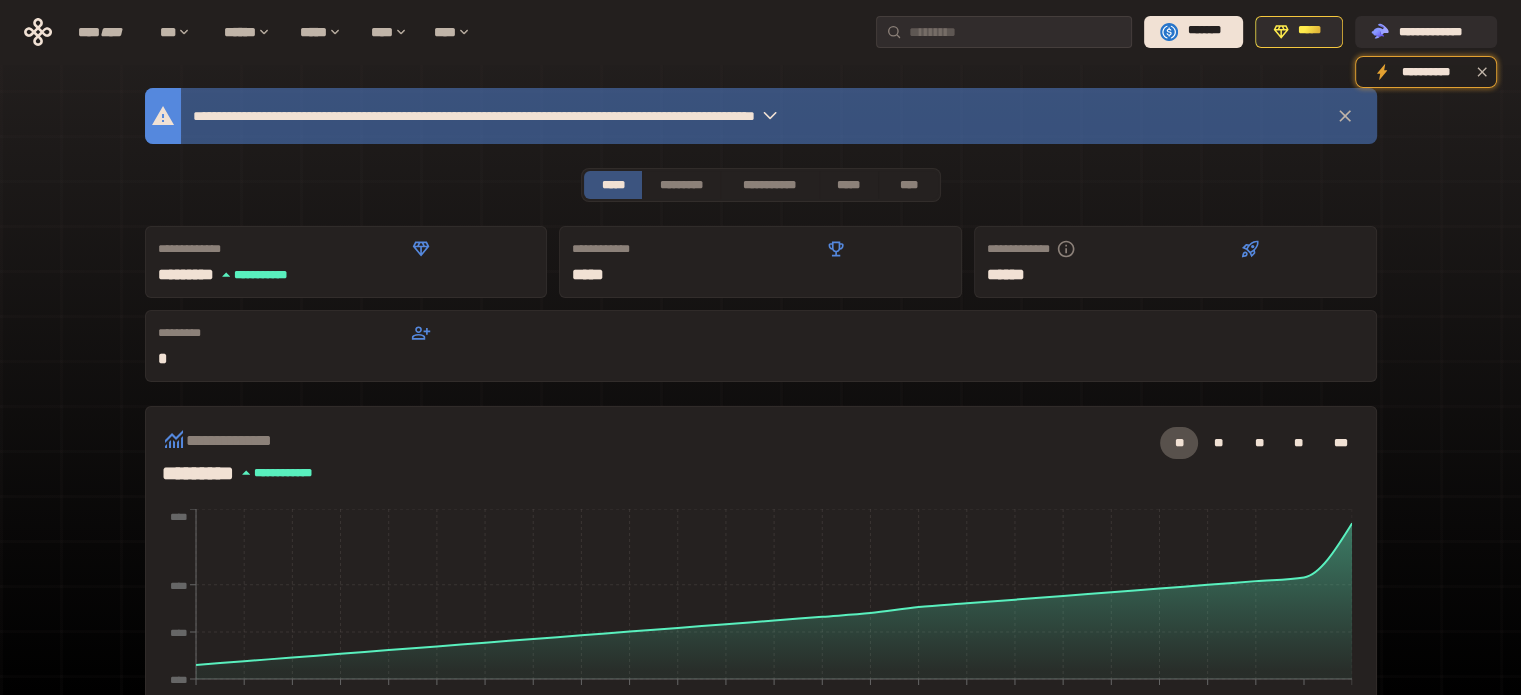 scroll, scrollTop: 500, scrollLeft: 0, axis: vertical 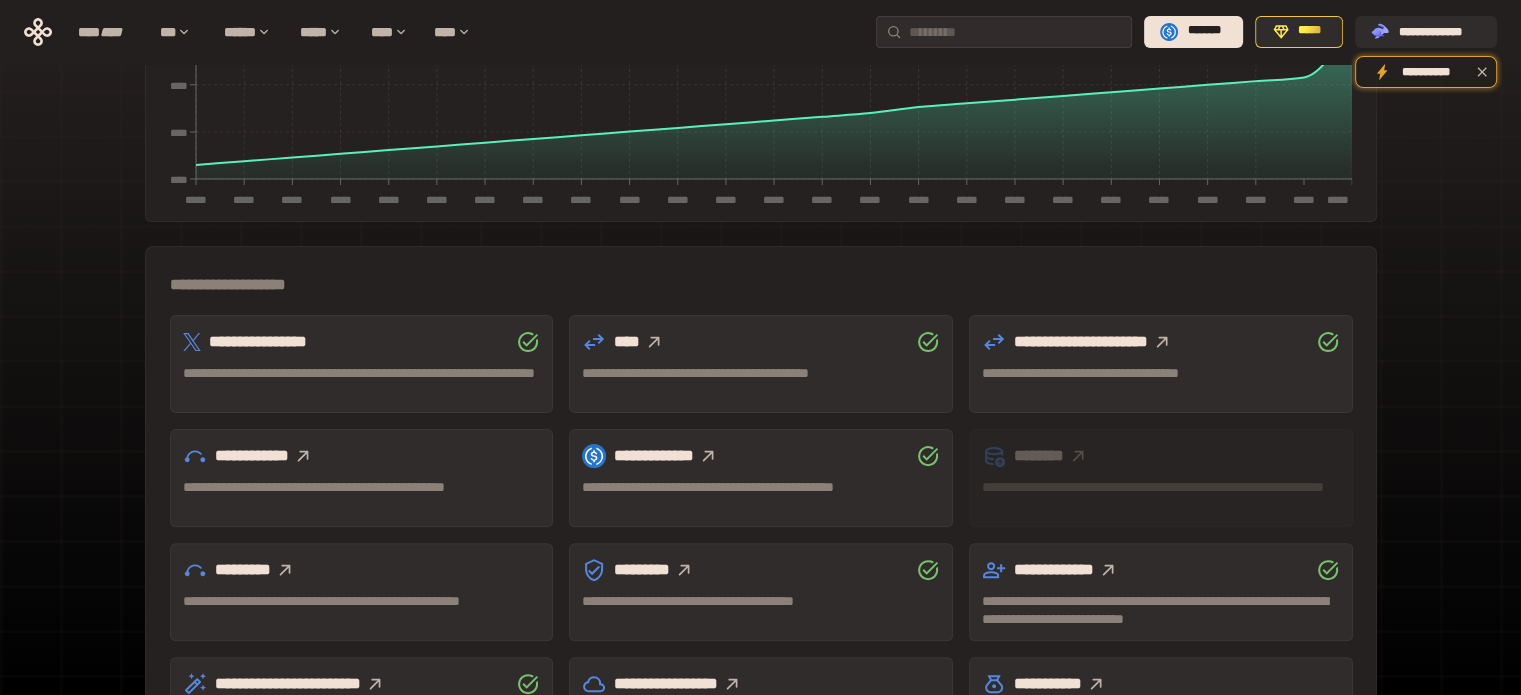 click on "**********" at bounding box center [362, 496] 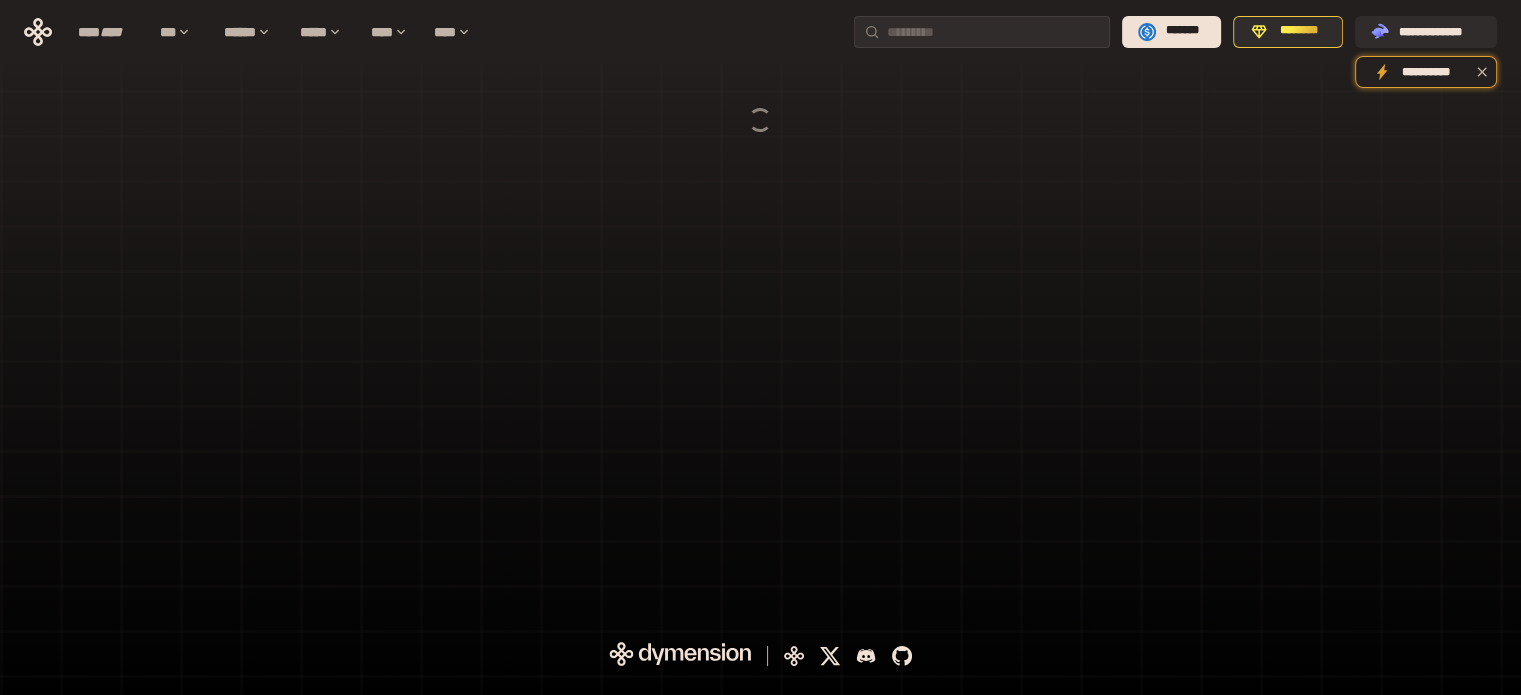 scroll, scrollTop: 0, scrollLeft: 0, axis: both 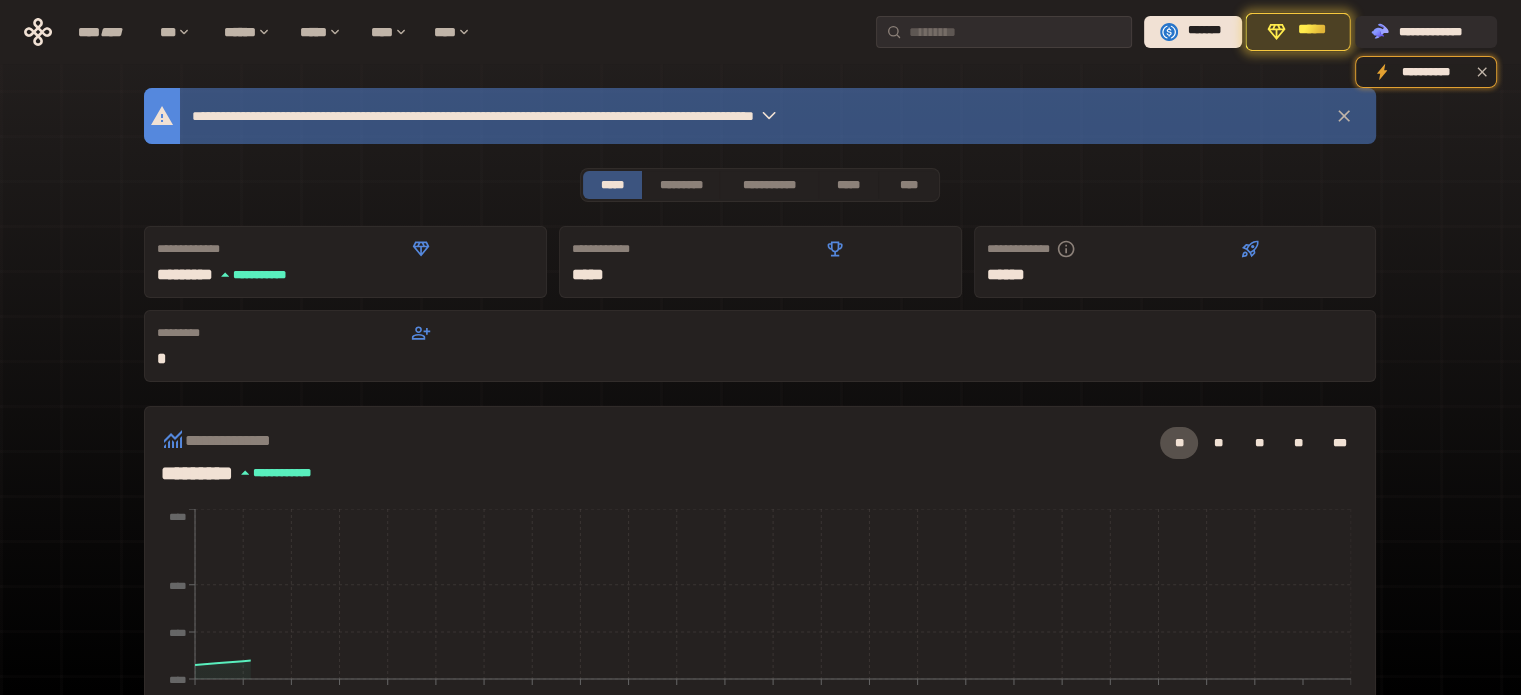 click on "*****" at bounding box center (1311, 32) 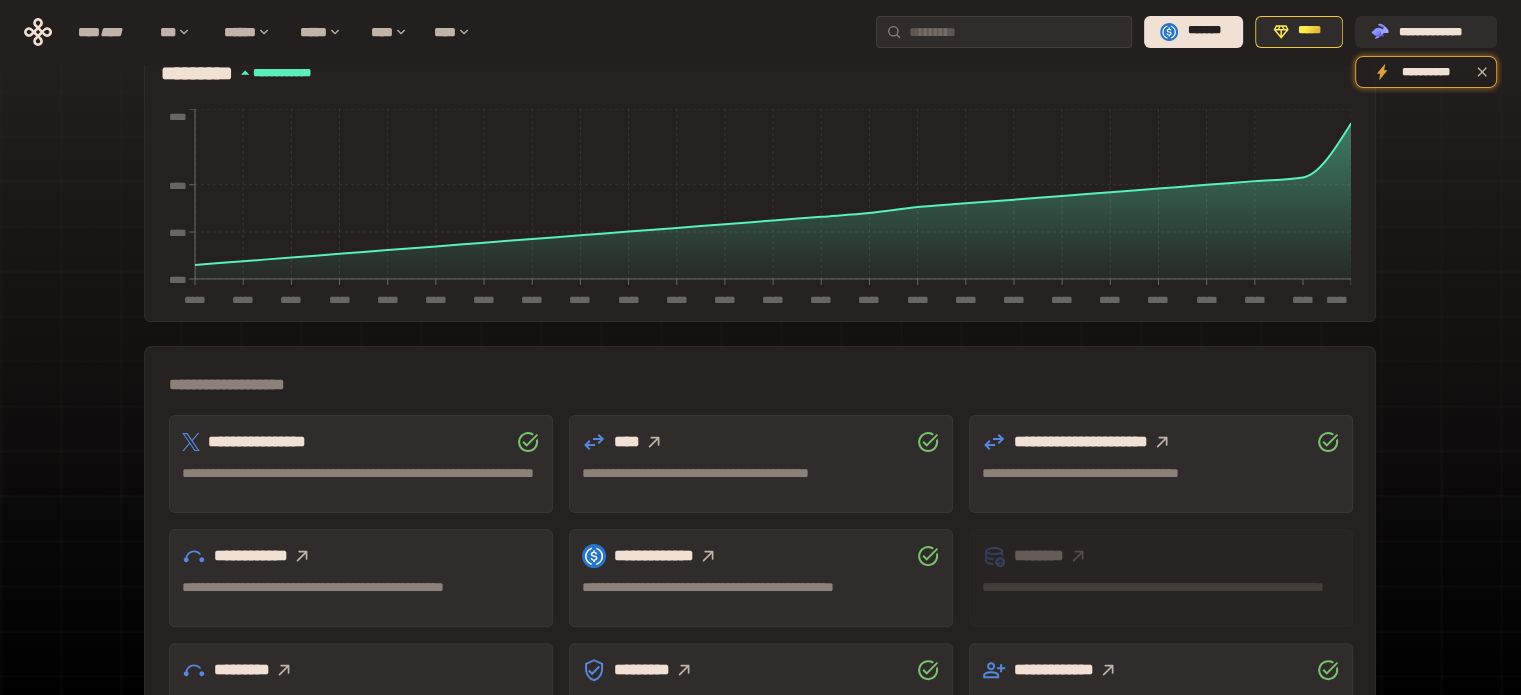 scroll, scrollTop: 589, scrollLeft: 0, axis: vertical 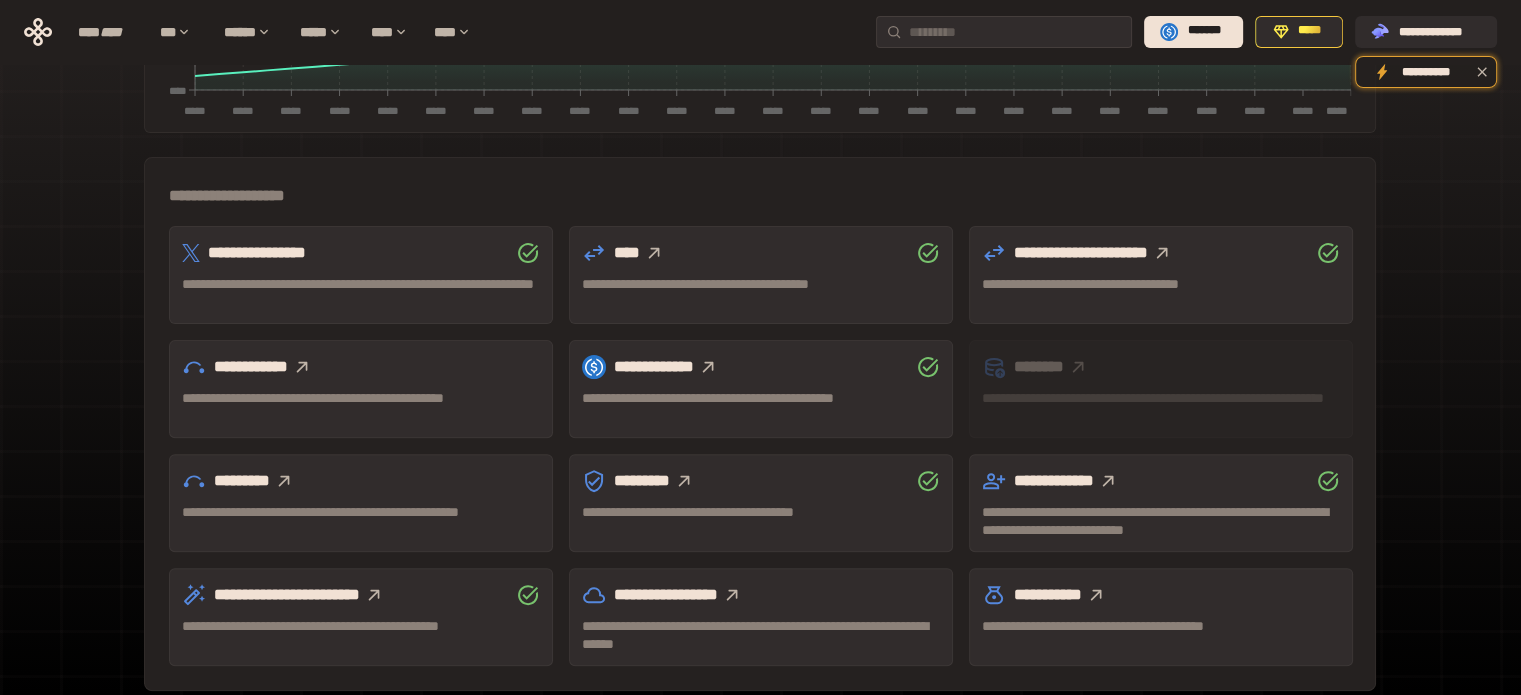 type 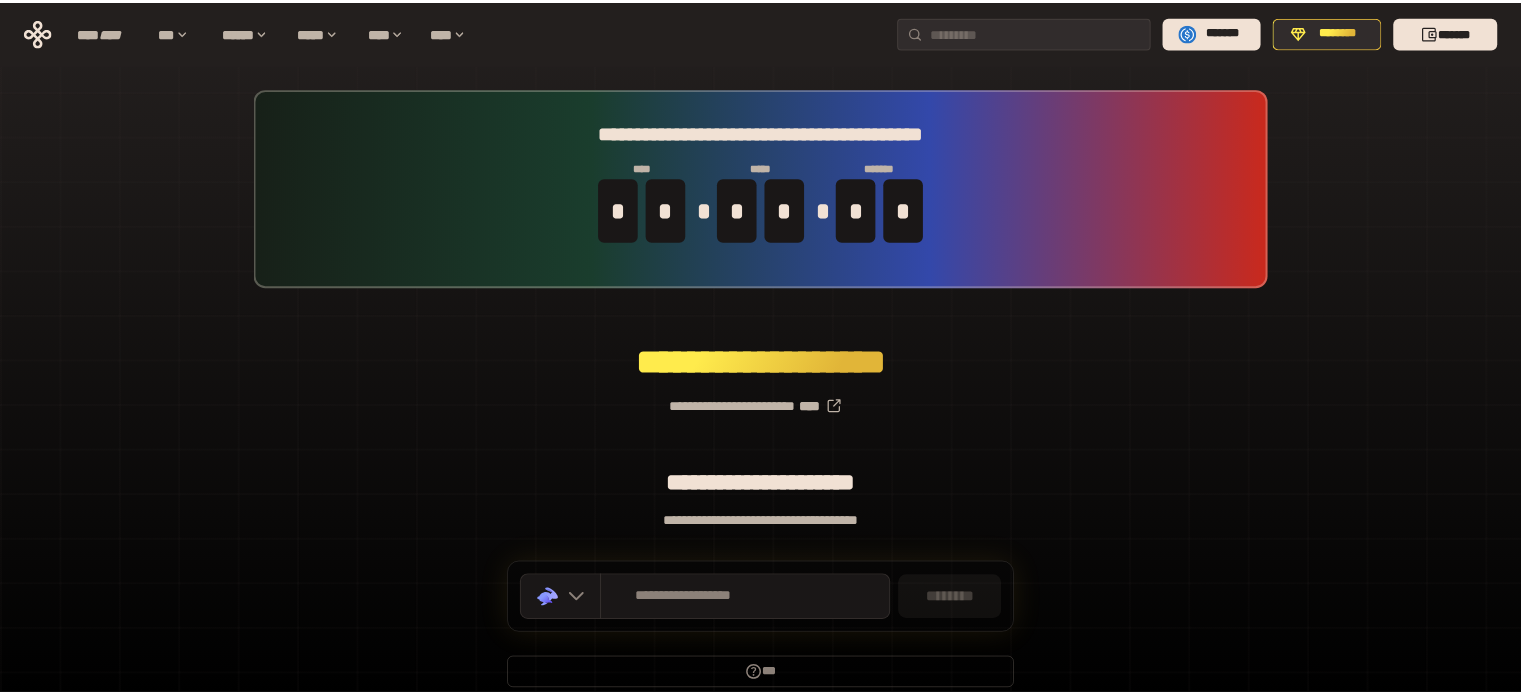 scroll, scrollTop: 0, scrollLeft: 0, axis: both 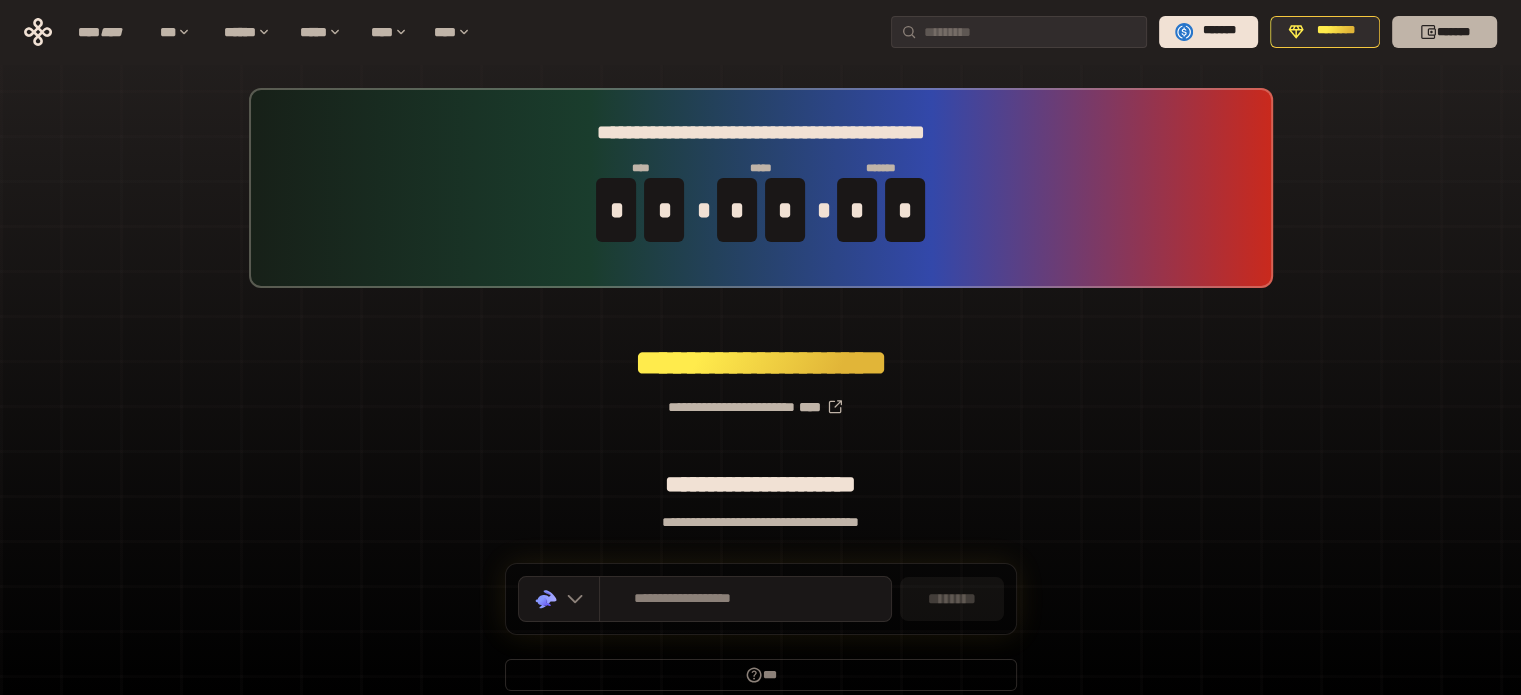 click 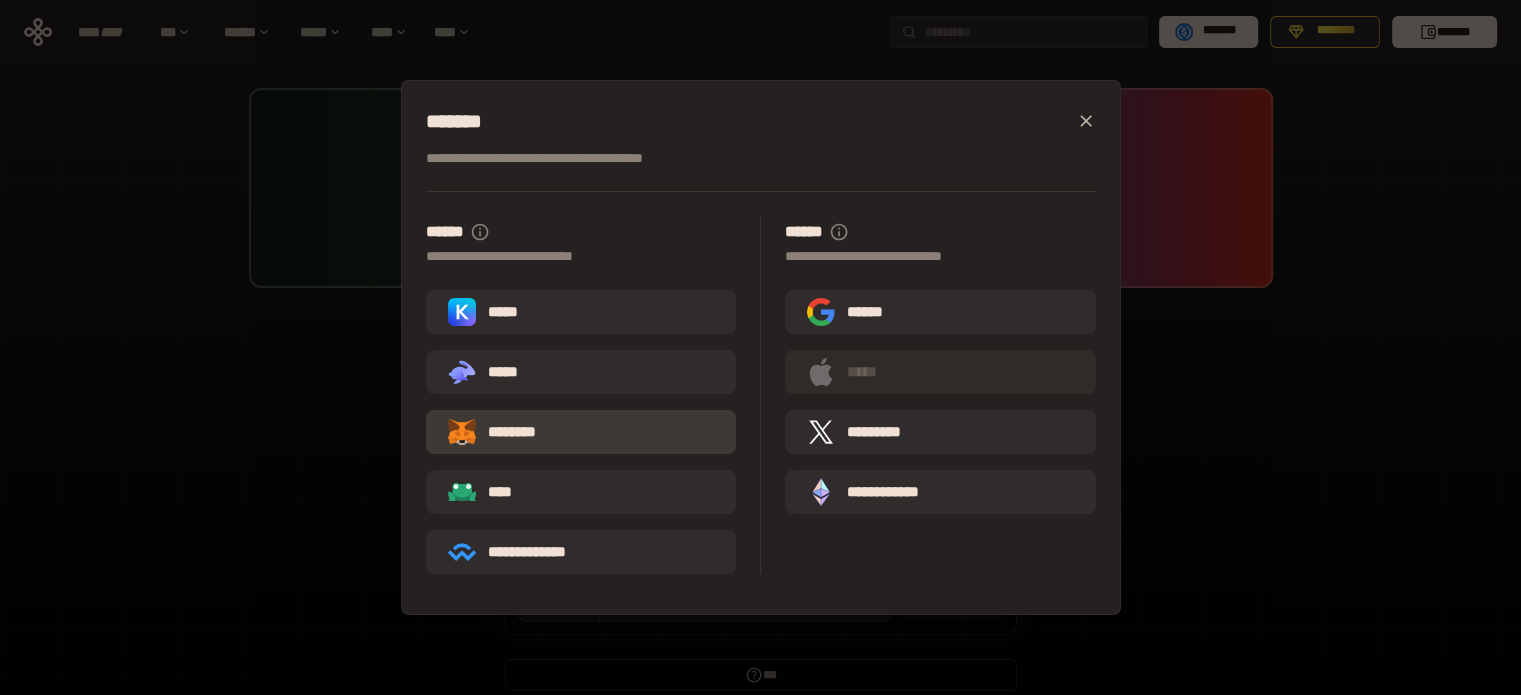 click on "********" at bounding box center (581, 432) 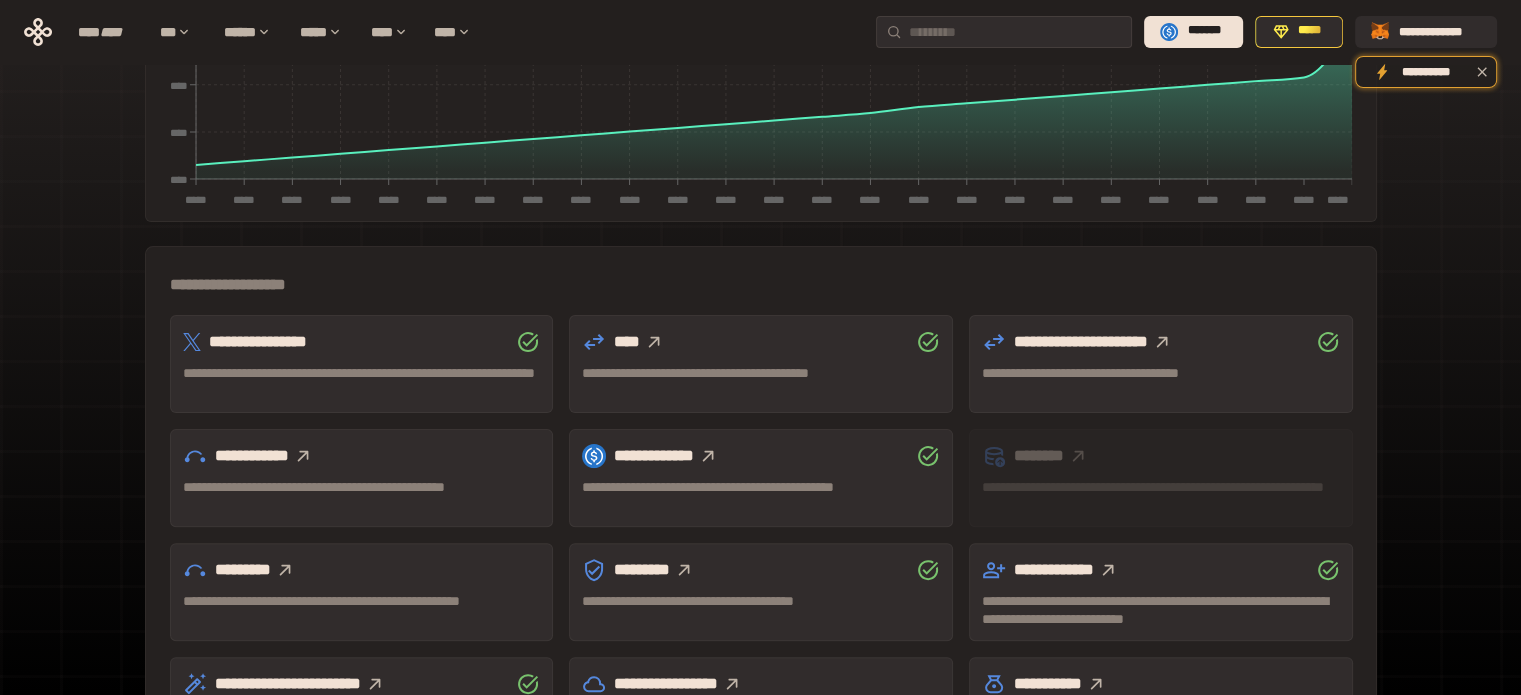 scroll, scrollTop: 589, scrollLeft: 0, axis: vertical 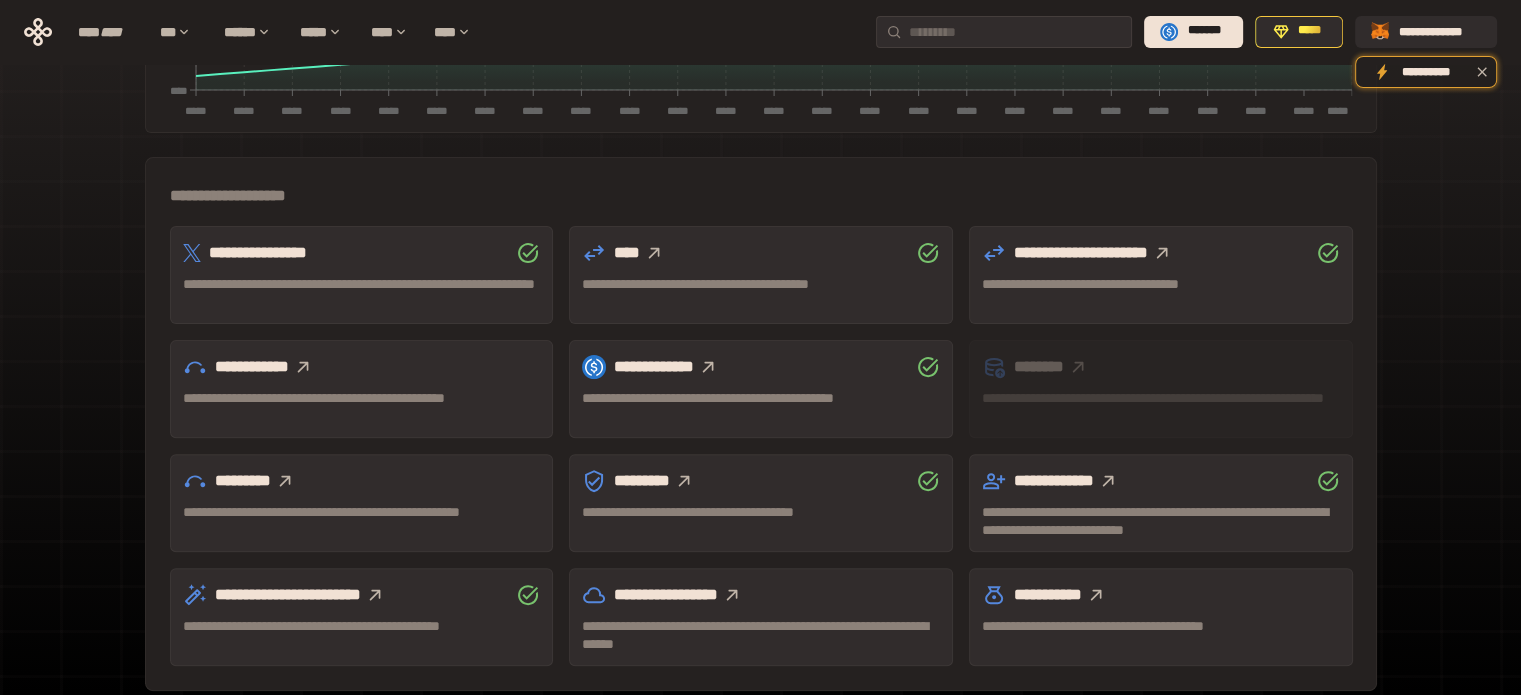 click on "**********" at bounding box center [362, 367] 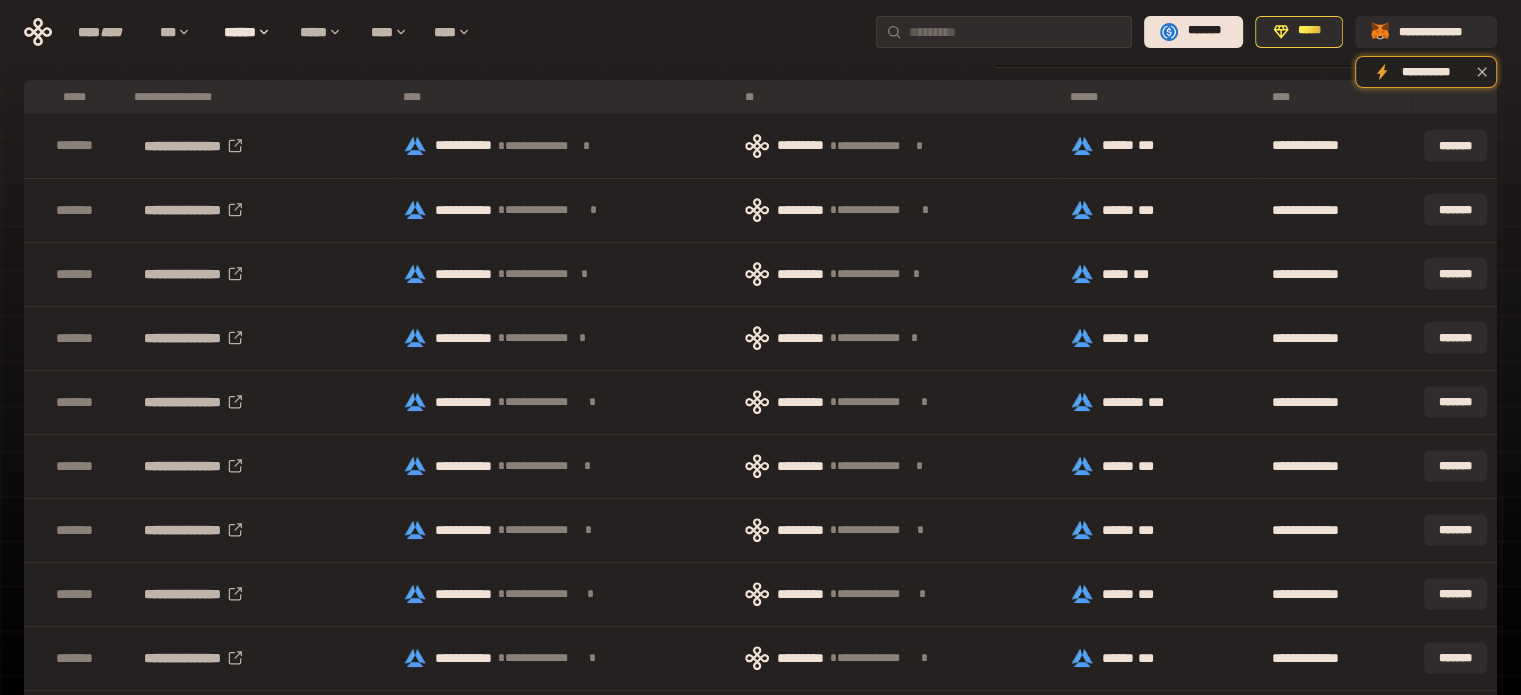 scroll, scrollTop: 89, scrollLeft: 0, axis: vertical 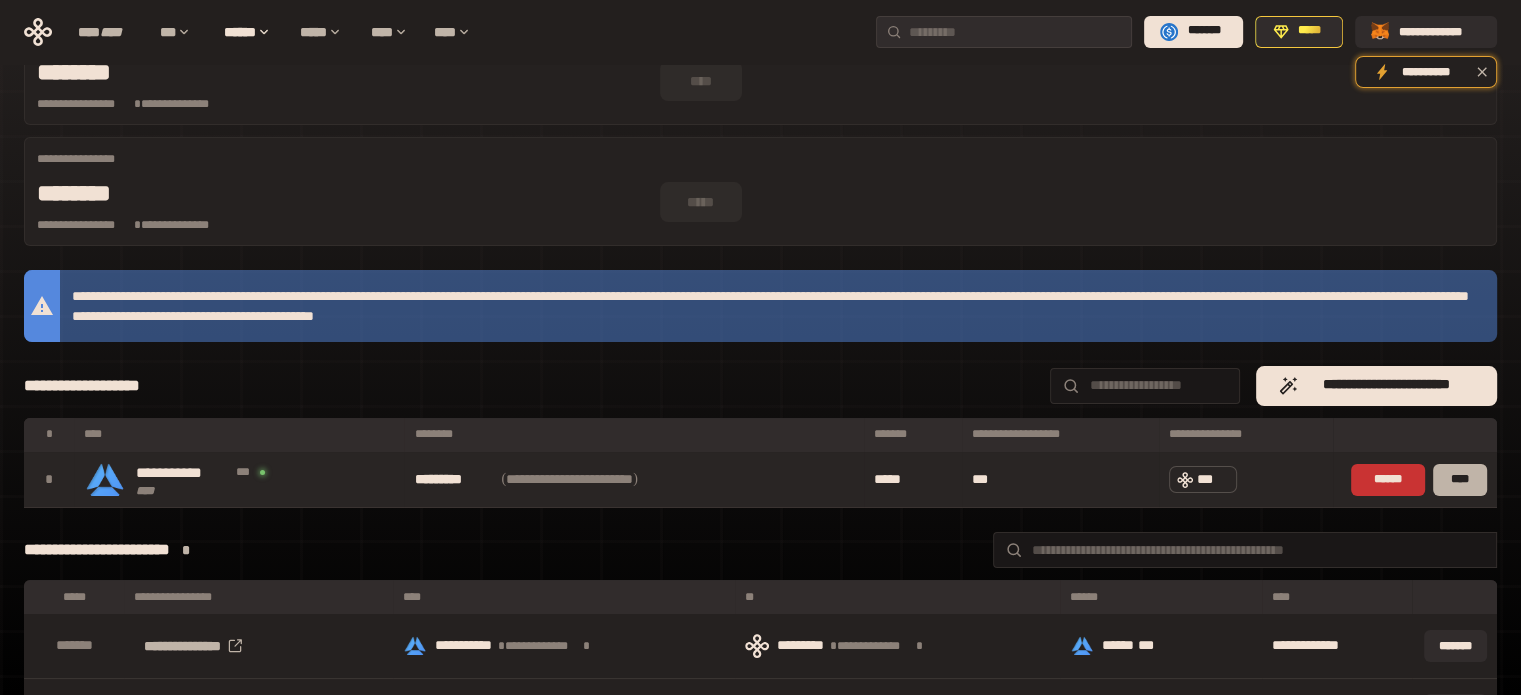 click on "****" at bounding box center [1460, 480] 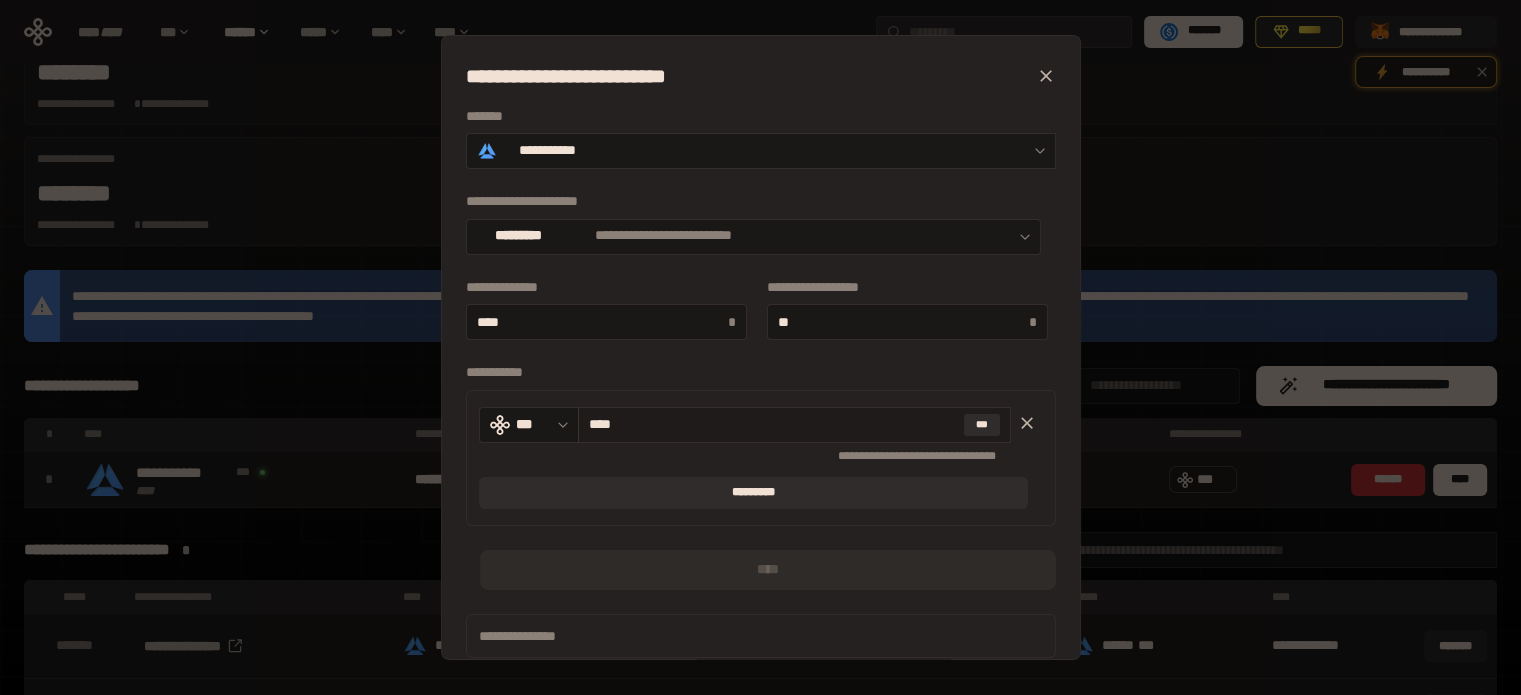 click on "****" at bounding box center [772, 424] 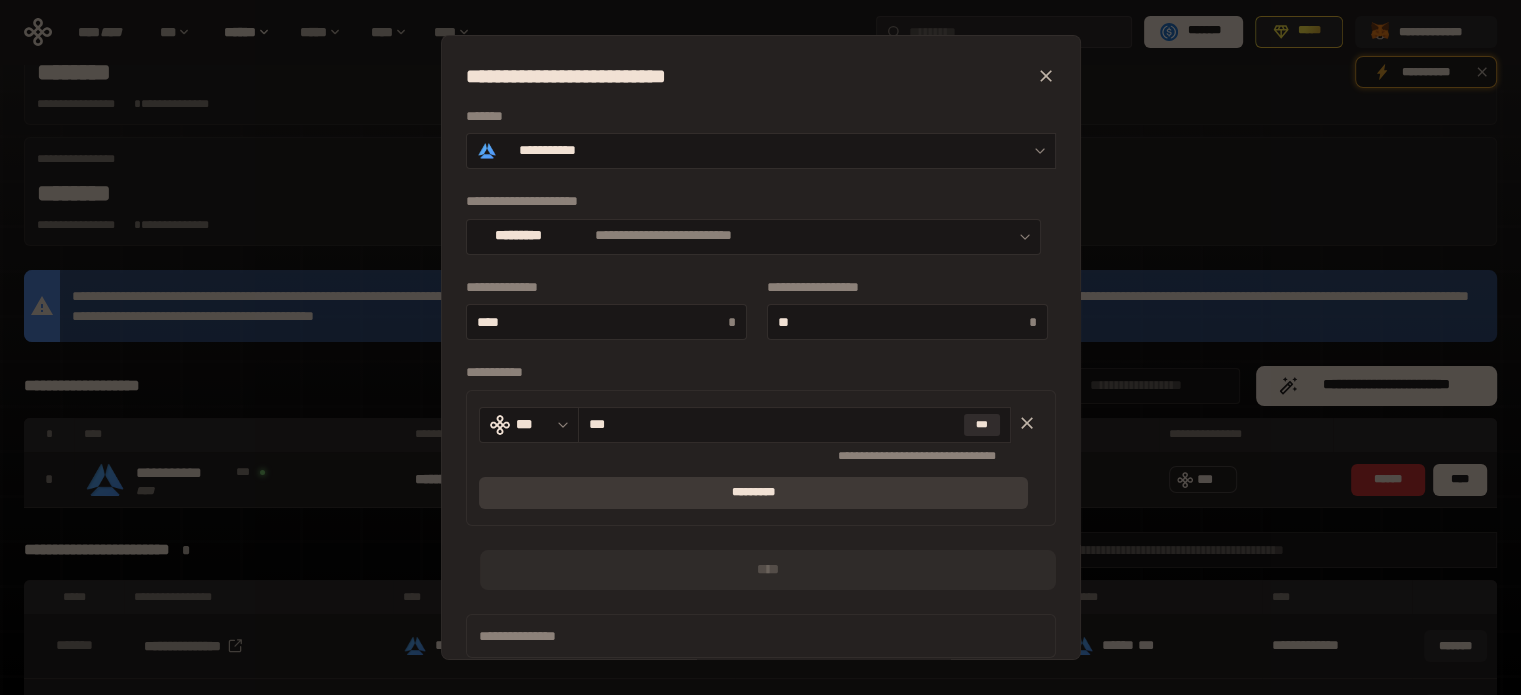 type on "***" 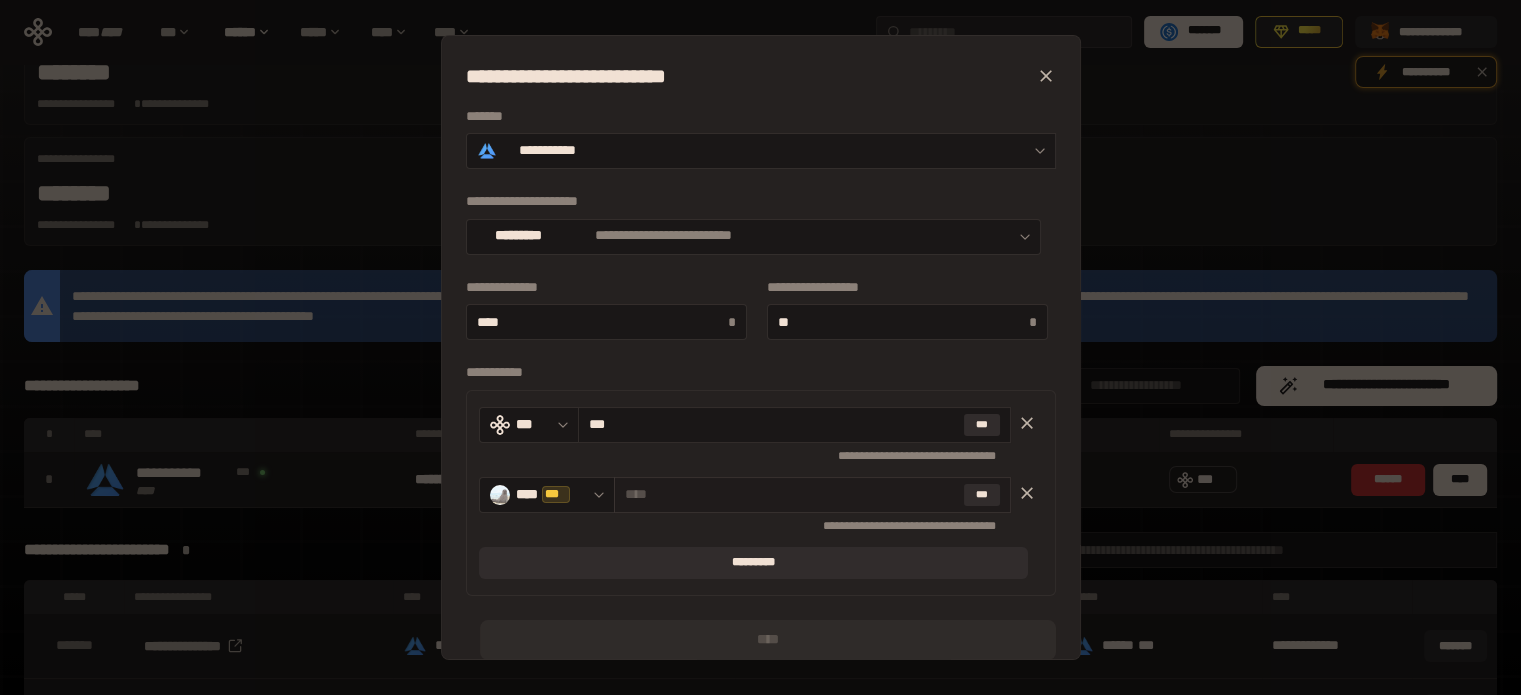 click at bounding box center (790, 494) 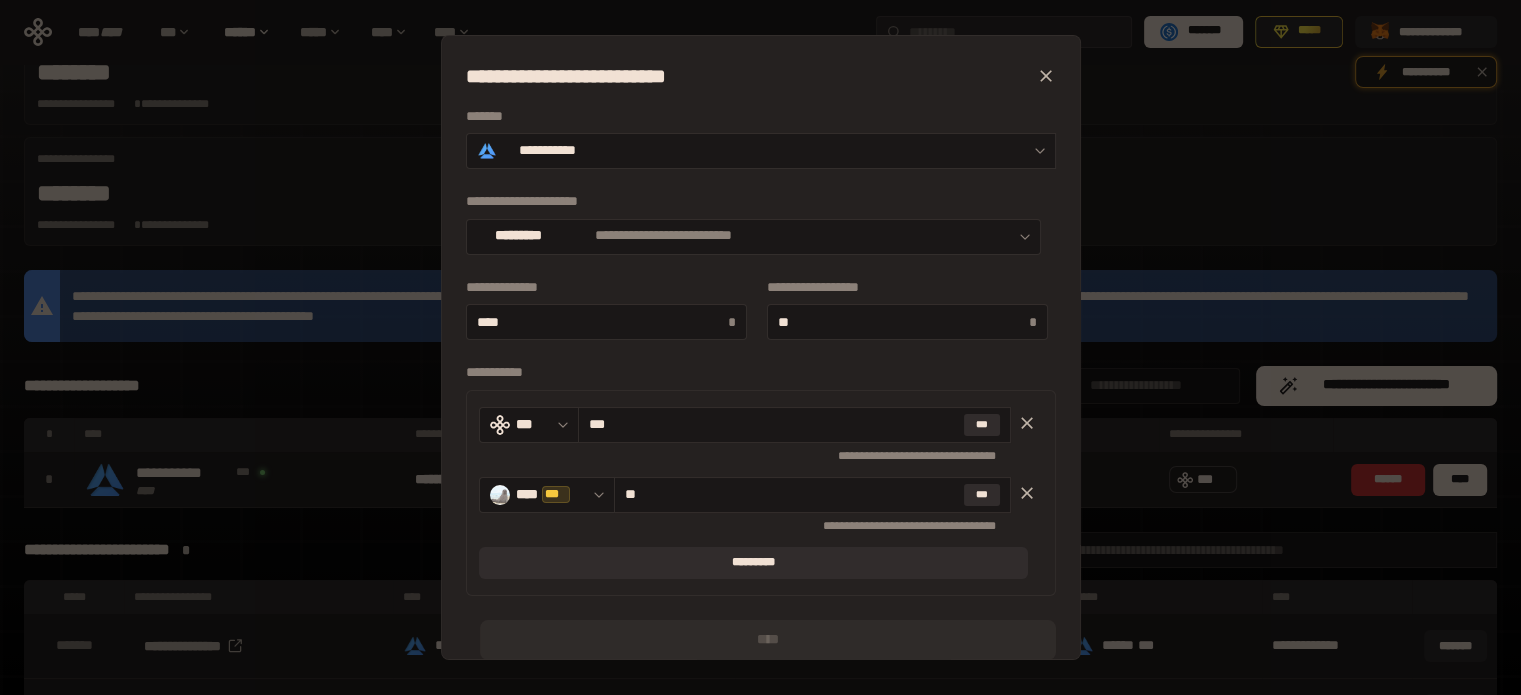 scroll, scrollTop: 90, scrollLeft: 0, axis: vertical 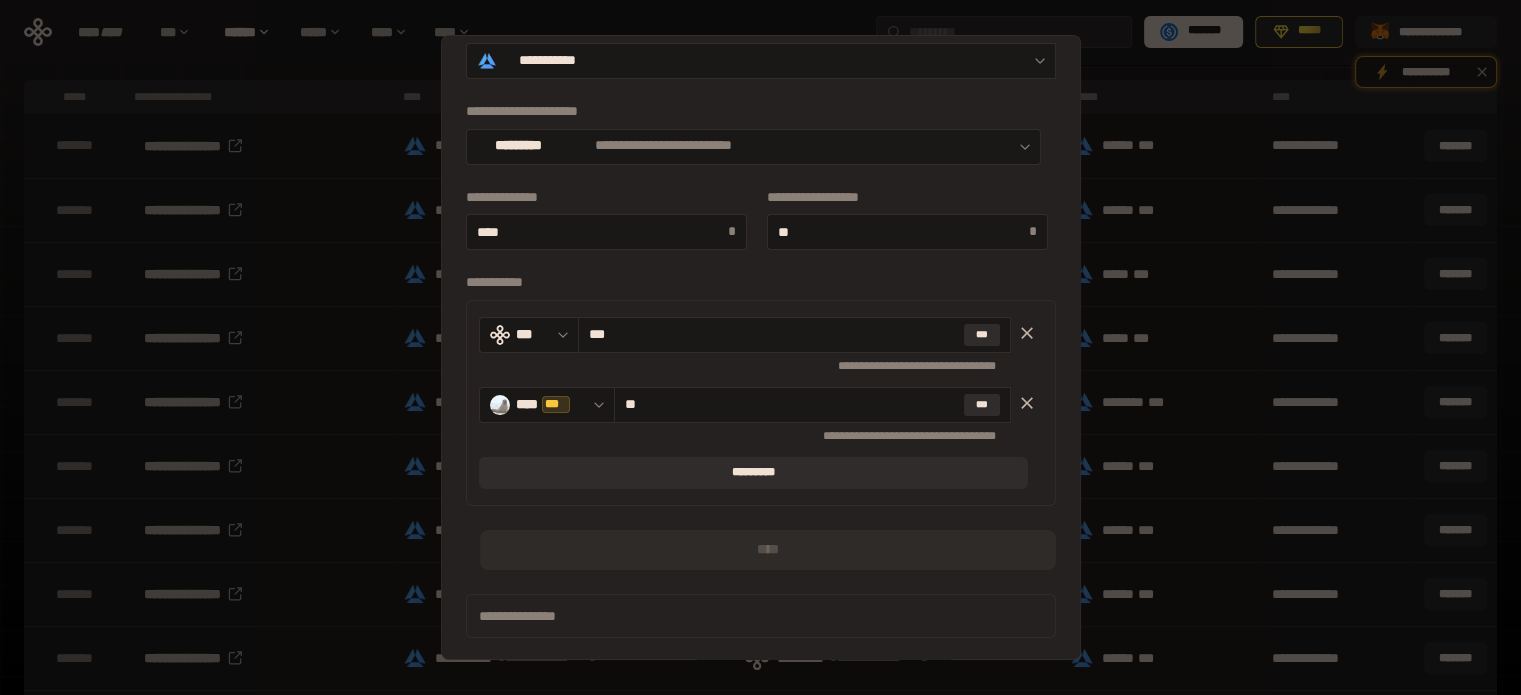 type on "**" 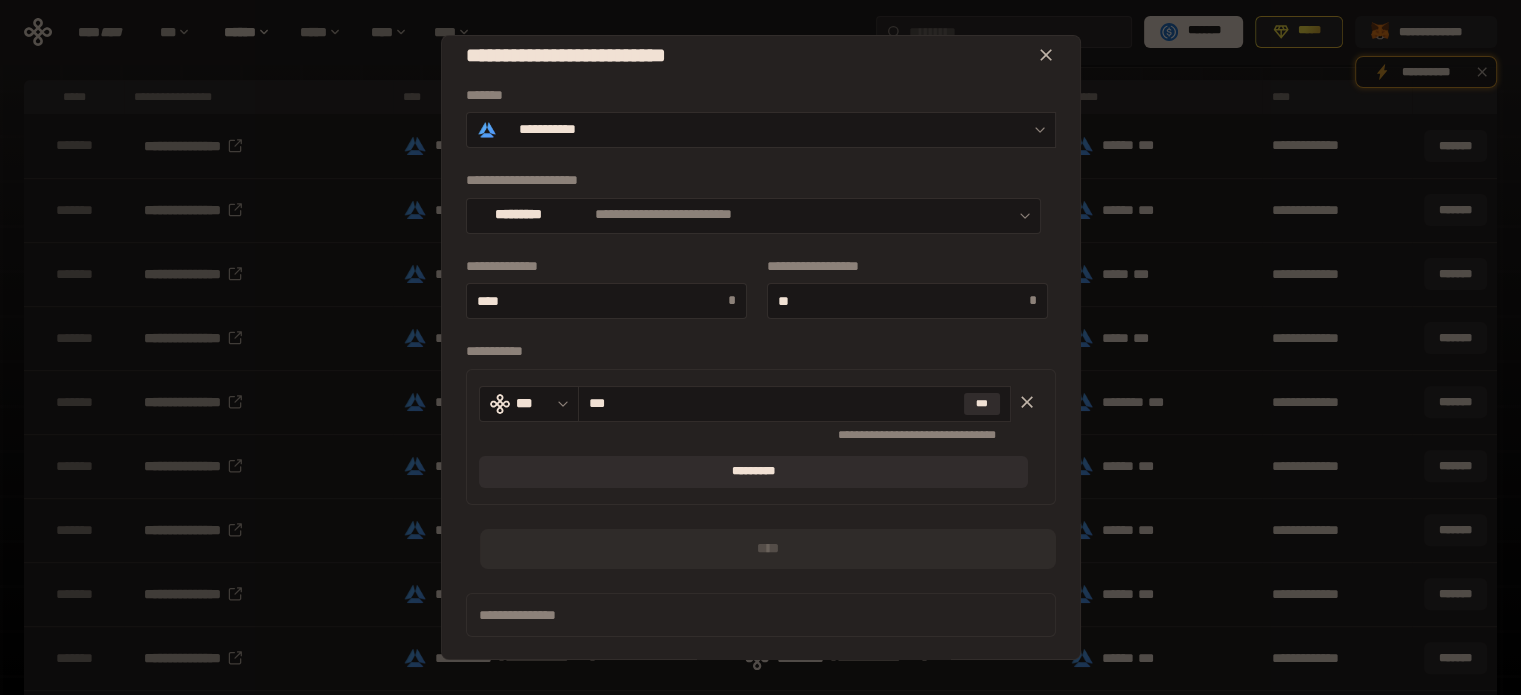 scroll, scrollTop: 0, scrollLeft: 0, axis: both 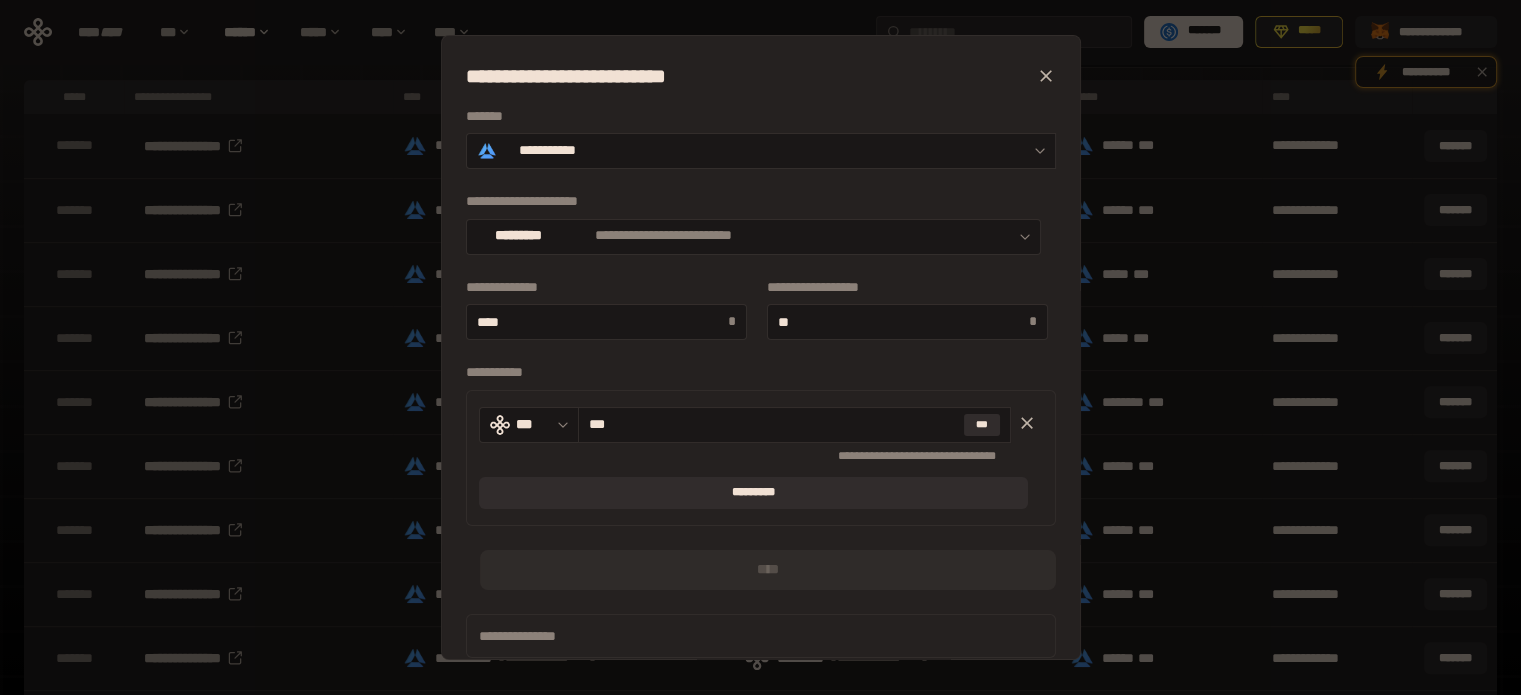 click on "****" at bounding box center [603, 322] 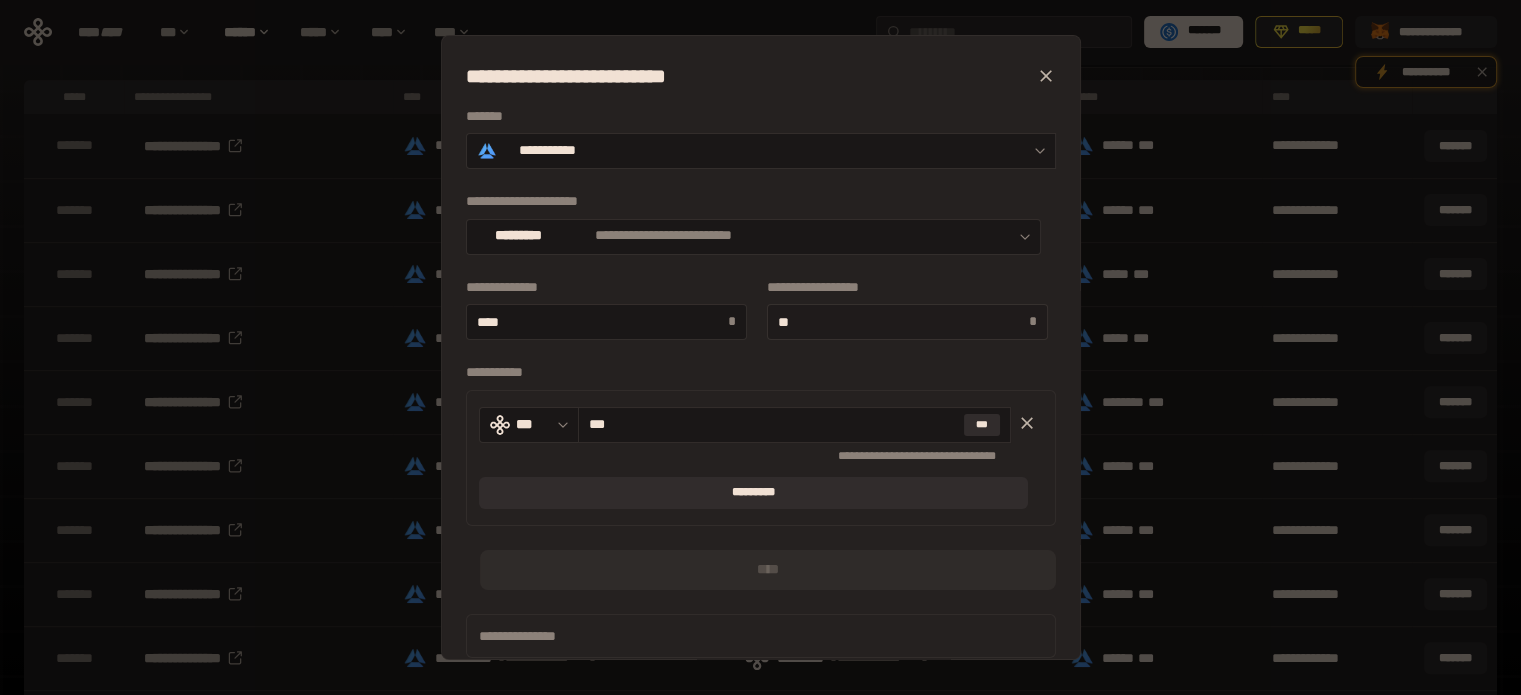 click on "**" at bounding box center [904, 322] 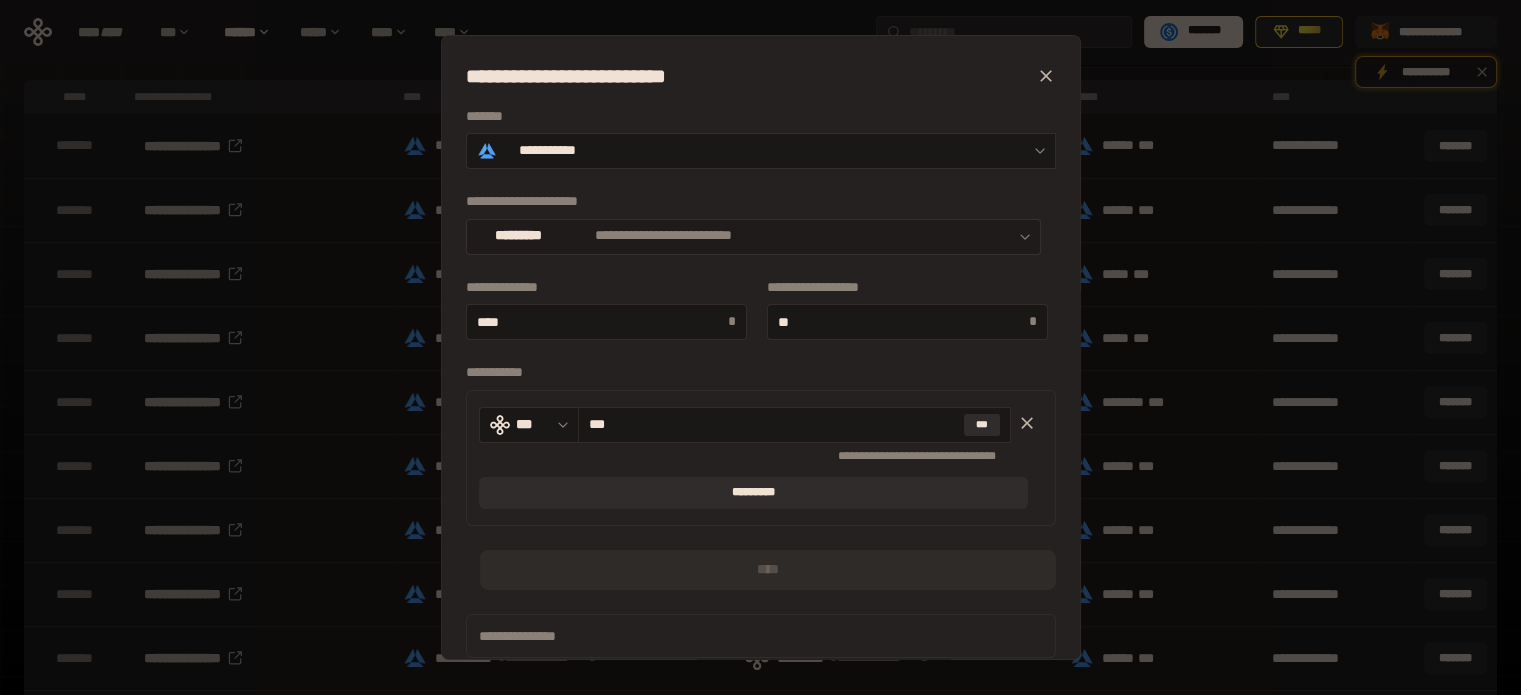 click on "**********" at bounding box center (753, 237) 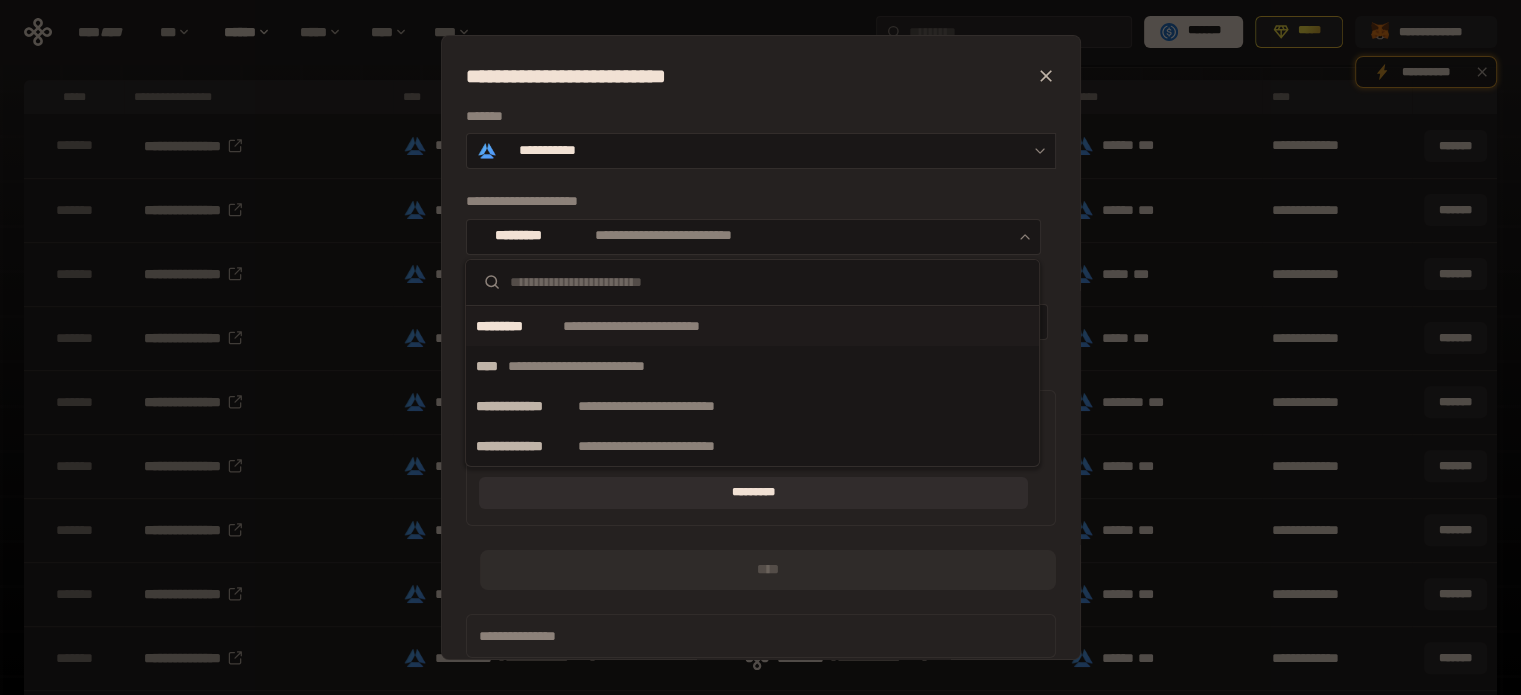 click on "**********" at bounding box center [662, 326] 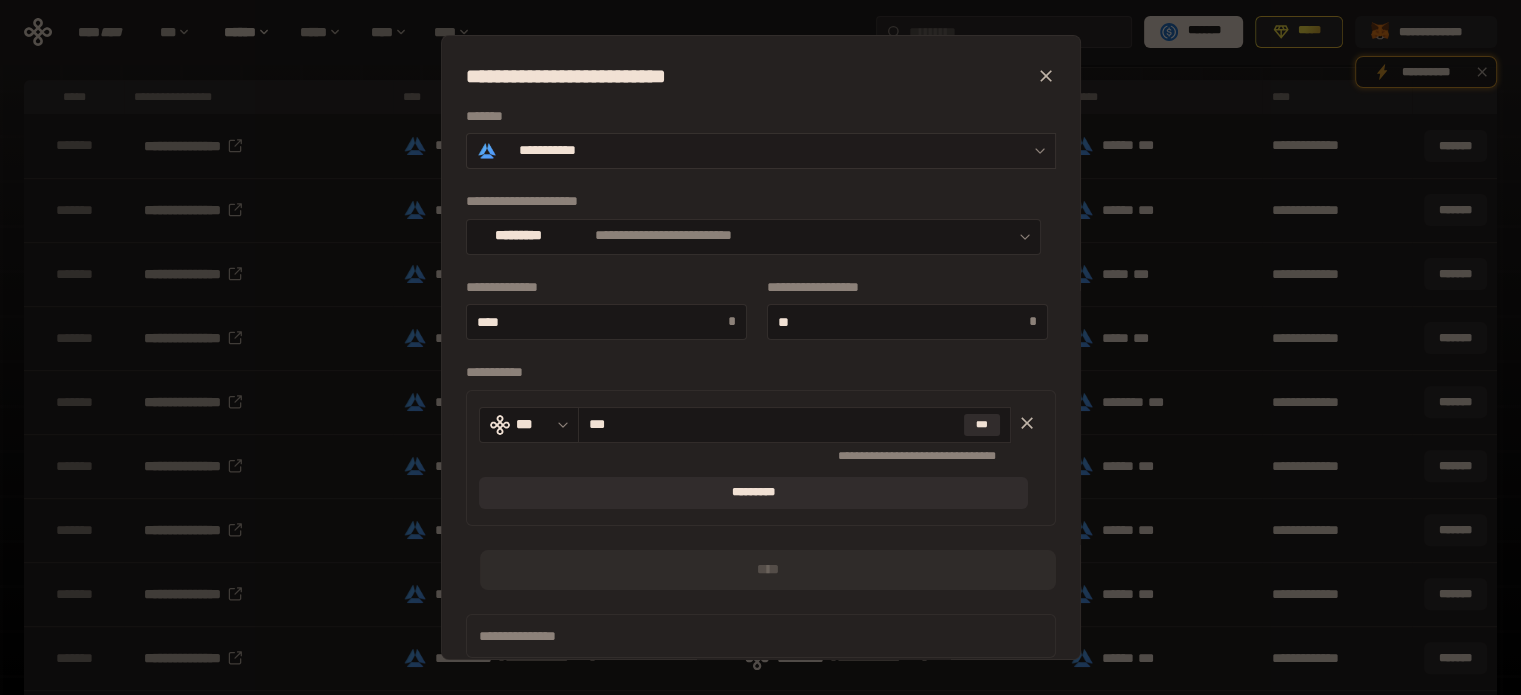 click on "**********" at bounding box center [761, 151] 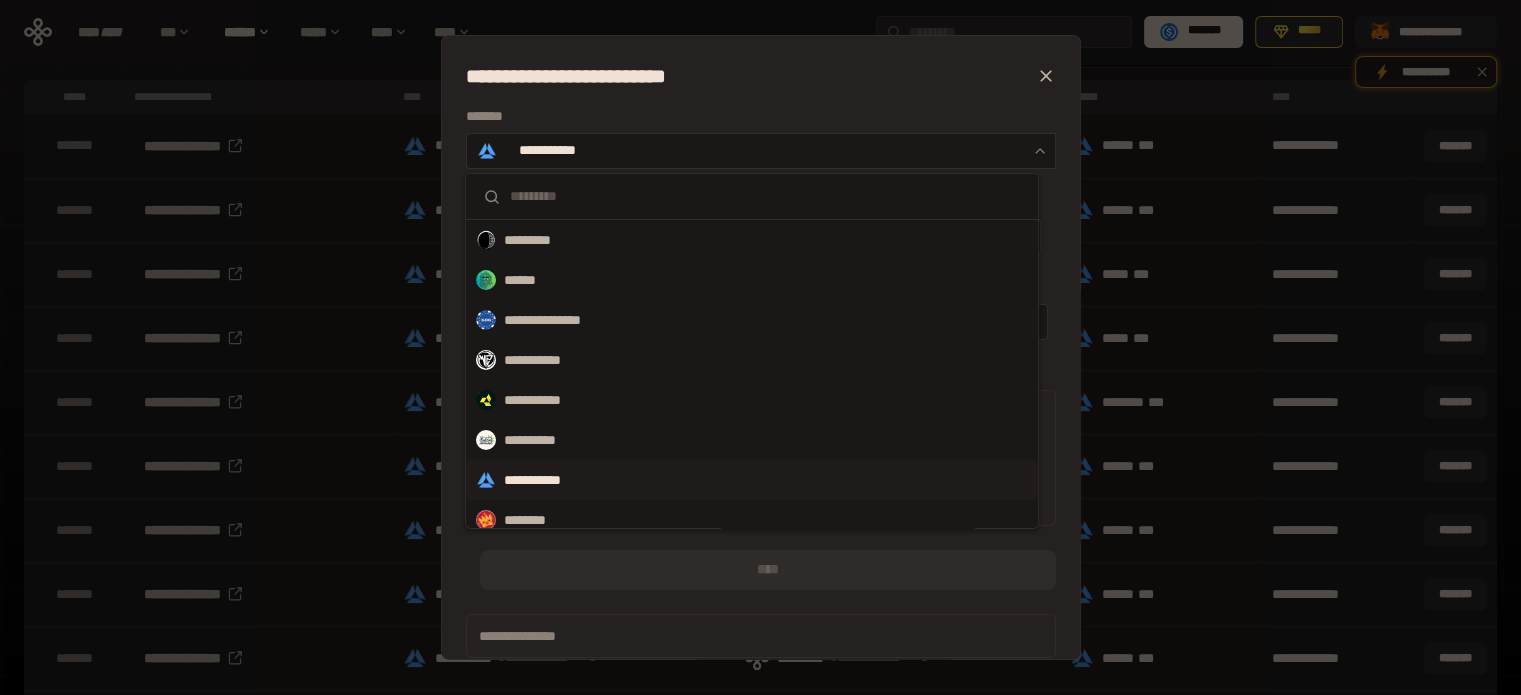click on "**********" at bounding box center (752, 480) 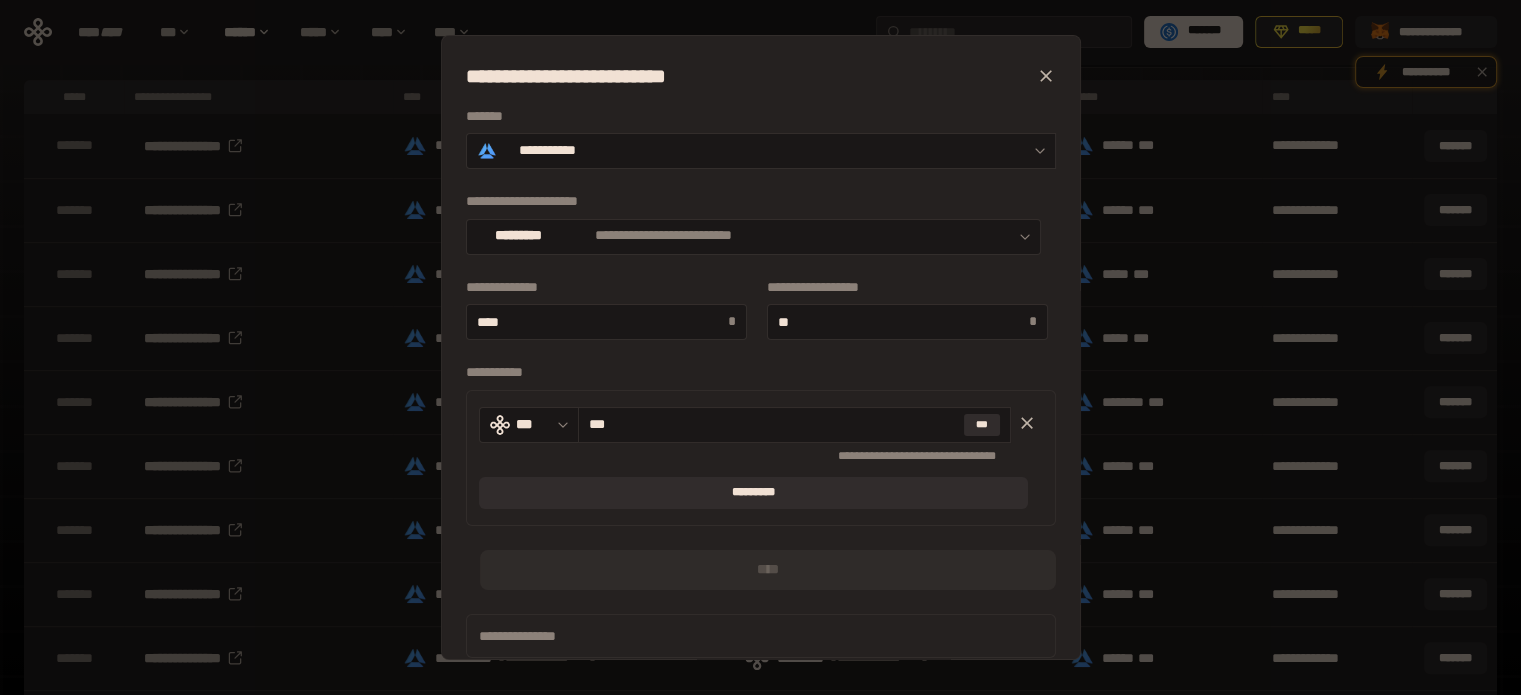 click on "****" at bounding box center [767, 570] 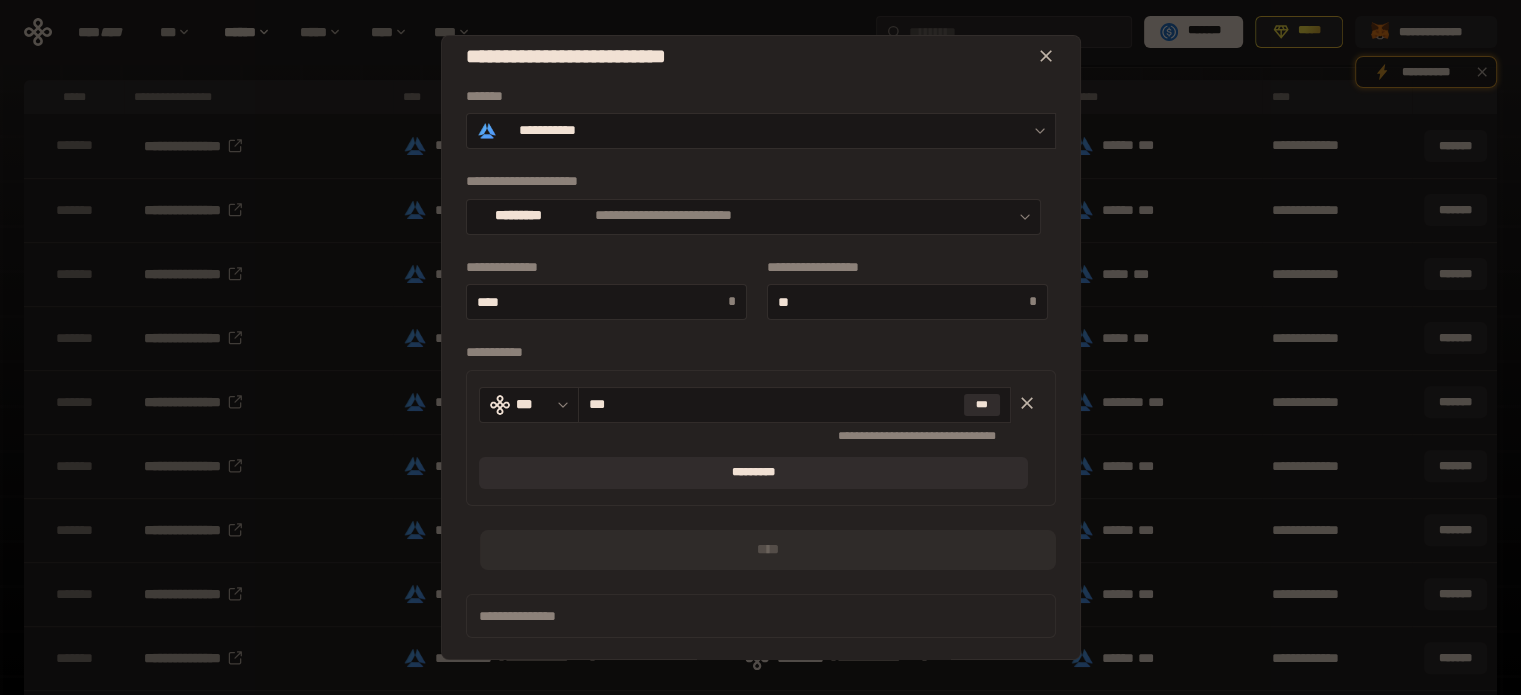 scroll, scrollTop: 0, scrollLeft: 0, axis: both 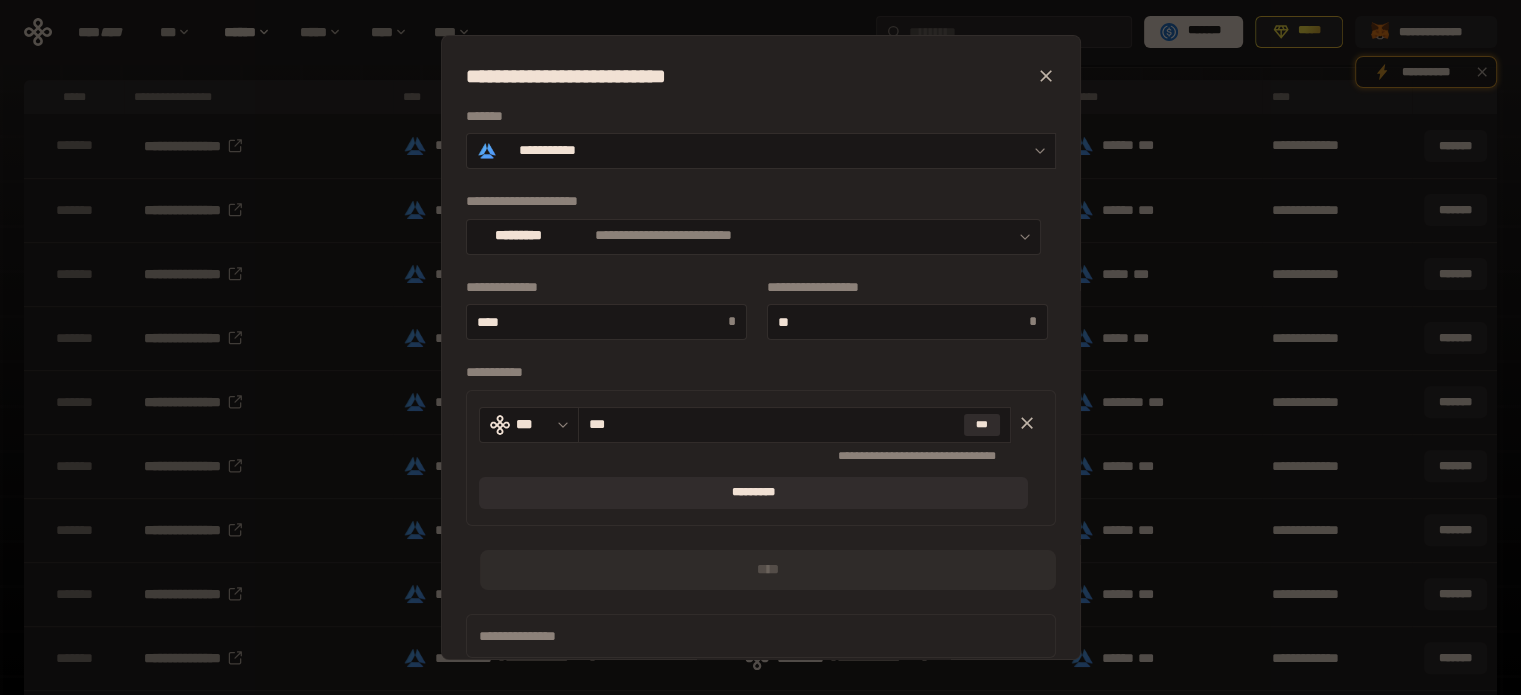 click 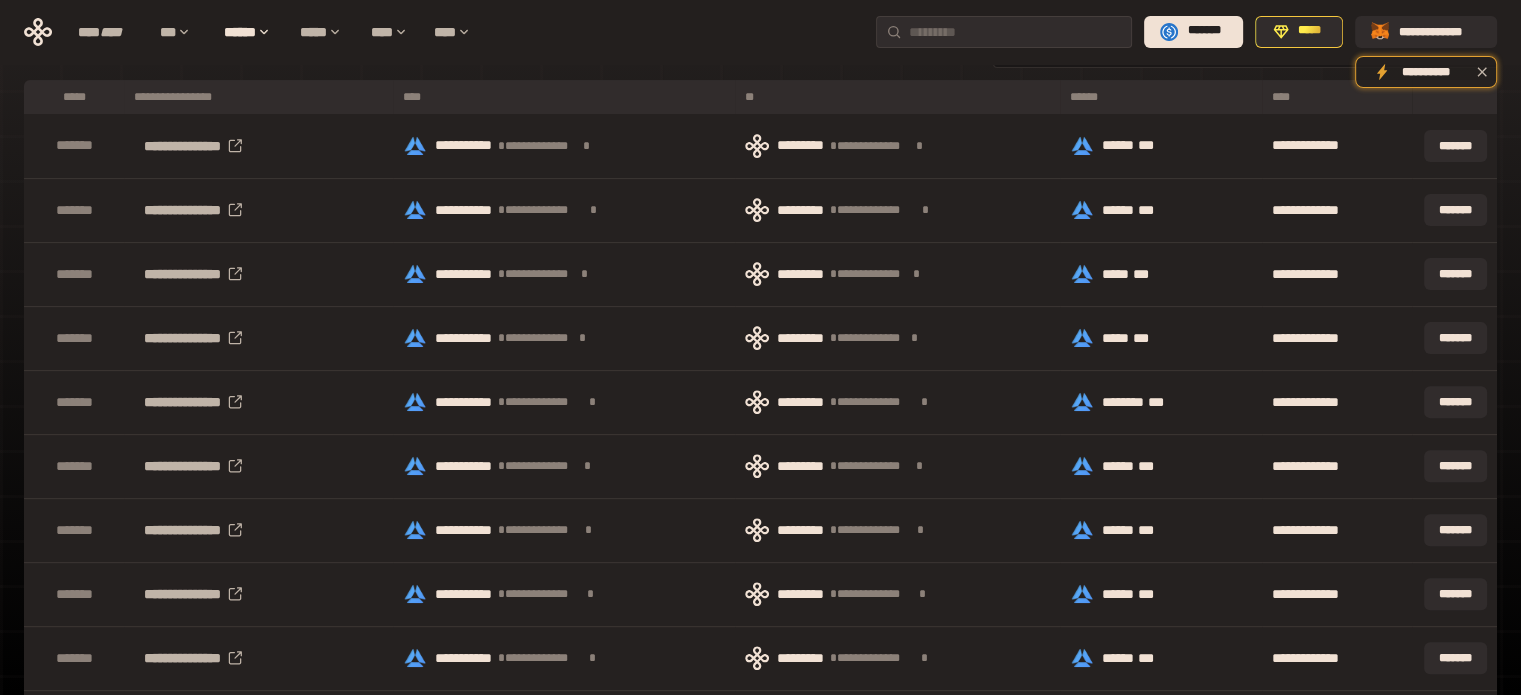 scroll, scrollTop: 289, scrollLeft: 0, axis: vertical 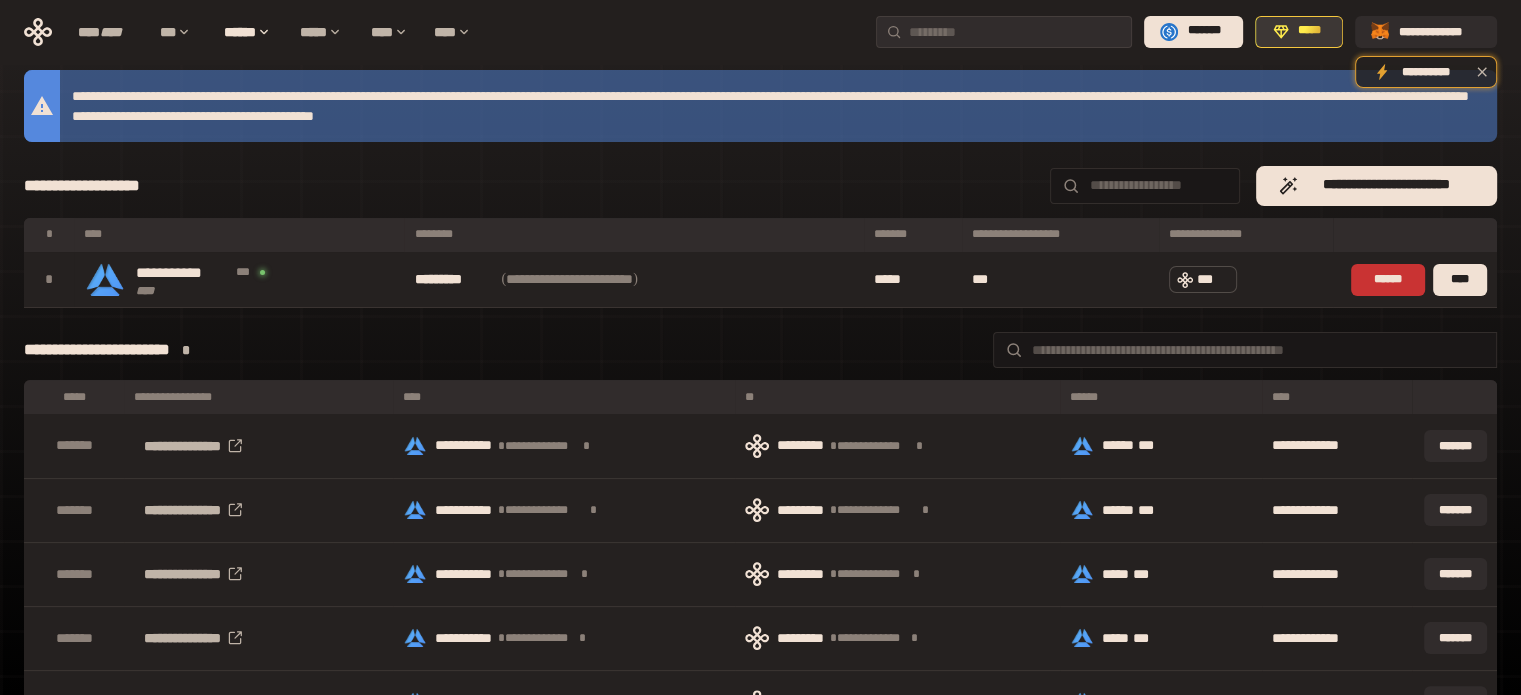 click 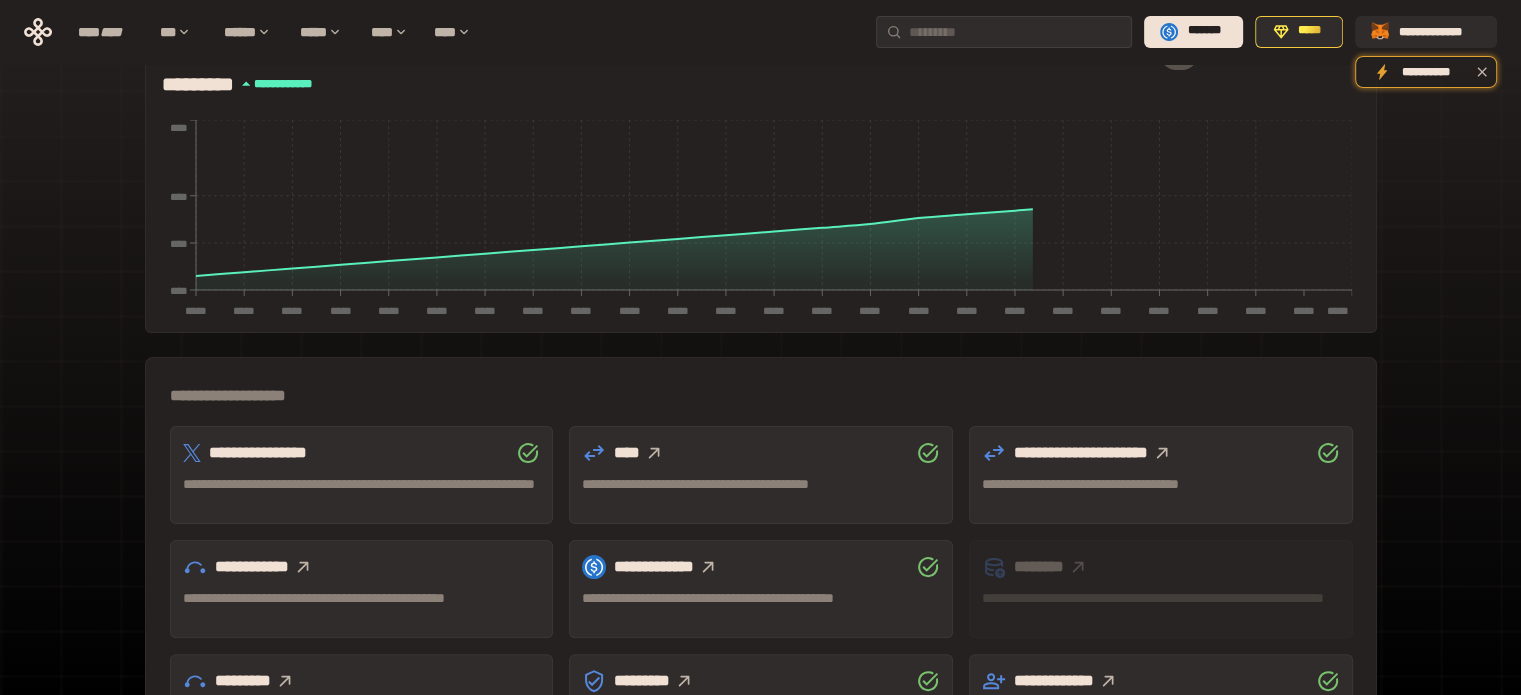 scroll, scrollTop: 489, scrollLeft: 0, axis: vertical 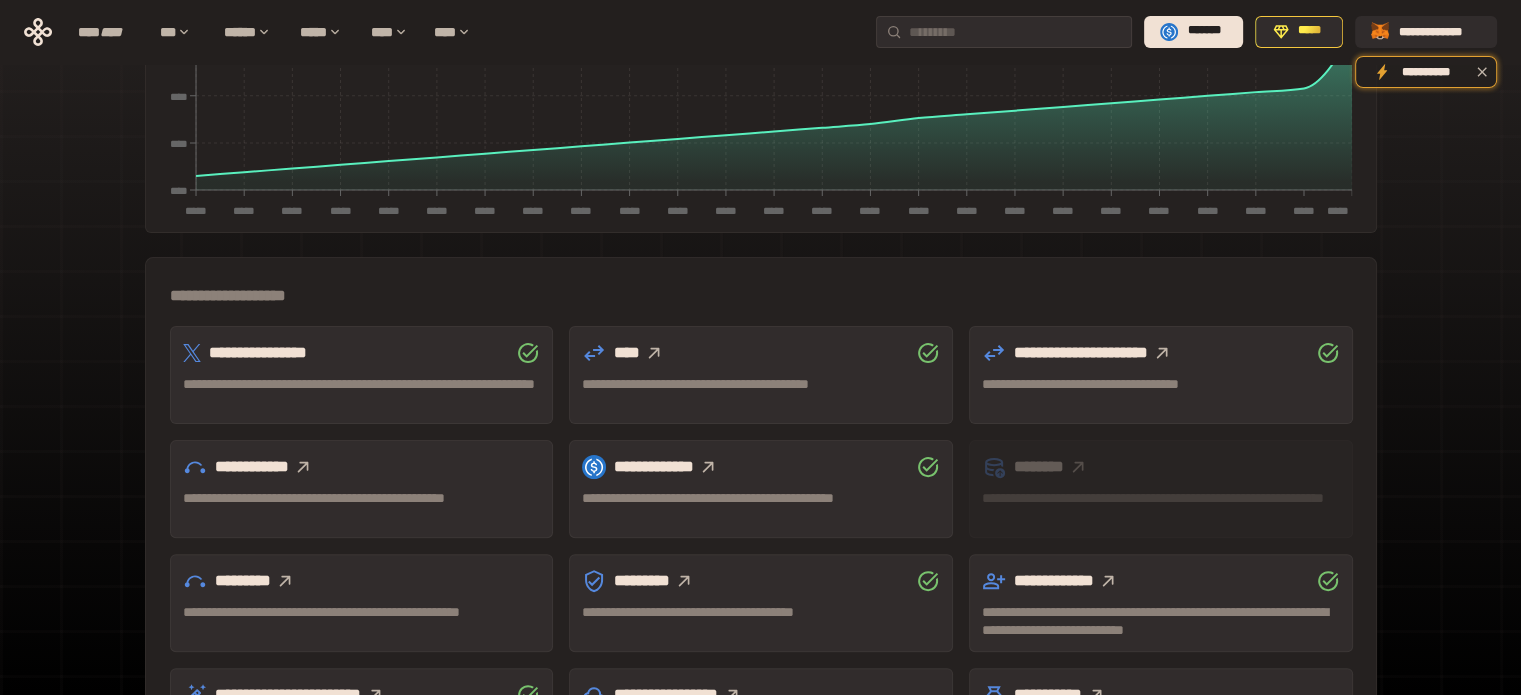 click on "**********" at bounding box center (362, 489) 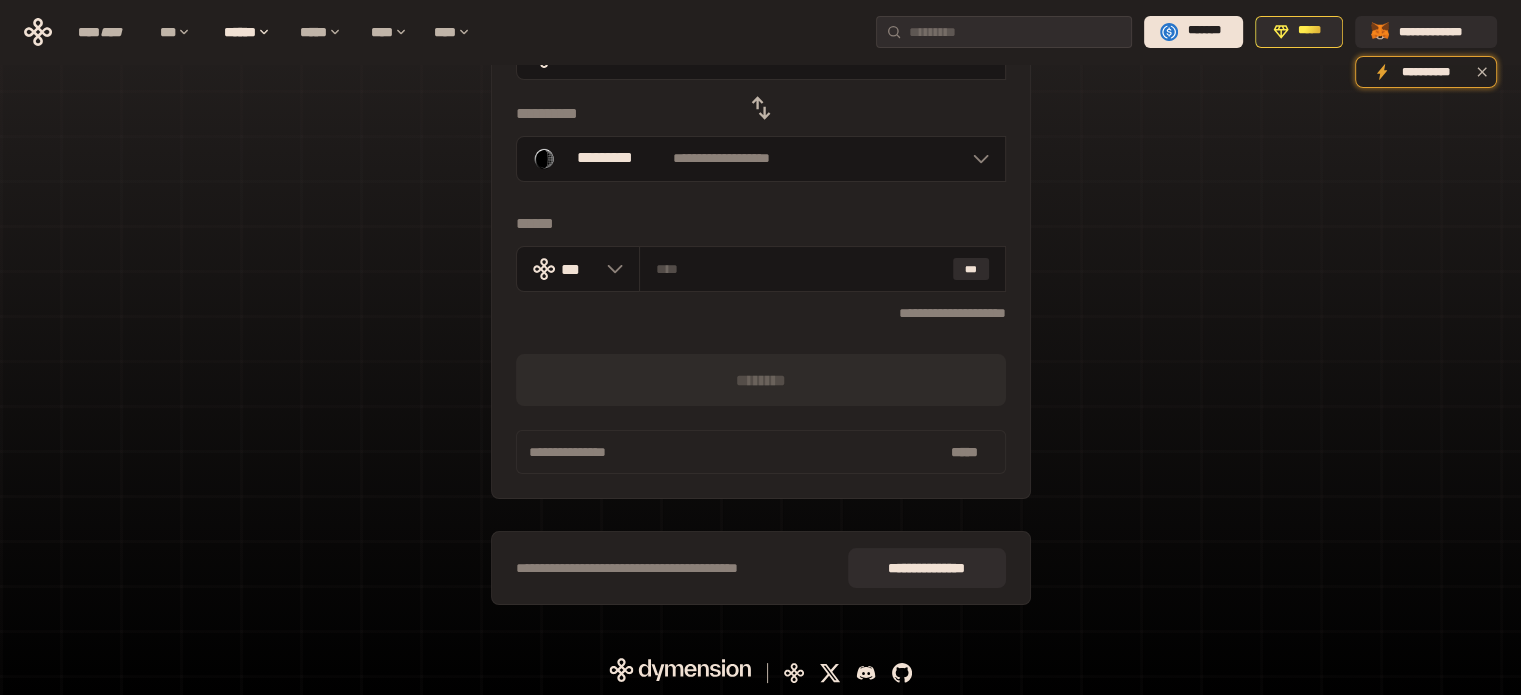 scroll, scrollTop: 0, scrollLeft: 0, axis: both 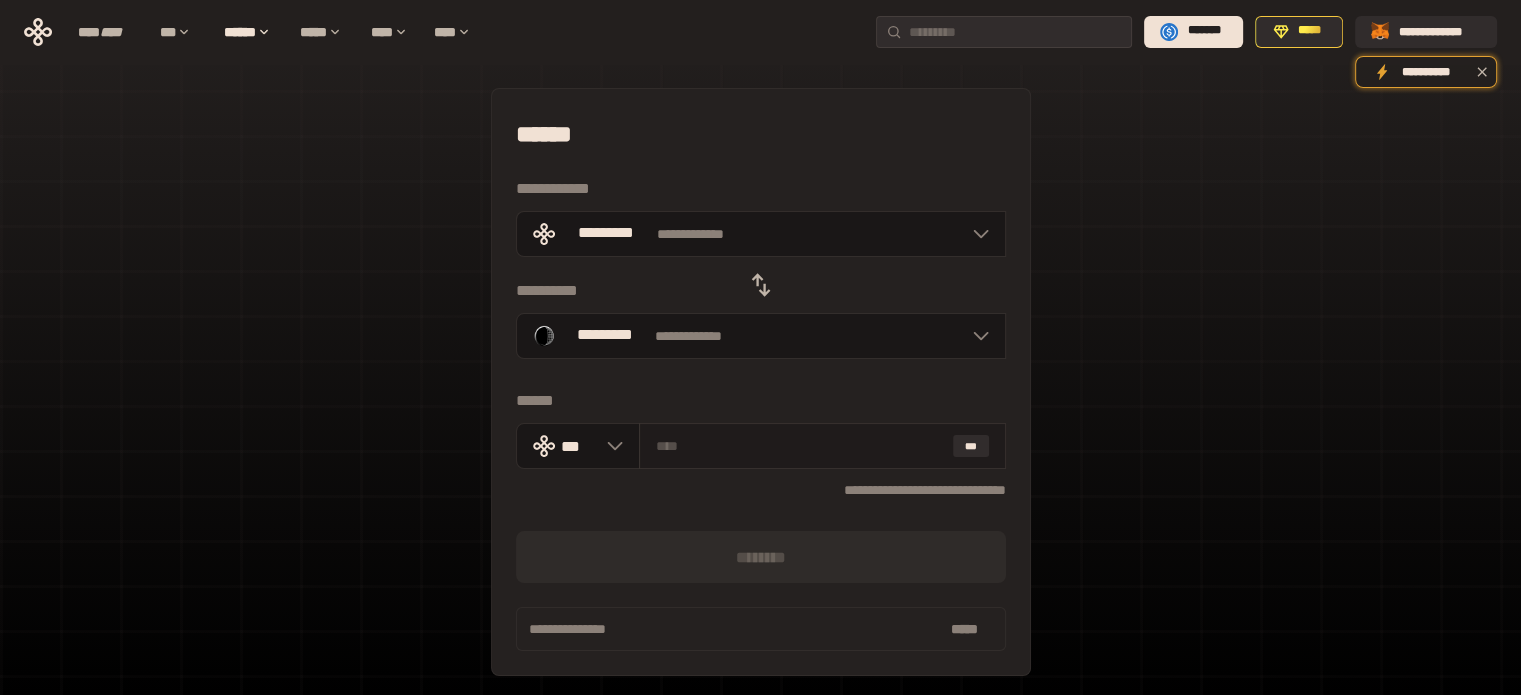 click at bounding box center (800, 446) 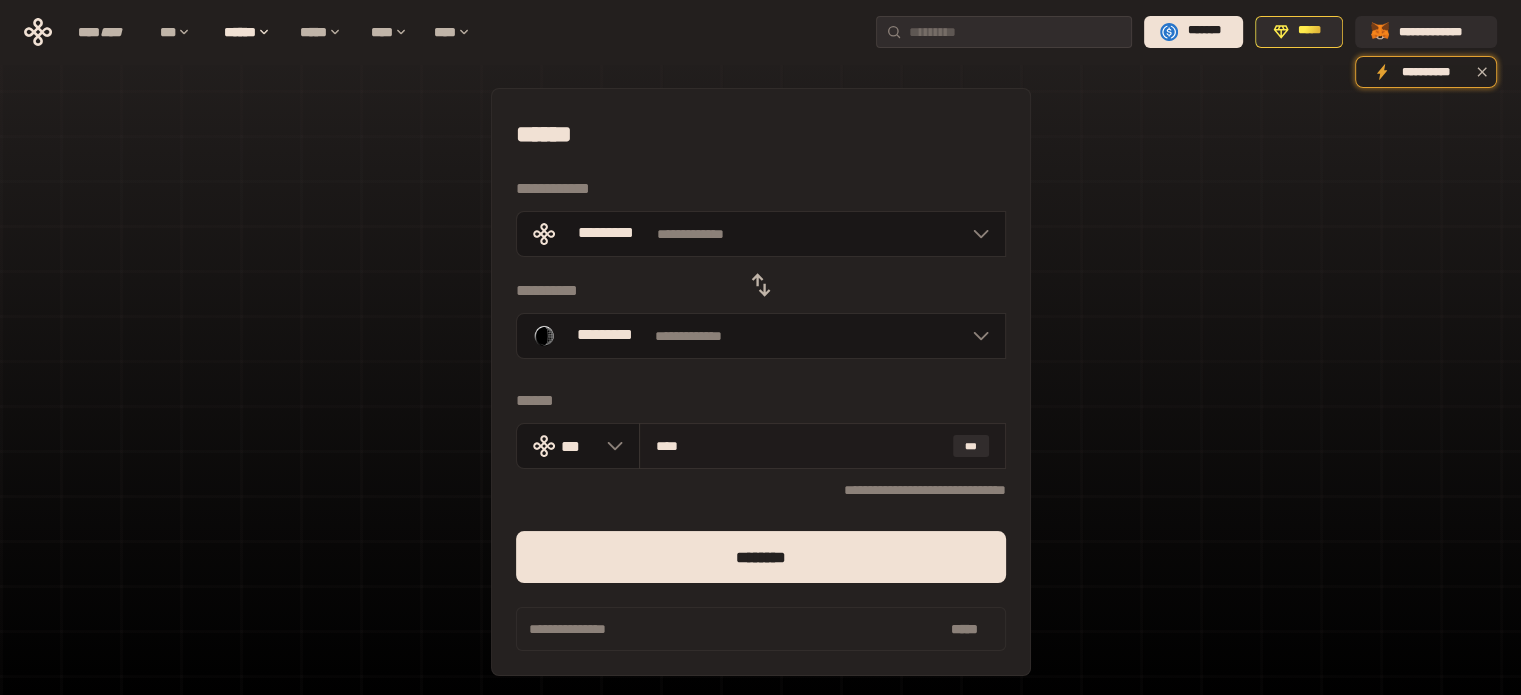 type on "***" 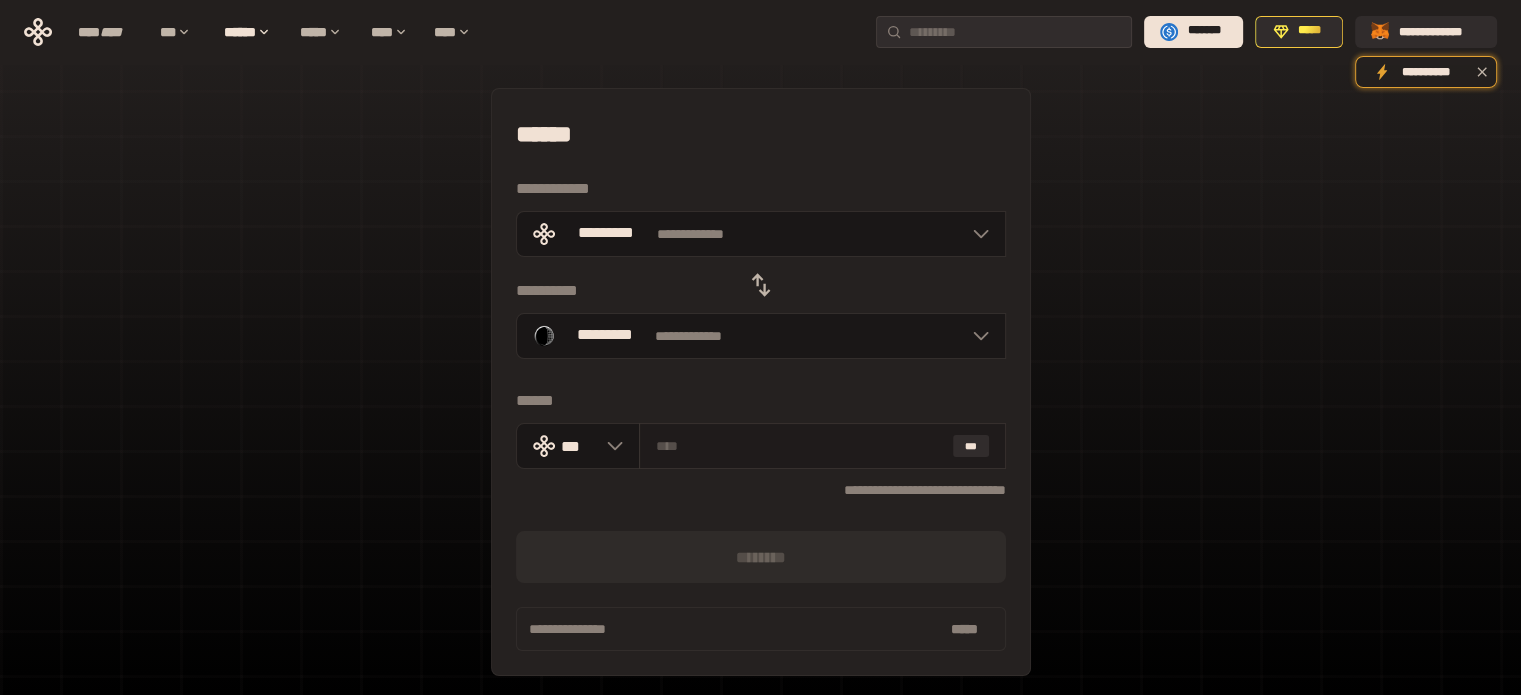 type on "*" 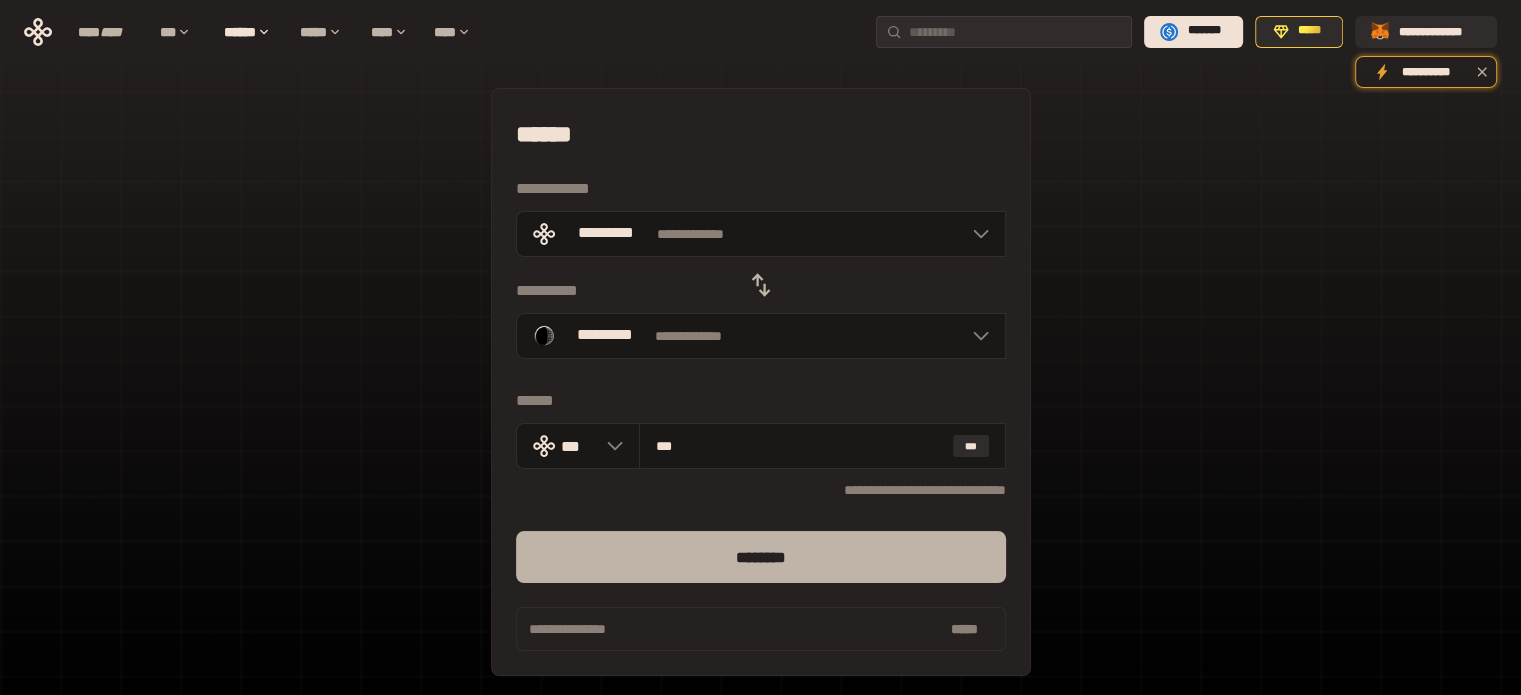 type on "***" 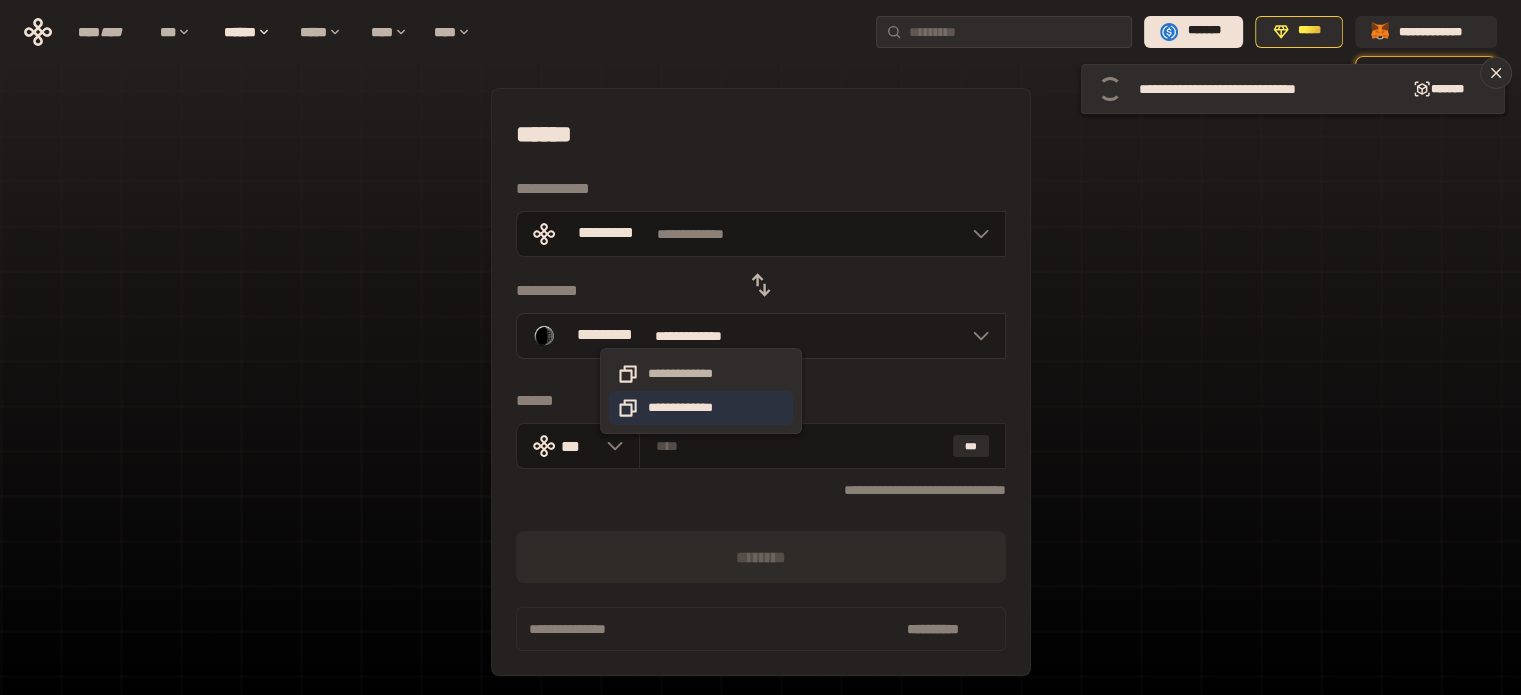 click on "**********" at bounding box center (701, 408) 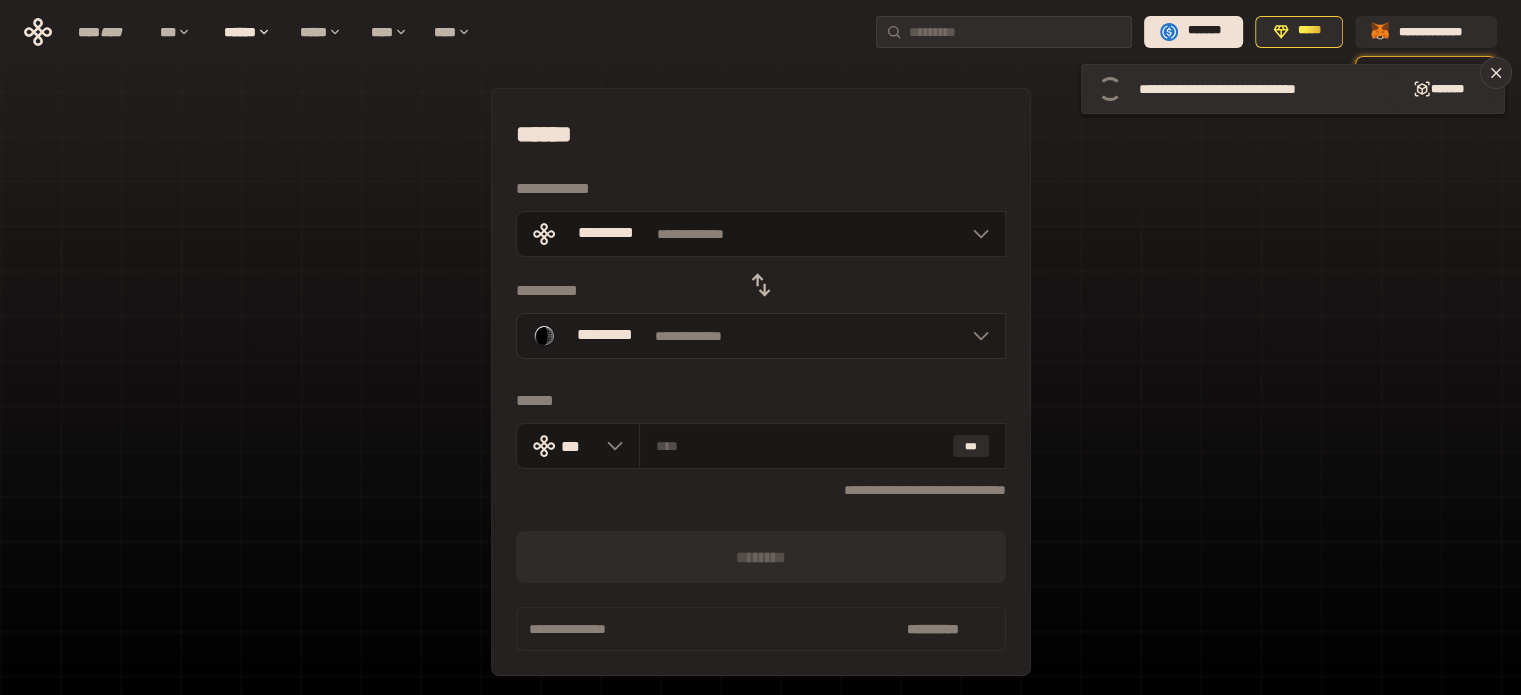 click on "*********" at bounding box center (605, 335) 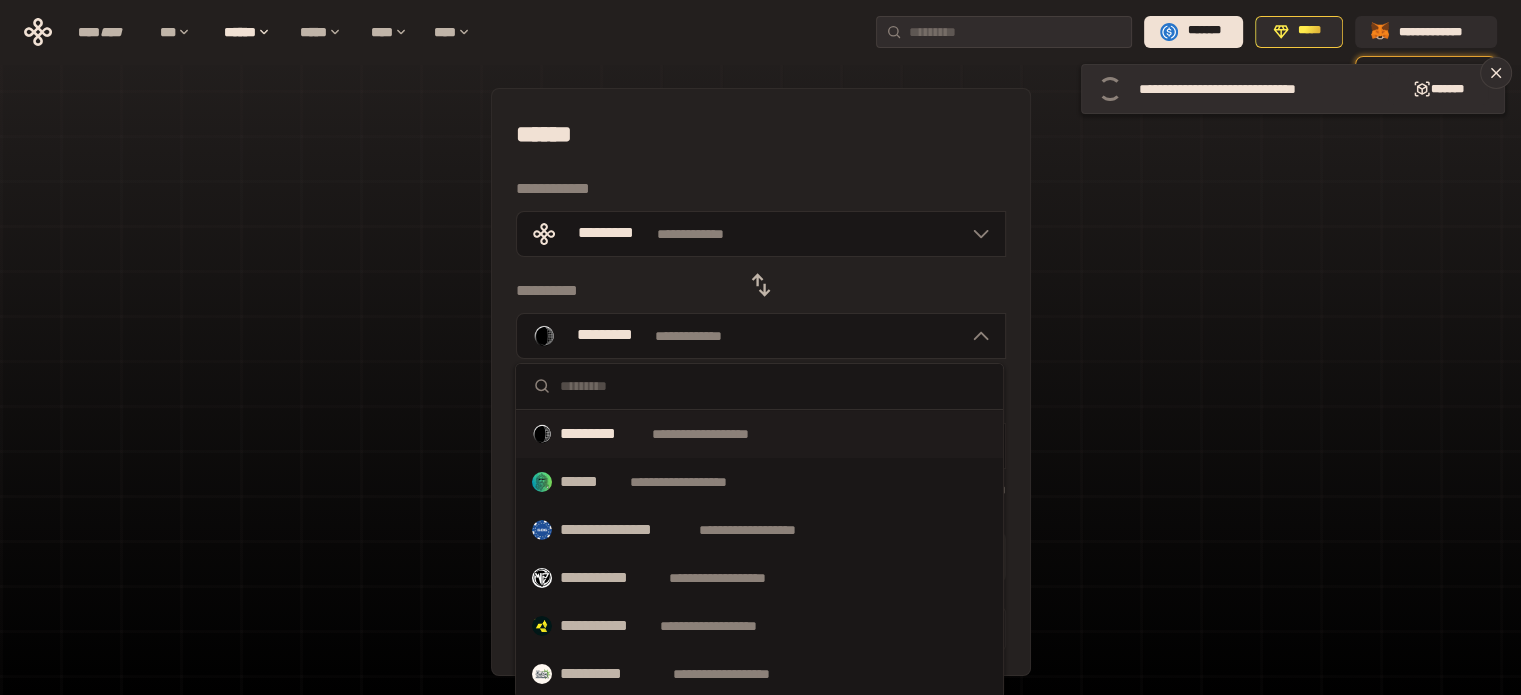 click on "**********" at bounding box center (719, 434) 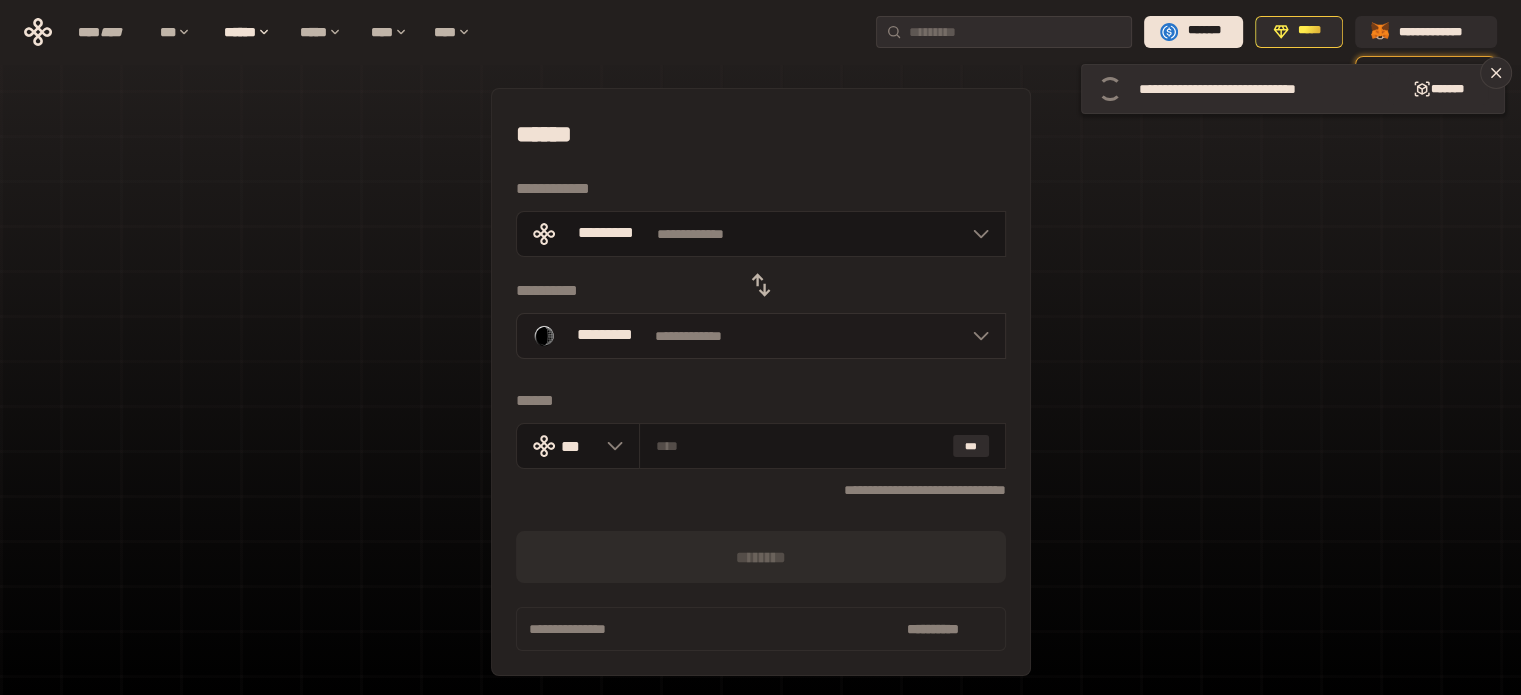 click on "**********" at bounding box center [761, 336] 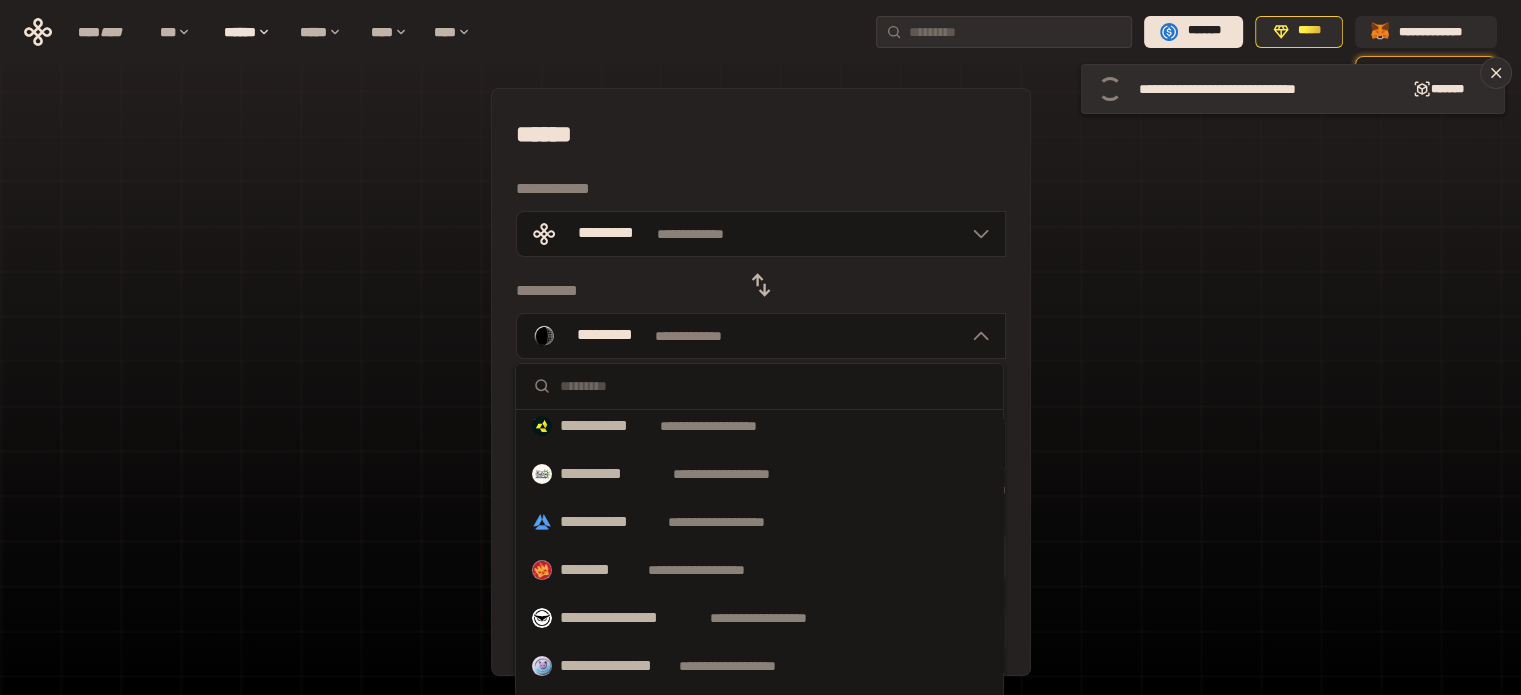 scroll, scrollTop: 100, scrollLeft: 0, axis: vertical 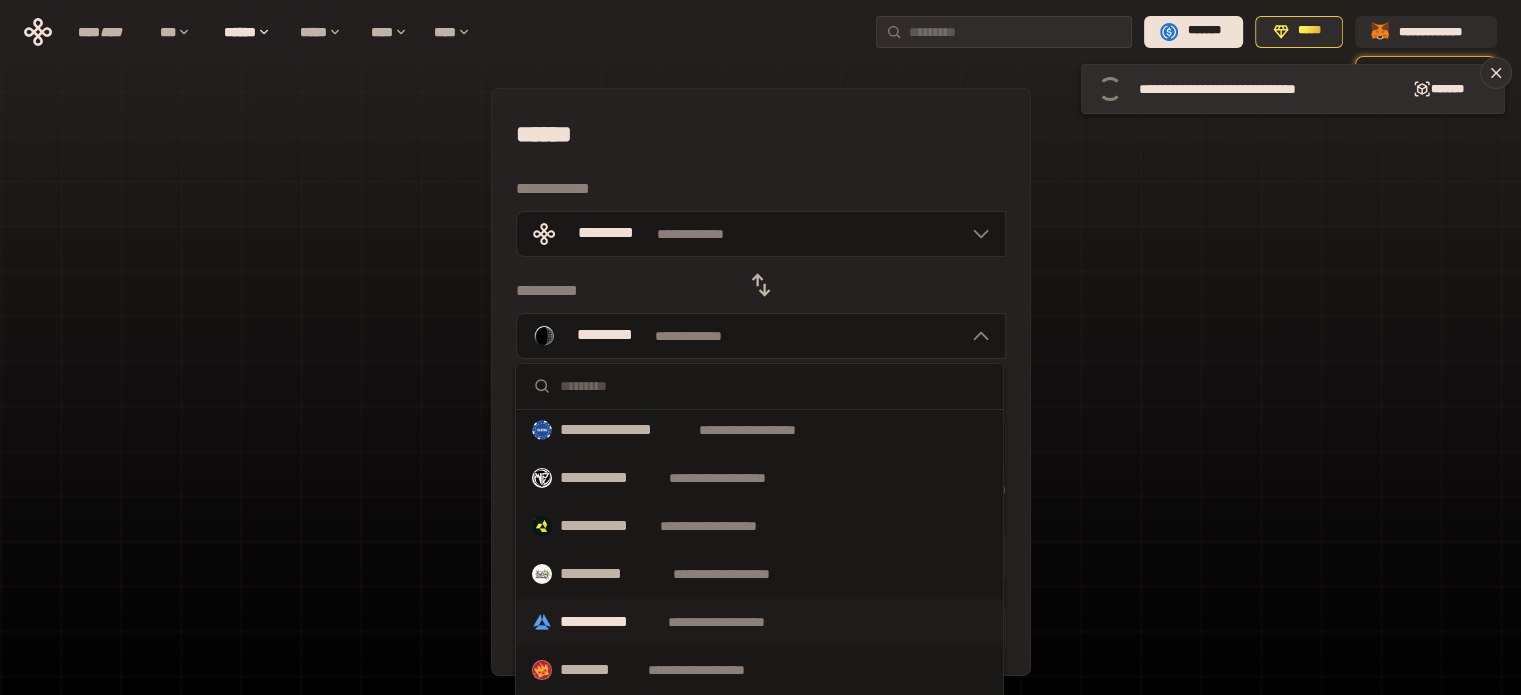click on "**********" at bounding box center (610, 622) 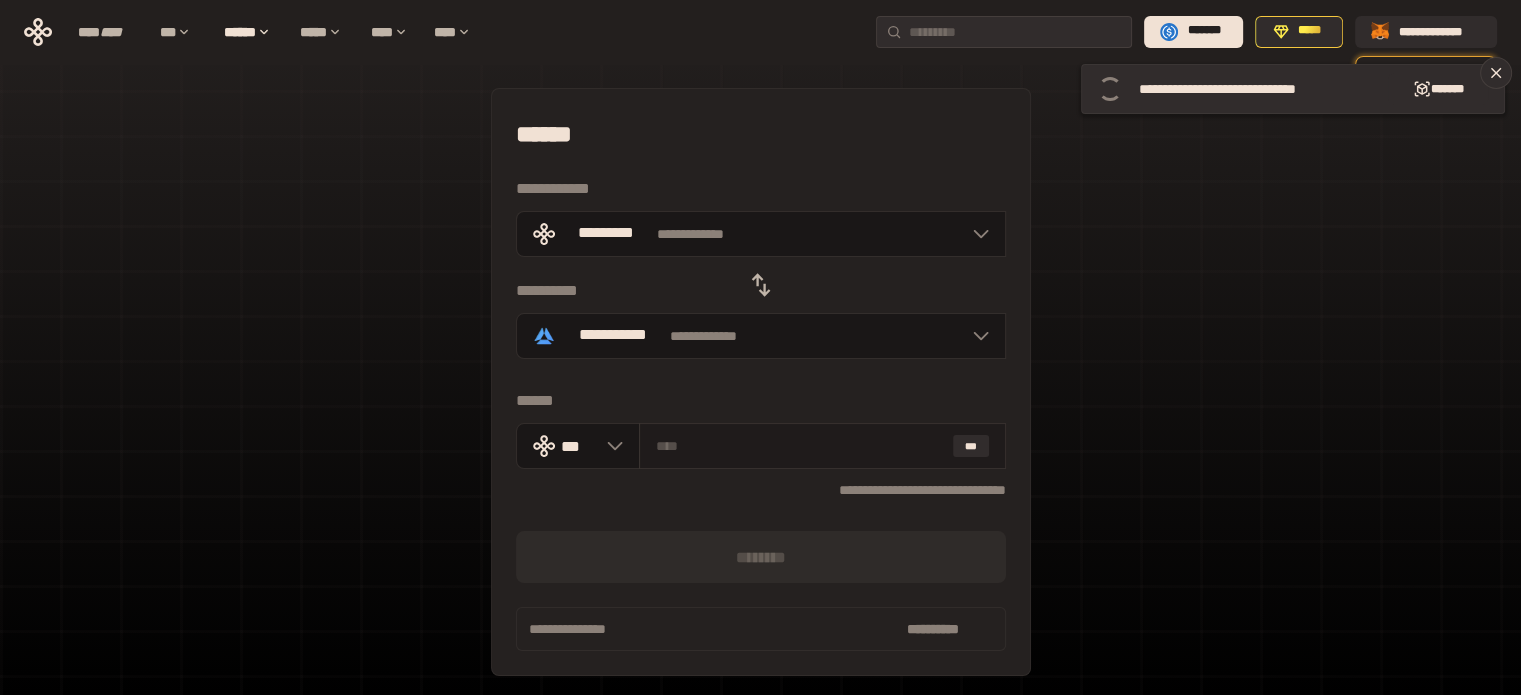 click at bounding box center [800, 446] 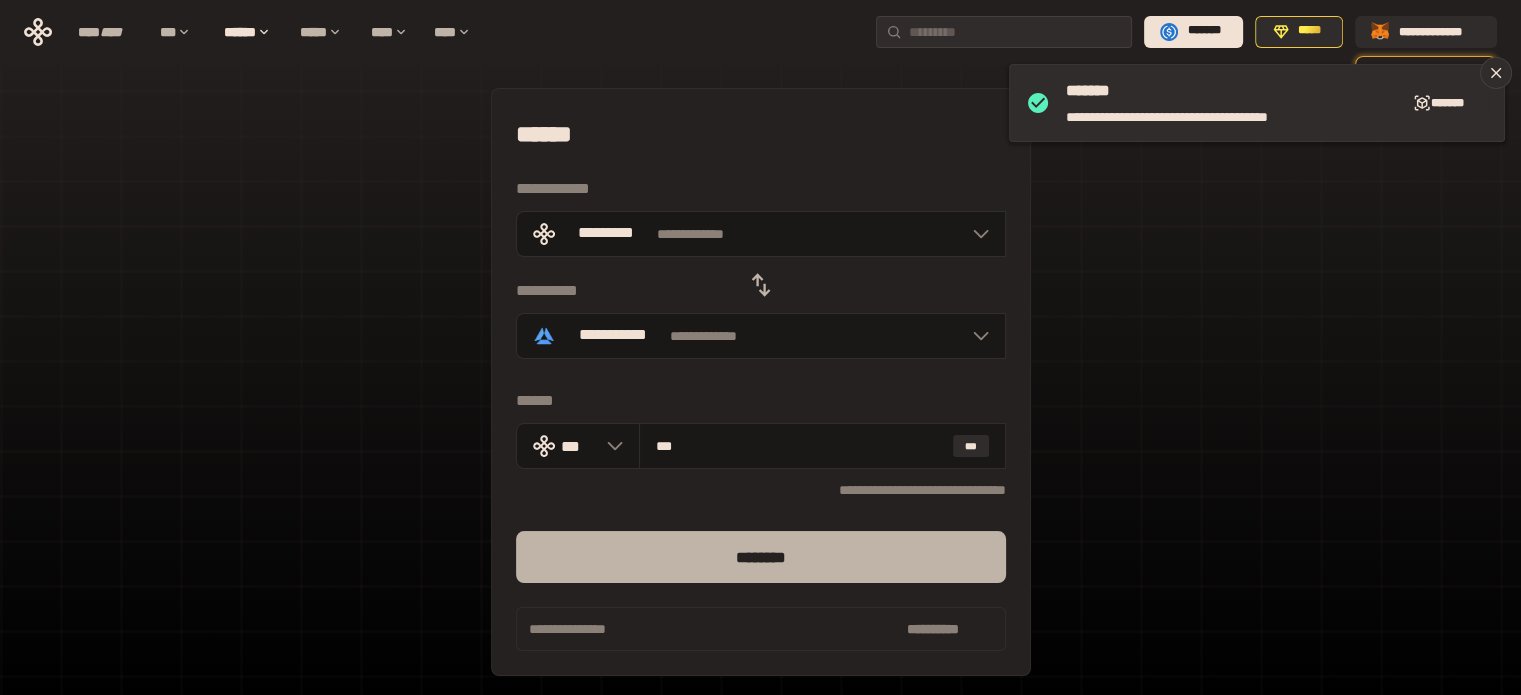 type on "***" 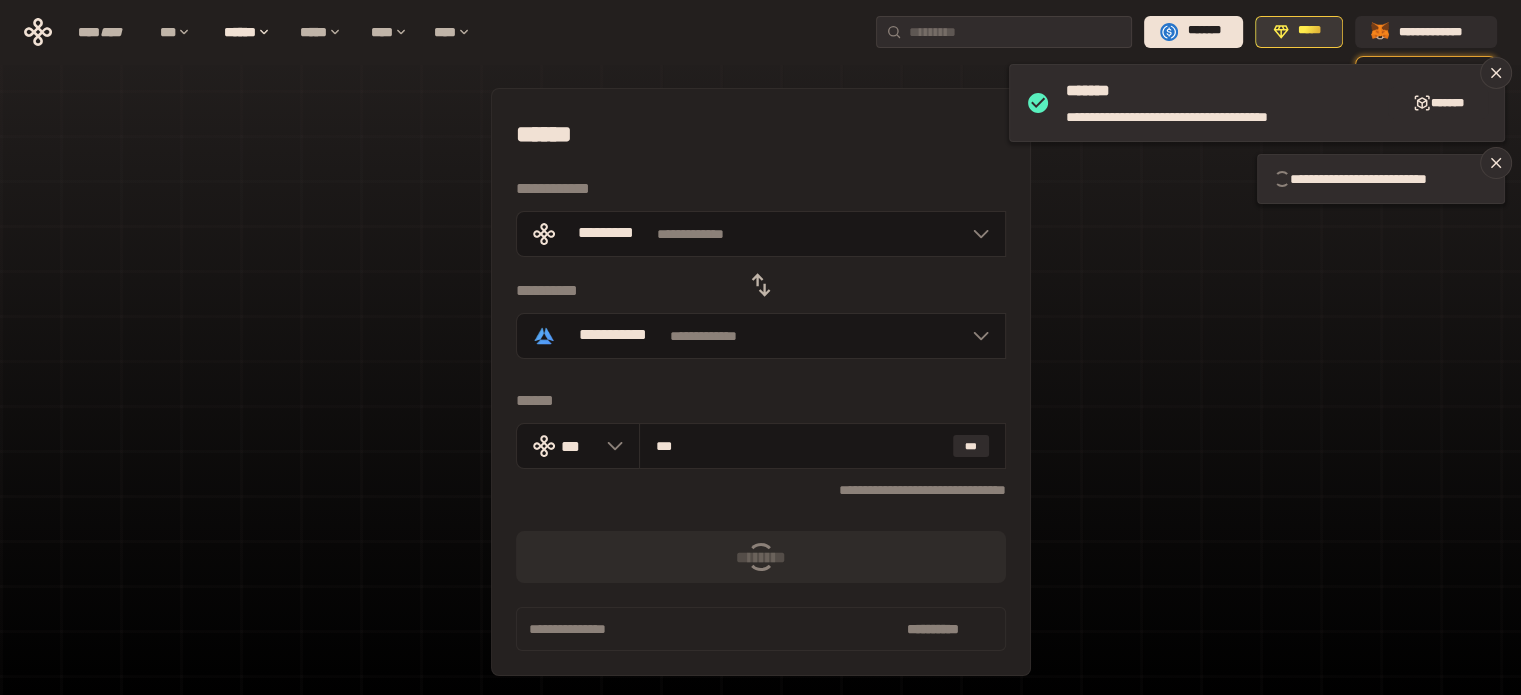 type 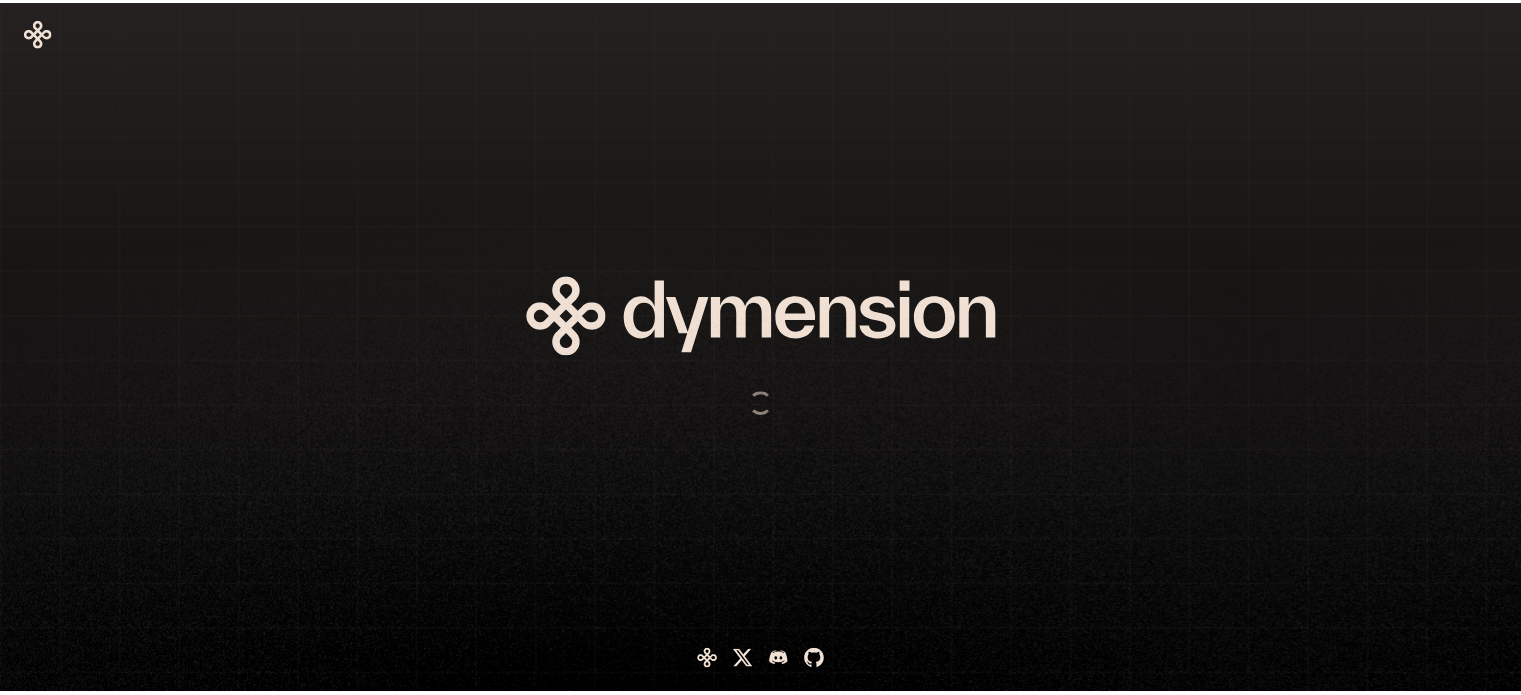 scroll, scrollTop: 0, scrollLeft: 0, axis: both 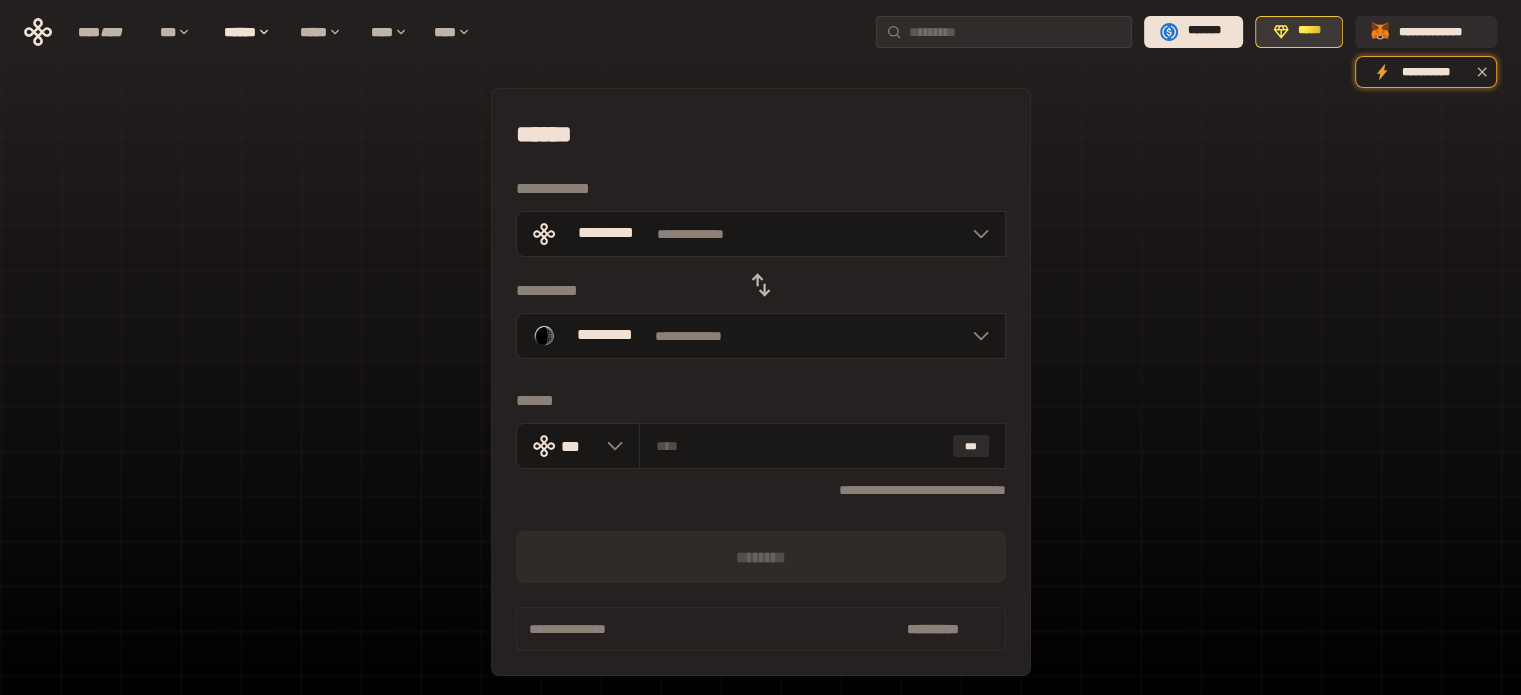 click on "*****" at bounding box center (1299, 32) 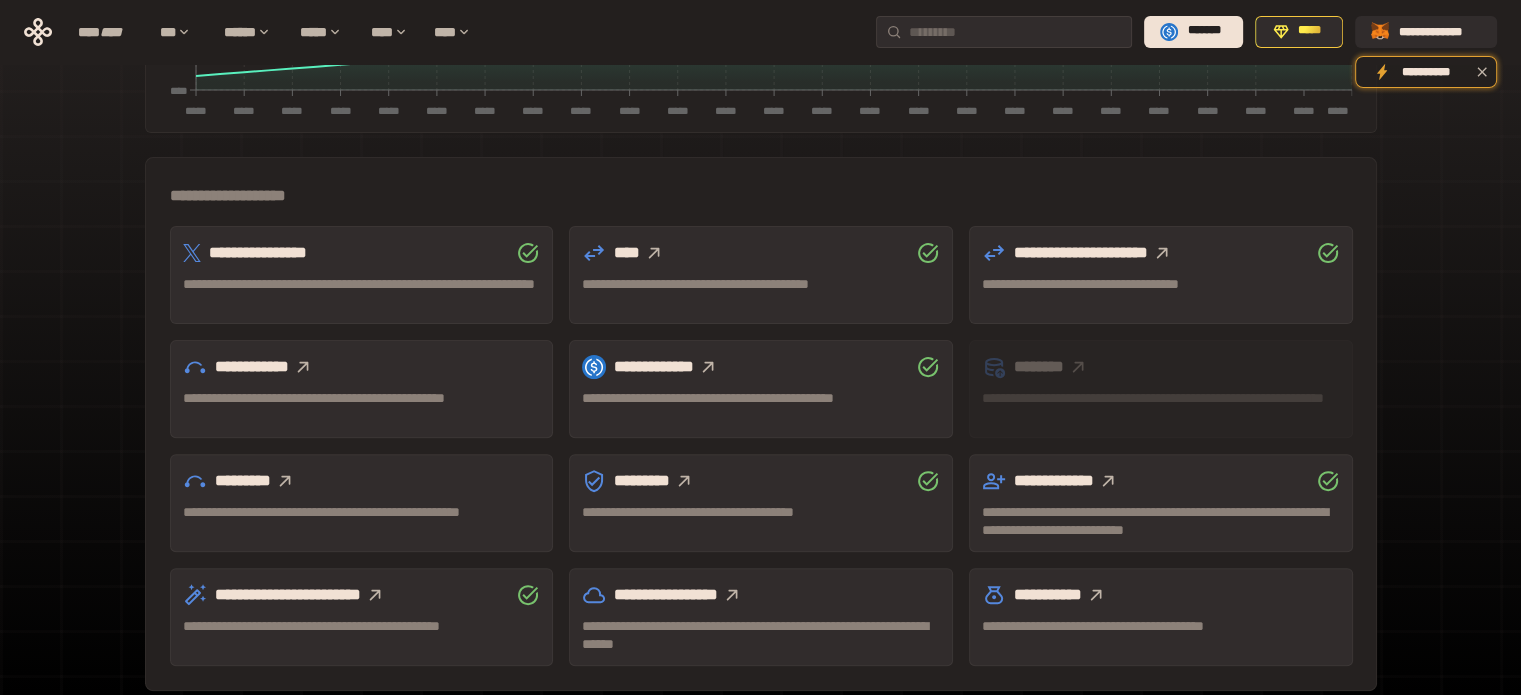 scroll, scrollTop: 89, scrollLeft: 0, axis: vertical 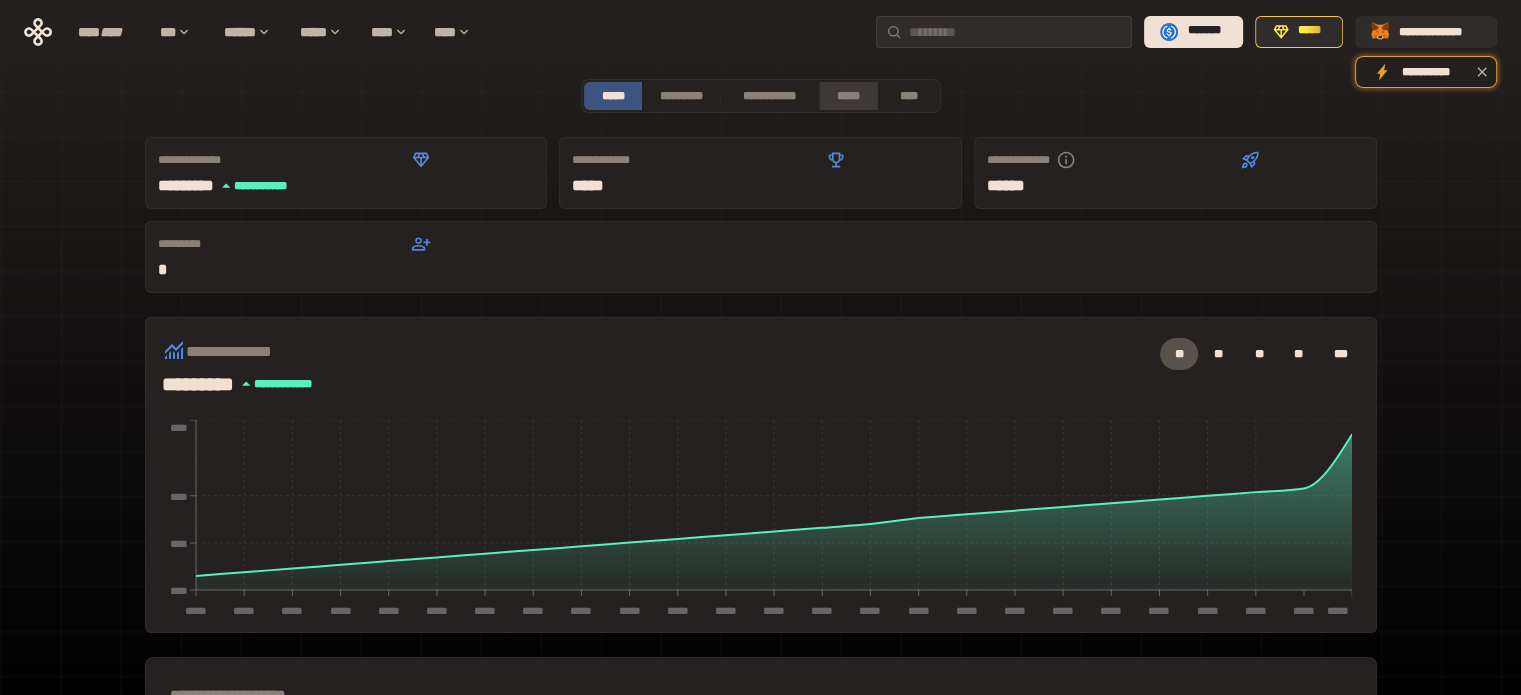 click on "*****" at bounding box center (849, 96) 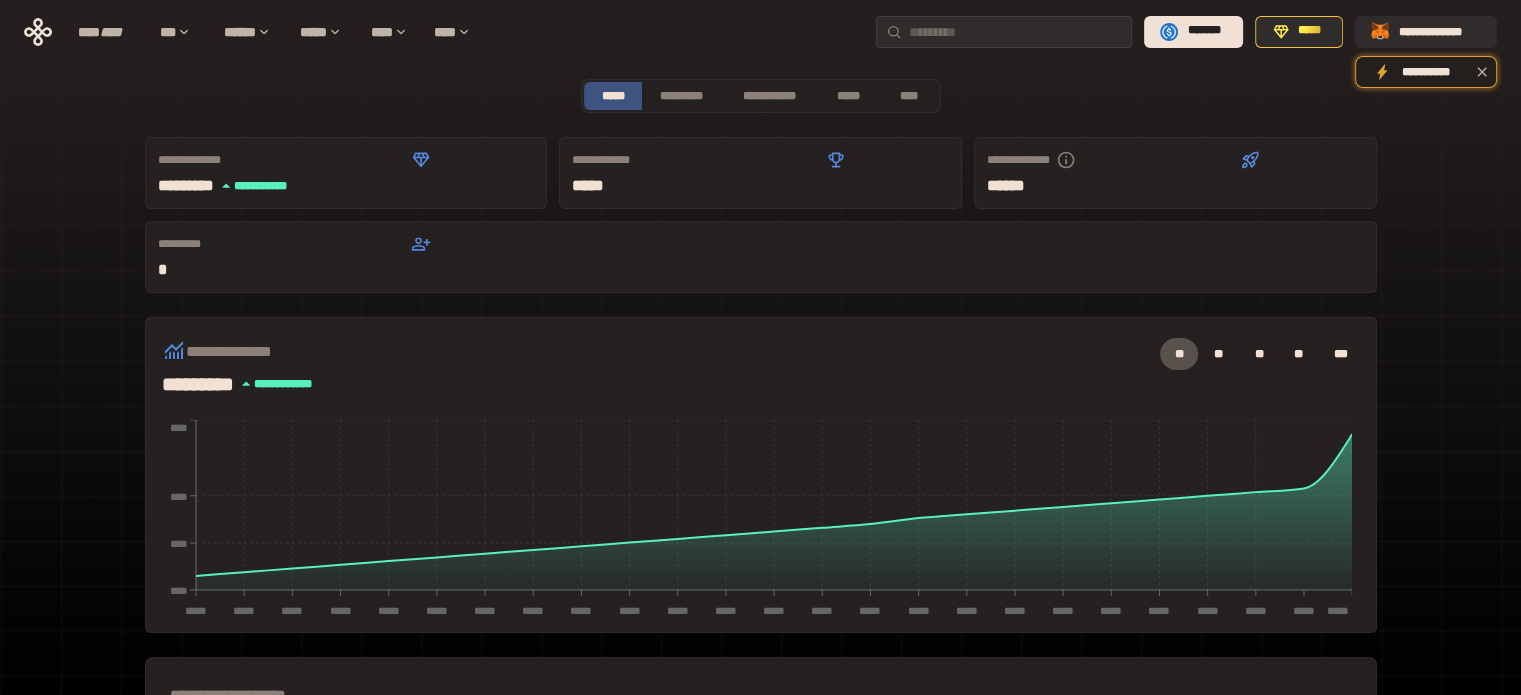 scroll, scrollTop: 0, scrollLeft: 0, axis: both 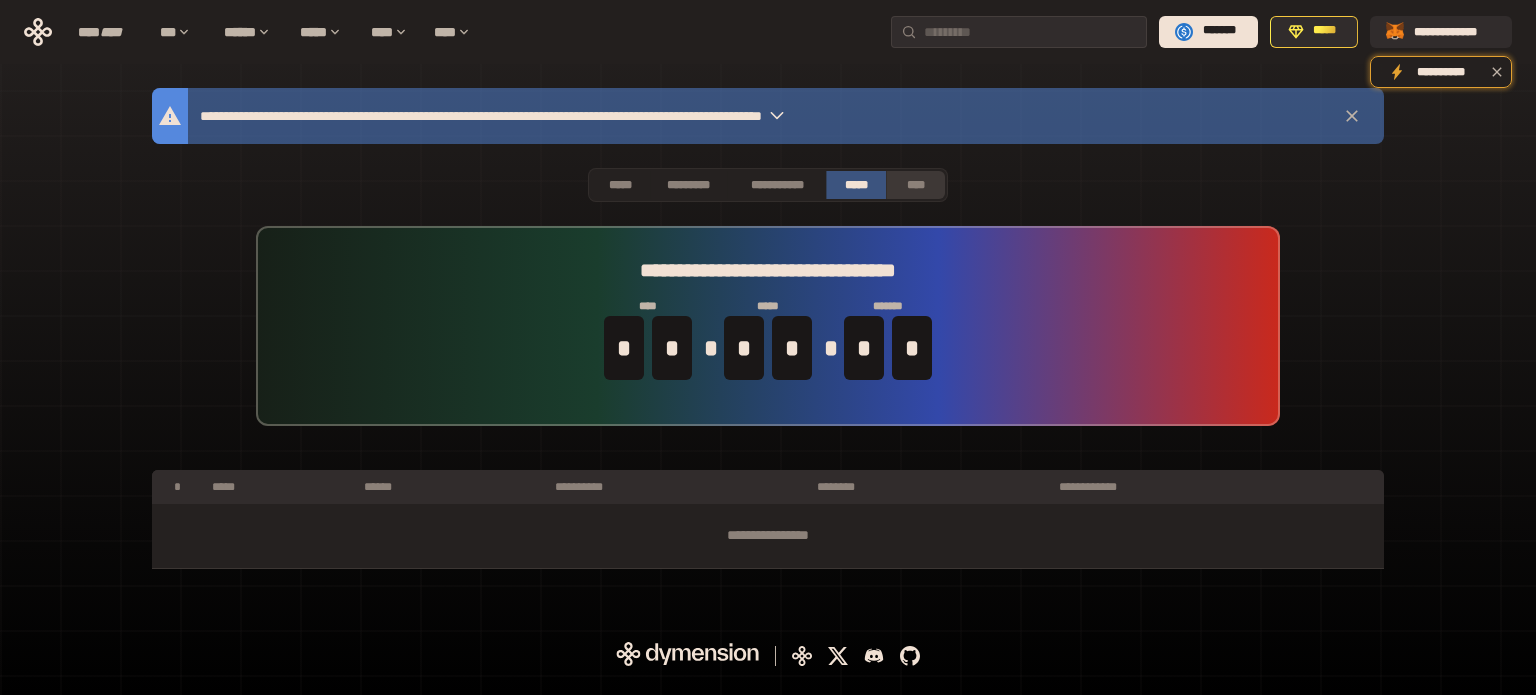 click on "****" at bounding box center [916, 185] 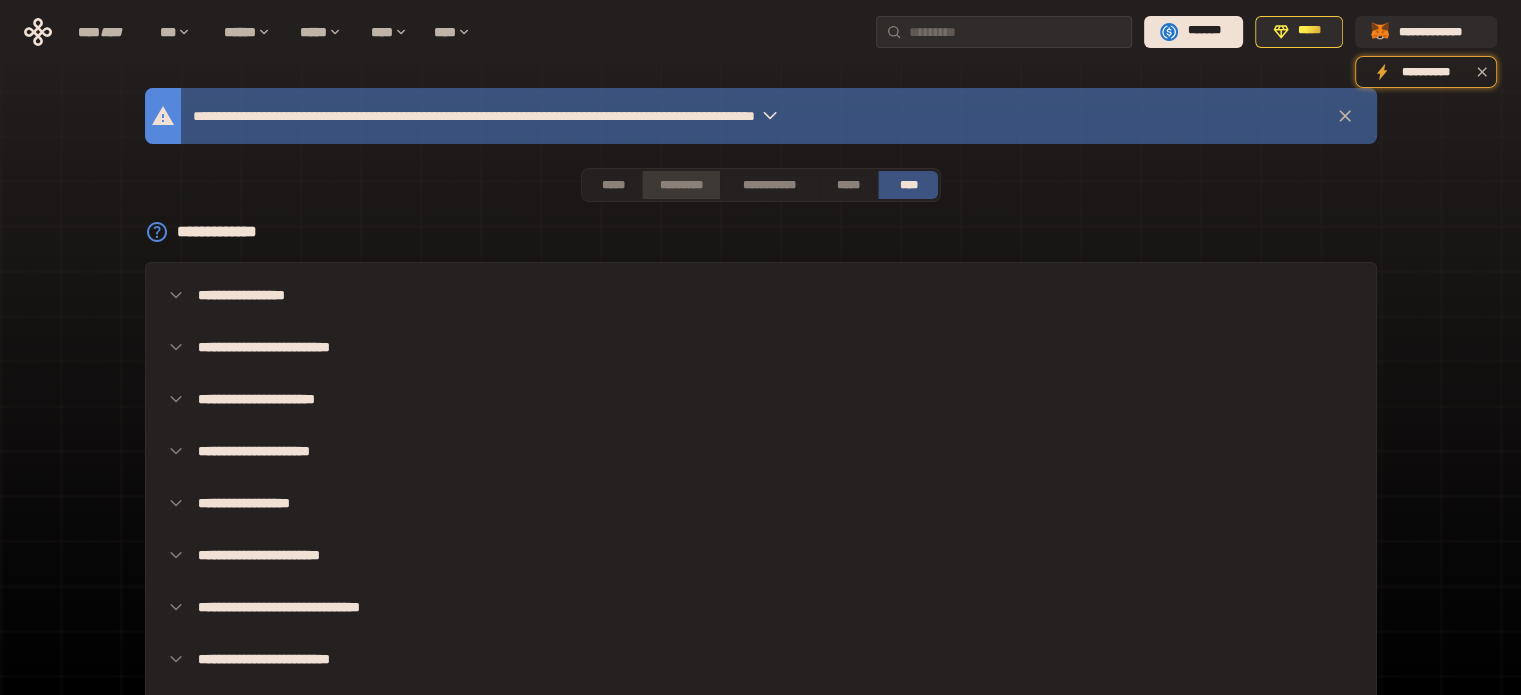 click on "*********" at bounding box center [680, 185] 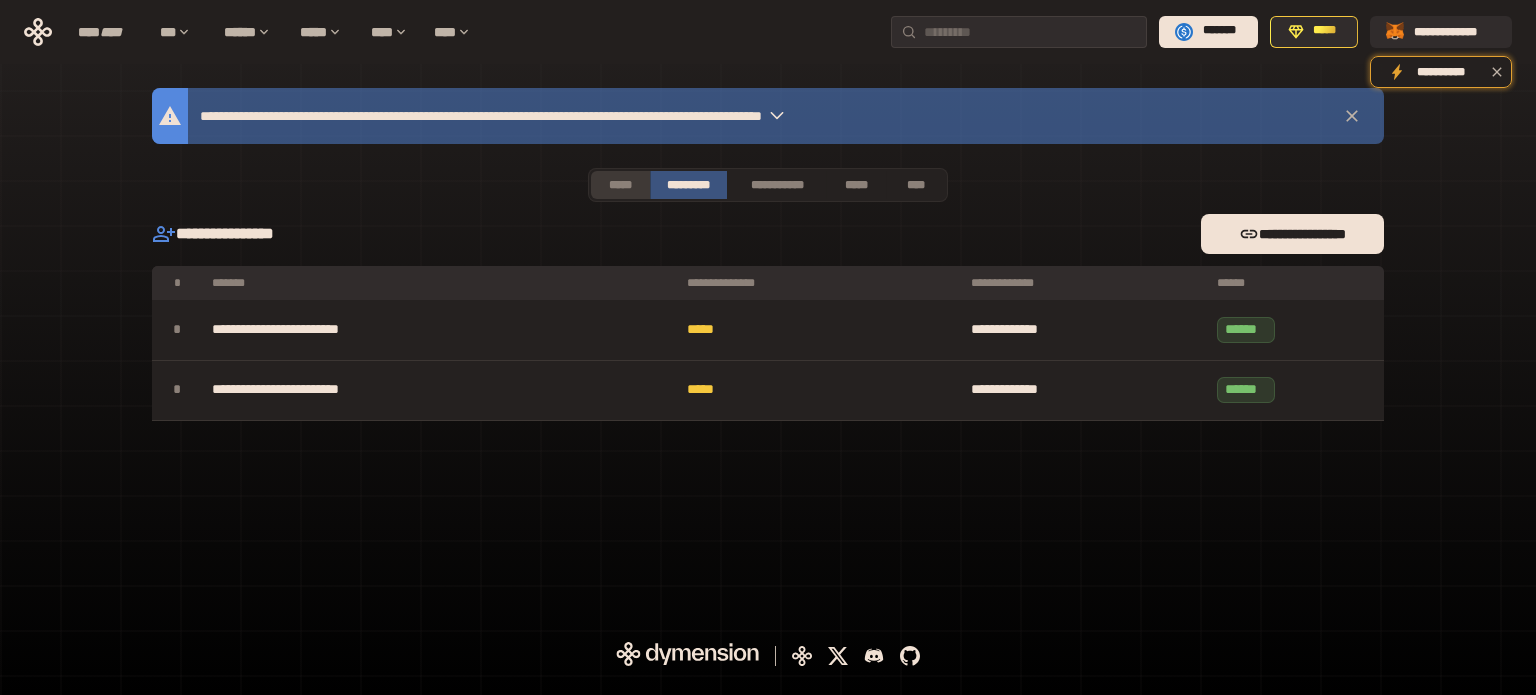click on "*****" at bounding box center (620, 185) 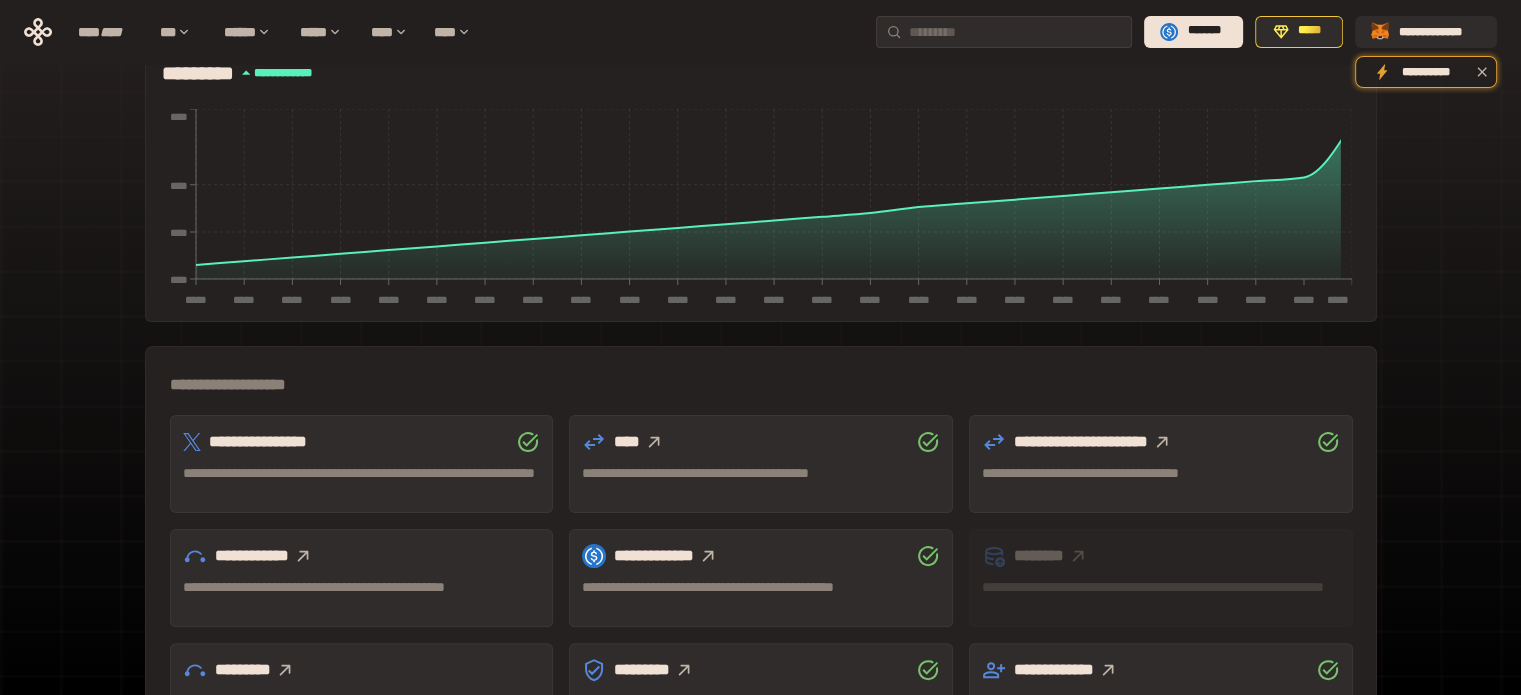 scroll, scrollTop: 500, scrollLeft: 0, axis: vertical 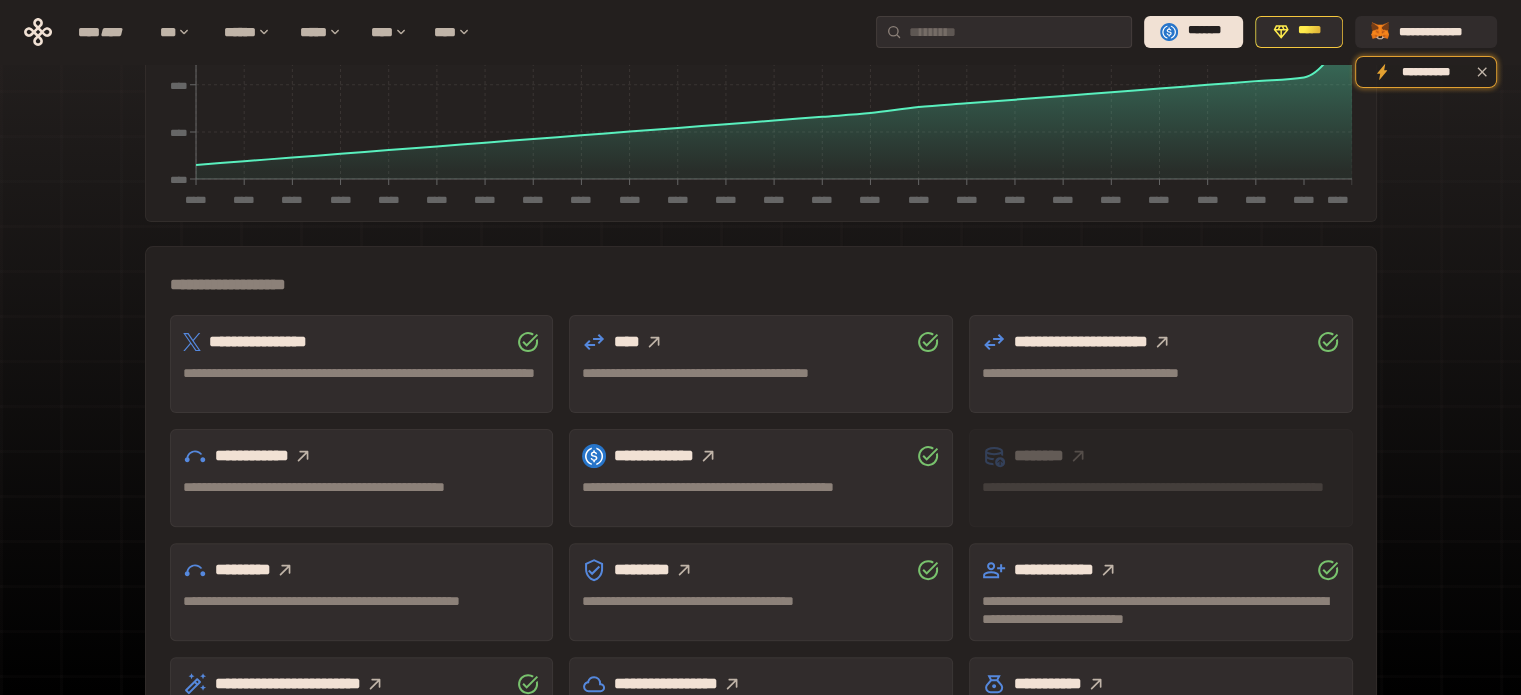 type 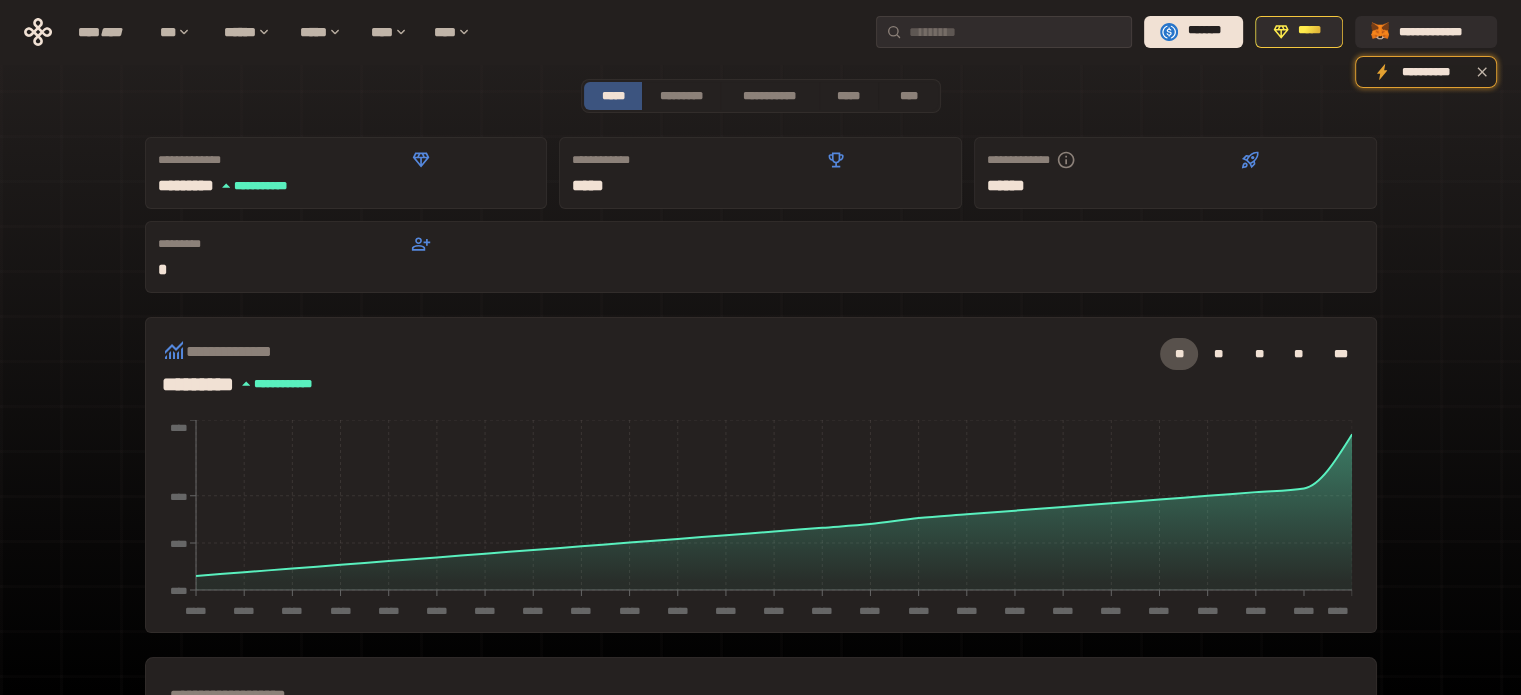 scroll, scrollTop: 0, scrollLeft: 0, axis: both 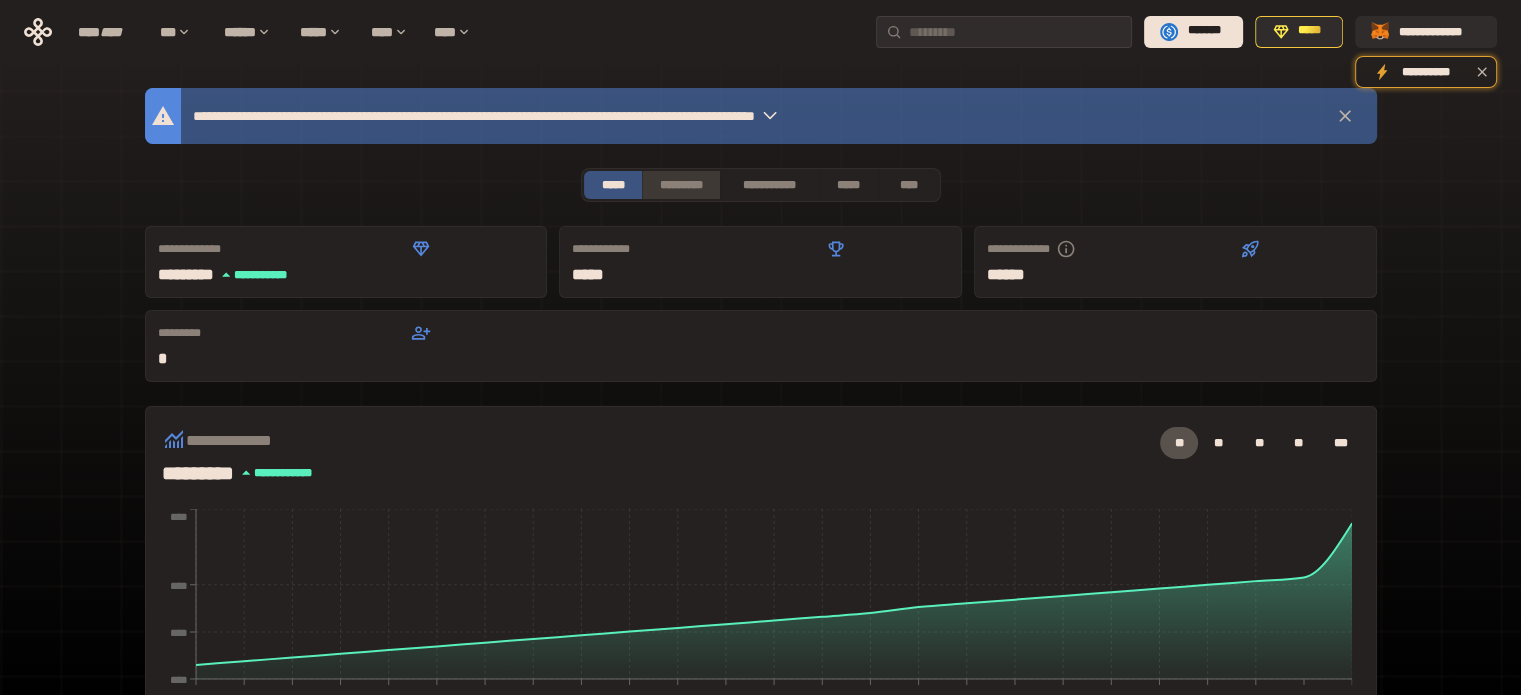 click on "*********" at bounding box center (680, 185) 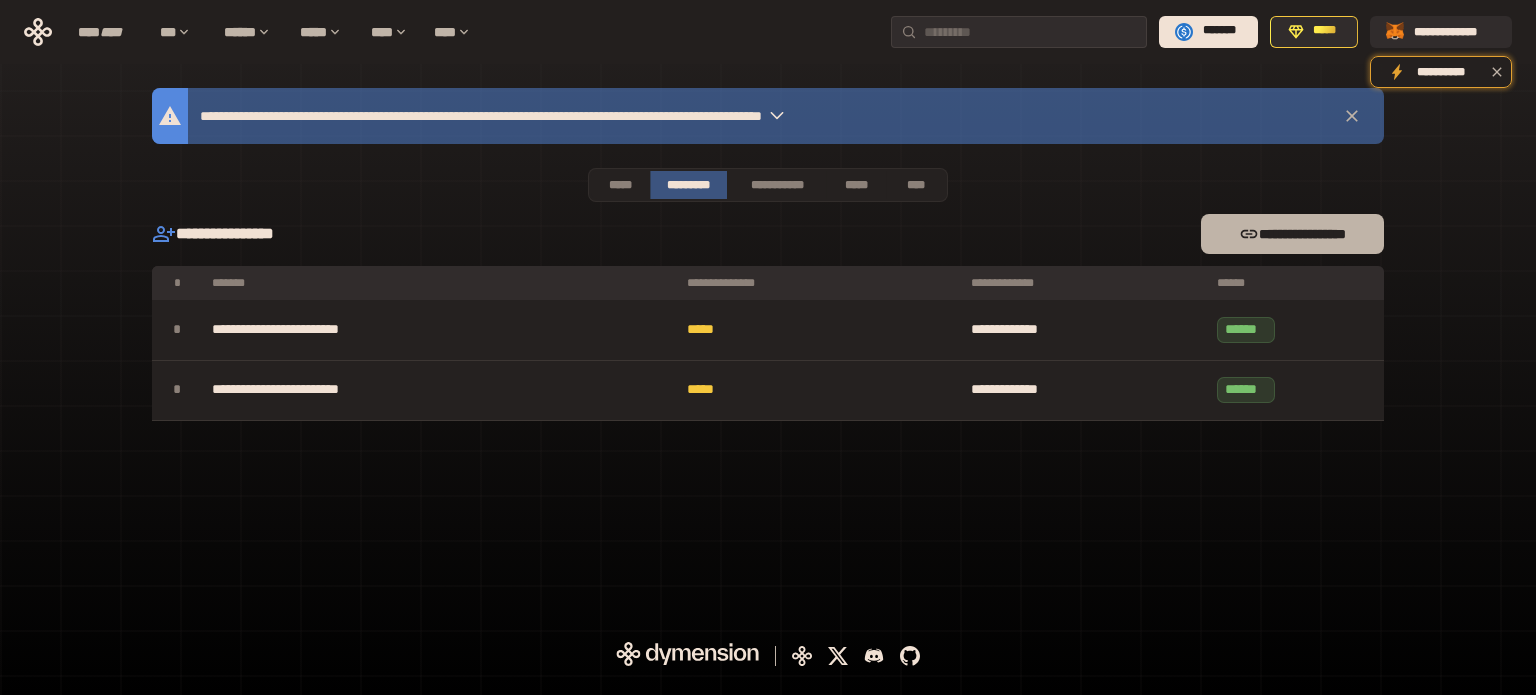 click on "**********" at bounding box center (1292, 234) 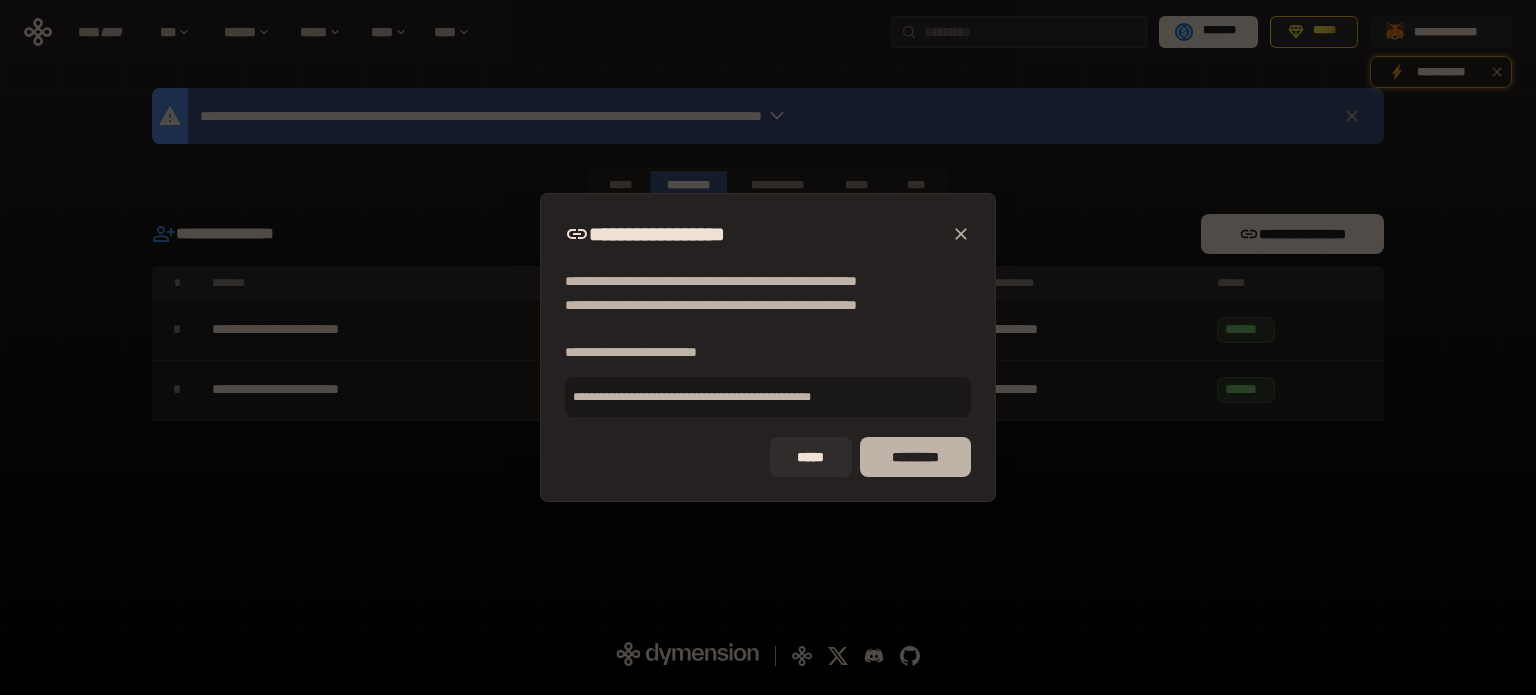 click on "*********" at bounding box center [915, 457] 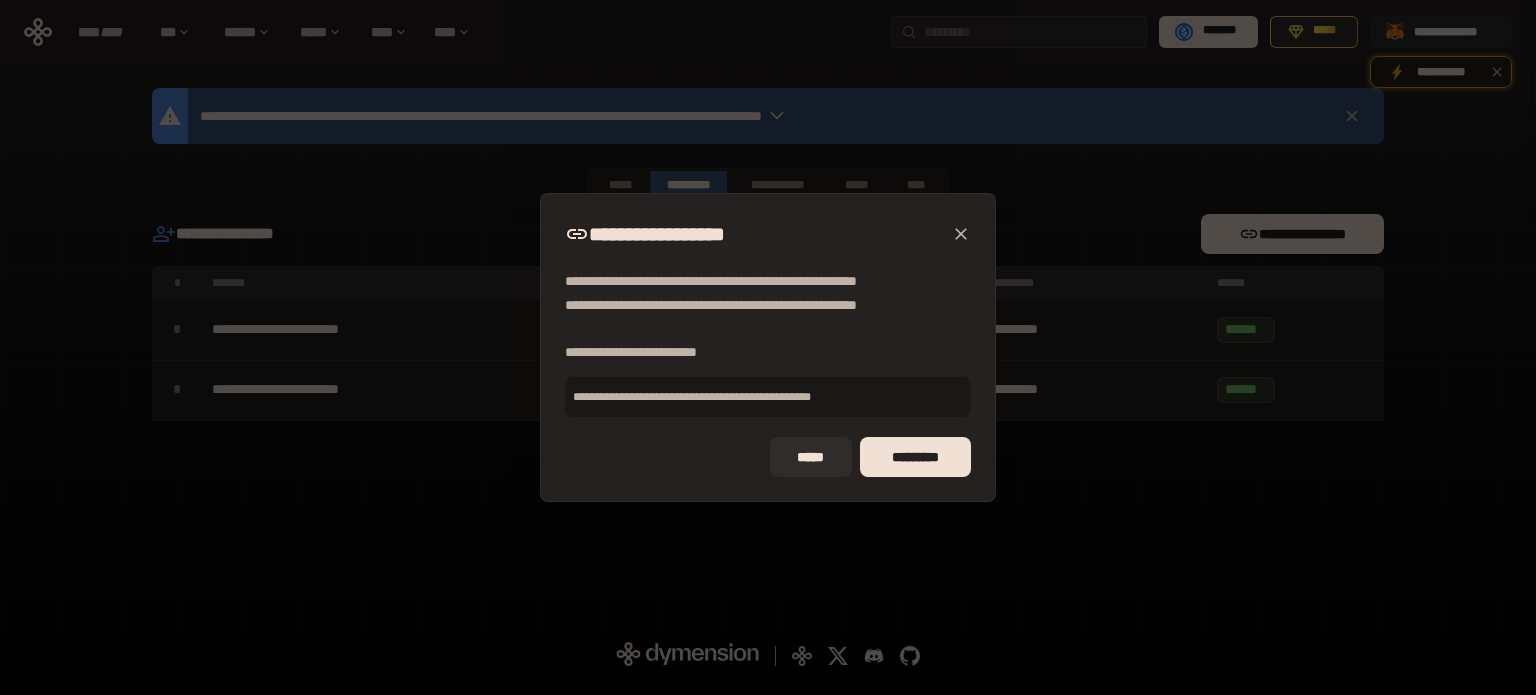 type 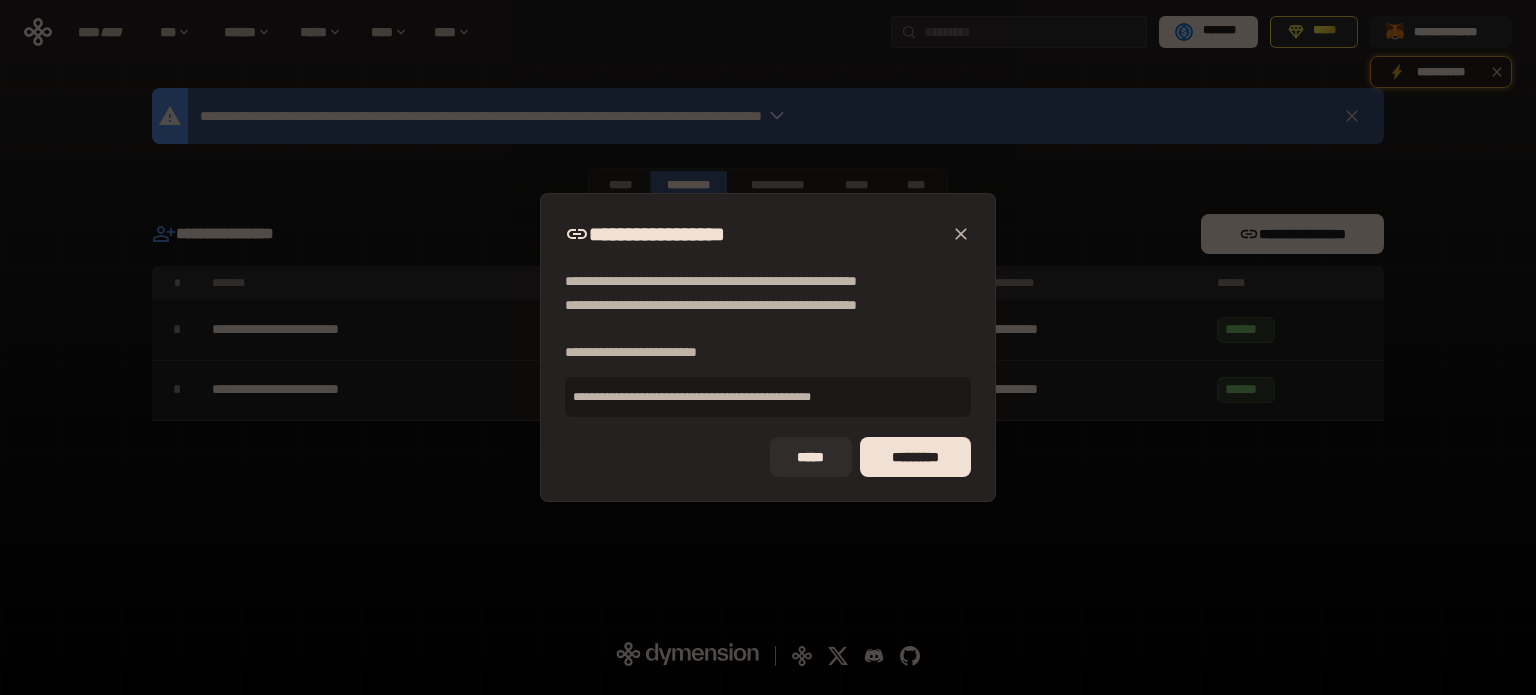 click on "**********" at bounding box center (768, 347) 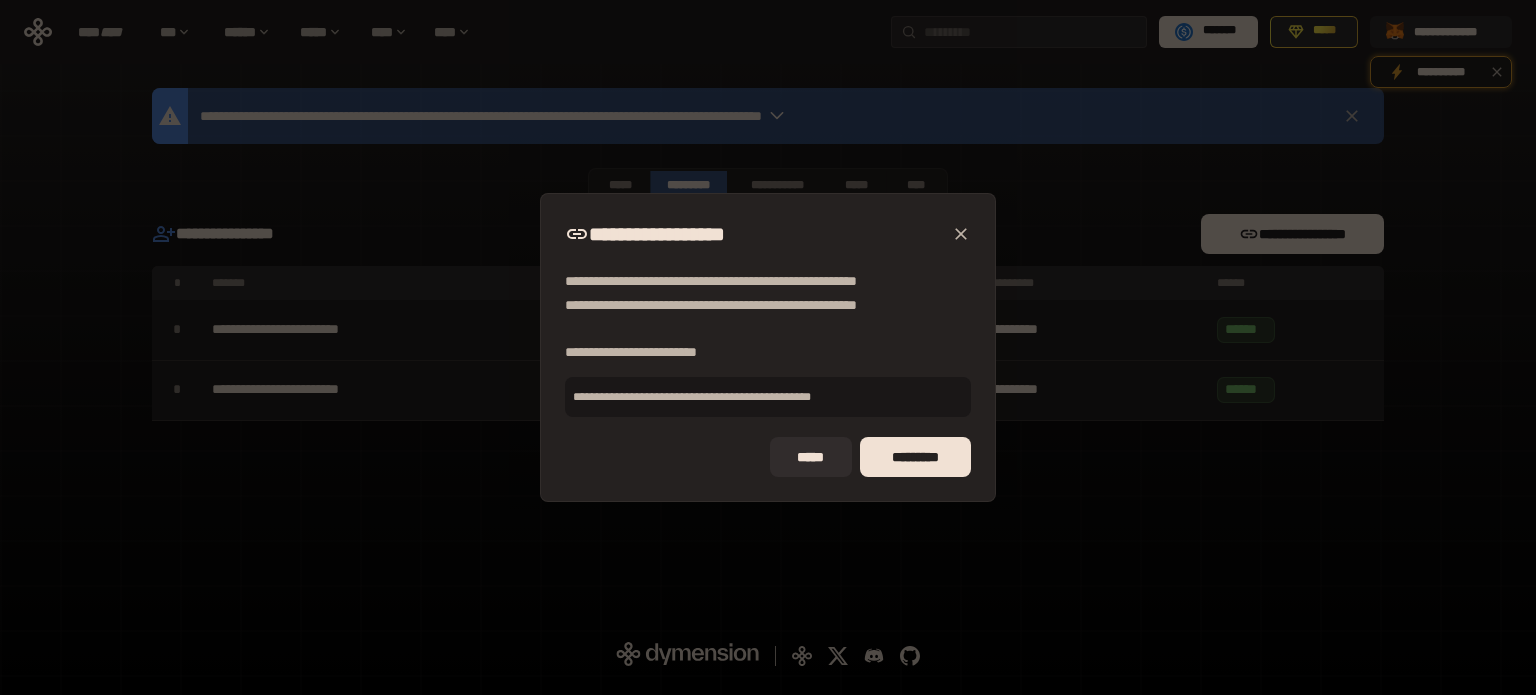 click 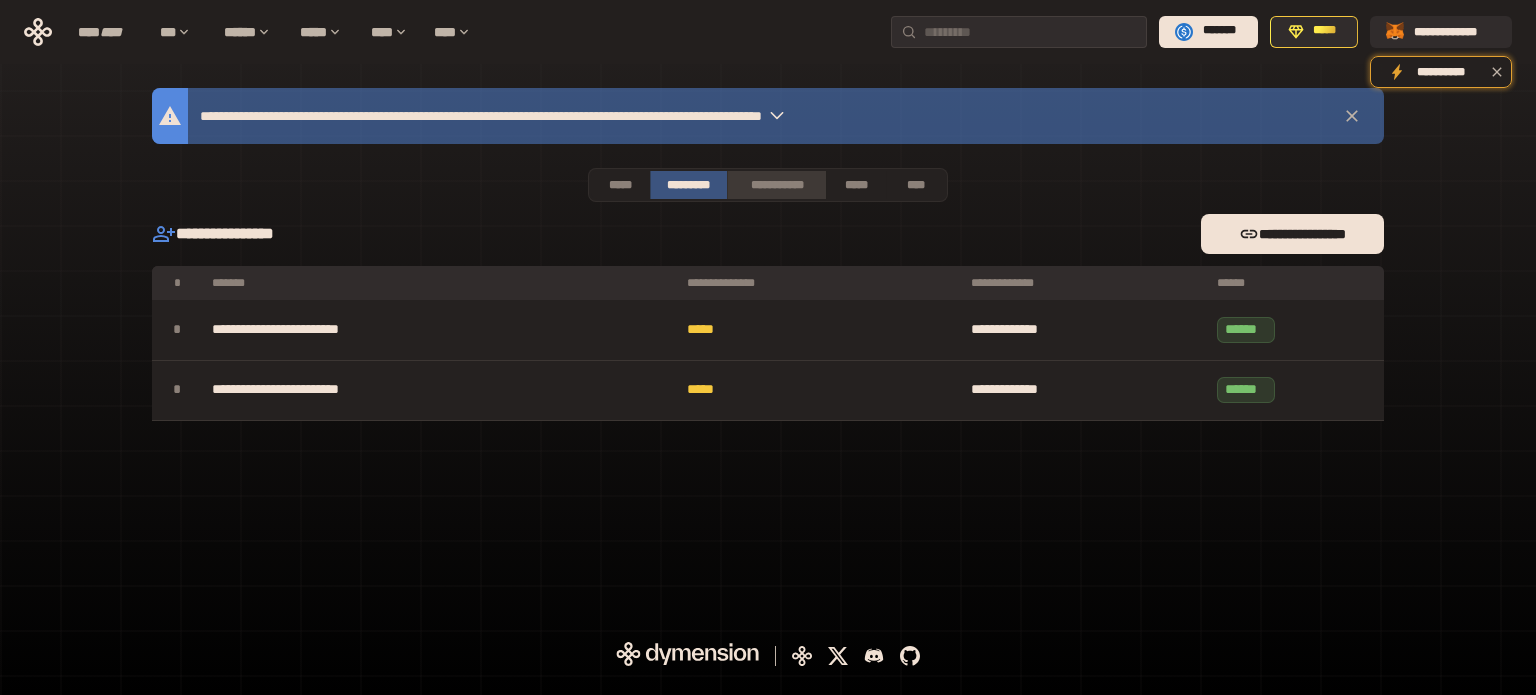 click on "**********" at bounding box center (776, 185) 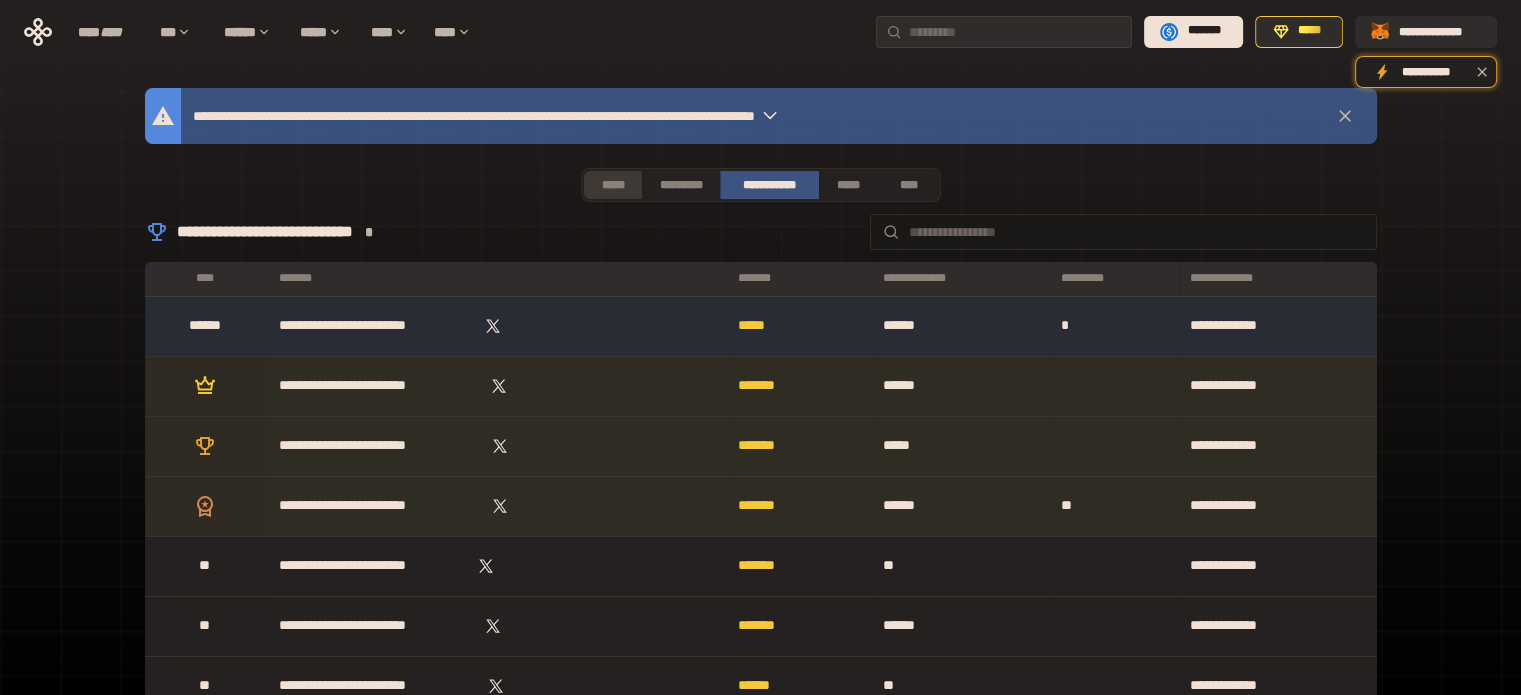 click on "*****" at bounding box center [613, 185] 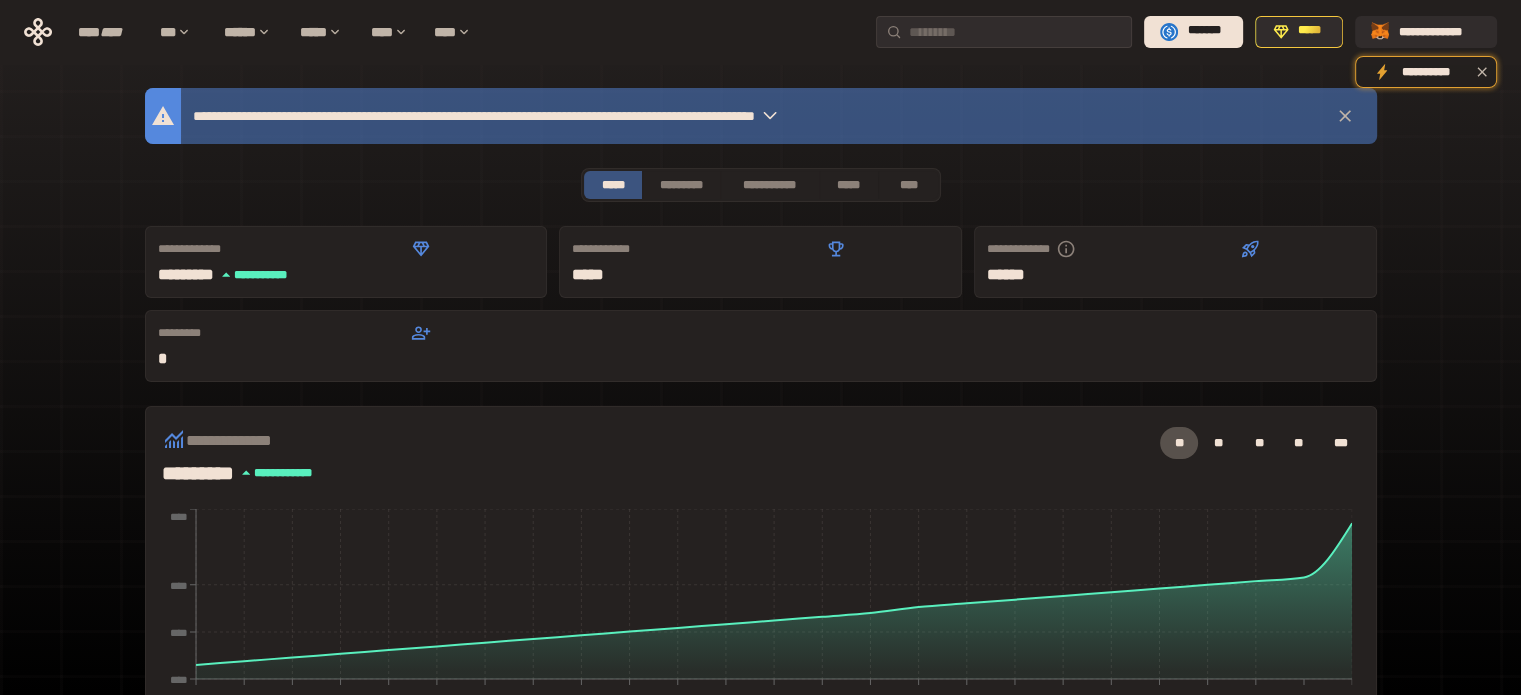 click on "***** * *****" at bounding box center (287, 473) 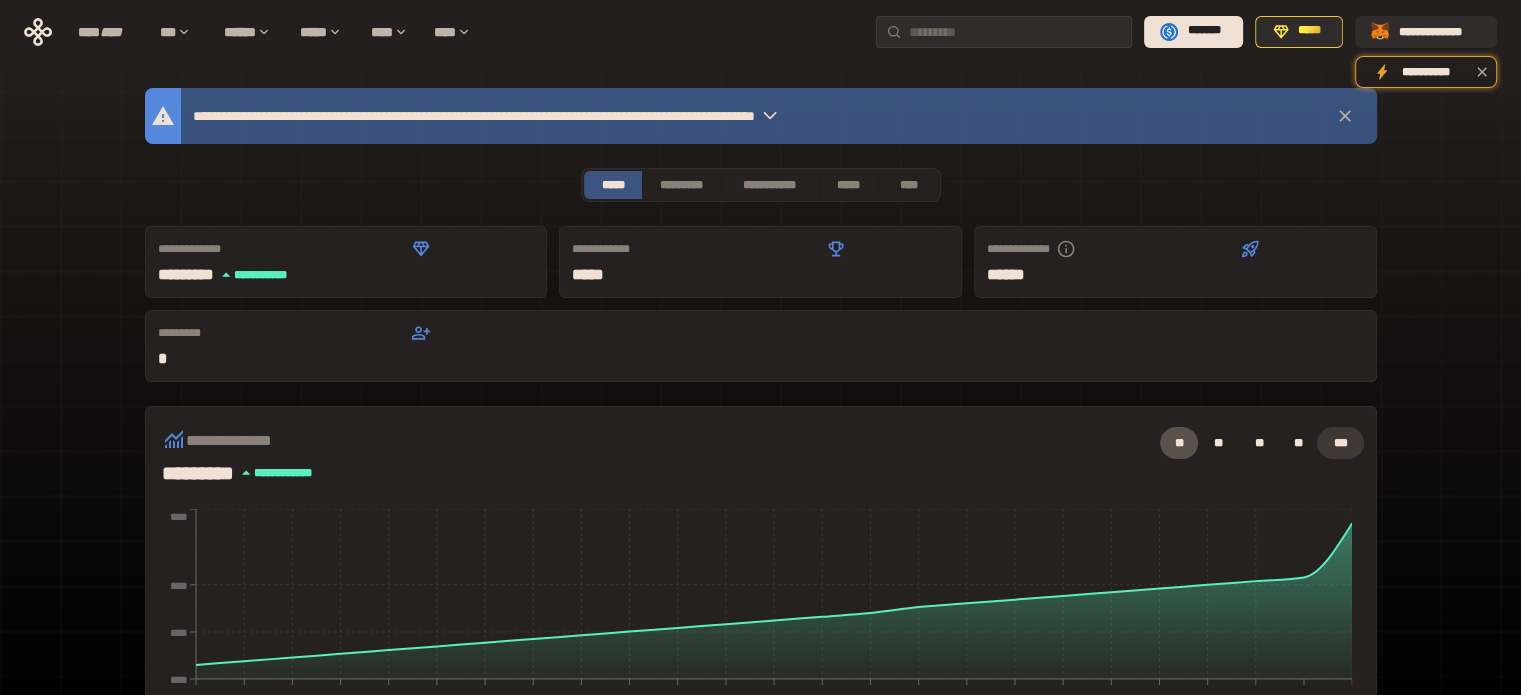 click on "***" at bounding box center [1340, 443] 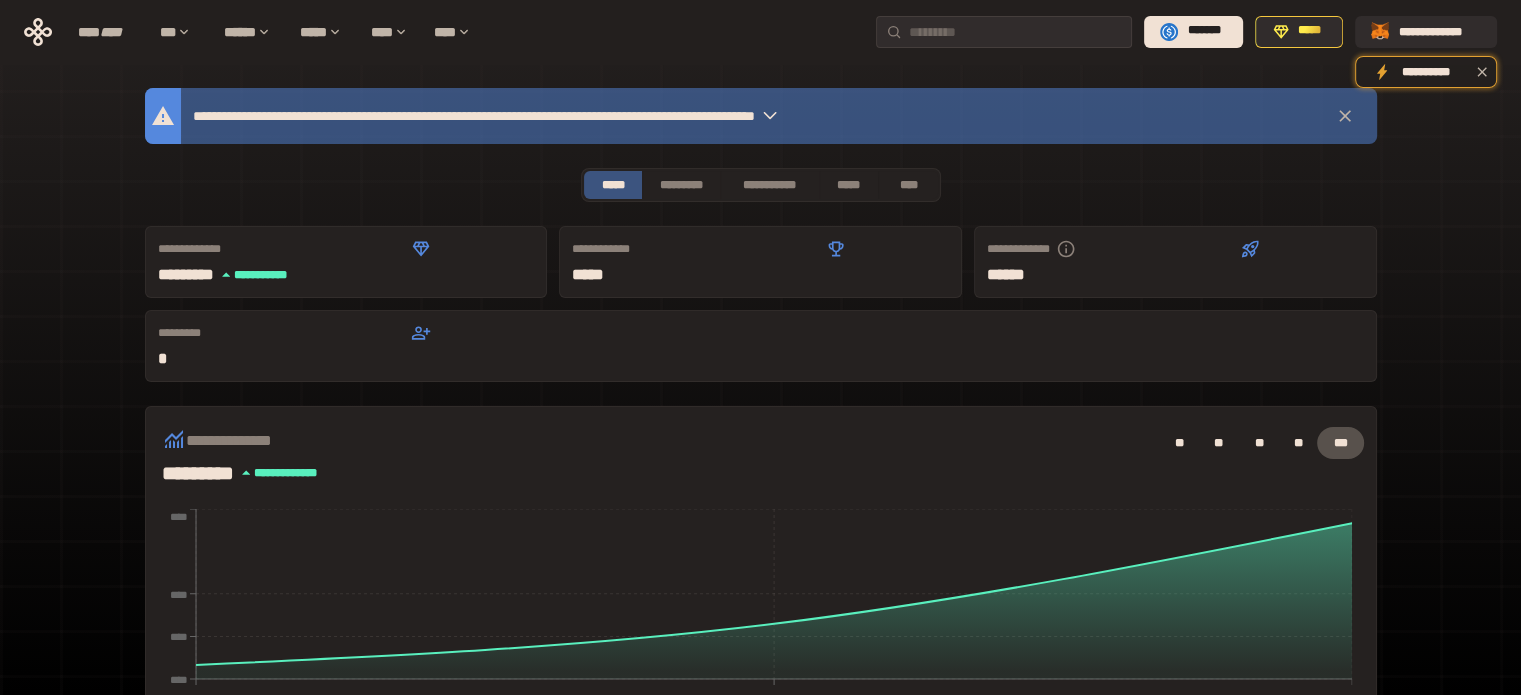 click 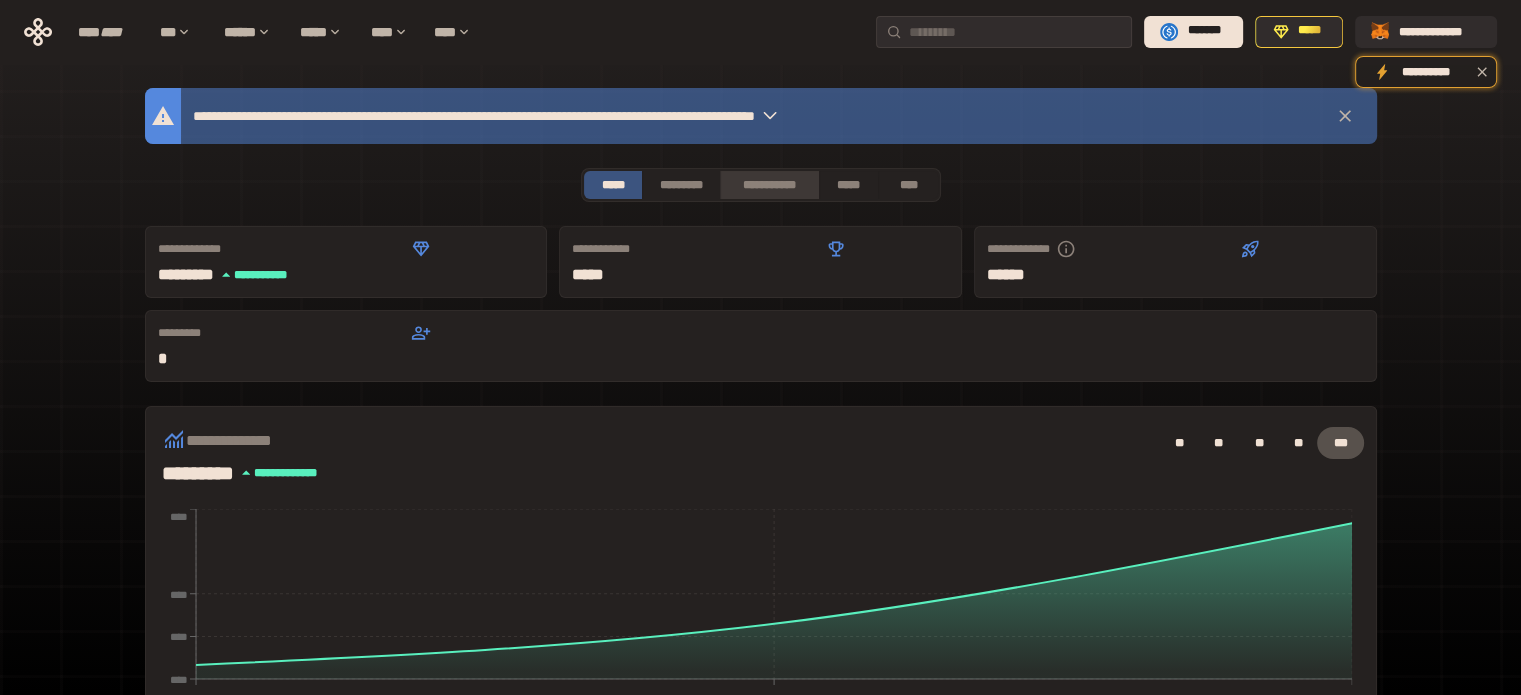 click on "**********" at bounding box center (769, 185) 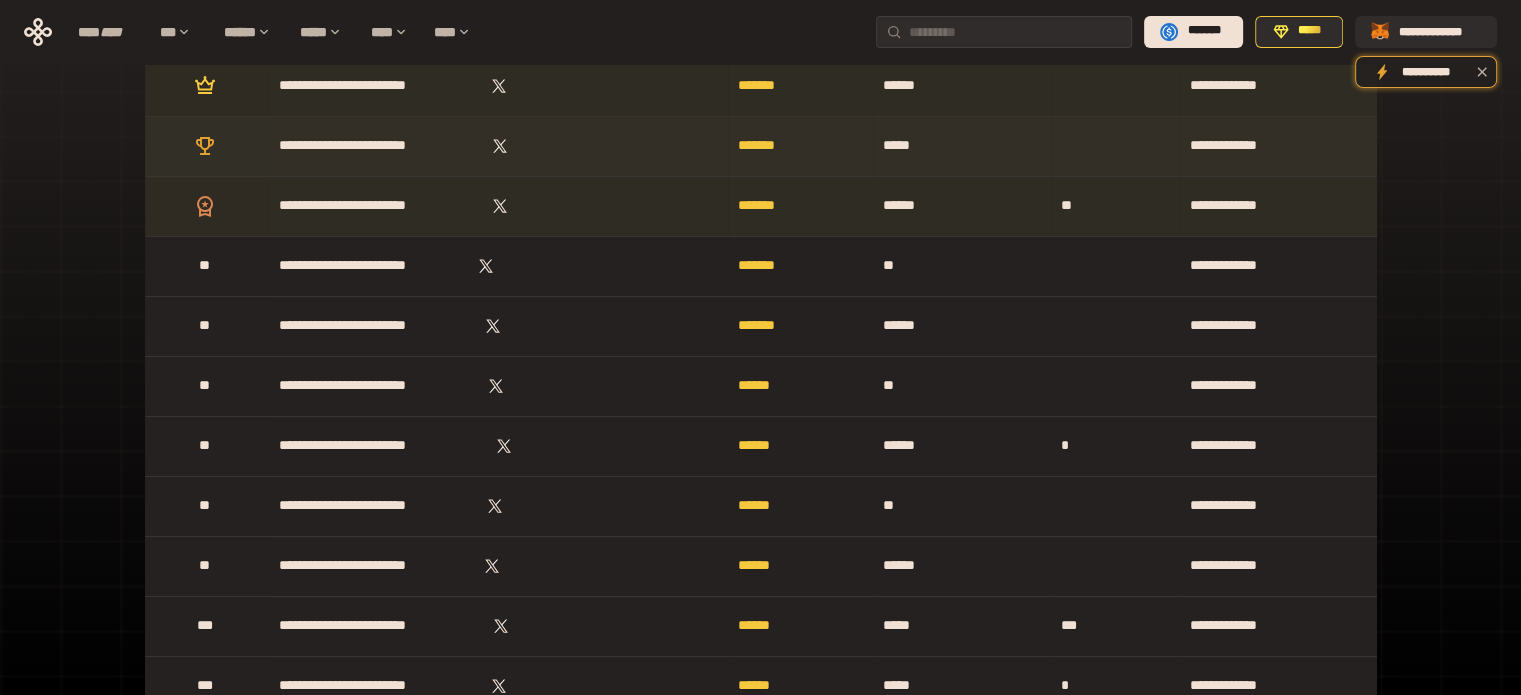 scroll, scrollTop: 500, scrollLeft: 0, axis: vertical 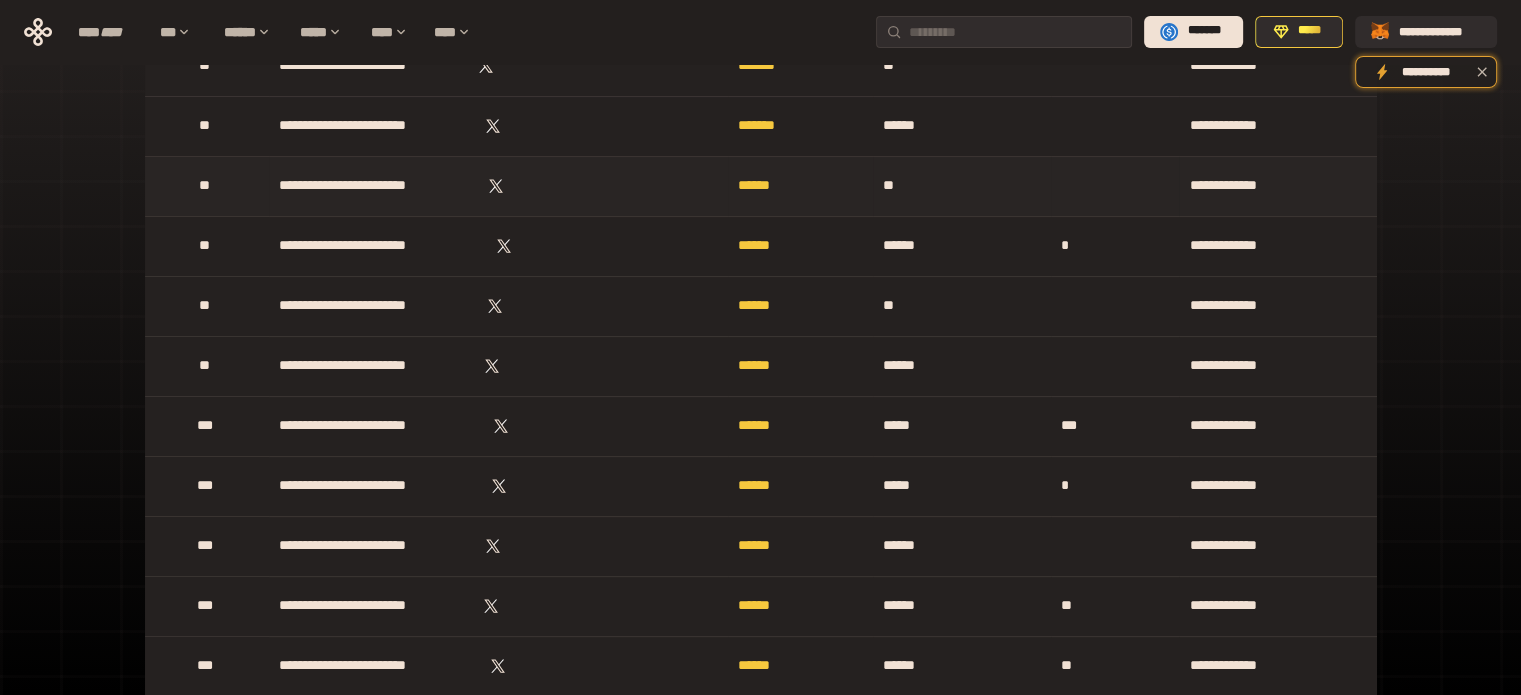 click on "* *" at bounding box center [962, 186] 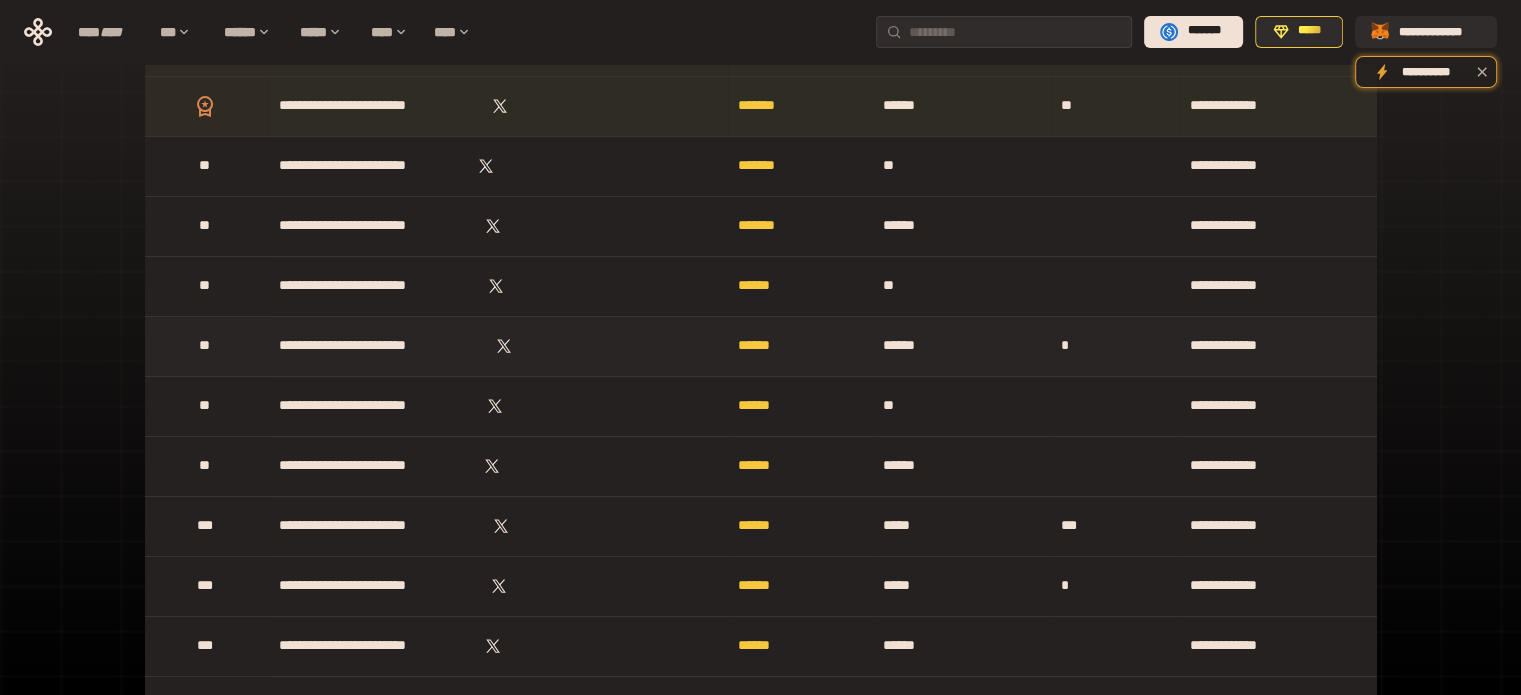 scroll, scrollTop: 0, scrollLeft: 0, axis: both 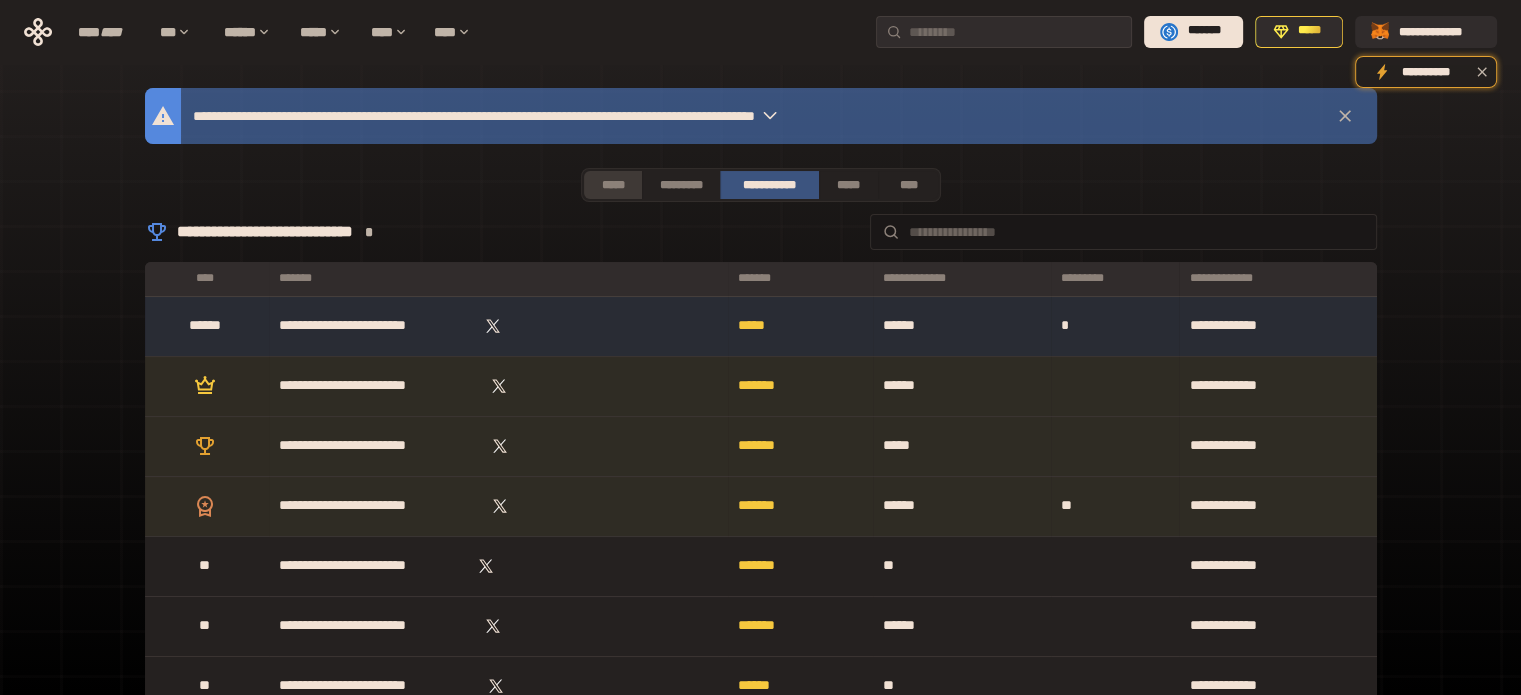 click on "*****" at bounding box center (613, 185) 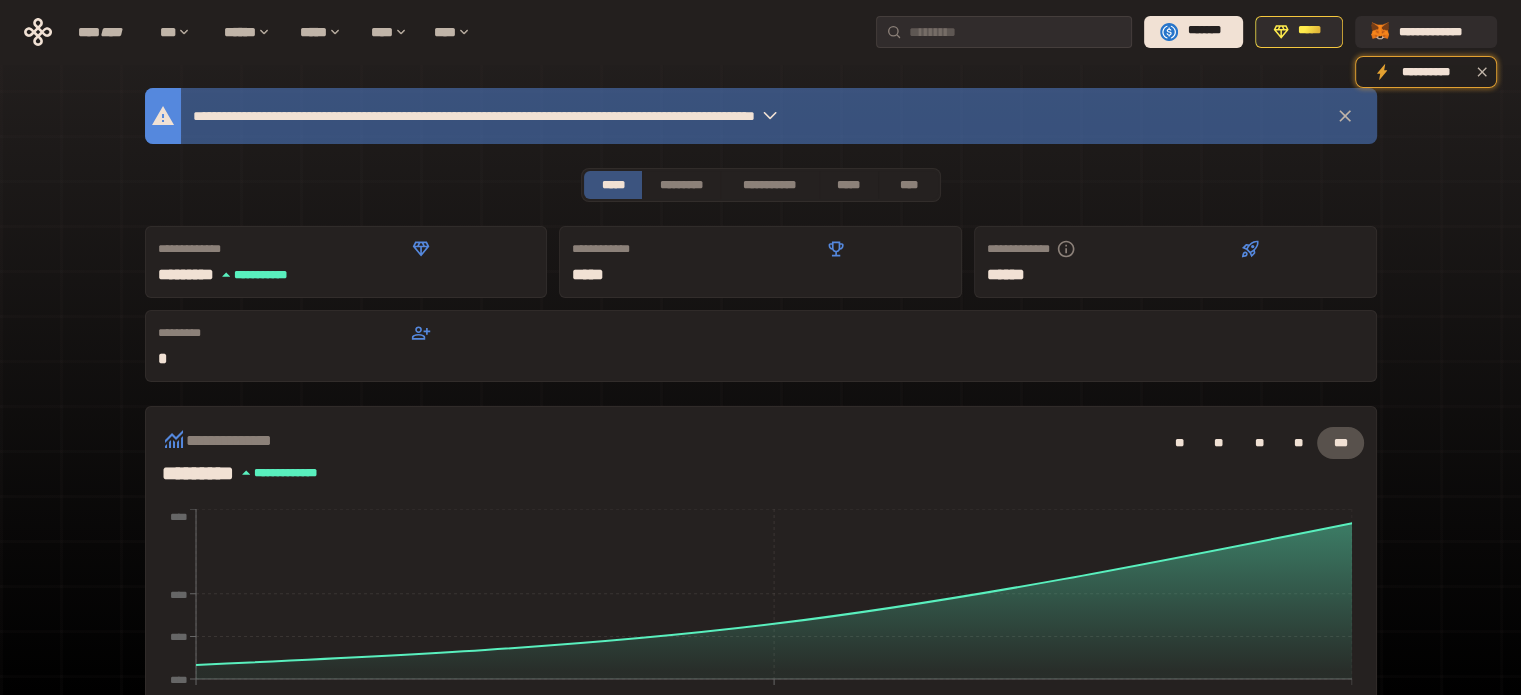 type 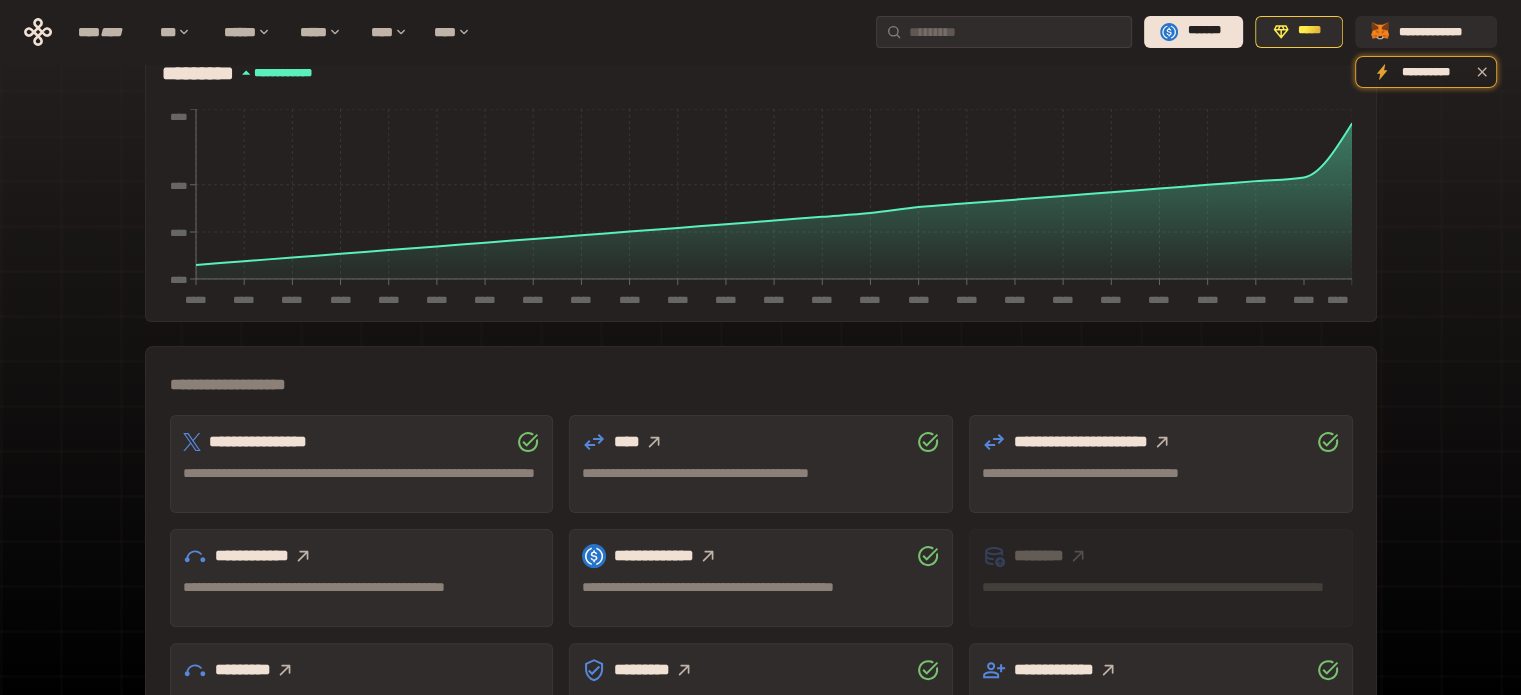 scroll, scrollTop: 500, scrollLeft: 0, axis: vertical 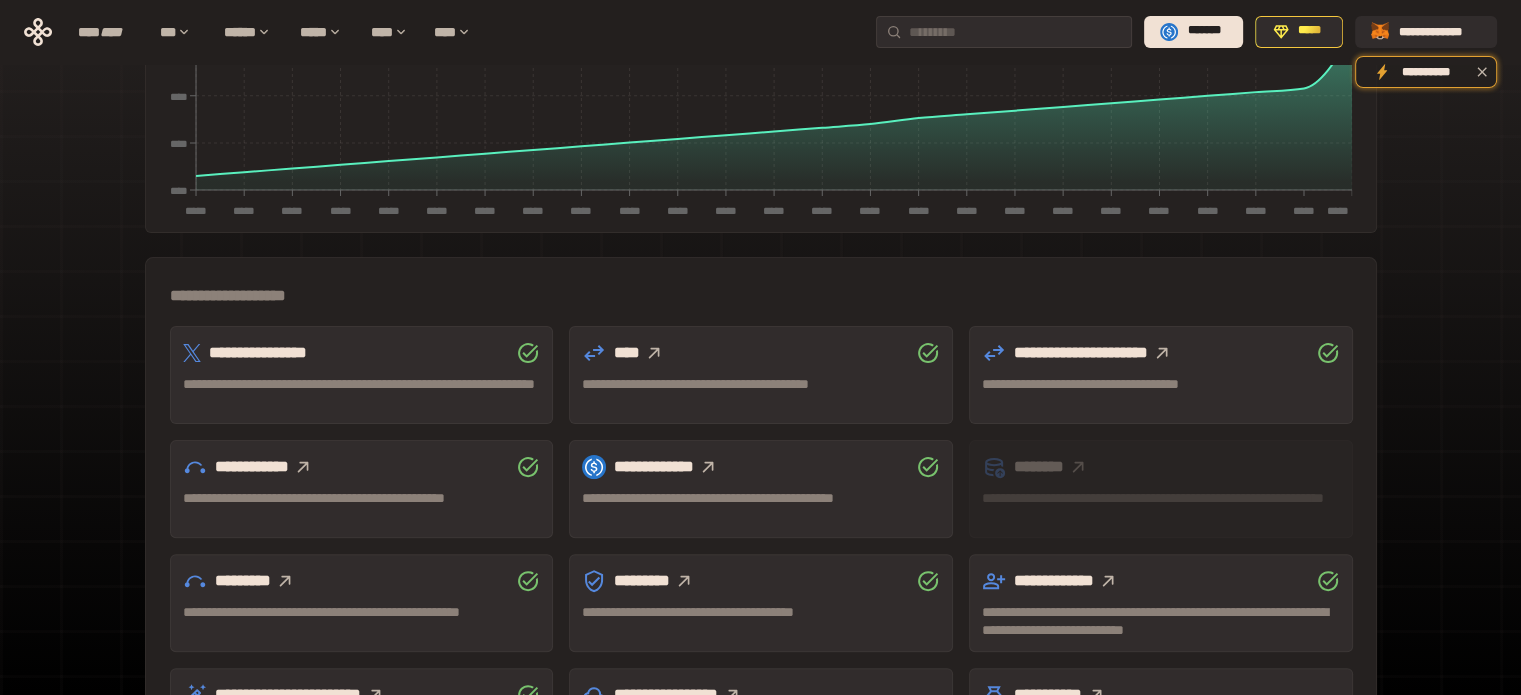 click on "**********" at bounding box center (761, 296) 